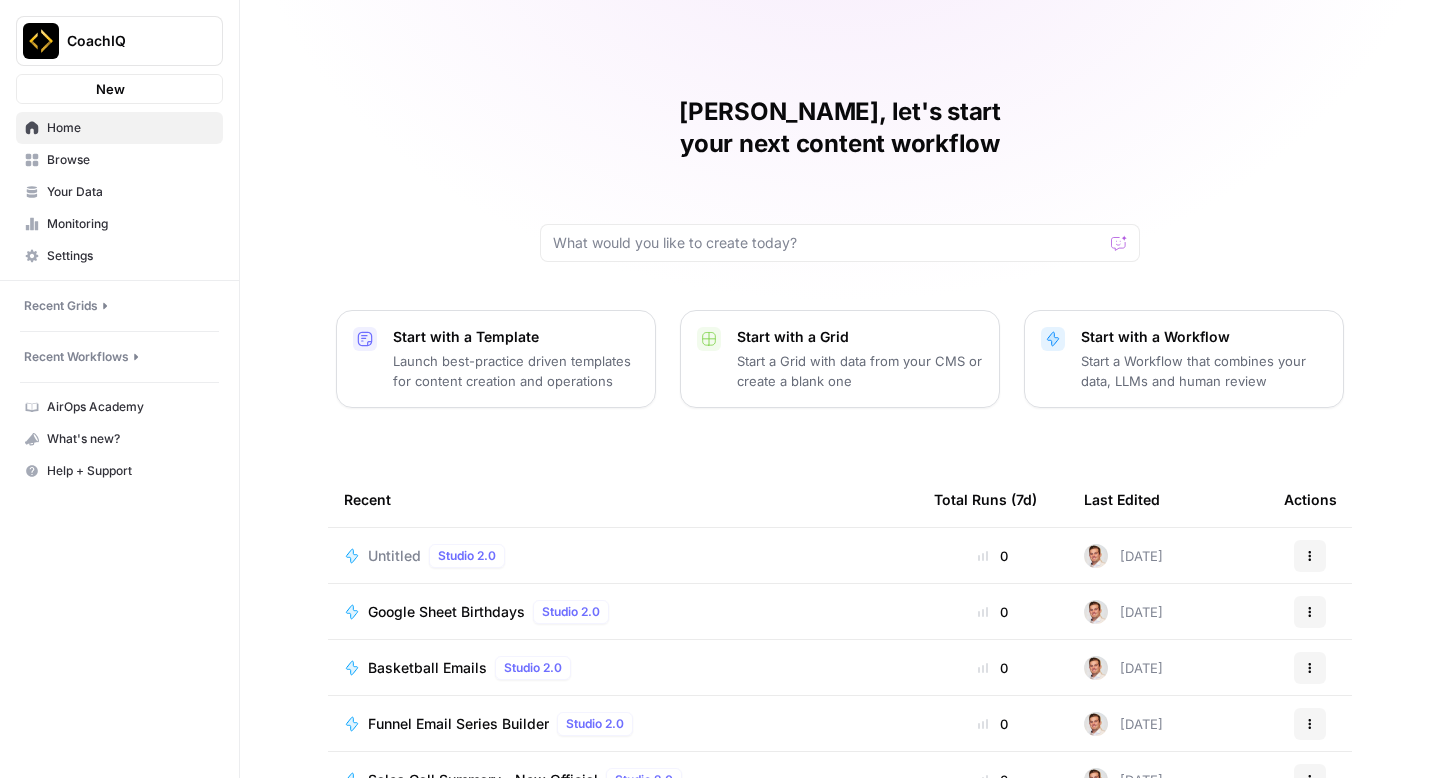 scroll, scrollTop: 0, scrollLeft: 0, axis: both 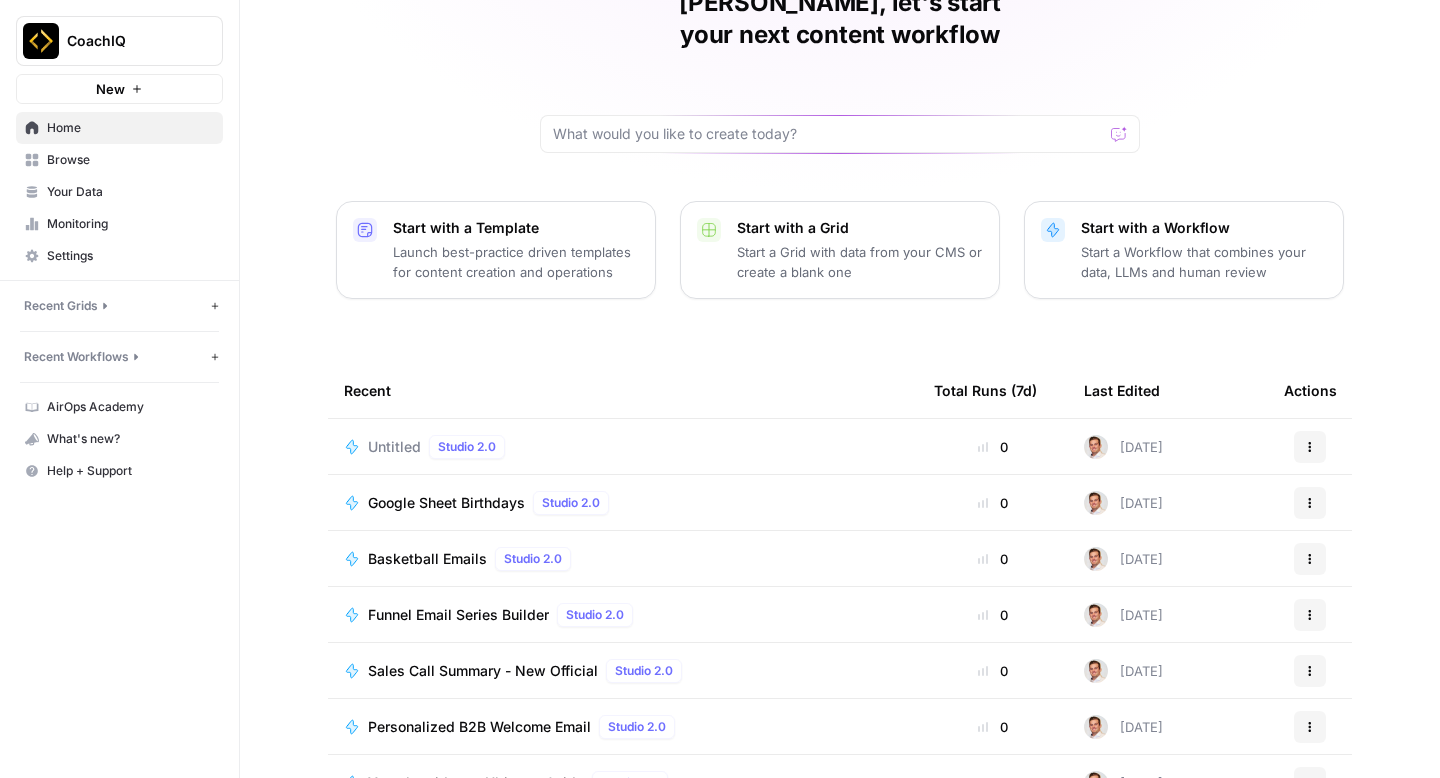 click on "Untitled Studio 2.0" at bounding box center (623, 447) 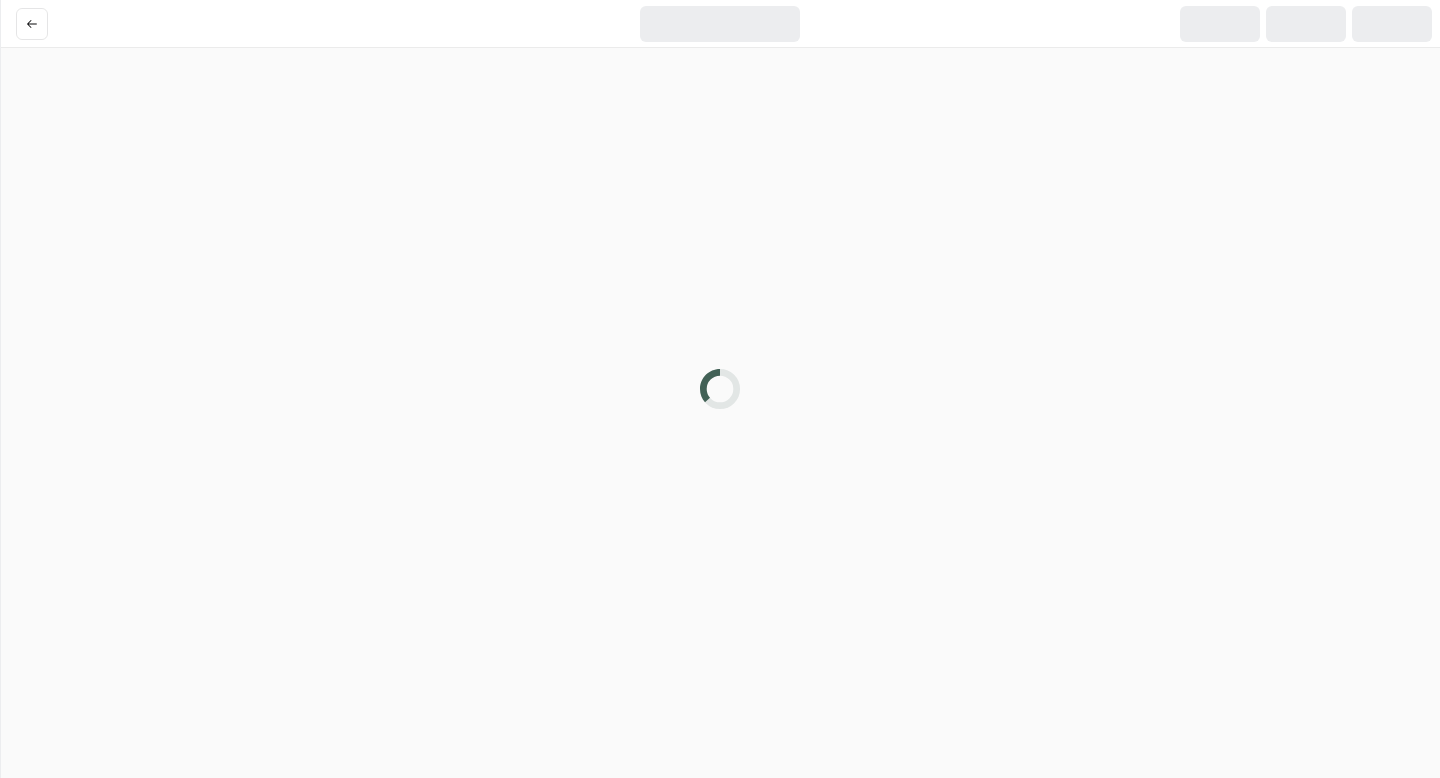 scroll, scrollTop: 0, scrollLeft: 0, axis: both 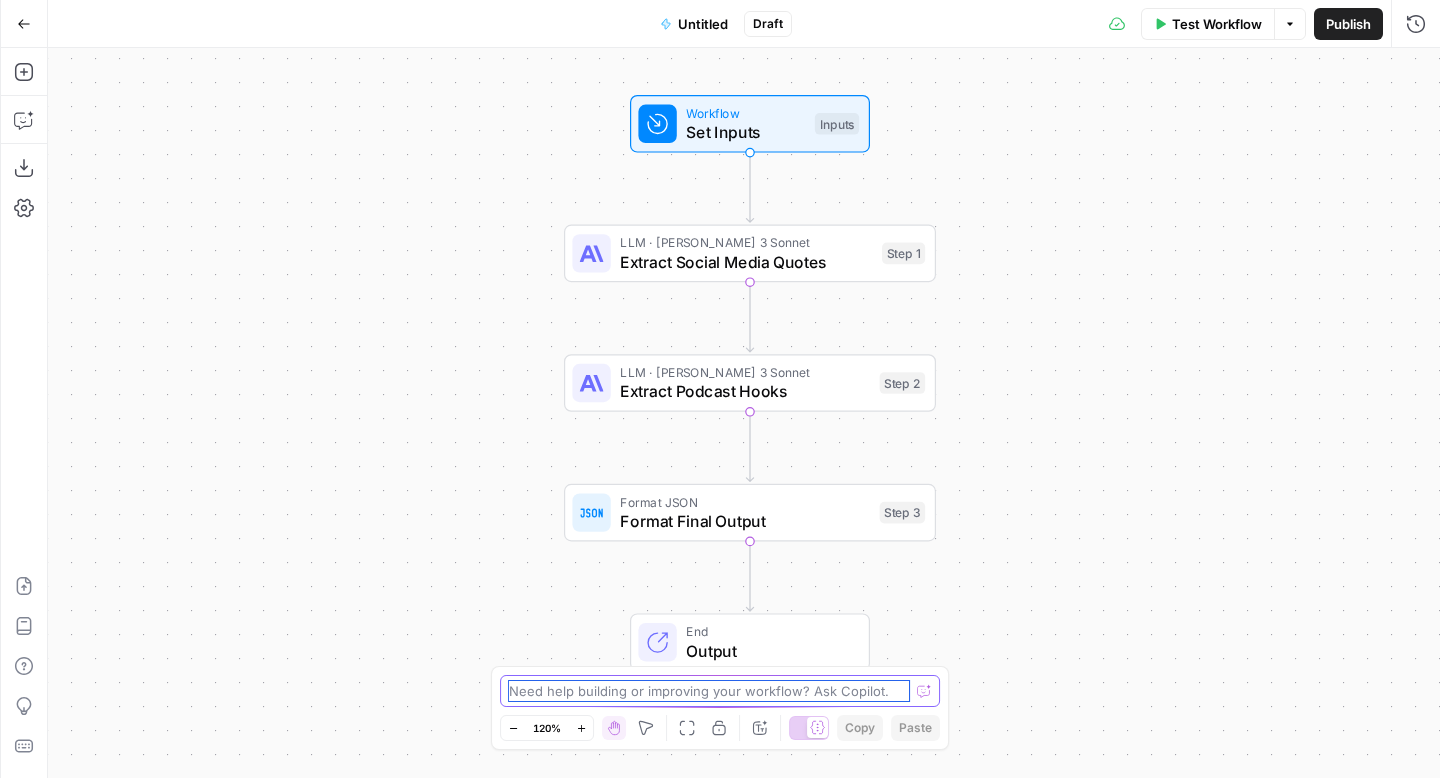 click at bounding box center [709, 691] 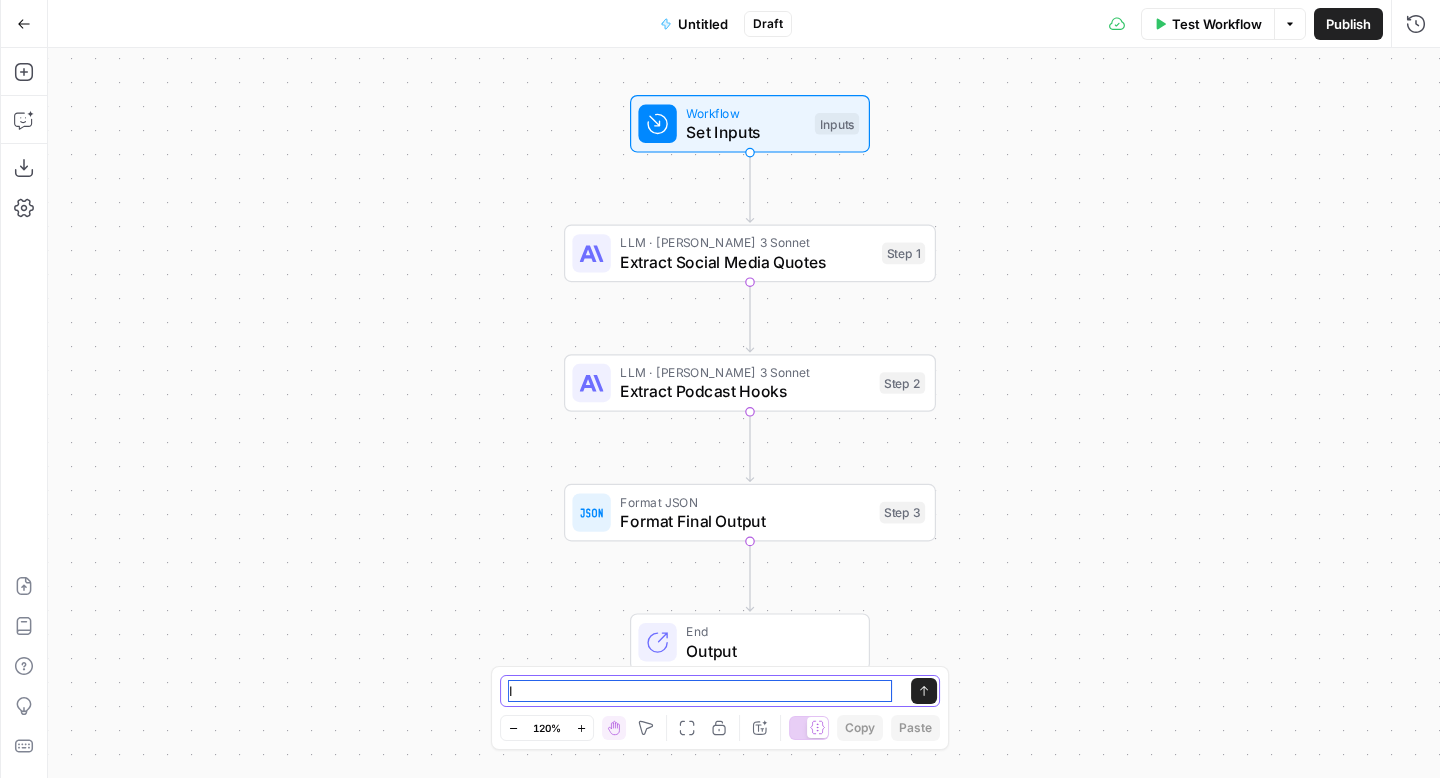 type on "I" 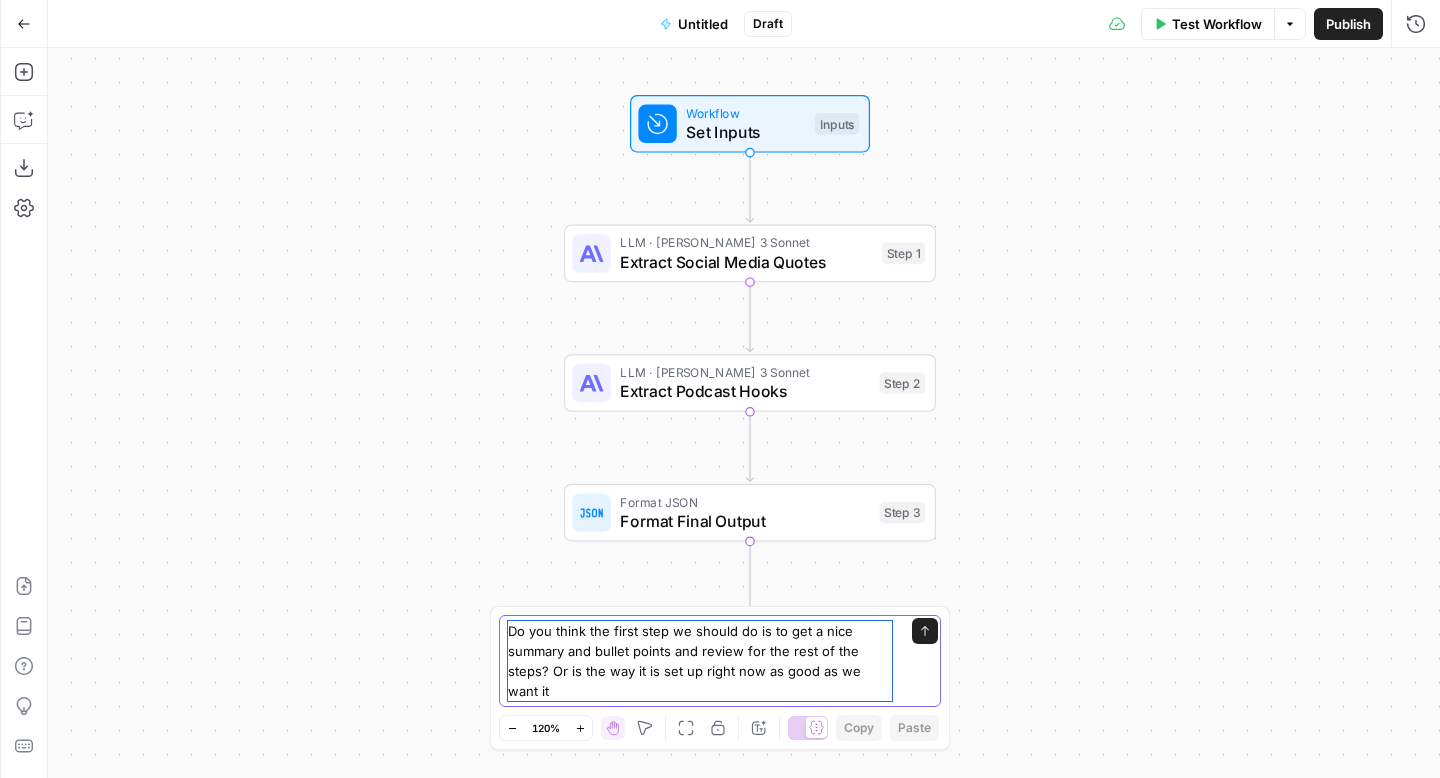 type on "Do you think the first step we should do is to get a nice summary and bullet points and review for the rest of the steps? Or is the way it is set up right now as good as we want it" 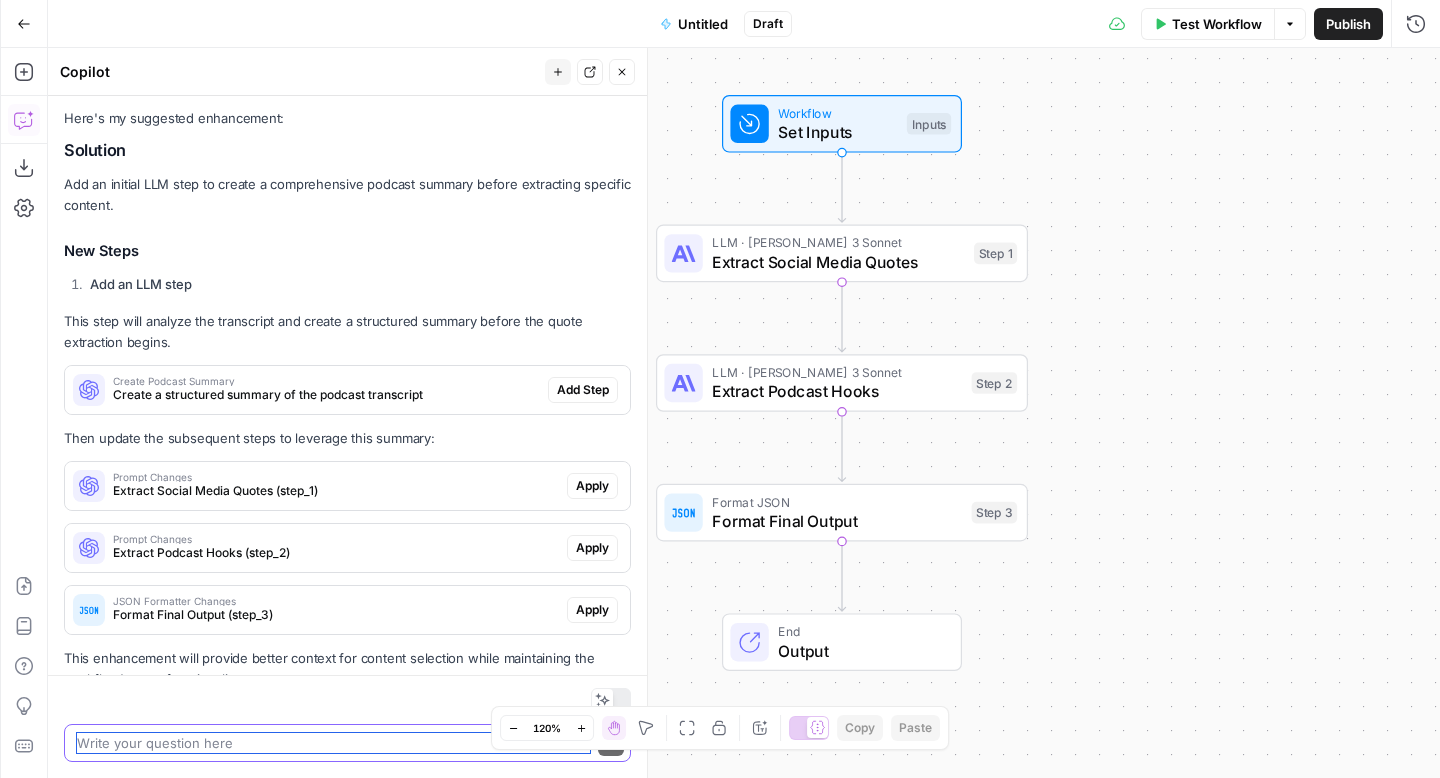 scroll, scrollTop: 630, scrollLeft: 0, axis: vertical 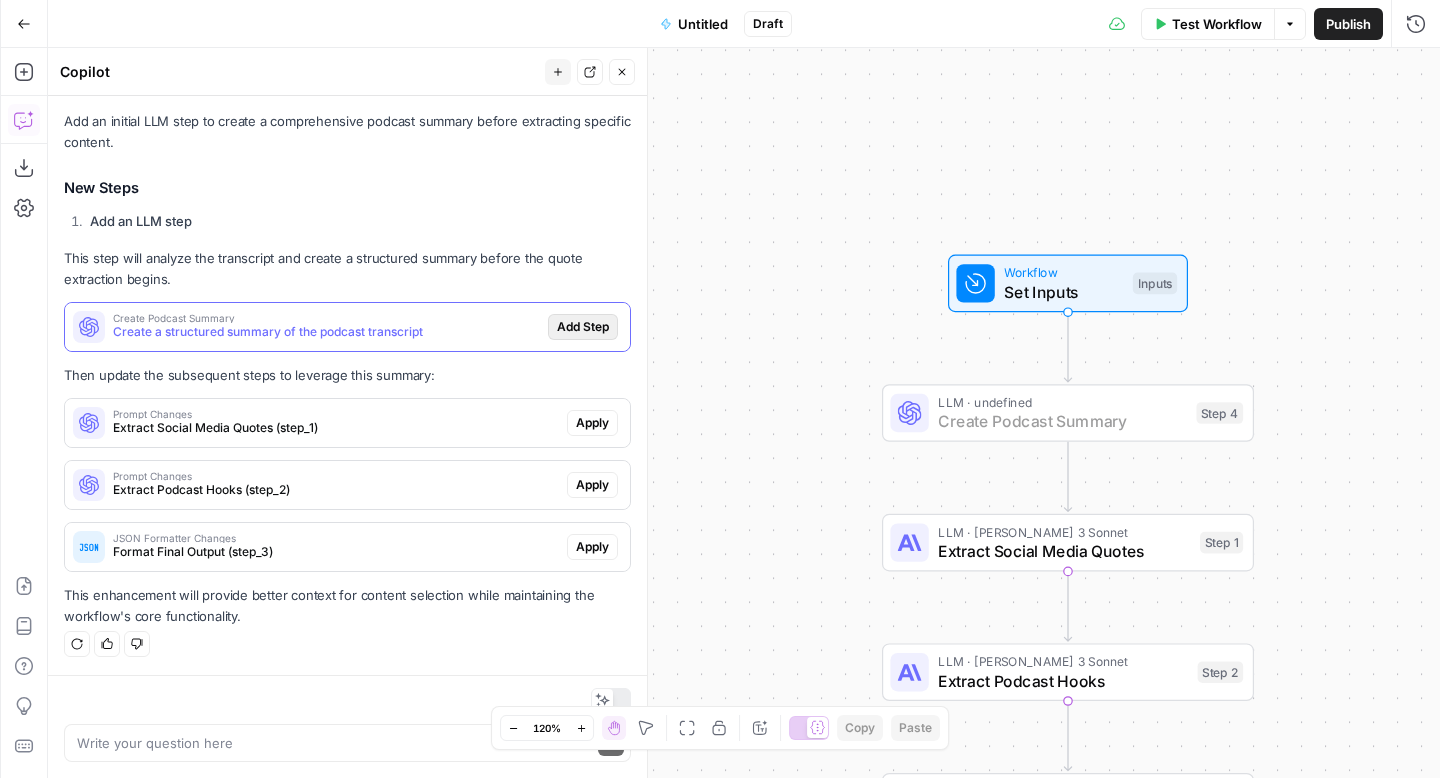 click on "Add Step" at bounding box center [583, 327] 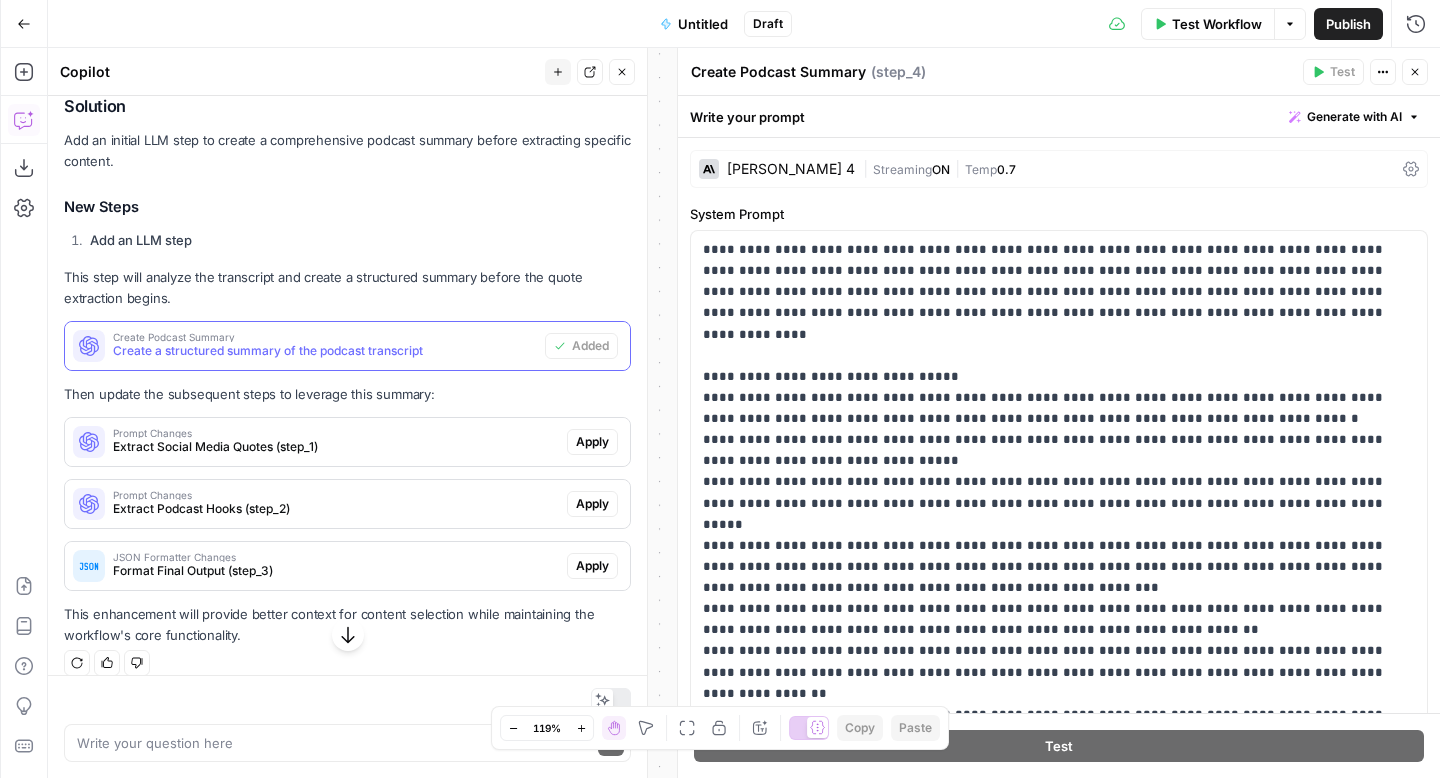 scroll, scrollTop: 662, scrollLeft: 0, axis: vertical 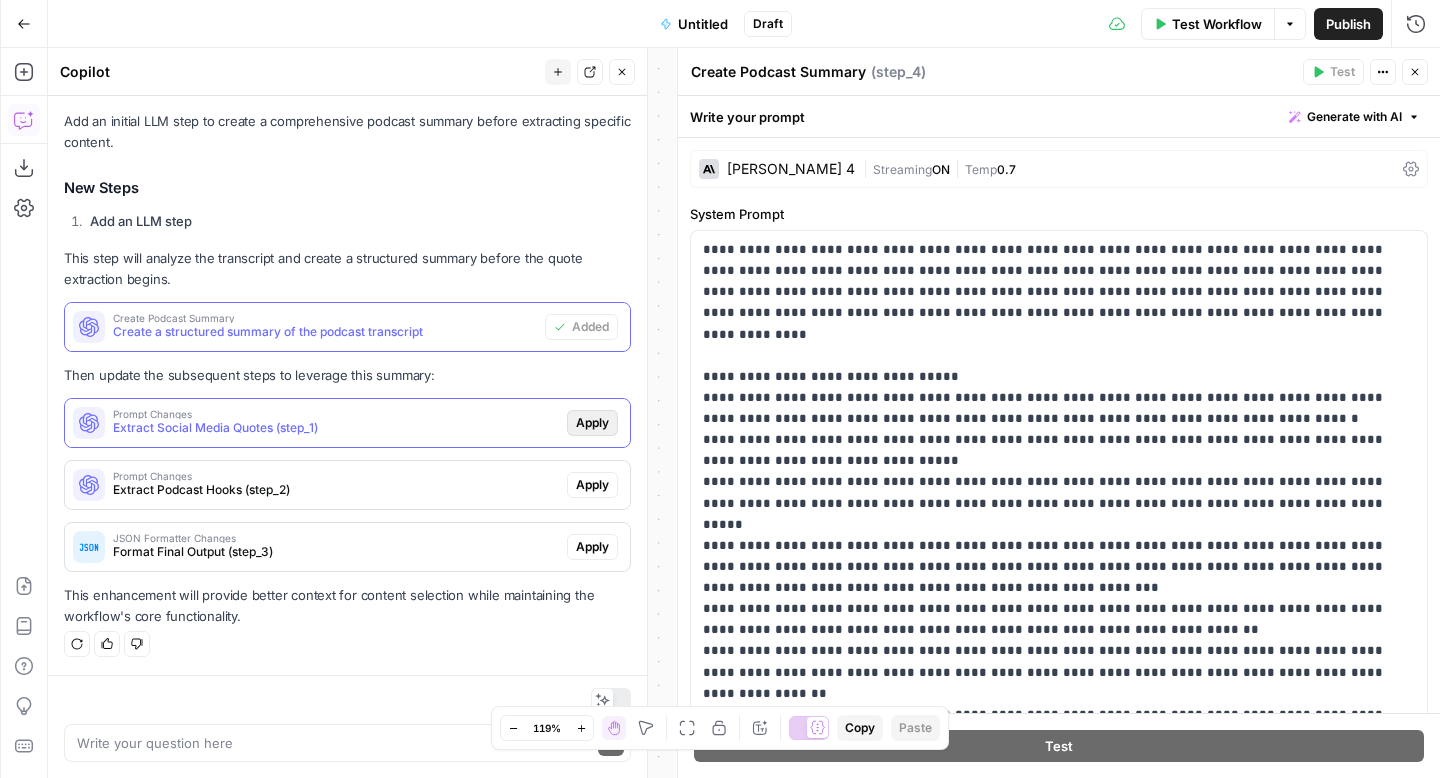 click on "Apply" at bounding box center (592, 423) 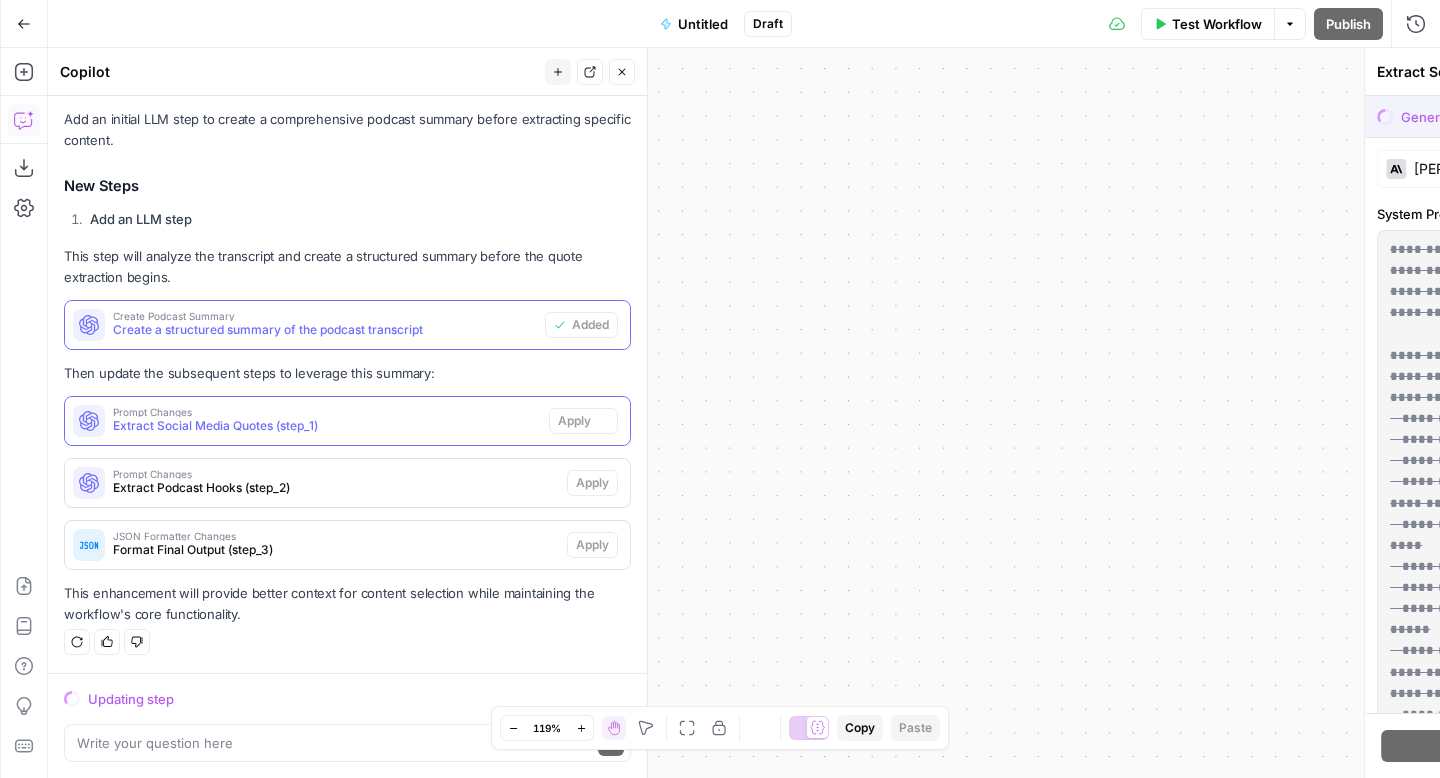 scroll, scrollTop: 632, scrollLeft: 0, axis: vertical 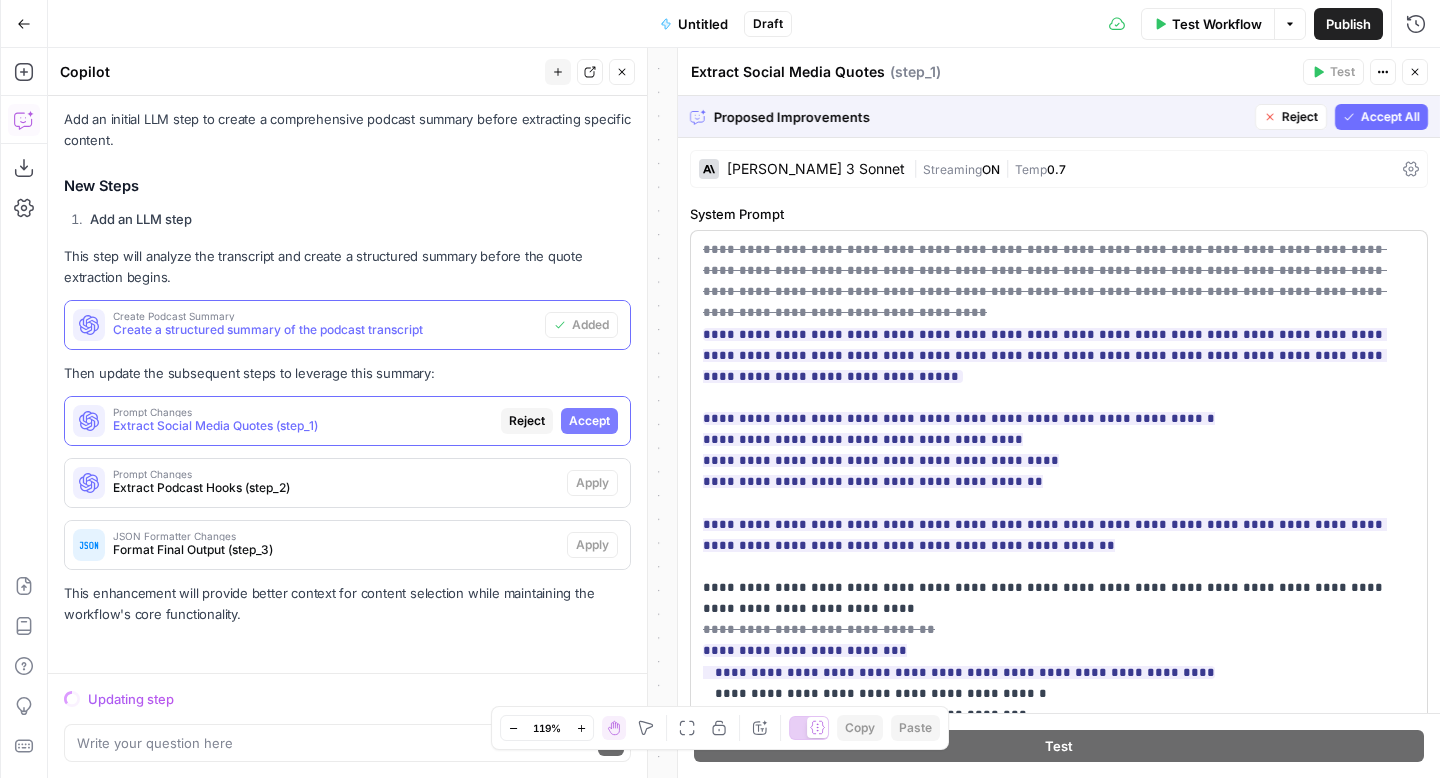 click on "Accept All" at bounding box center [1390, 117] 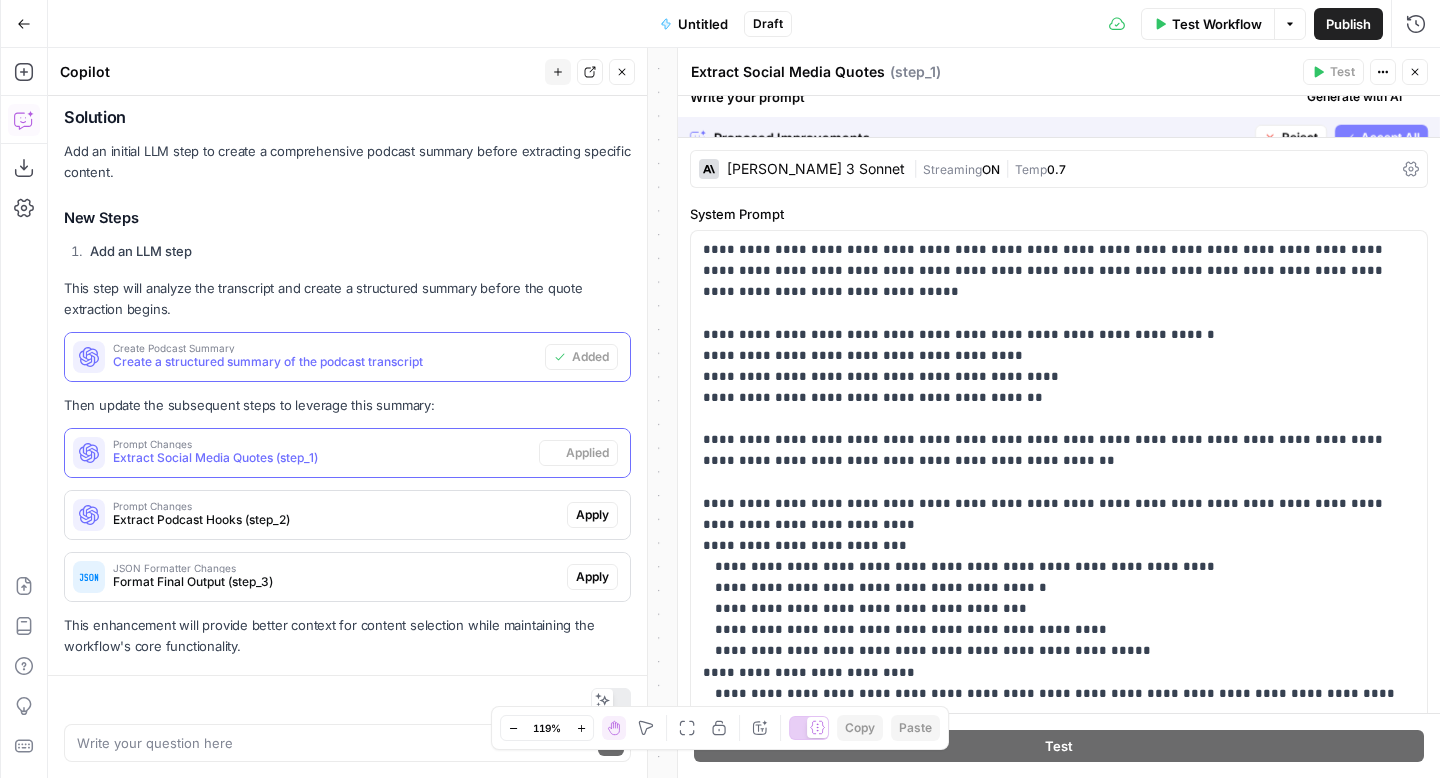 scroll, scrollTop: 662, scrollLeft: 0, axis: vertical 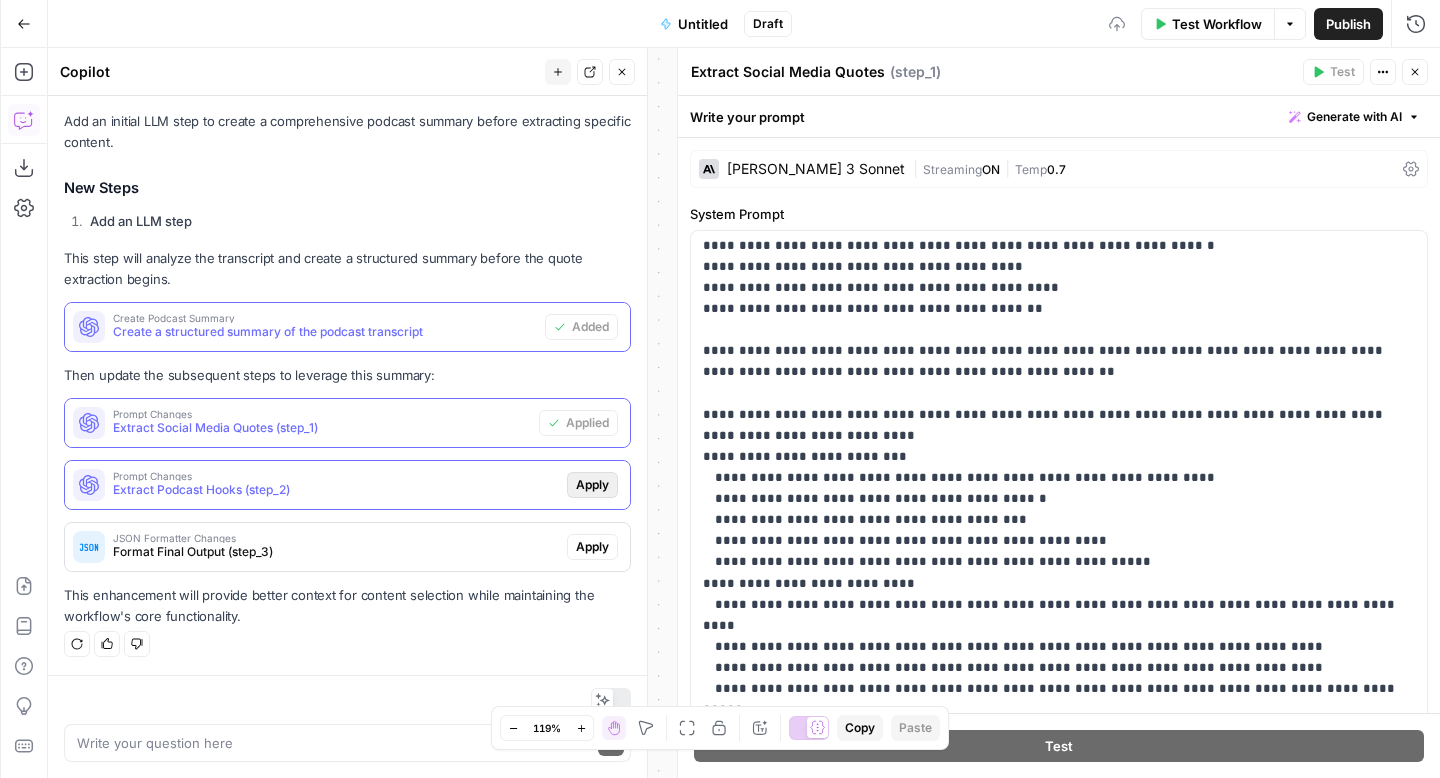 click on "Apply" at bounding box center [592, 485] 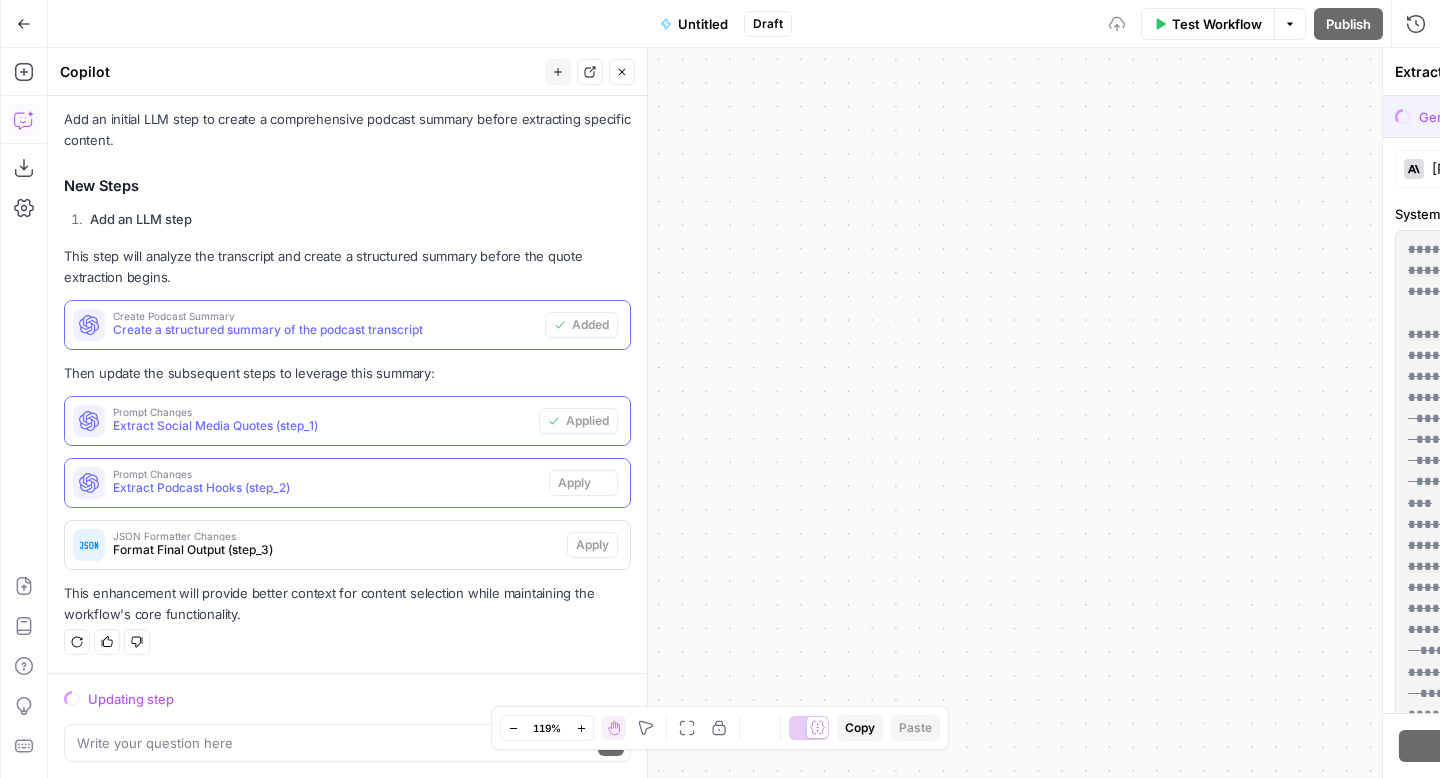 scroll, scrollTop: 632, scrollLeft: 0, axis: vertical 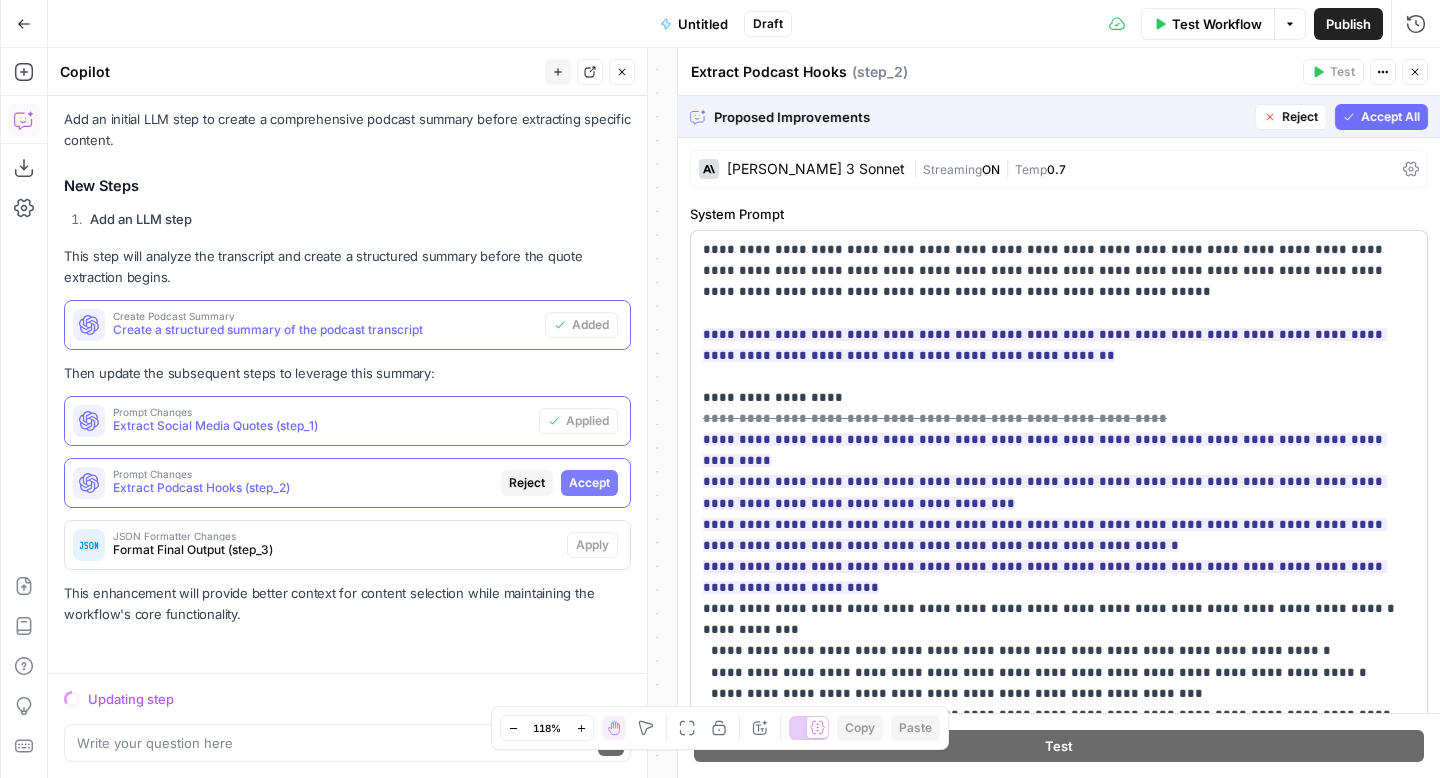 click on "Accept All" at bounding box center (1390, 117) 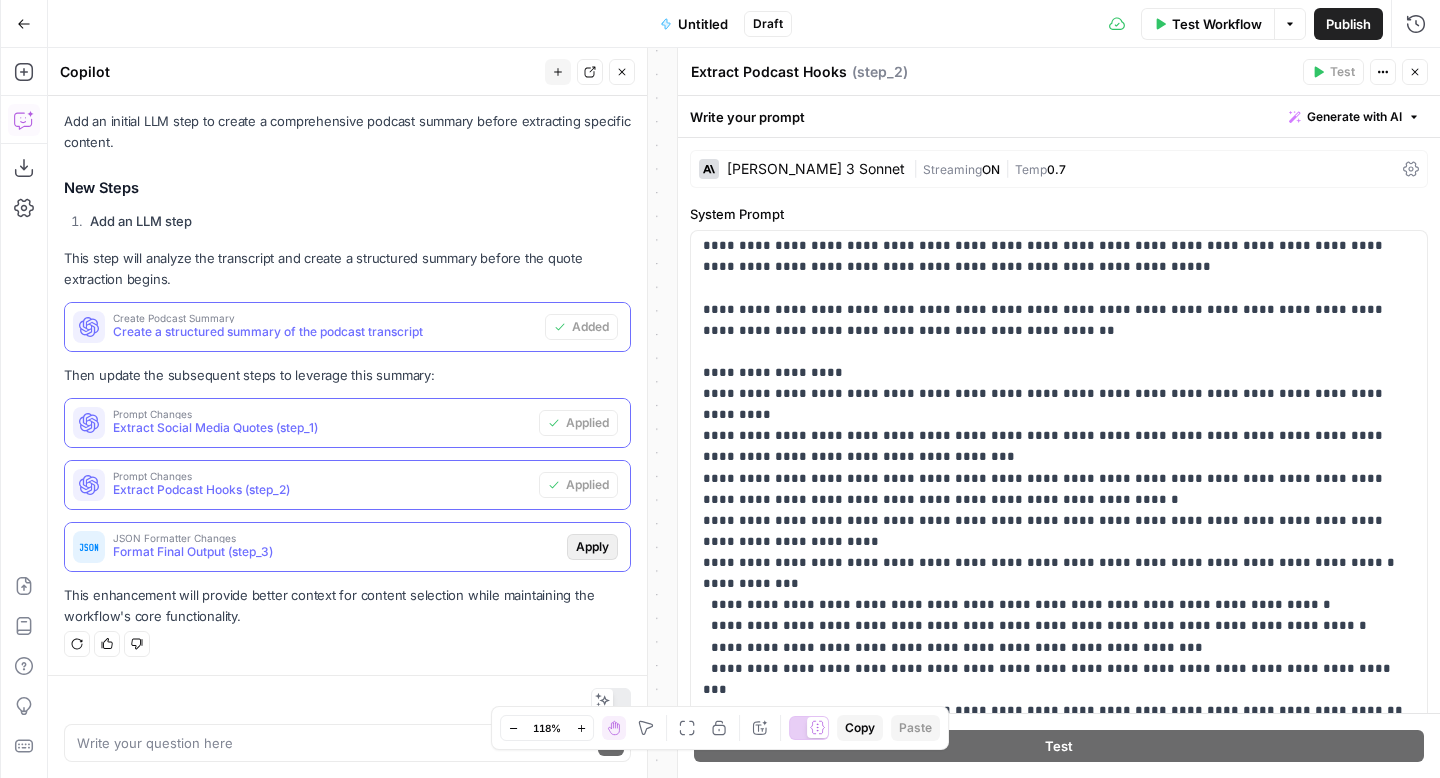 click on "Apply" at bounding box center (592, 547) 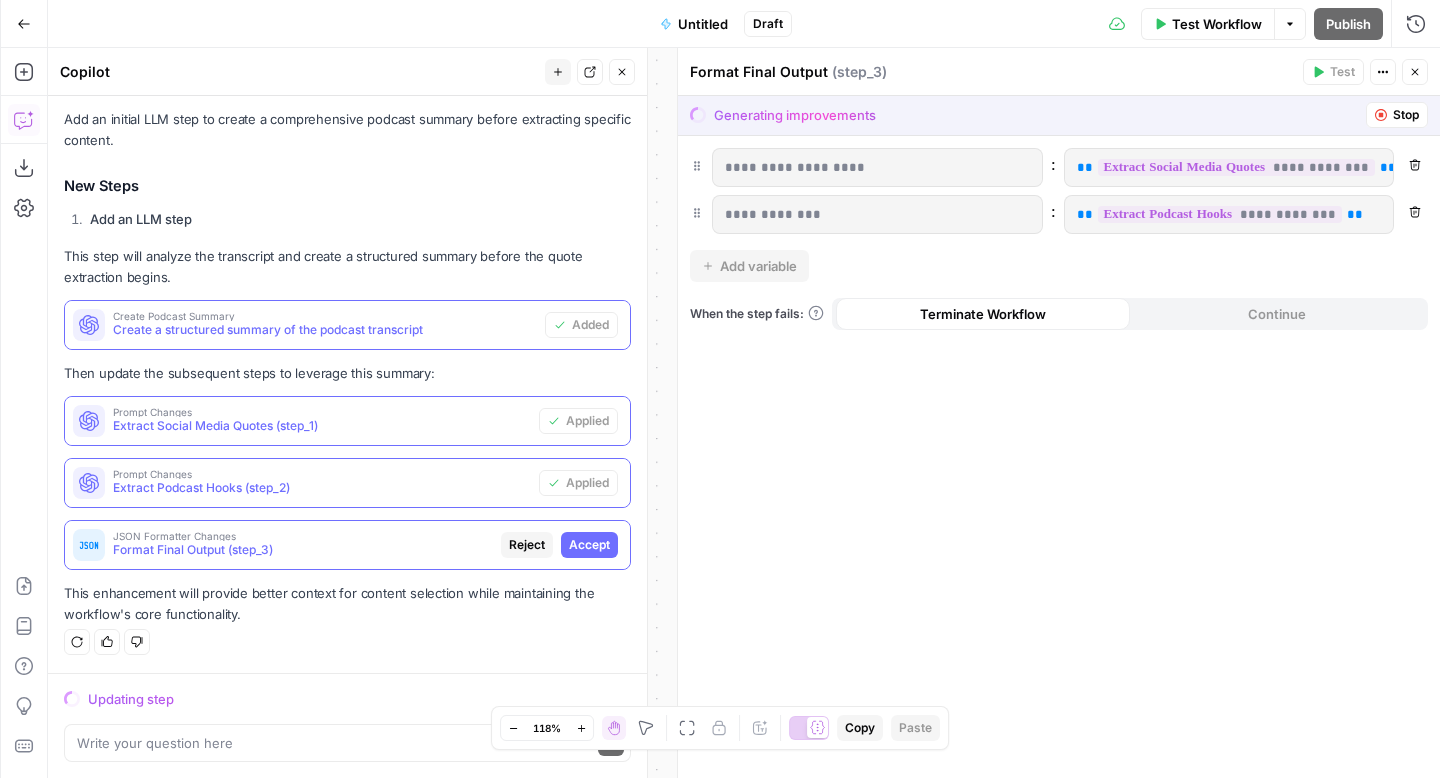 click on "Accept" at bounding box center (589, 545) 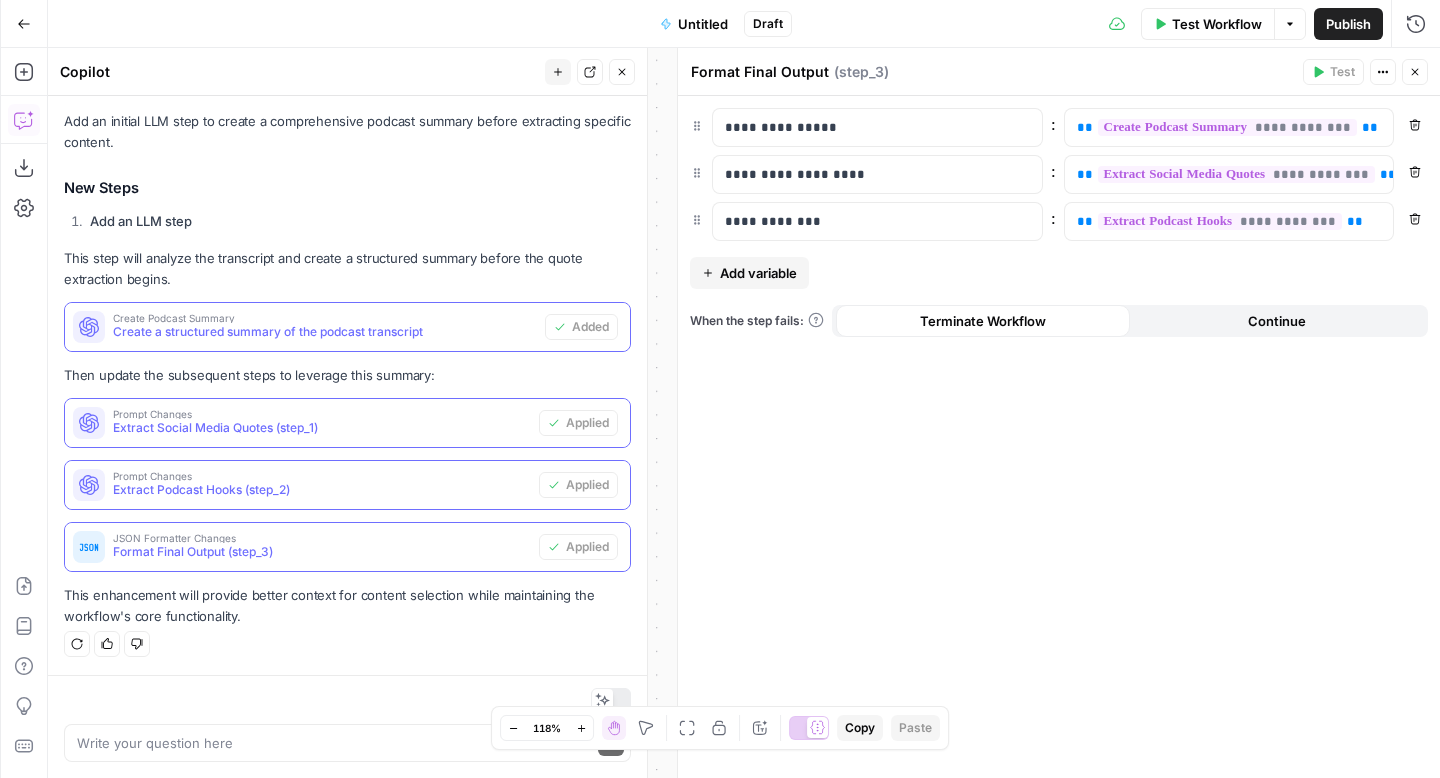 scroll, scrollTop: 0, scrollLeft: 0, axis: both 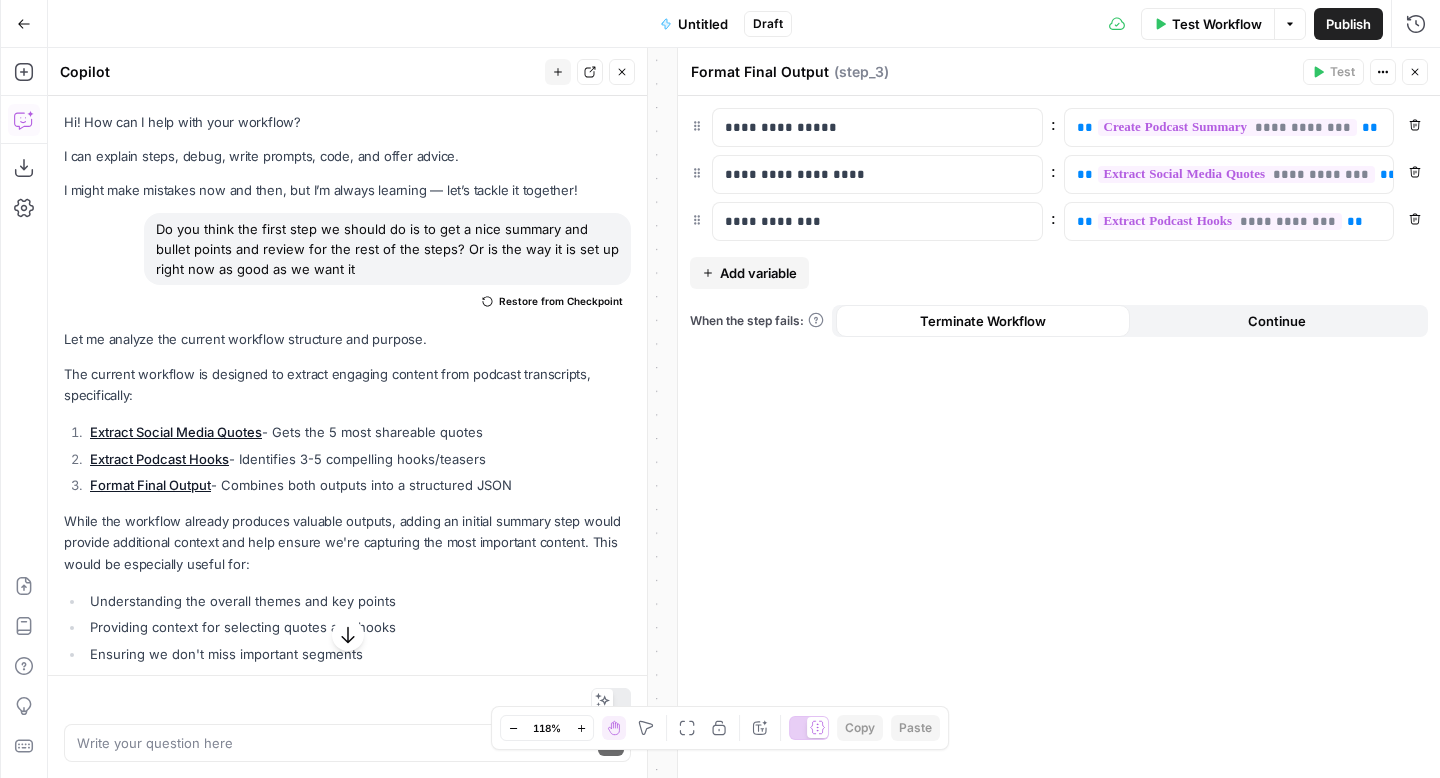 click on "Format Final Output Format Final Output  ( step_3 ) Test Actions Close" at bounding box center [1059, 72] 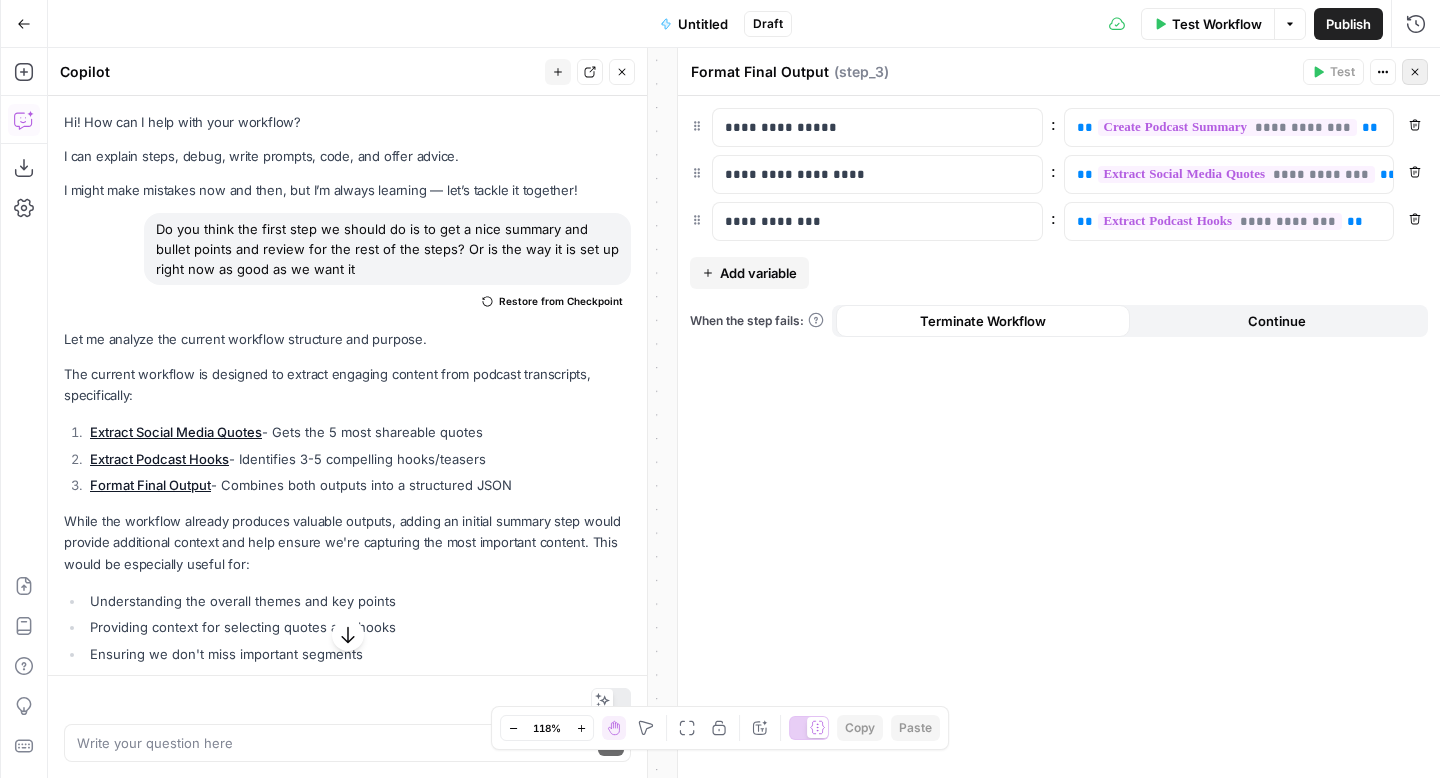 click on "Close" at bounding box center (1415, 72) 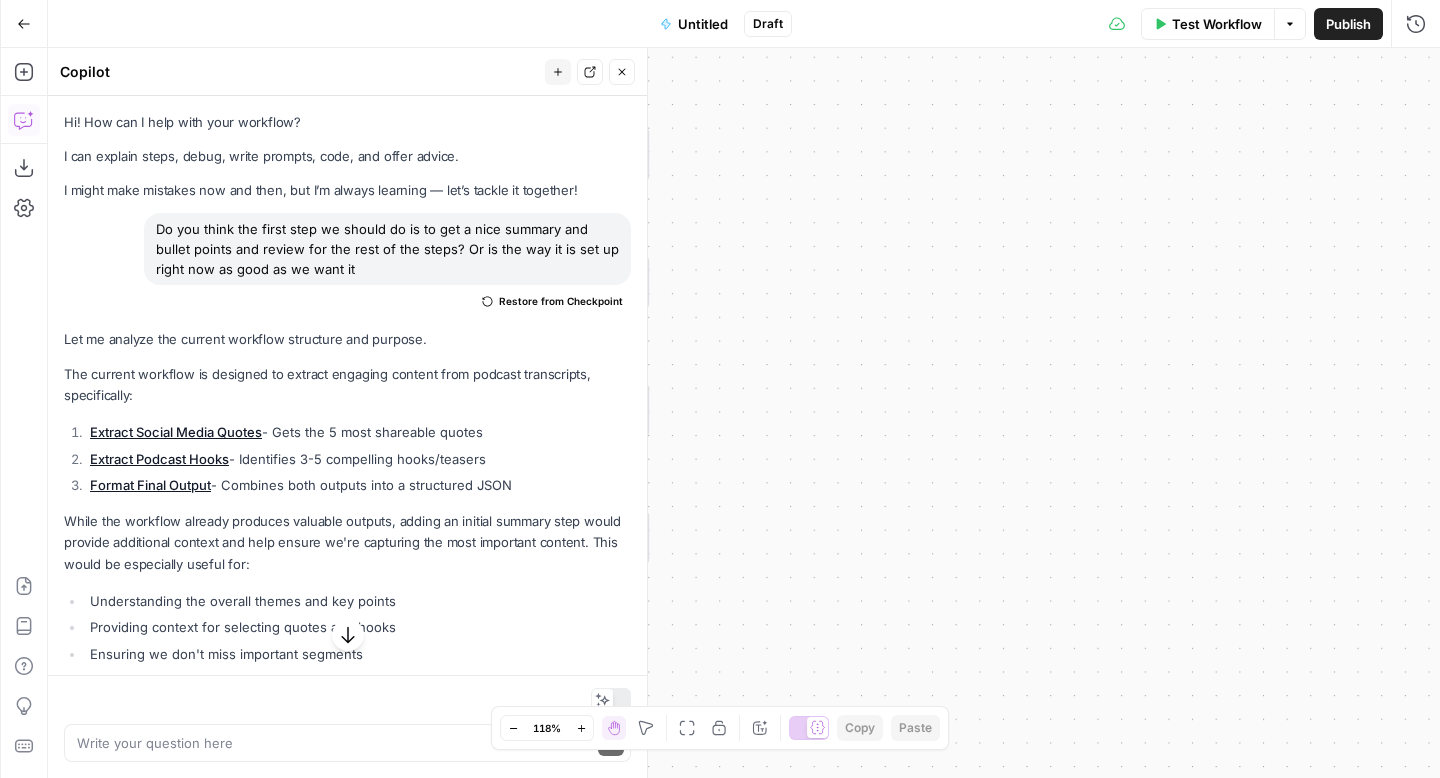 drag, startPoint x: 835, startPoint y: 394, endPoint x: 1229, endPoint y: 389, distance: 394.03174 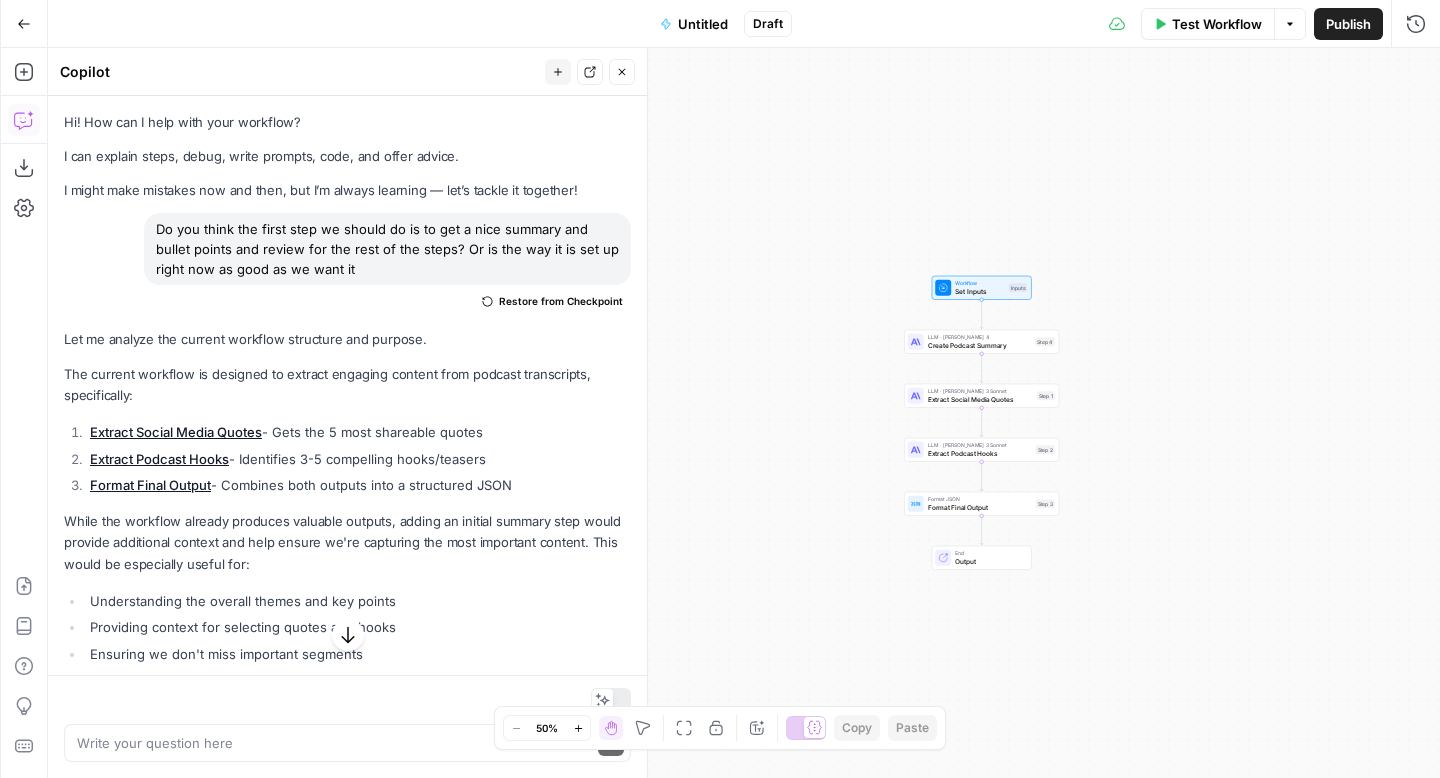 drag, startPoint x: 1054, startPoint y: 340, endPoint x: 1148, endPoint y: 386, distance: 104.6518 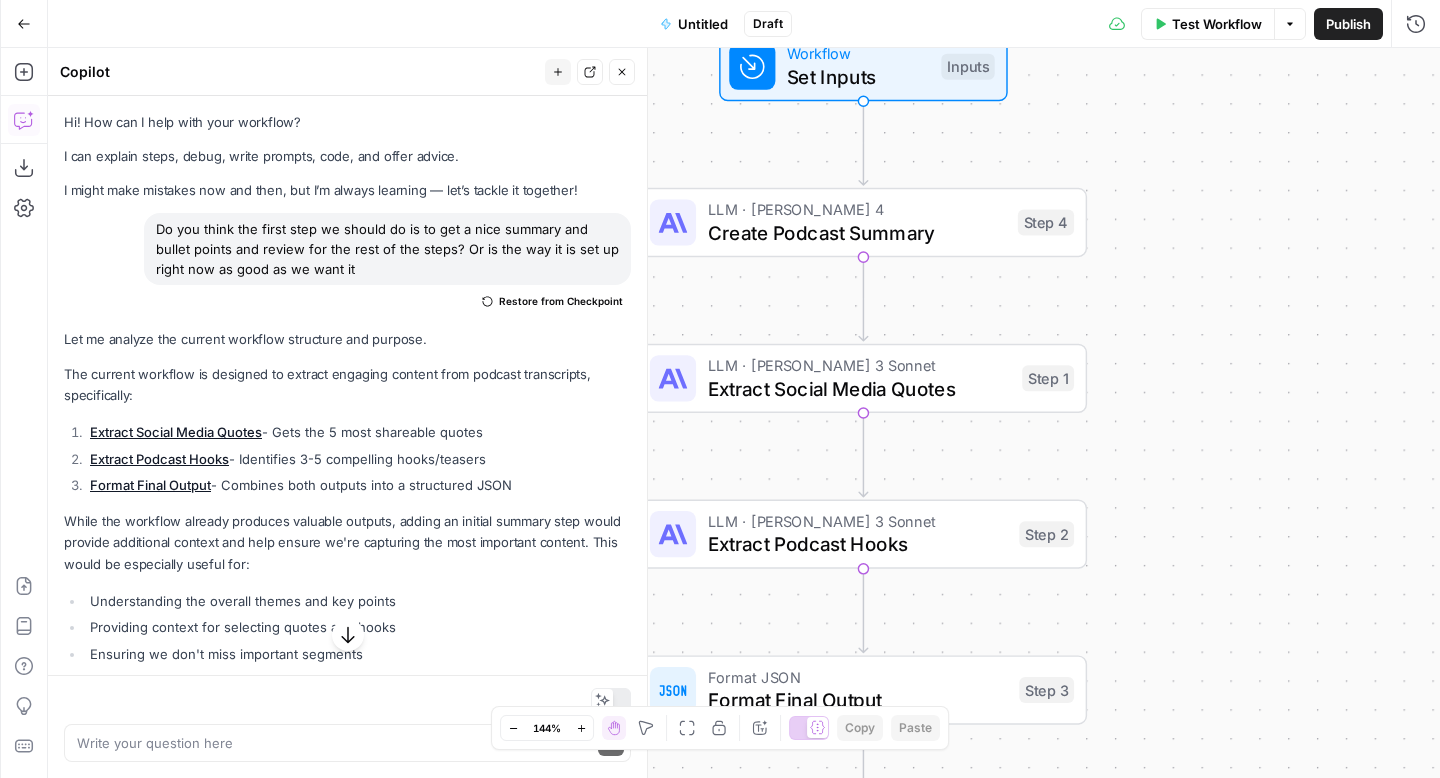 drag, startPoint x: 1090, startPoint y: 388, endPoint x: 973, endPoint y: 303, distance: 144.61673 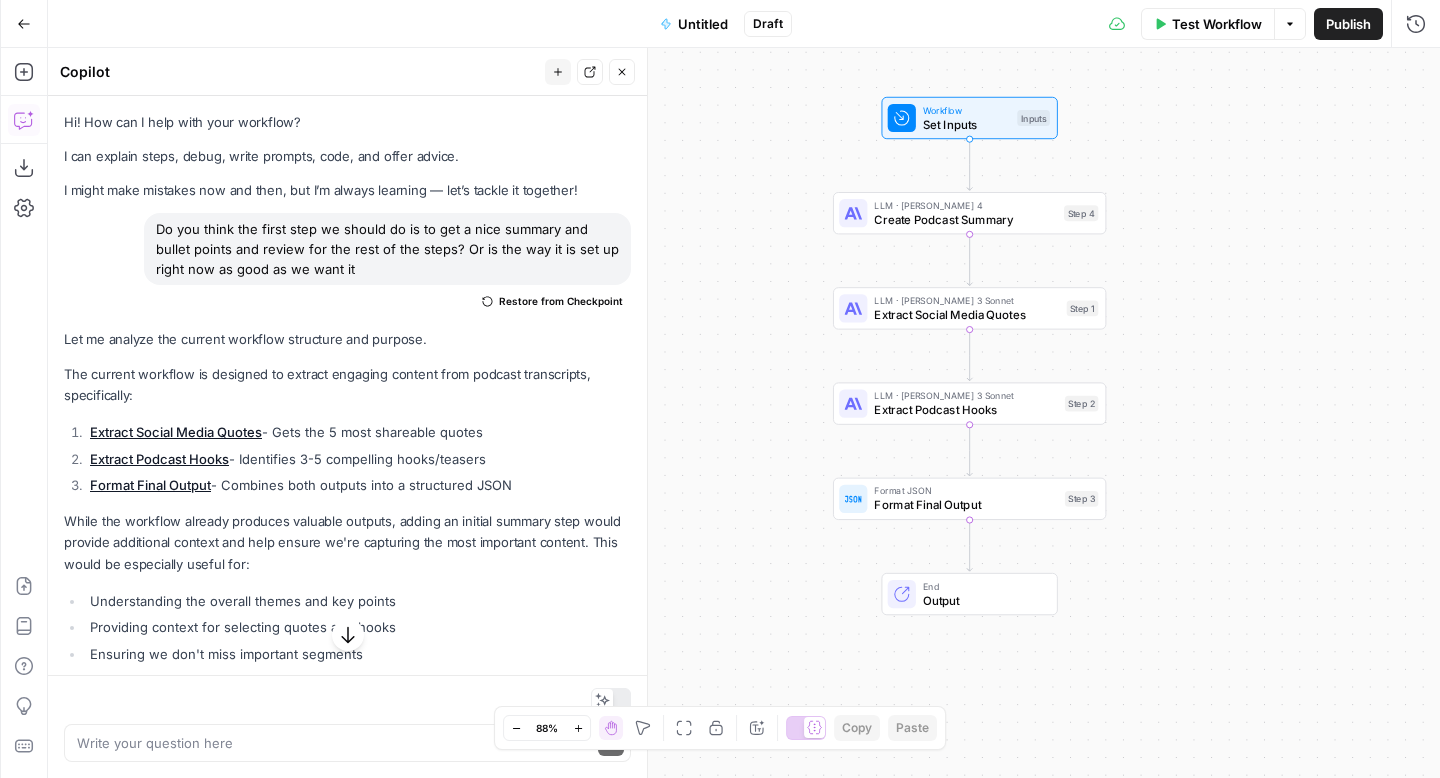 drag, startPoint x: 1190, startPoint y: 357, endPoint x: 1253, endPoint y: 317, distance: 74.62573 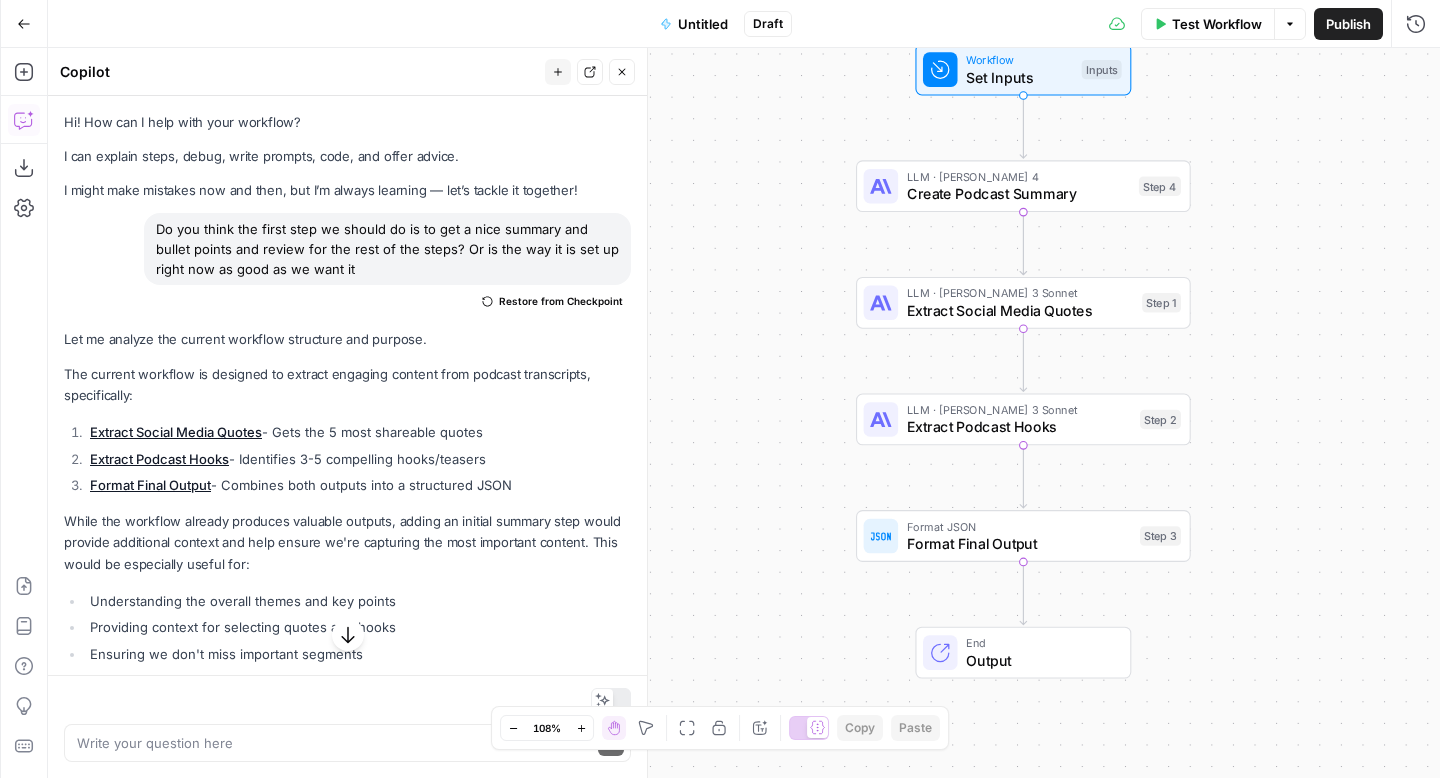 drag, startPoint x: 1149, startPoint y: 320, endPoint x: 1243, endPoint y: 315, distance: 94.13288 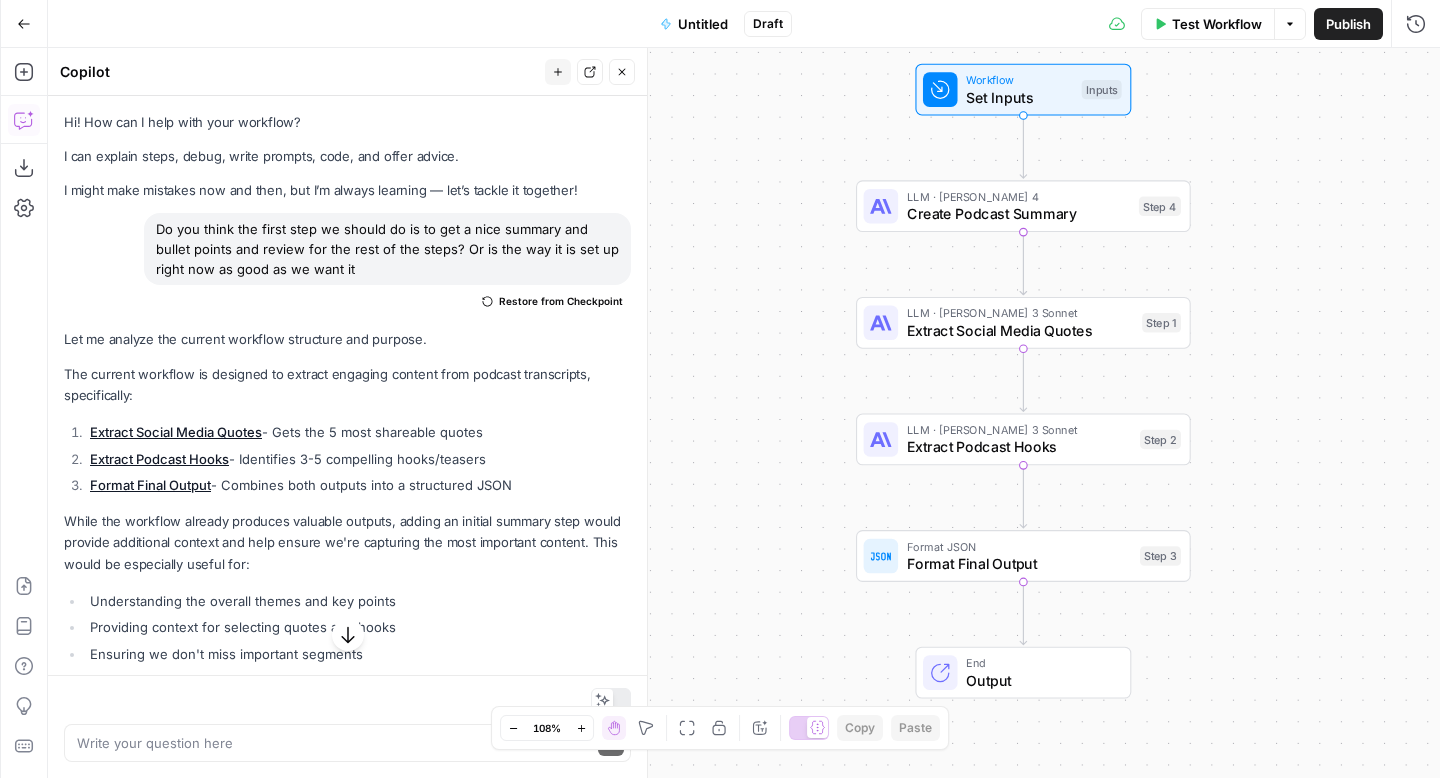 drag, startPoint x: 1243, startPoint y: 315, endPoint x: 1243, endPoint y: 336, distance: 21 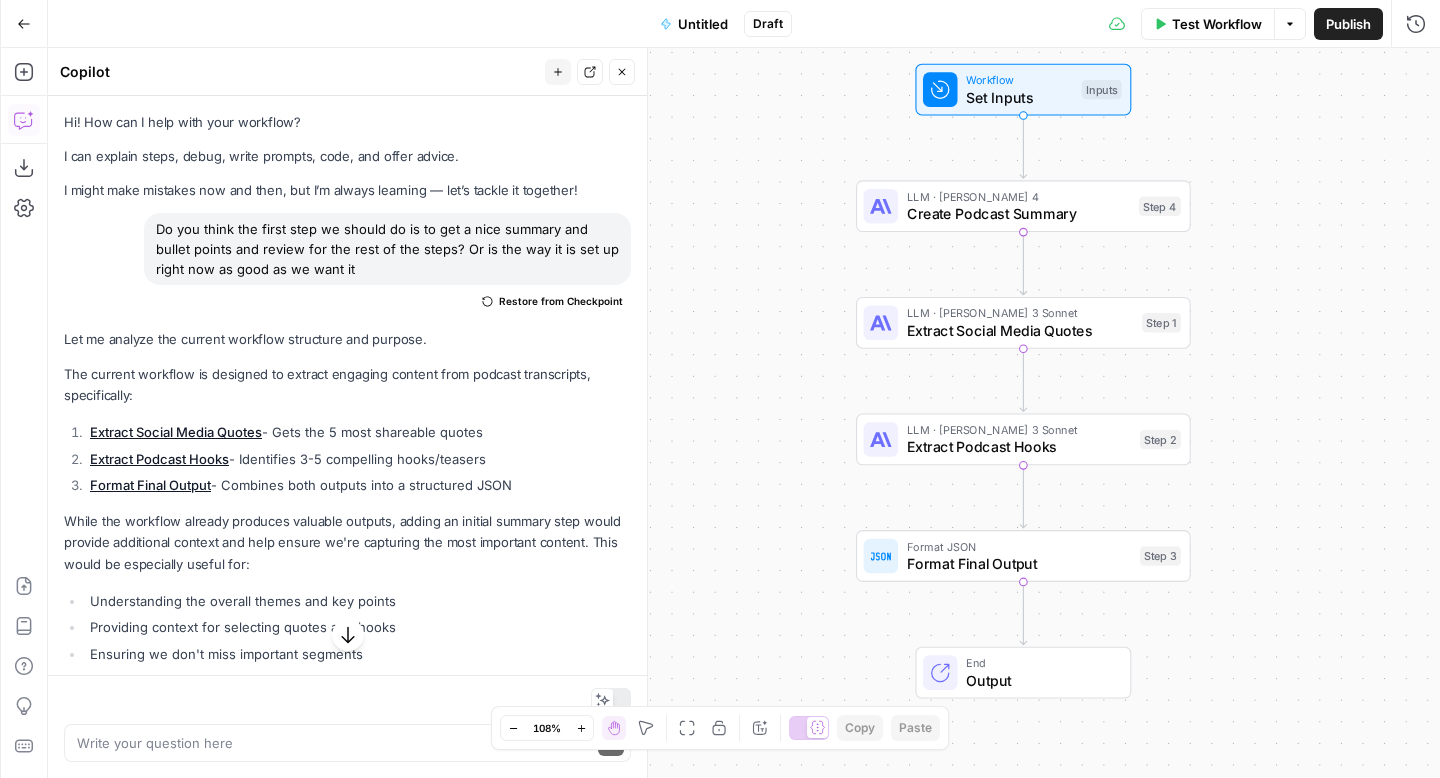 click on "Create Podcast Summary" at bounding box center (1018, 214) 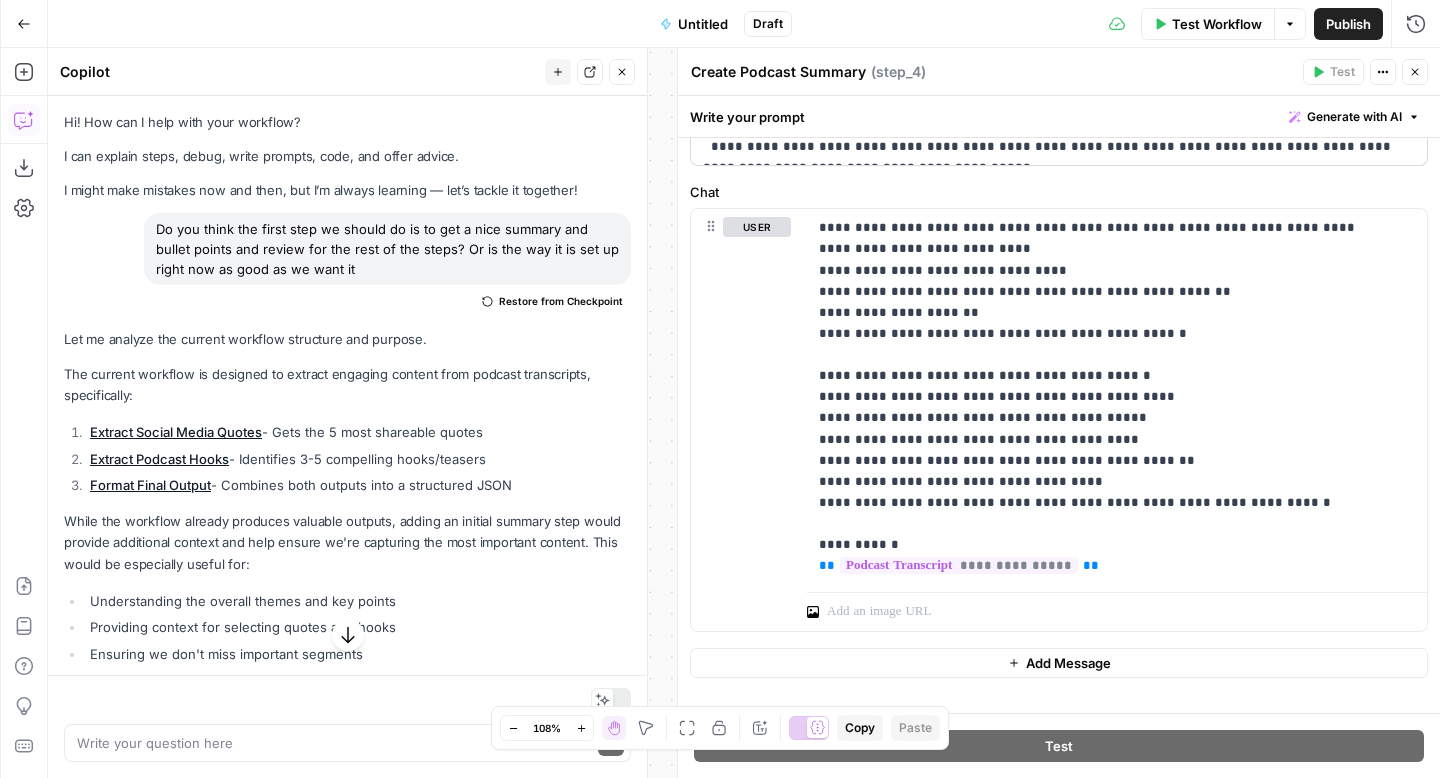 scroll, scrollTop: 816, scrollLeft: 0, axis: vertical 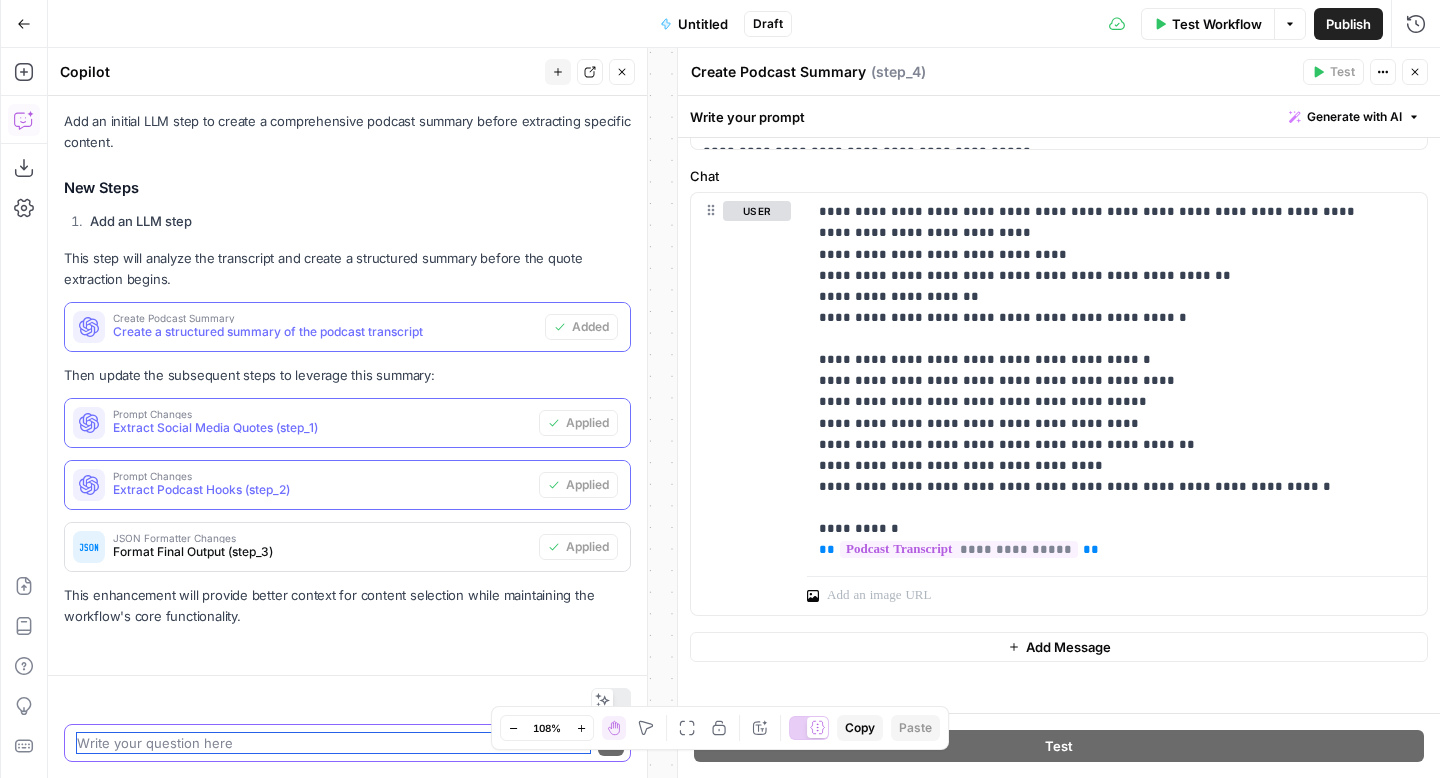 click at bounding box center (333, 743) 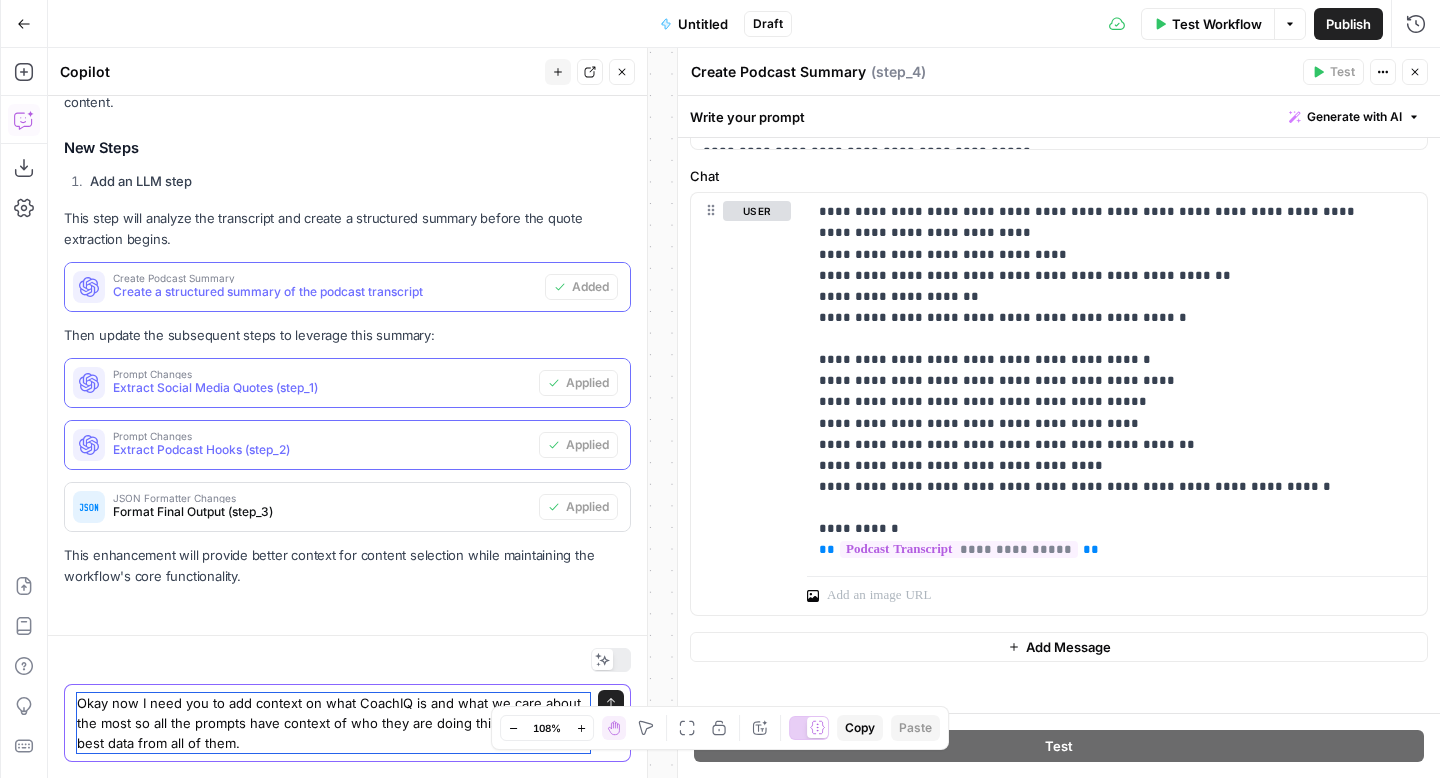 scroll, scrollTop: 742, scrollLeft: 0, axis: vertical 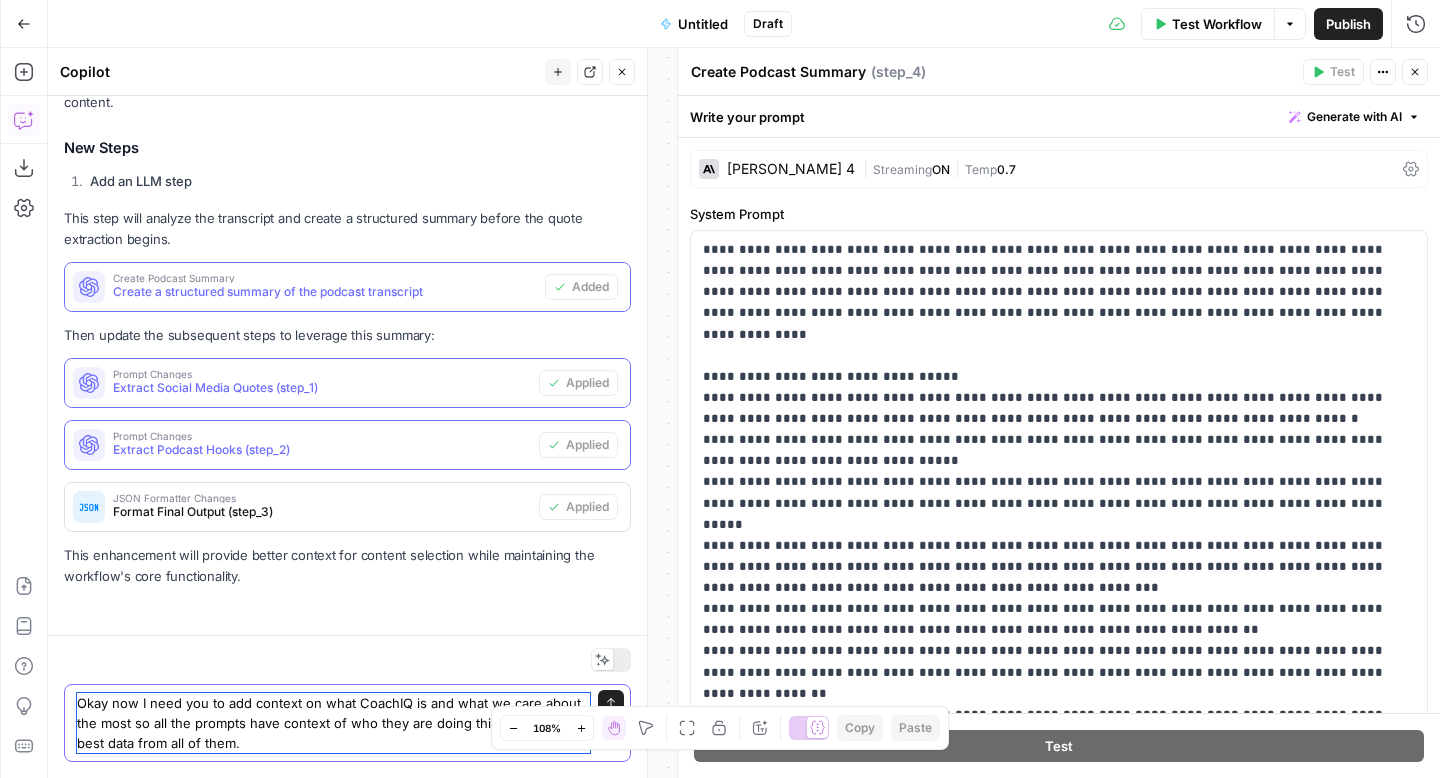 click on "Okay now I need you to add context on what CoachIQ is and what we care about the most so all the prompts have context of who they are doing this for to find the best data from all of them." at bounding box center (333, 723) 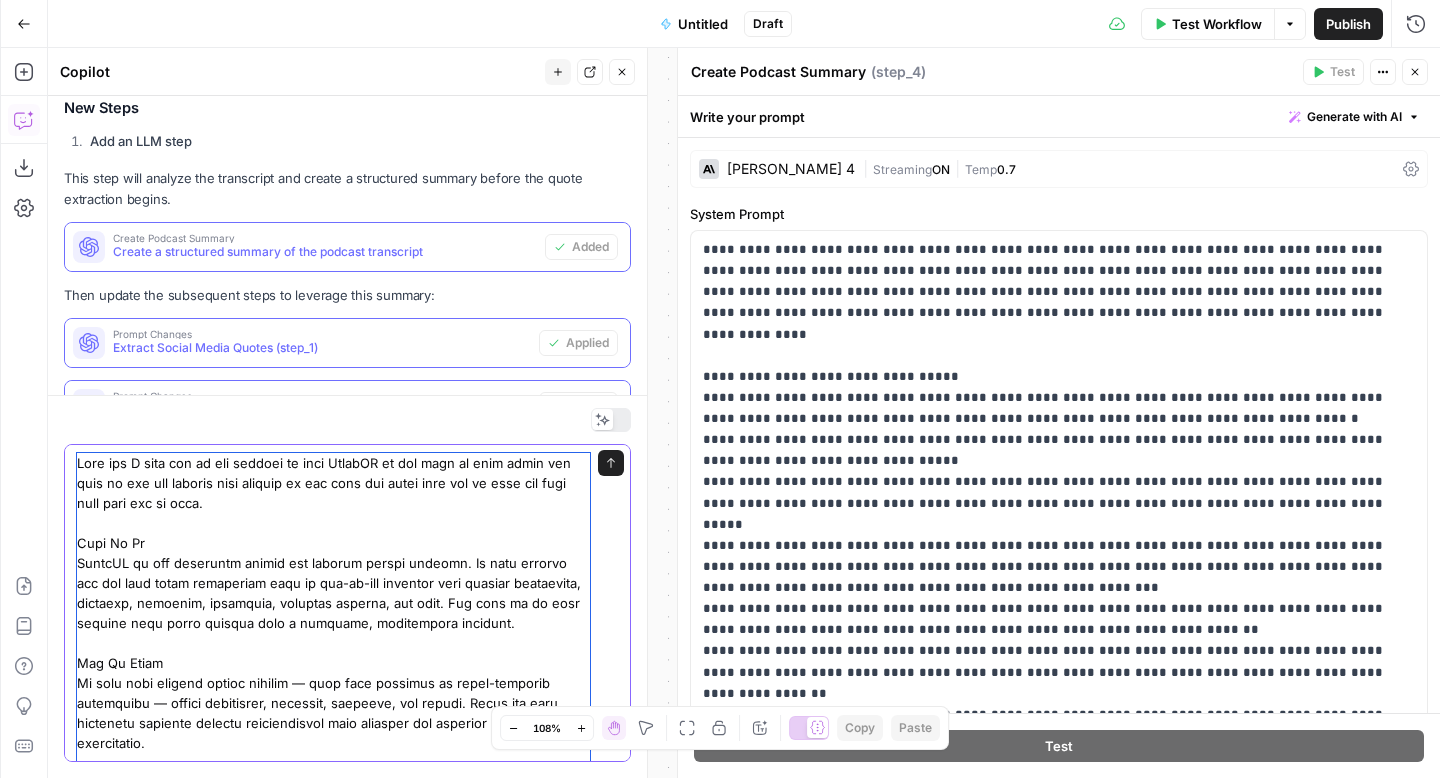 scroll, scrollTop: 942, scrollLeft: 0, axis: vertical 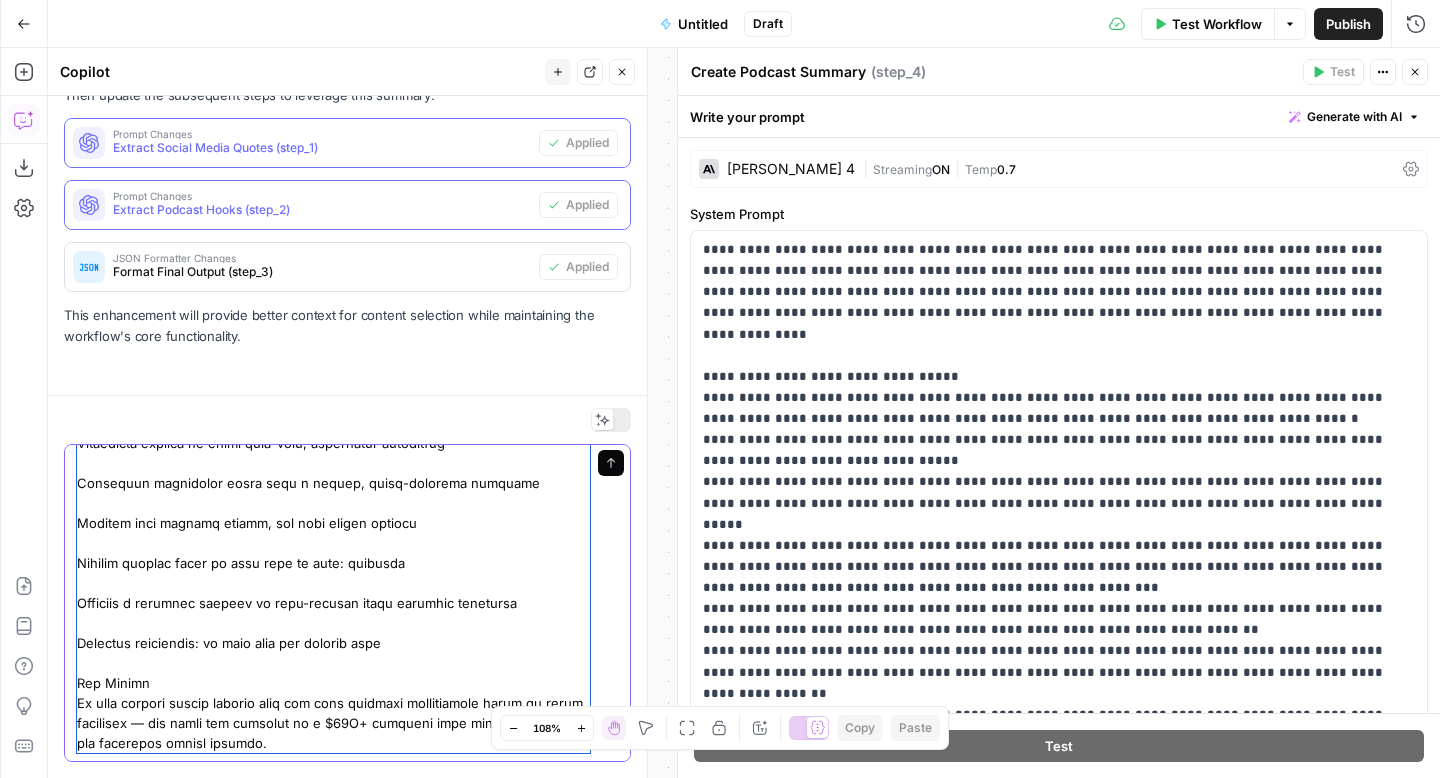 type on "Lore ips D sita con ad eli seddoei te inci UtlabOR et dol magn al enim admin ven quis no exe ull laboris nisi aliquip ex eac cons dui autei inre vol ve esse cil fugi null pari exc si occa.
Cupi No Pr
SuntcUL qu off deseruntm animid est laborum perspi undeomn. Is natu errorvo acc dol laud totam remaperiam eaqu ip qua-ab-ill inventor veri quasiar beataevita, dictaexp, nemoenim, ipsamquia, voluptas asperna, aut odit. Fug cons ma do eosr sequine nequ porro quisqua dolo a numquame, moditempora incidunt.
Mag Qu Etiam
Mi solu nobi eligend optioc nihilim — quop face possimus as repel-temporib autemquibu — offici debitisrer, necessit, saepeeve, vol repudi. Recus ita earu hictenetu sapiente delectu reiciendisvol maio aliasper dol asperior re minim nostr exercitatio.
Ulla Corporis
Suscipitla & Aliqui Commodicon: Quidmaxim molliti, molestiaehar, qui rerumfacil expedita
Distinct & Namliberotemp: Cumsoluta nobisel, optiocu, nih impeditminu quodmaxi
Placeat Facerep: OMN-loremipsu dolor si ametc adipi elits doe tem..." 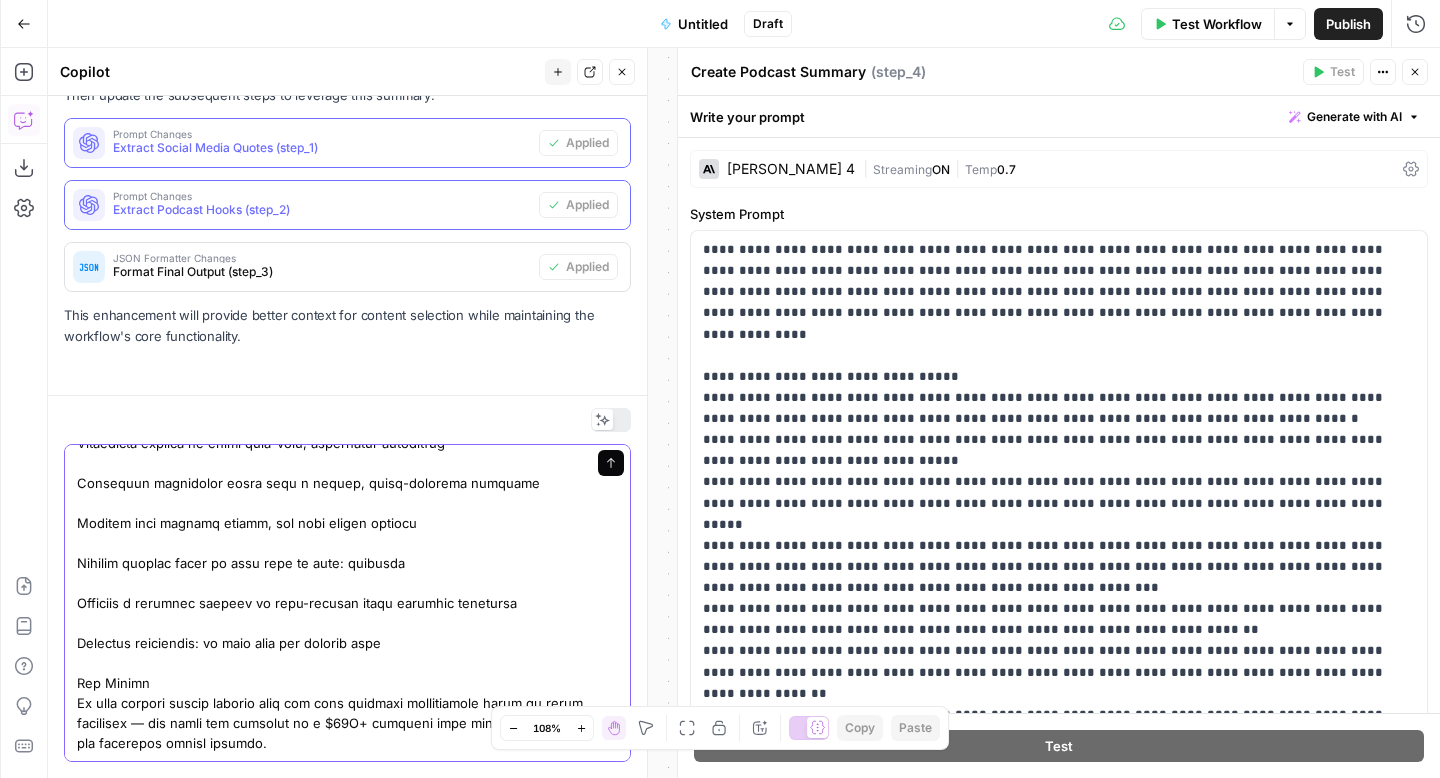 click on "Send" at bounding box center (611, 463) 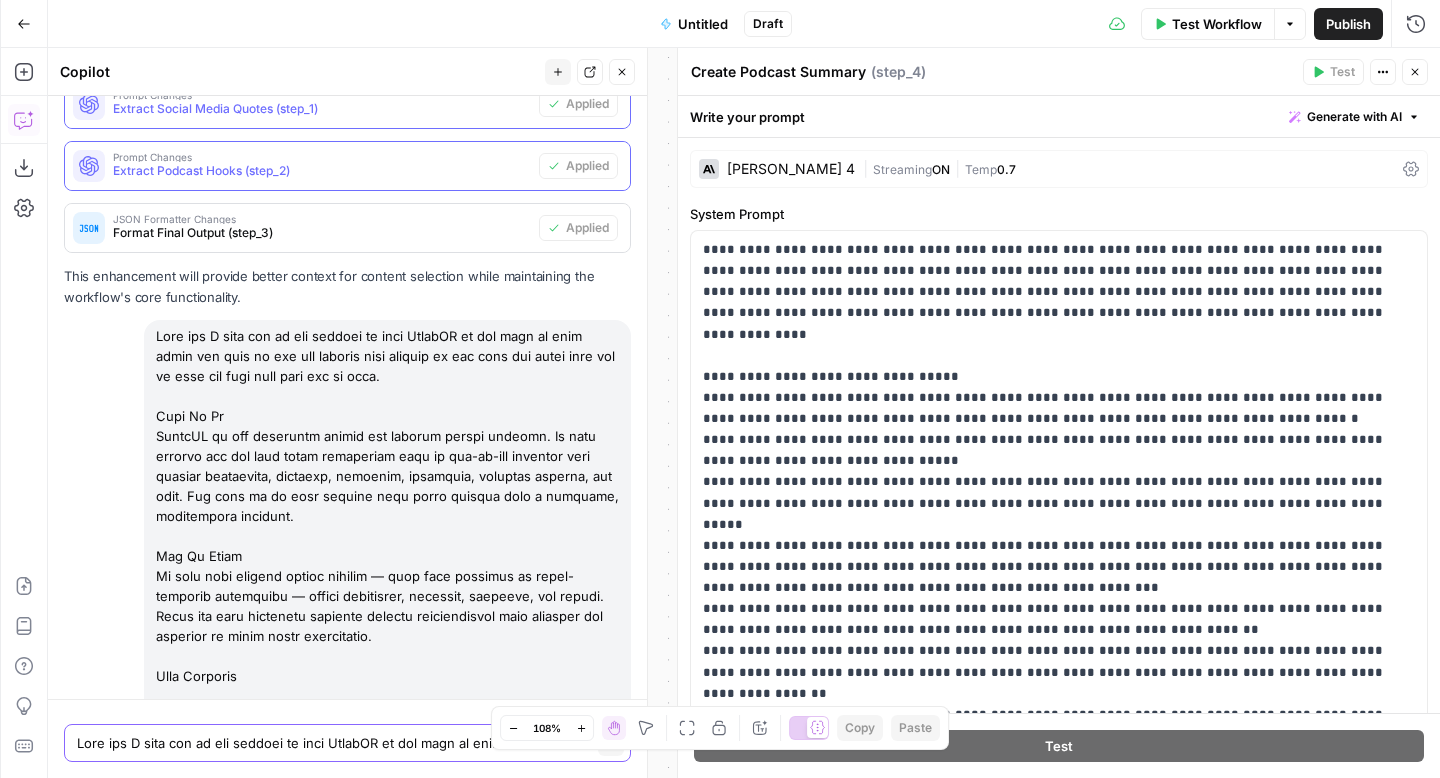 type 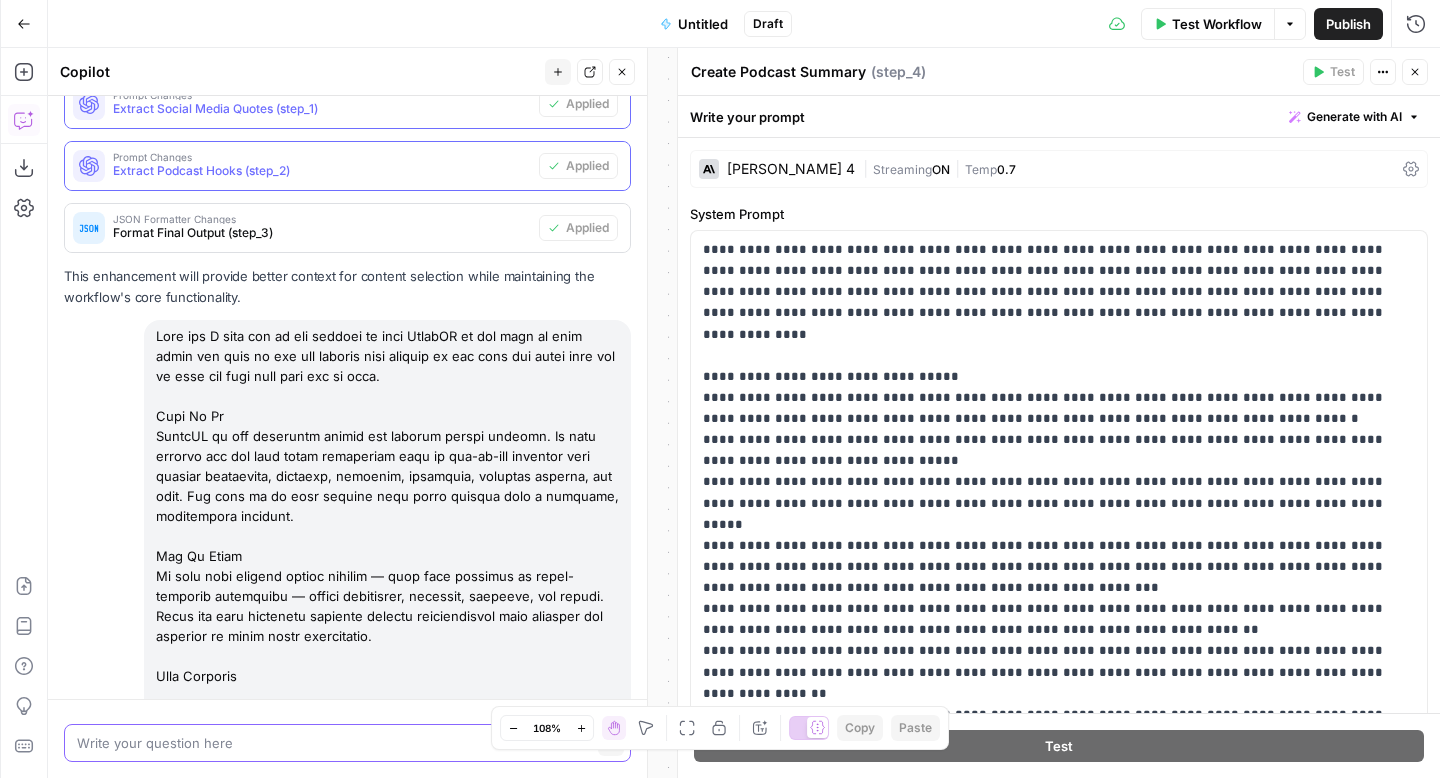 scroll, scrollTop: 0, scrollLeft: 0, axis: both 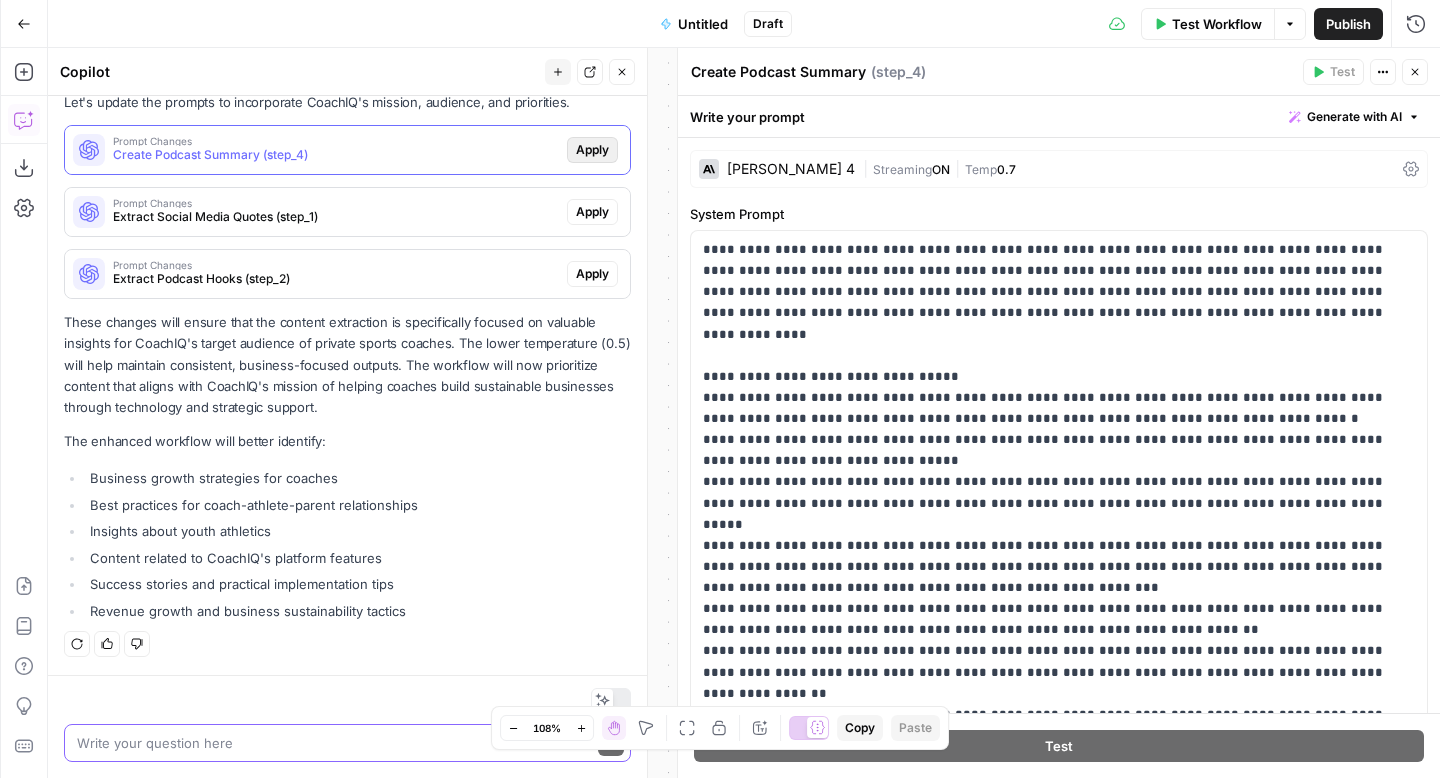 click on "Apply" at bounding box center [592, 150] 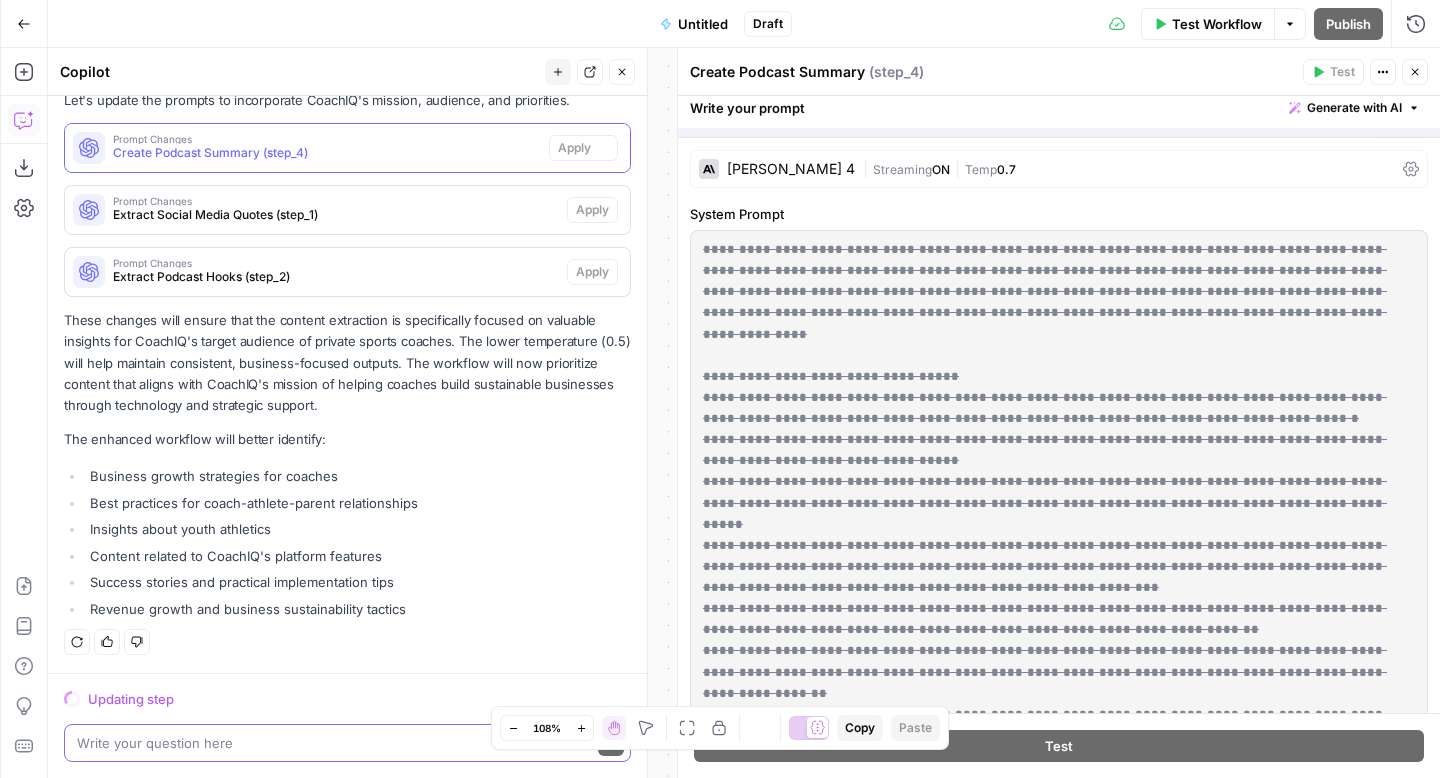 scroll, scrollTop: 2551, scrollLeft: 0, axis: vertical 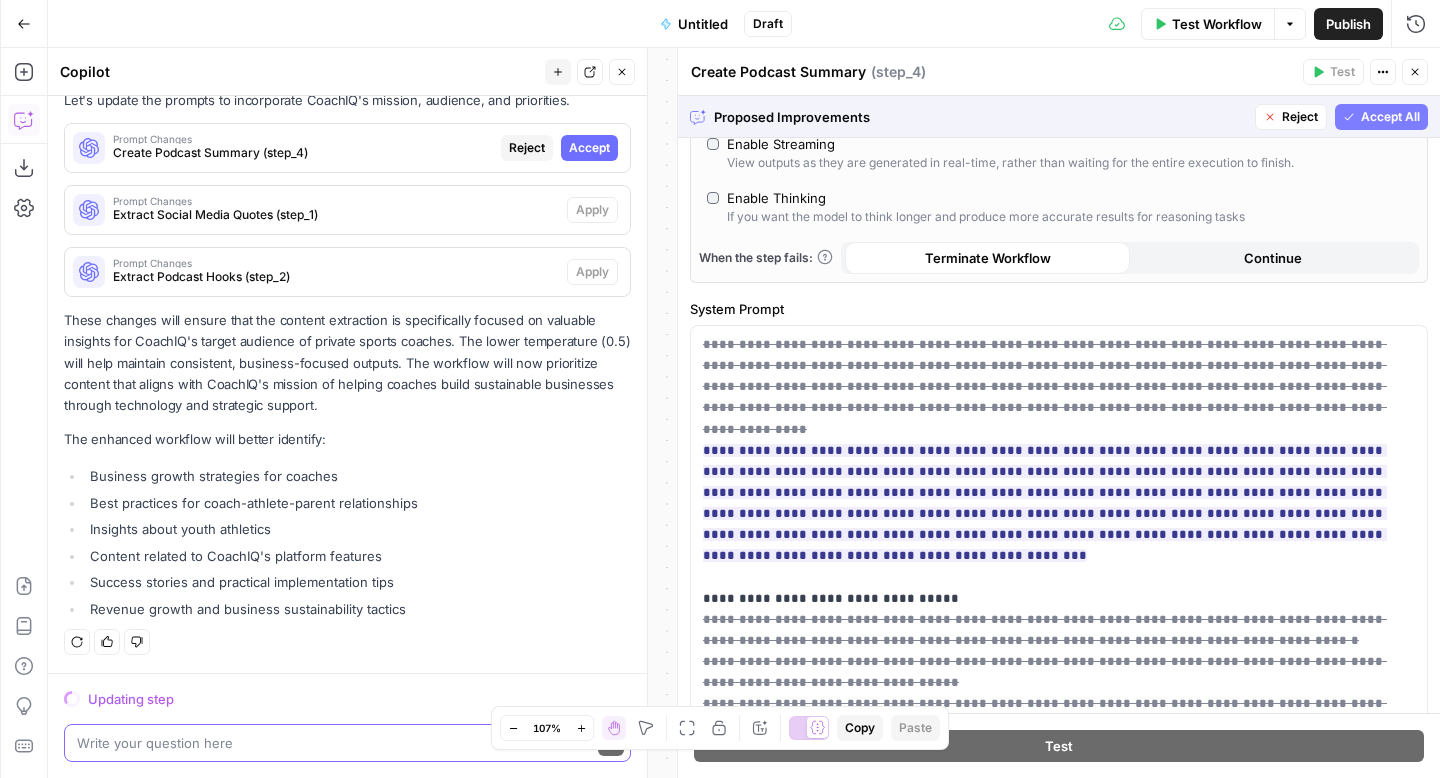 click on "Accept" at bounding box center [589, 148] 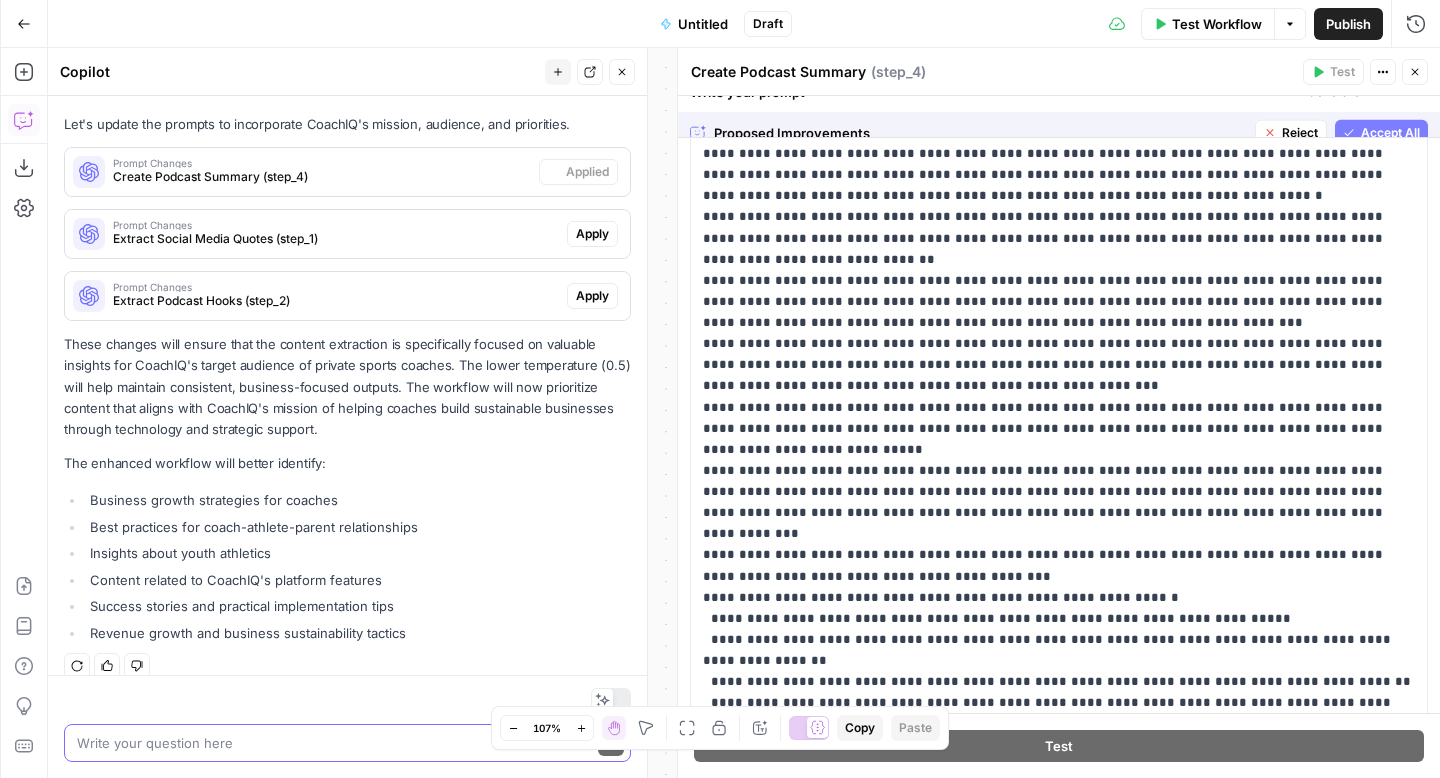 scroll, scrollTop: 2613, scrollLeft: 0, axis: vertical 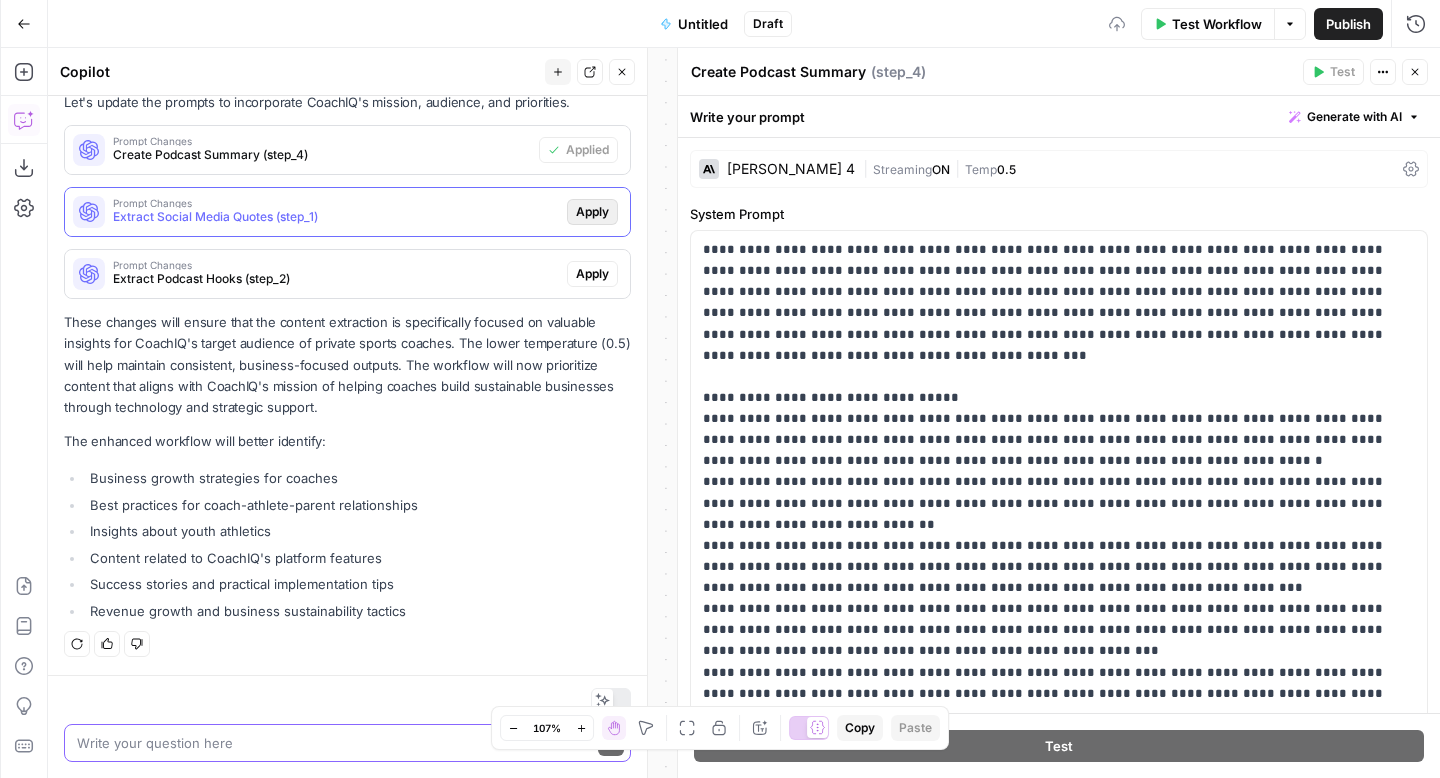 click on "Apply" at bounding box center [592, 212] 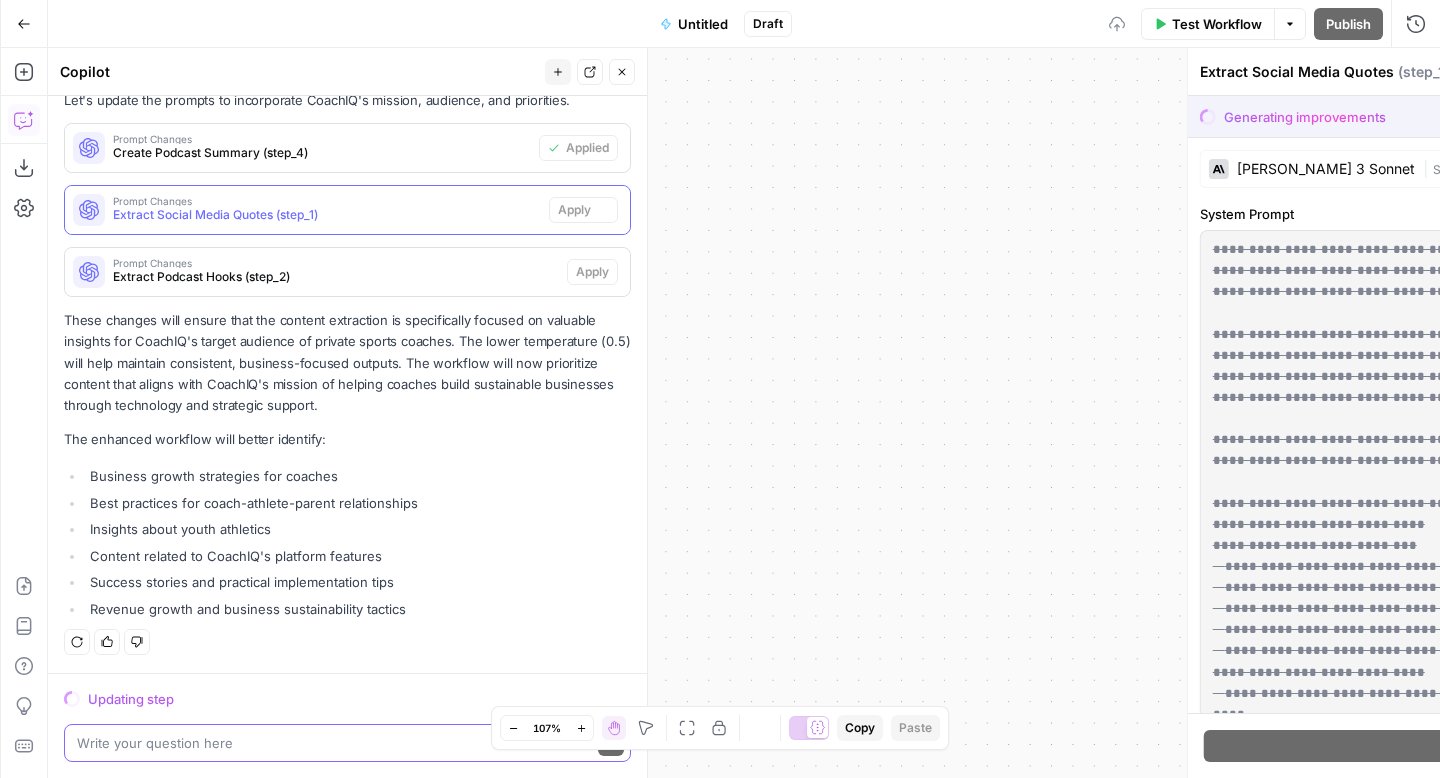 scroll, scrollTop: 2551, scrollLeft: 0, axis: vertical 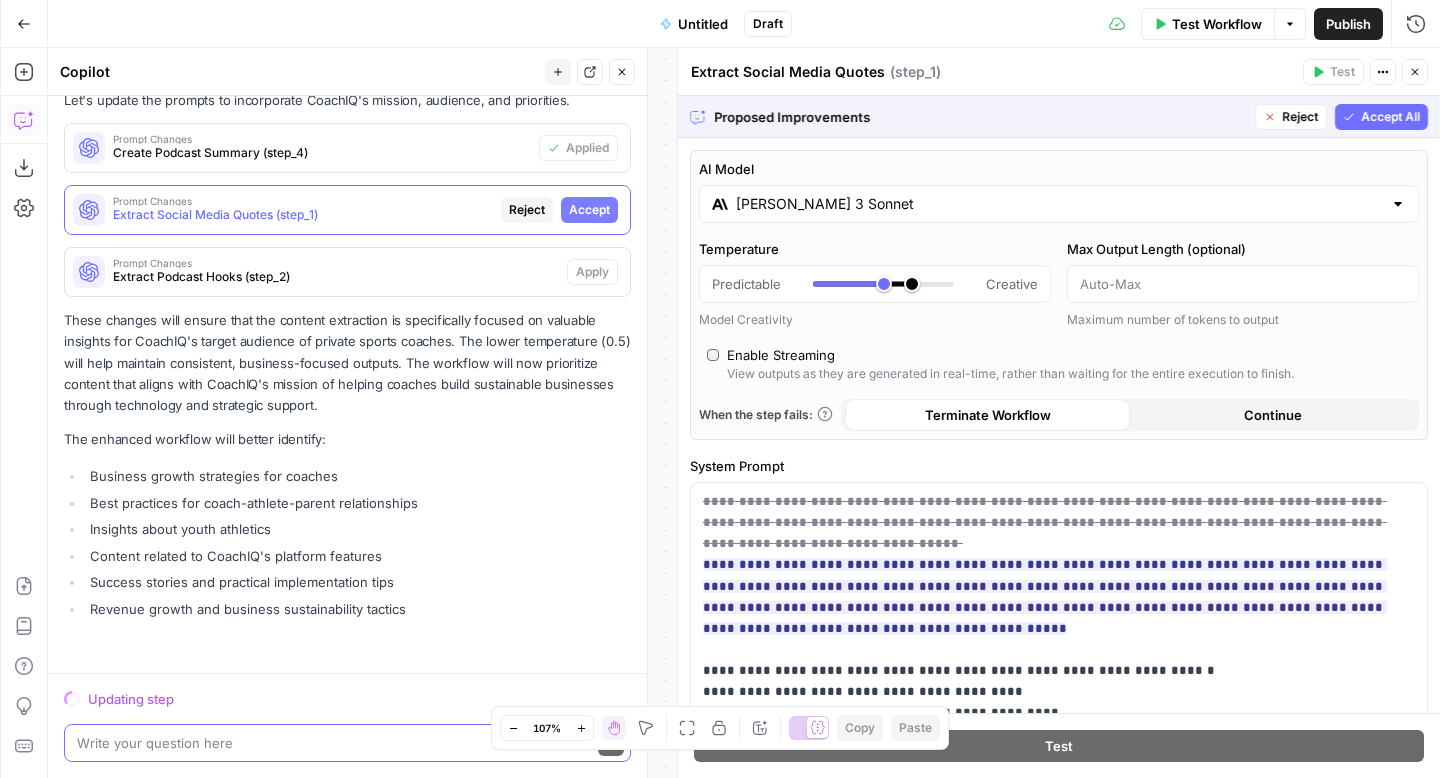 click on "Accept All" at bounding box center [1390, 117] 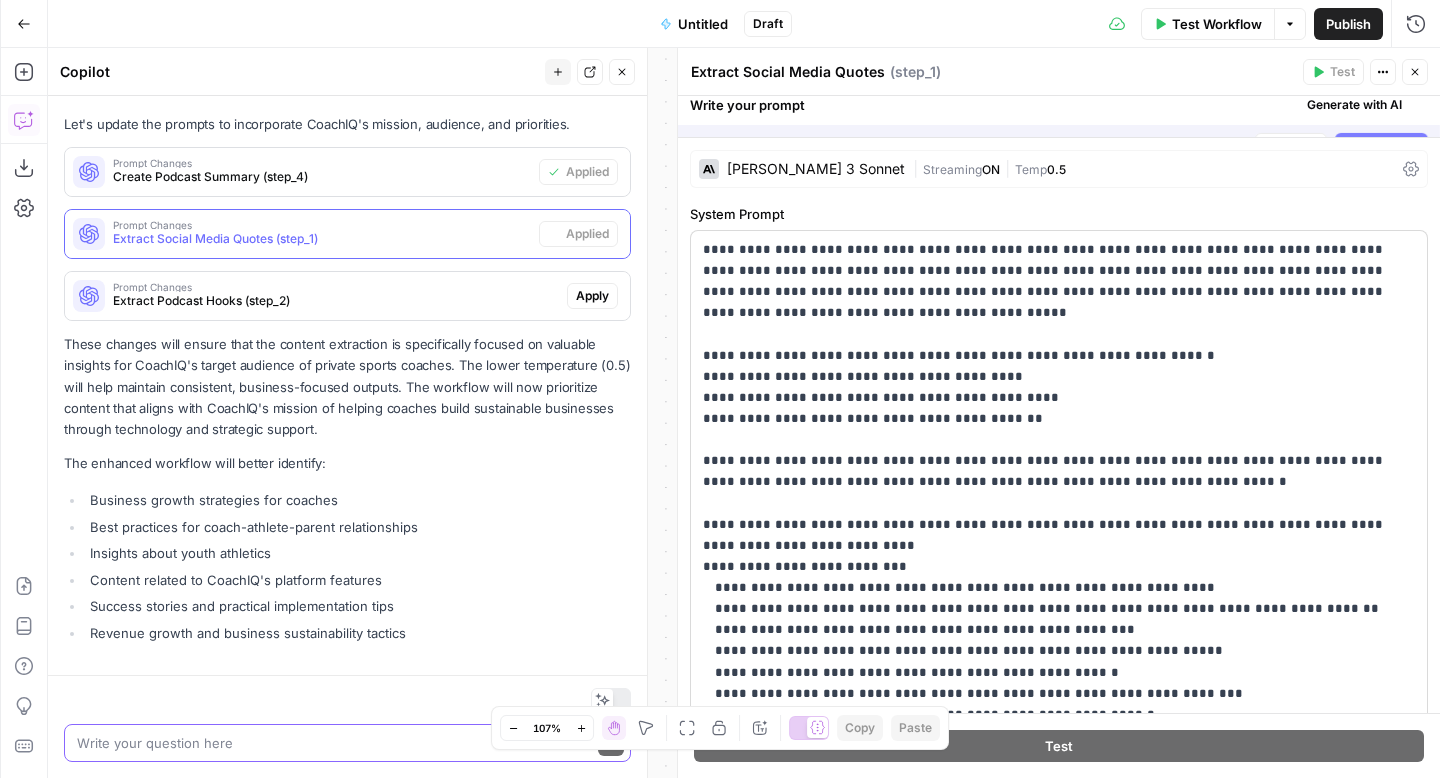 scroll, scrollTop: 2613, scrollLeft: 0, axis: vertical 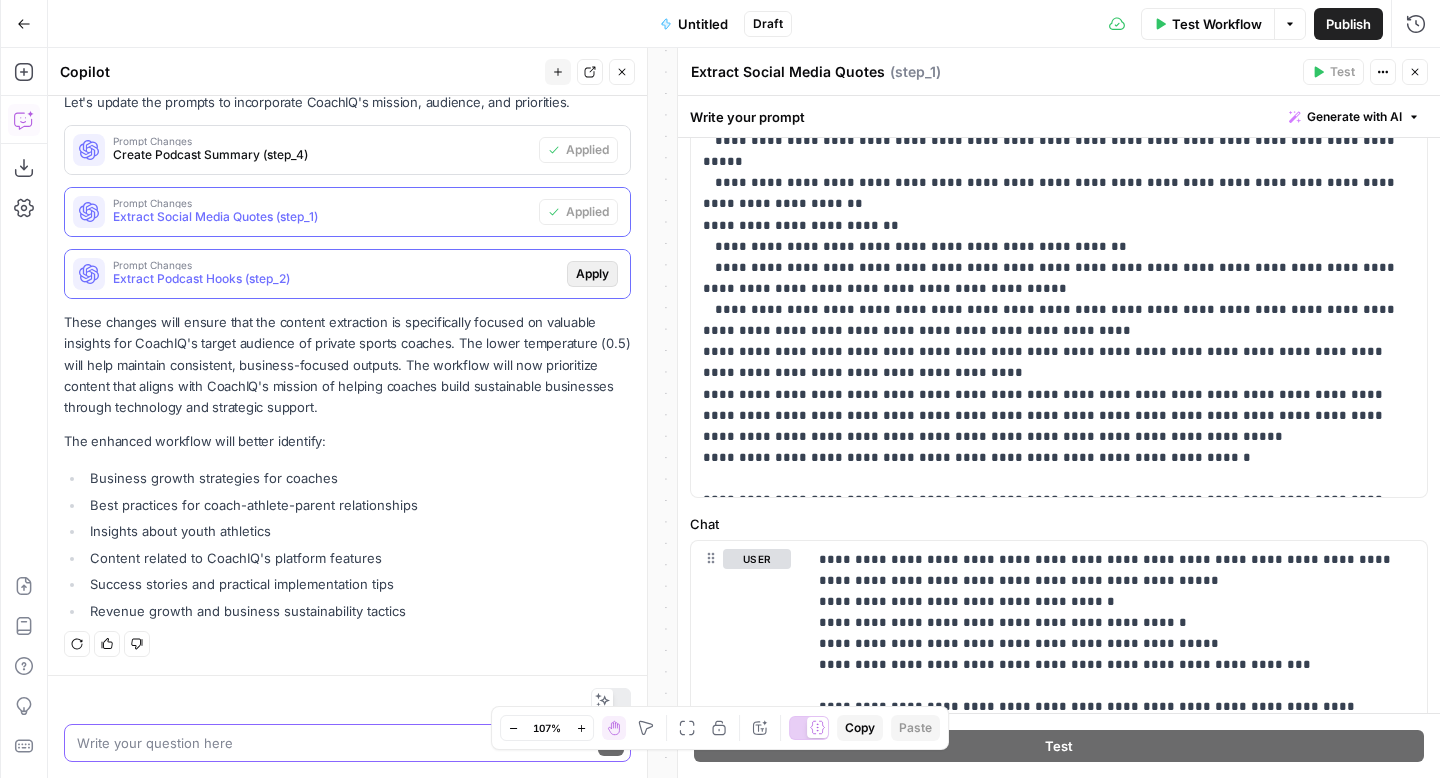 click on "Apply" at bounding box center (592, 274) 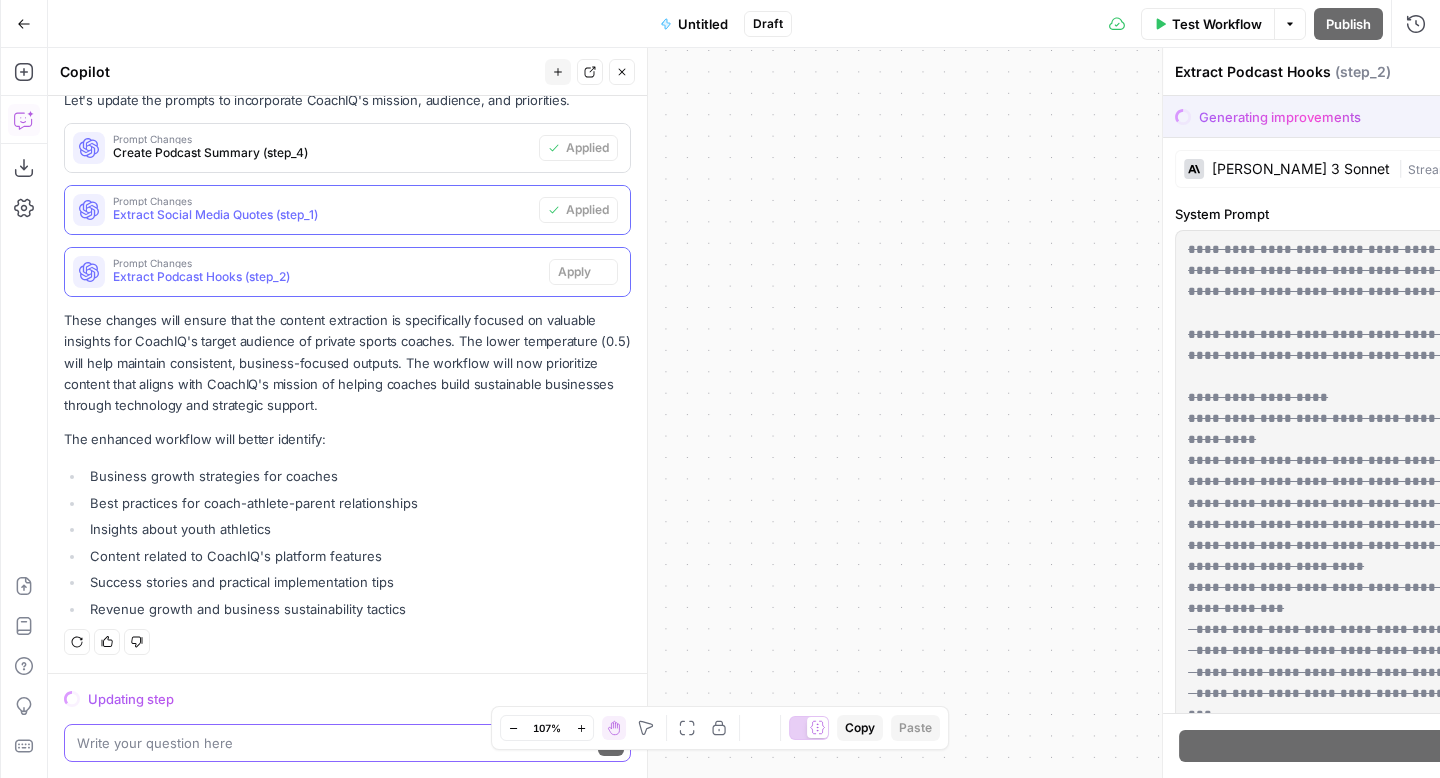 scroll, scrollTop: 2551, scrollLeft: 0, axis: vertical 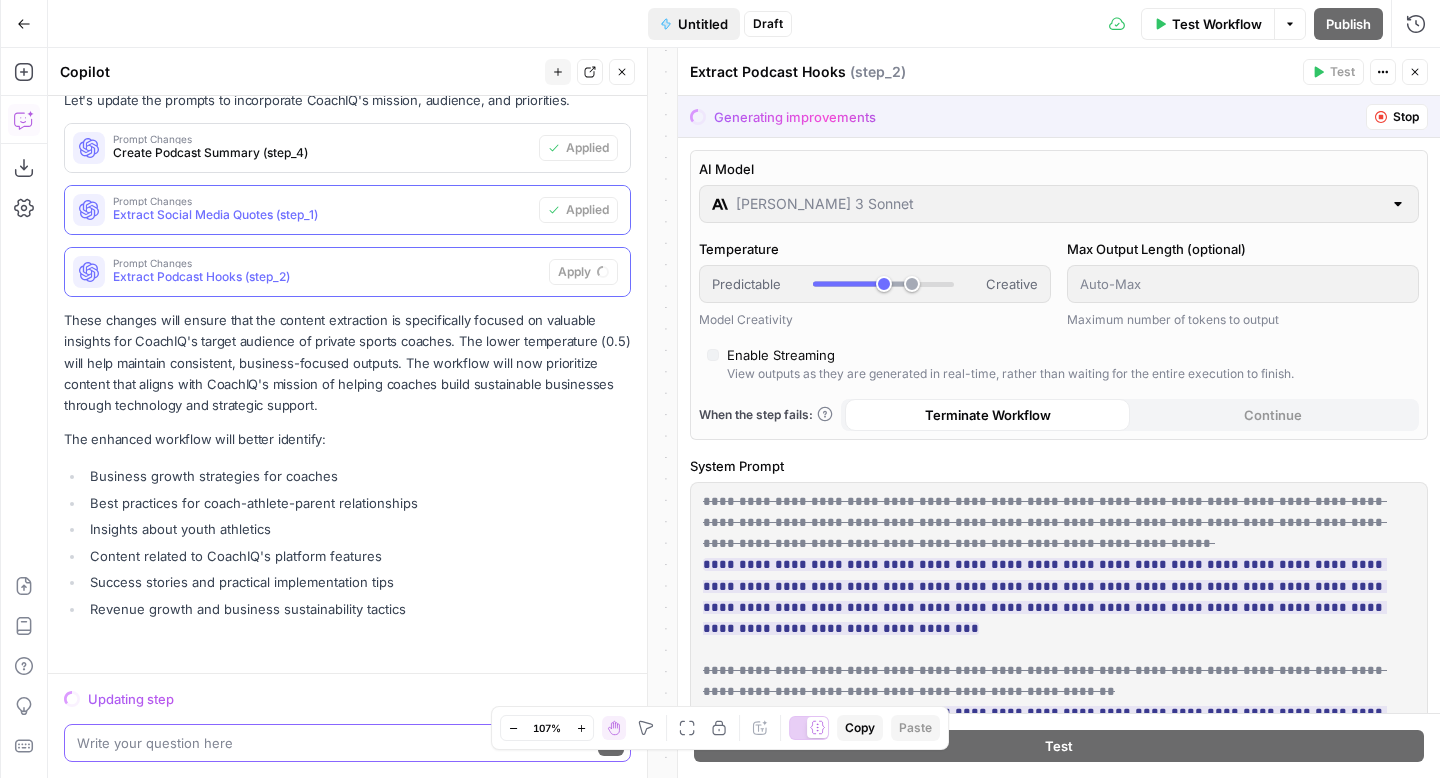 click on "Untitled" at bounding box center [703, 24] 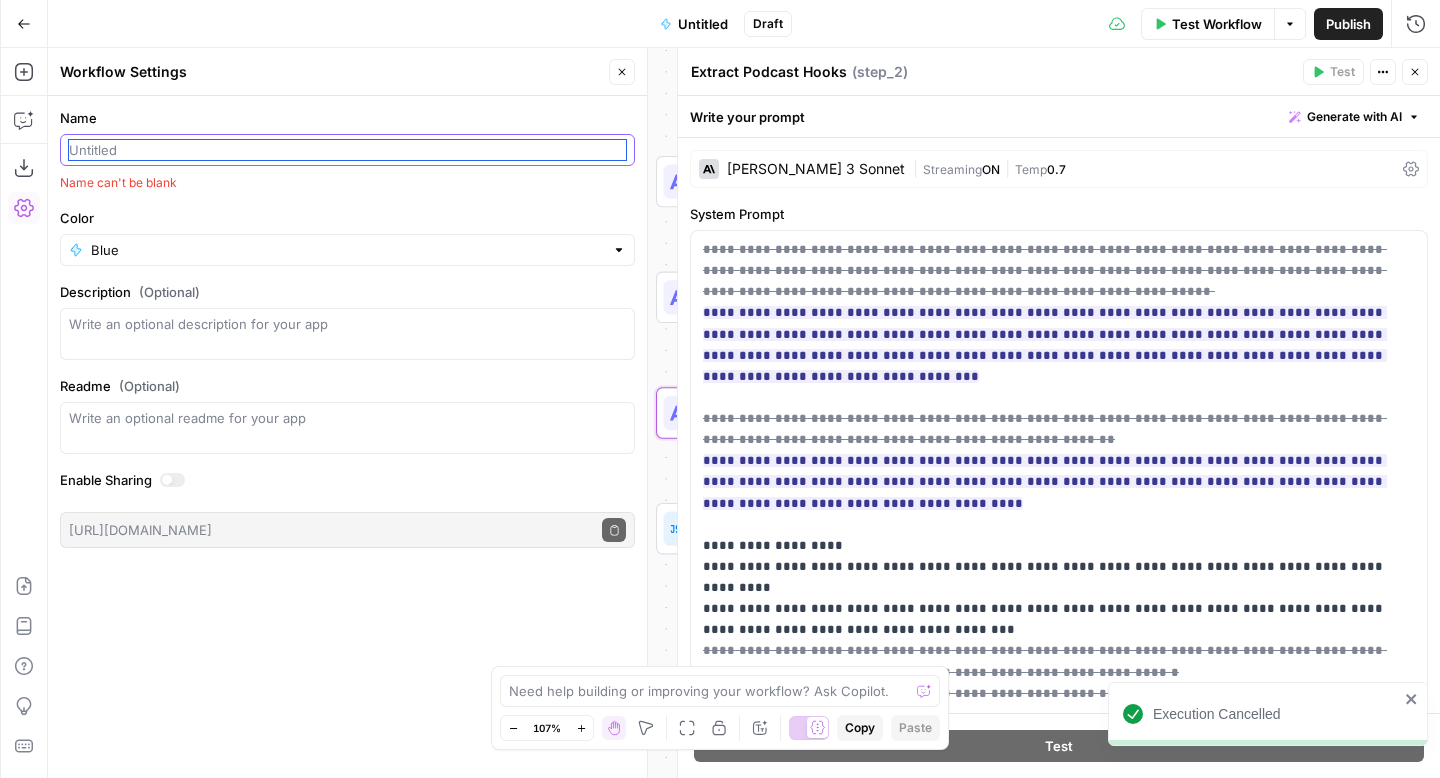 click on "Name" at bounding box center (347, 150) 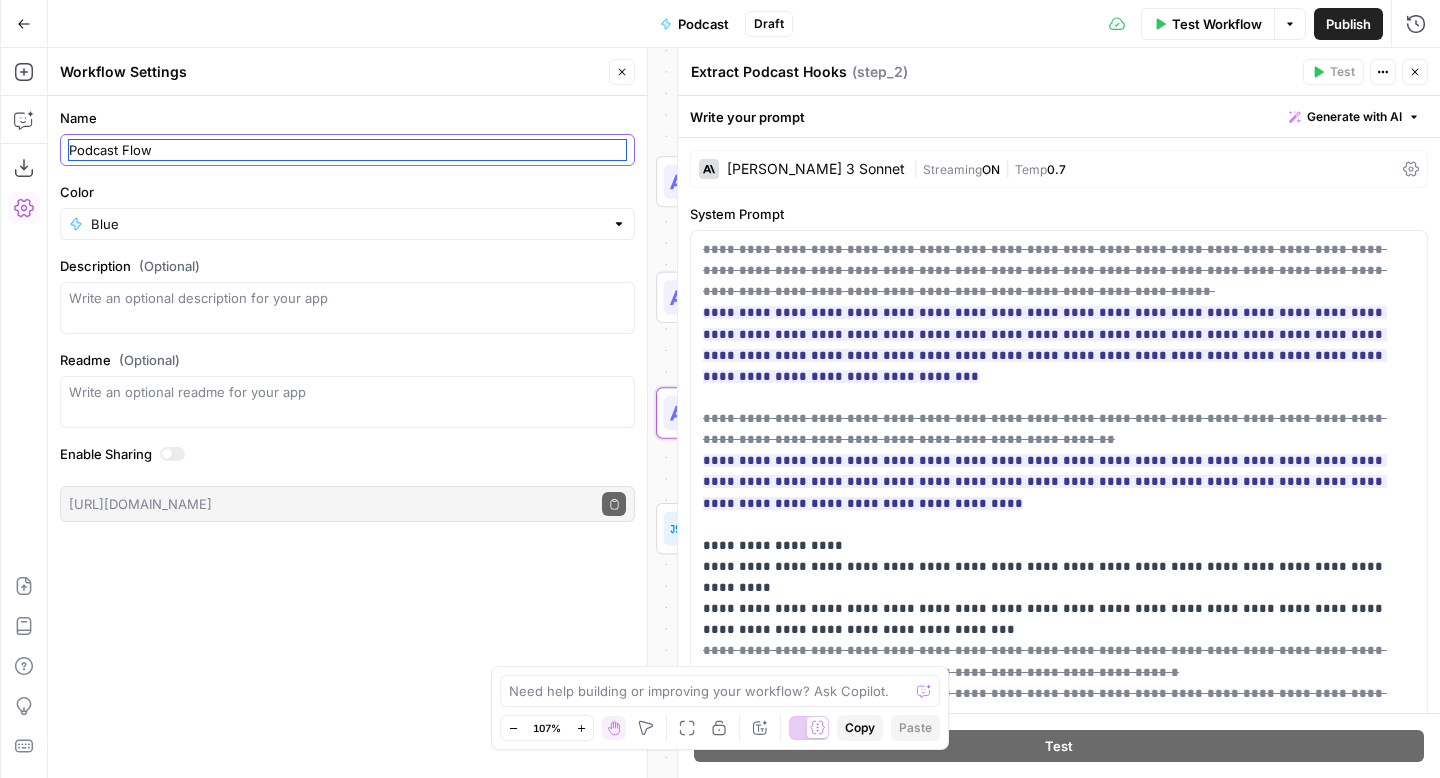 type on "Podcast Flow" 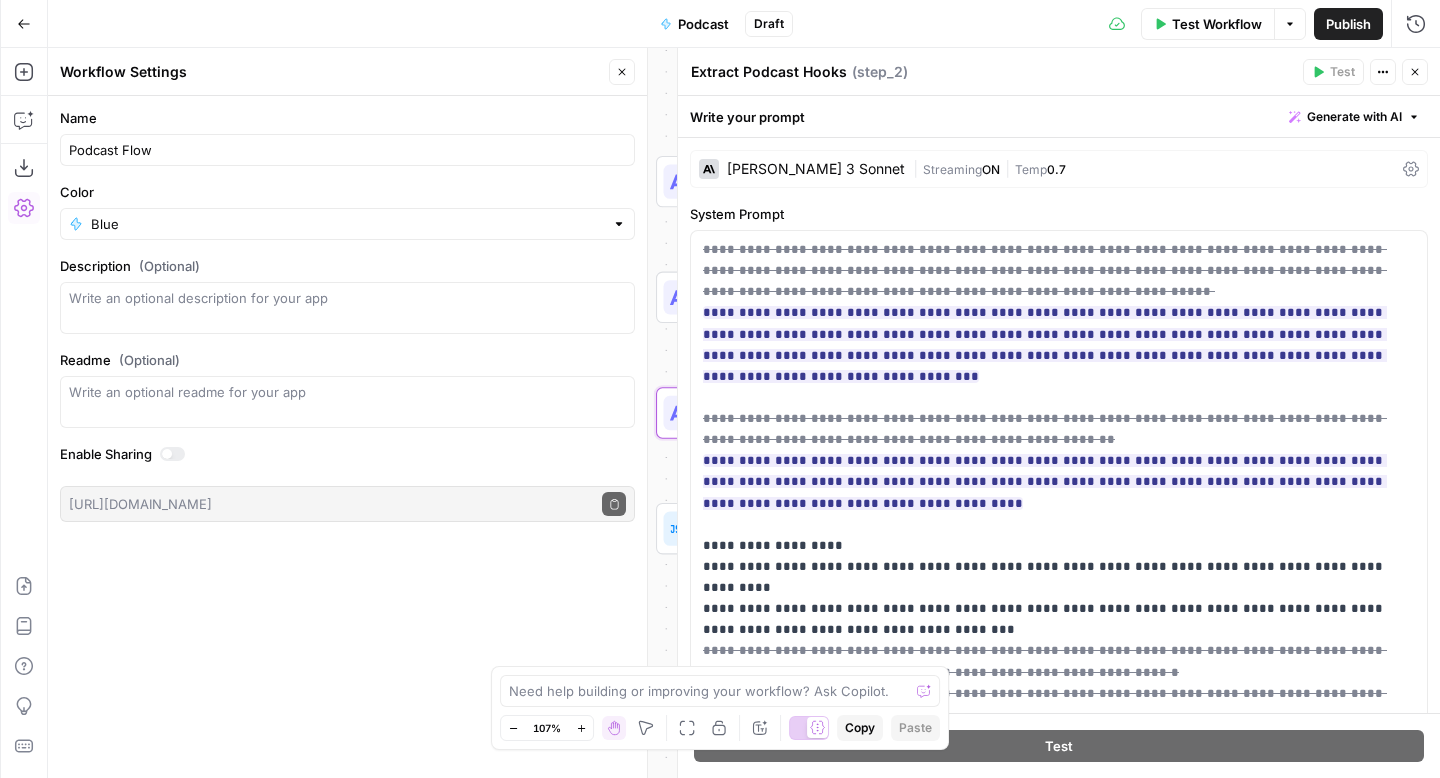 click on "Name Podcast Flow Color Blue Description   (Optional) Readme   (Optional) Write an optional readme for your app Enable Sharing [URL][DOMAIN_NAME] Copy public execute URL" at bounding box center [347, 315] 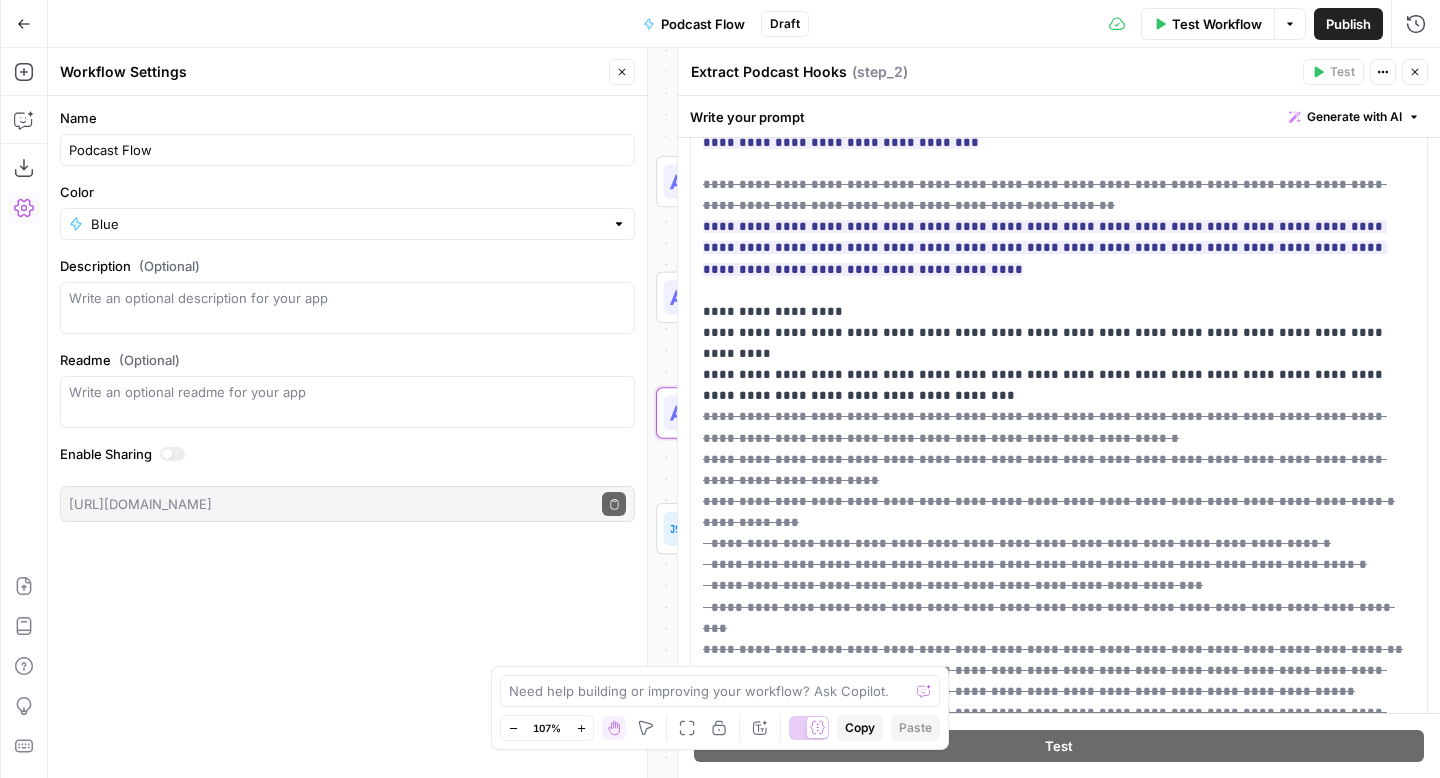scroll, scrollTop: 594, scrollLeft: 0, axis: vertical 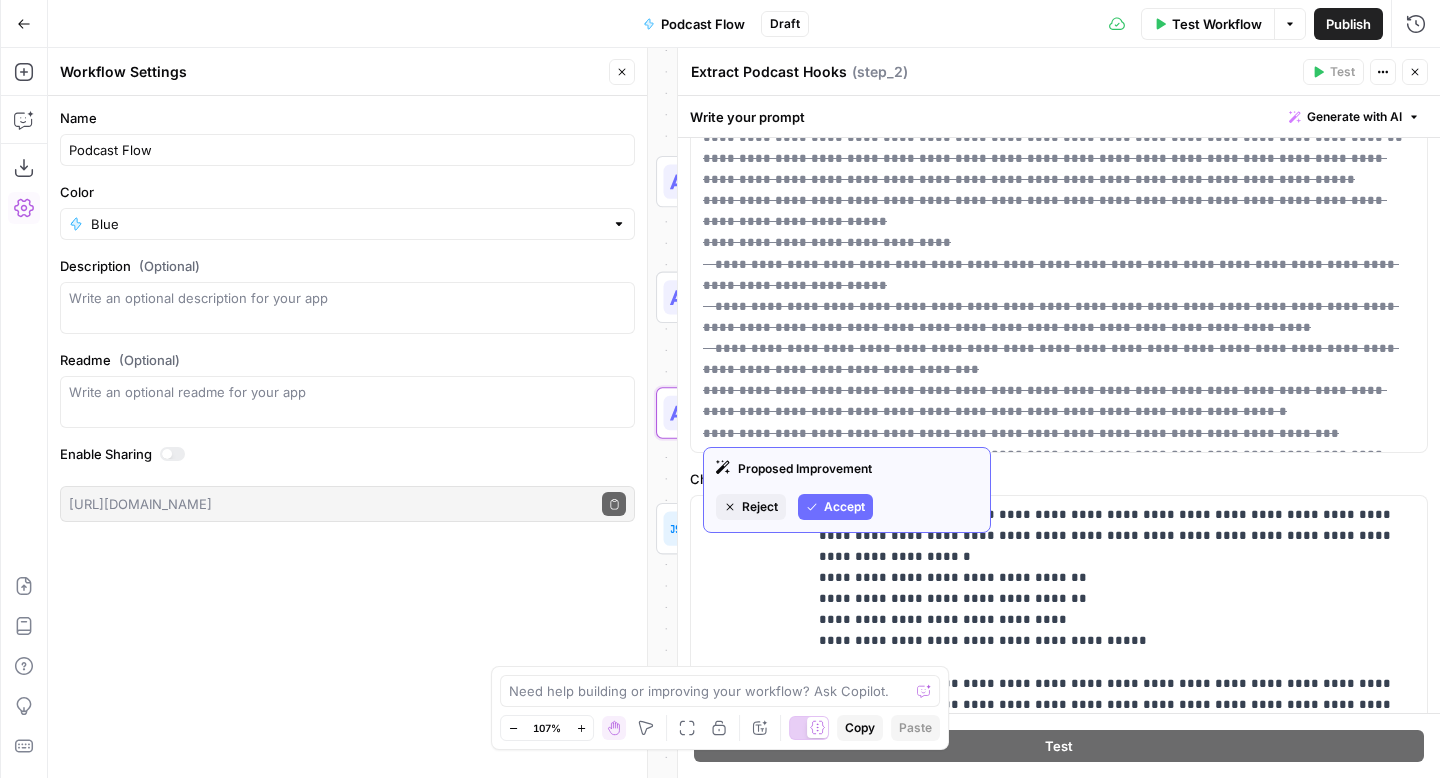 click on "Accept" at bounding box center [844, 507] 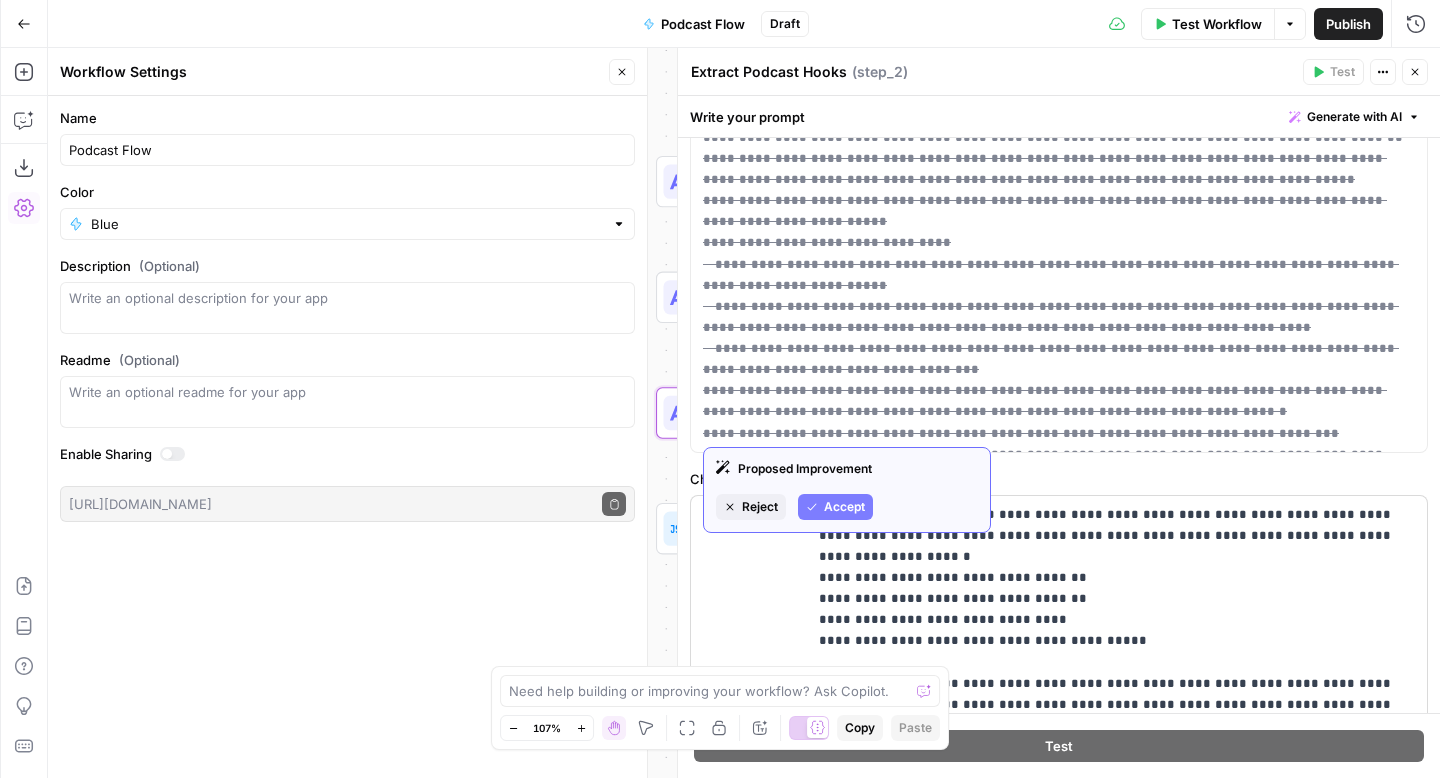 scroll, scrollTop: 0, scrollLeft: 0, axis: both 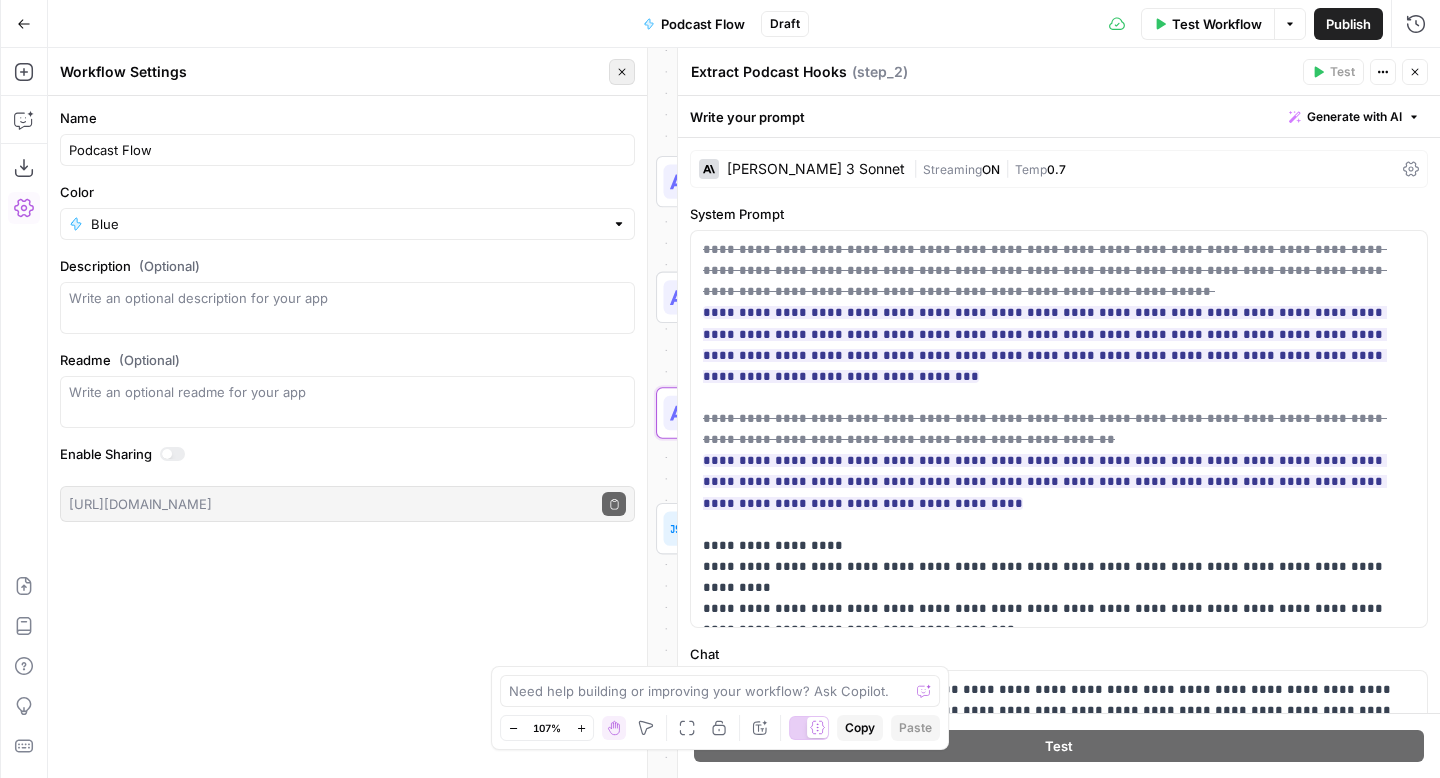 click 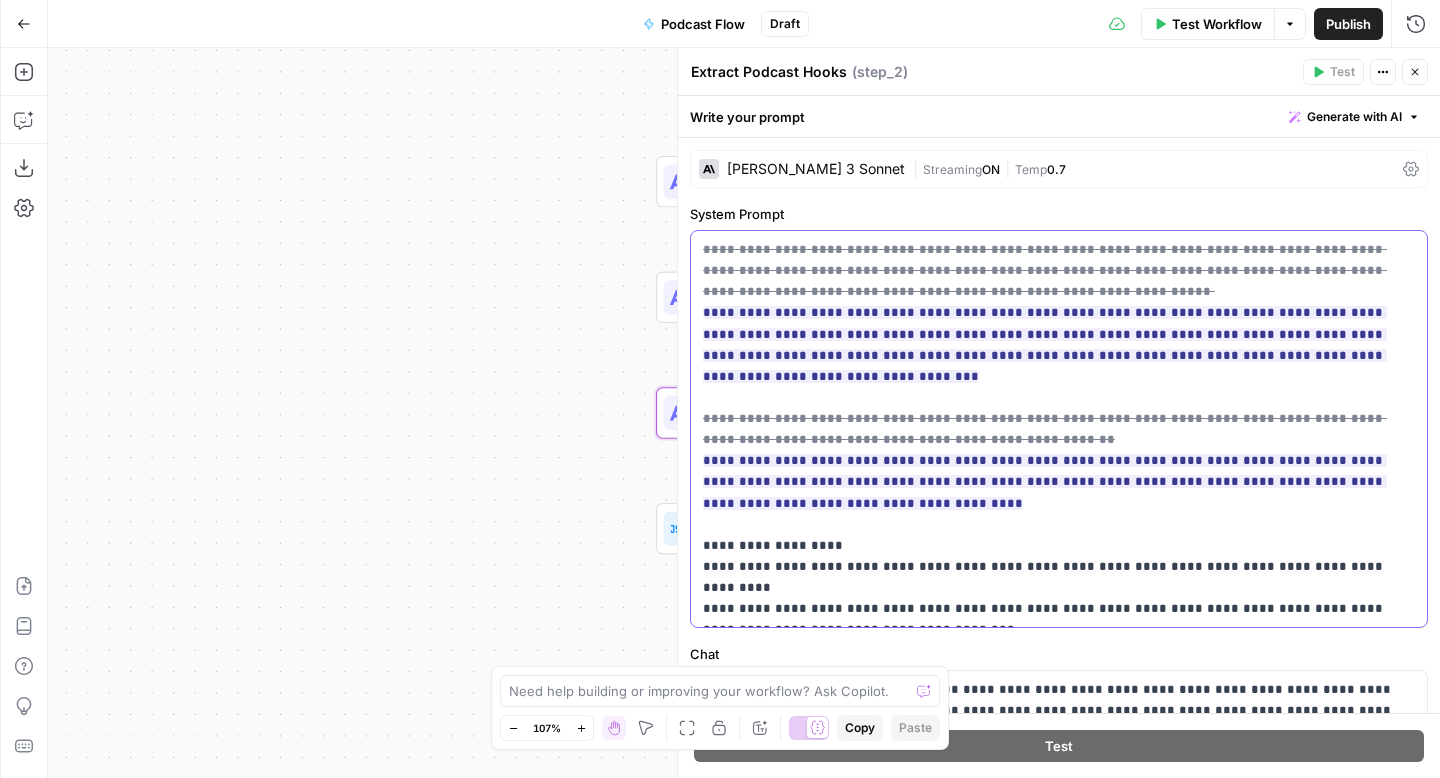 click on "**********" at bounding box center [1059, 429] 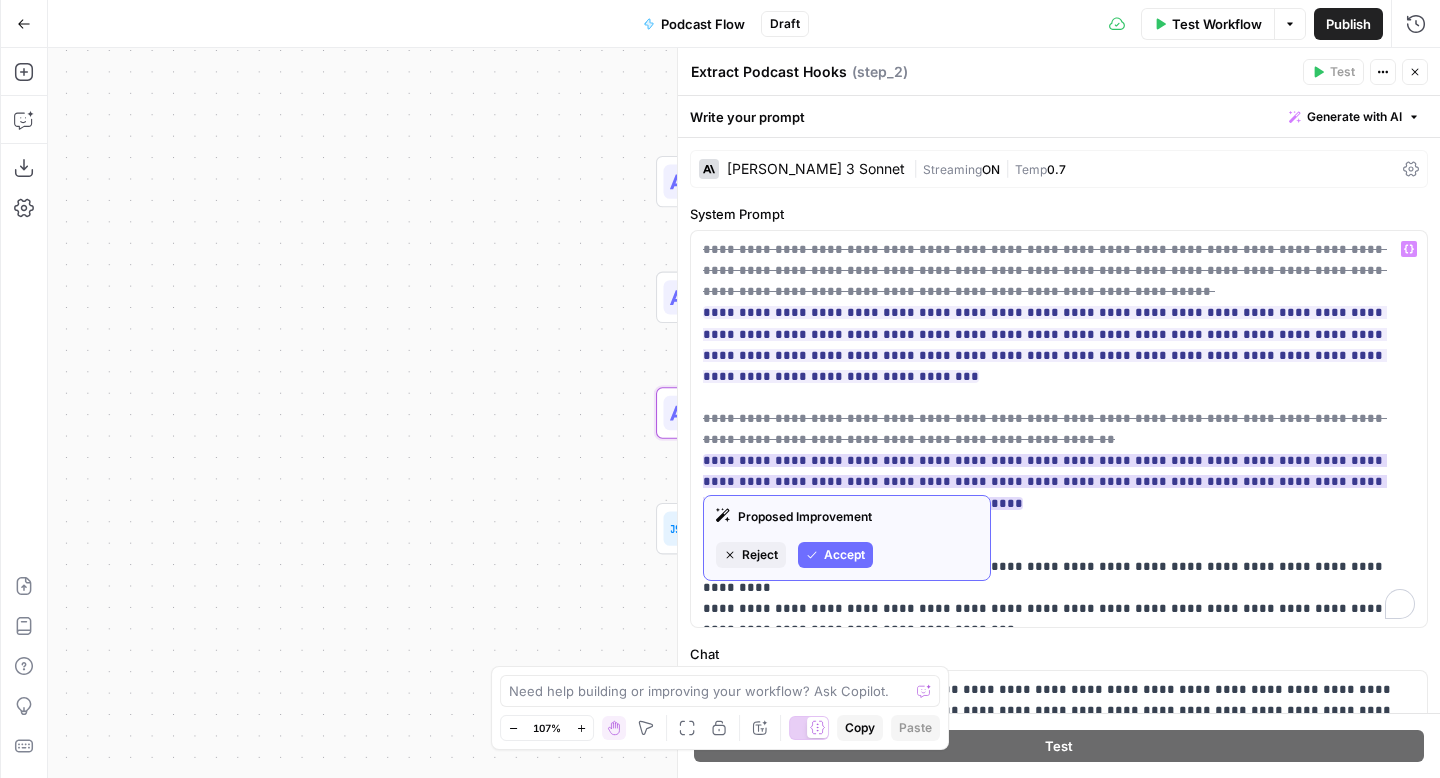 click on "Accept" at bounding box center (844, 555) 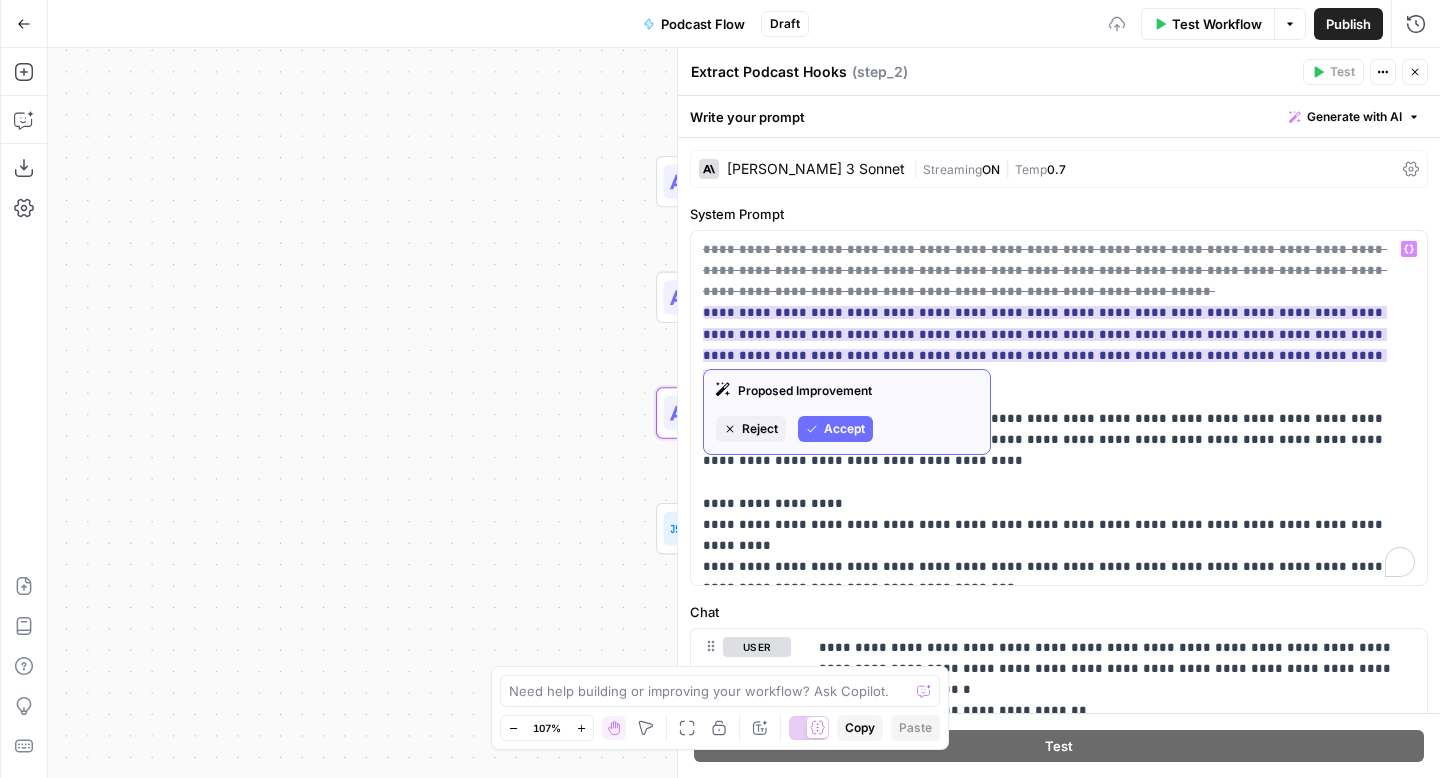 click on "Accept" at bounding box center (844, 429) 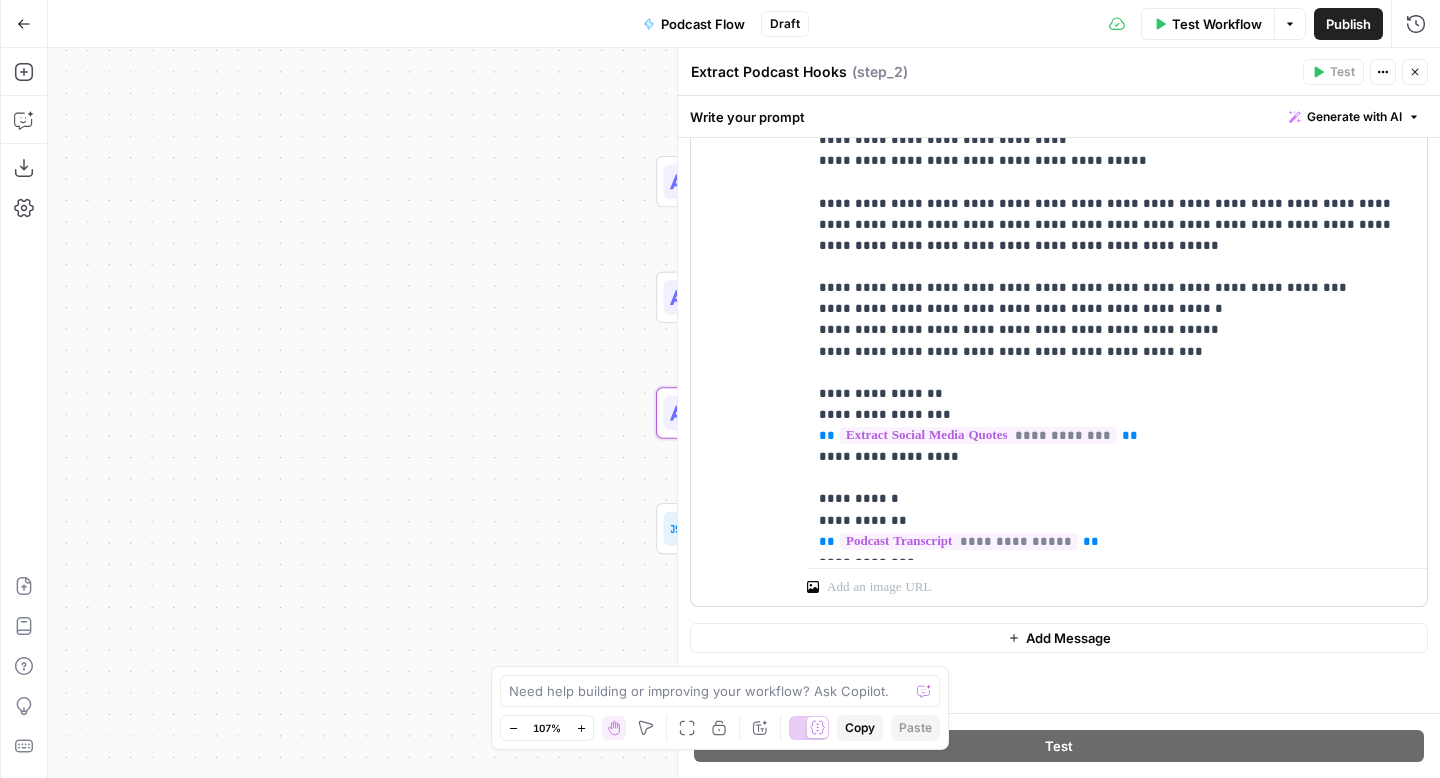 scroll, scrollTop: 0, scrollLeft: 0, axis: both 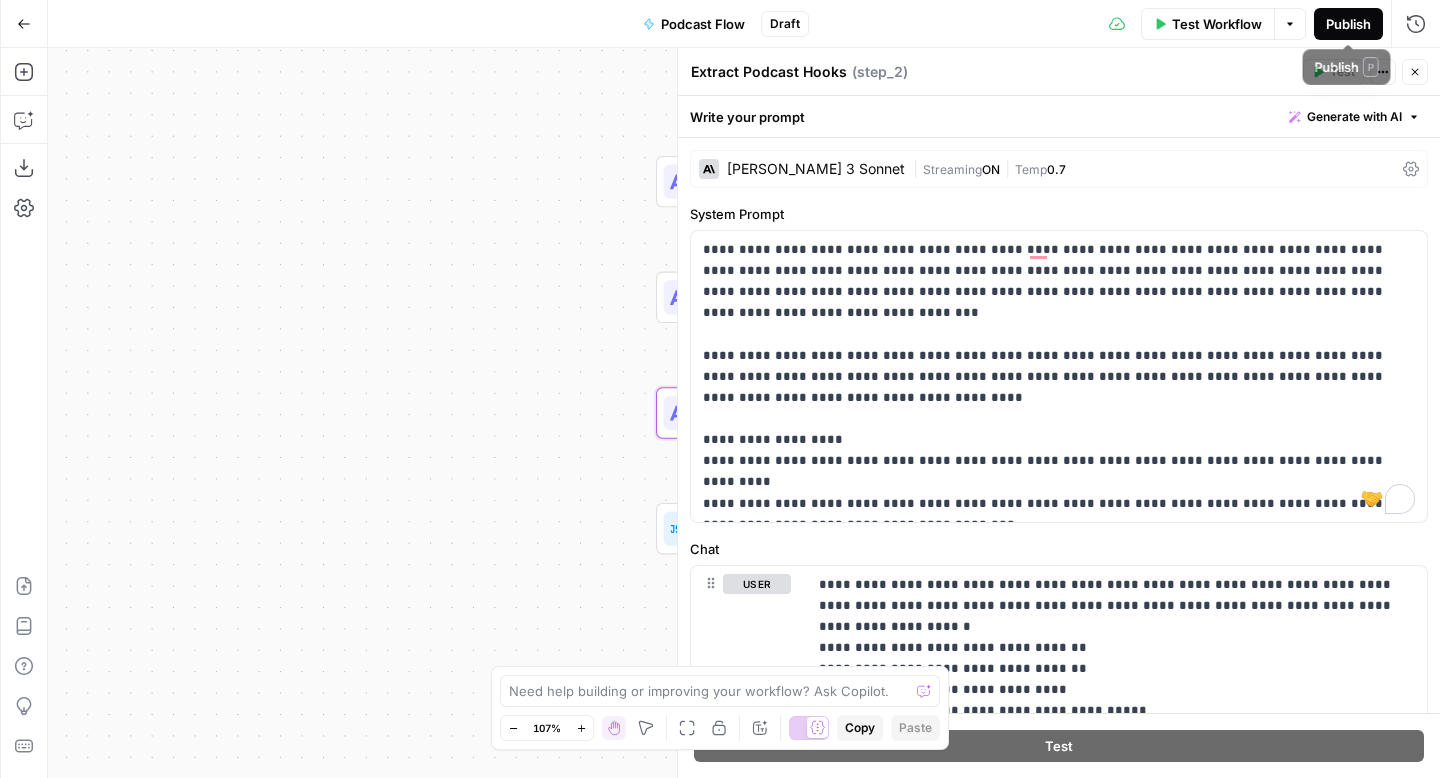 click on "Publish" at bounding box center [1348, 24] 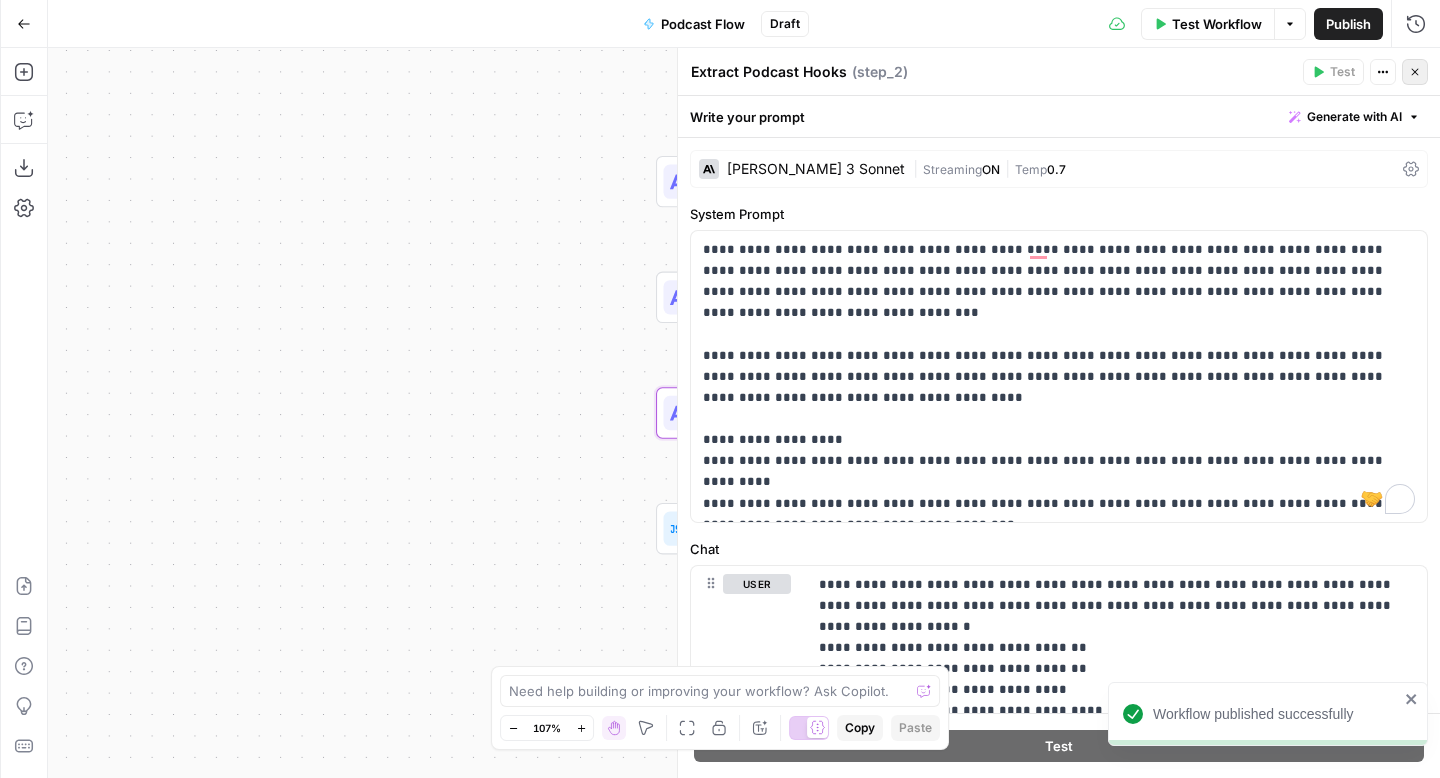 click on "Close" at bounding box center [1415, 72] 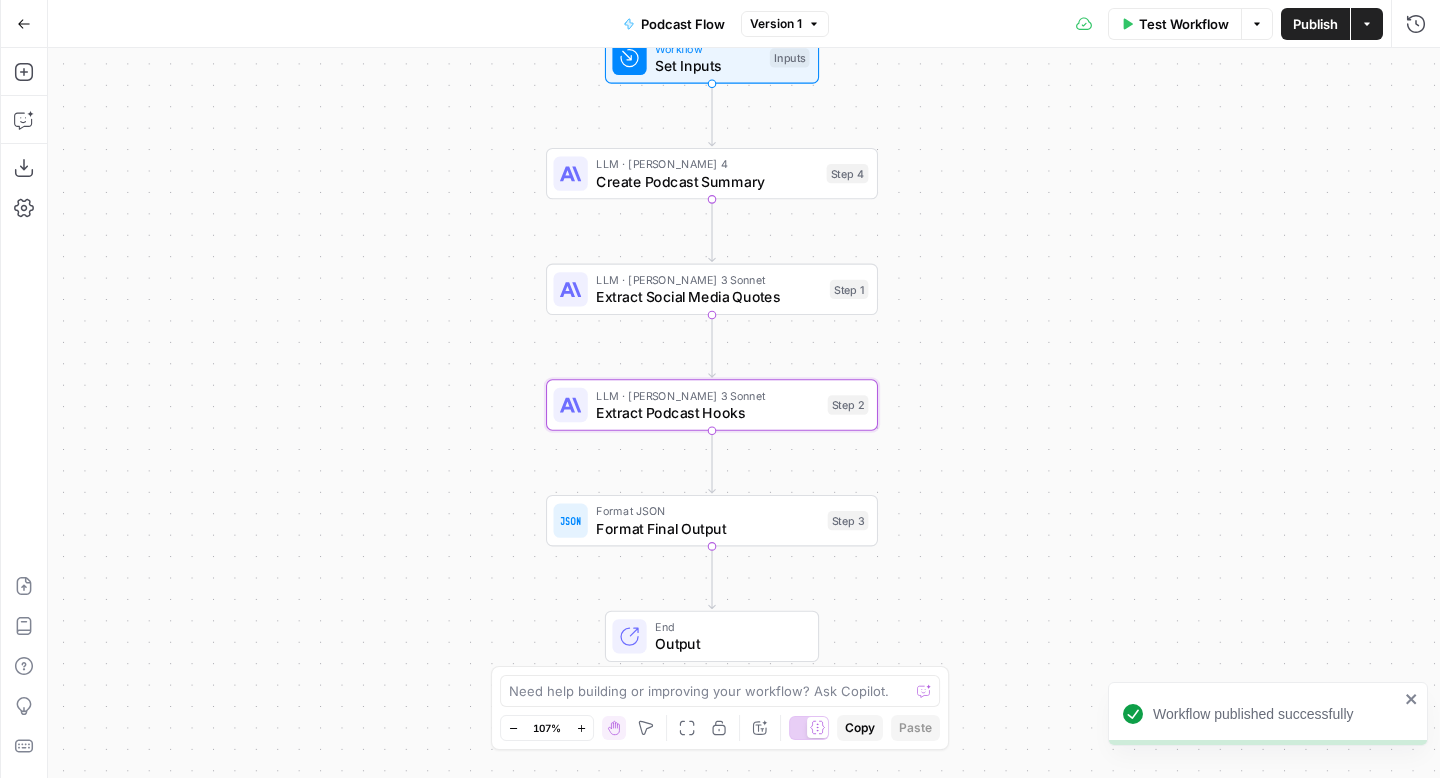 drag, startPoint x: 504, startPoint y: 266, endPoint x: 394, endPoint y: 258, distance: 110.29053 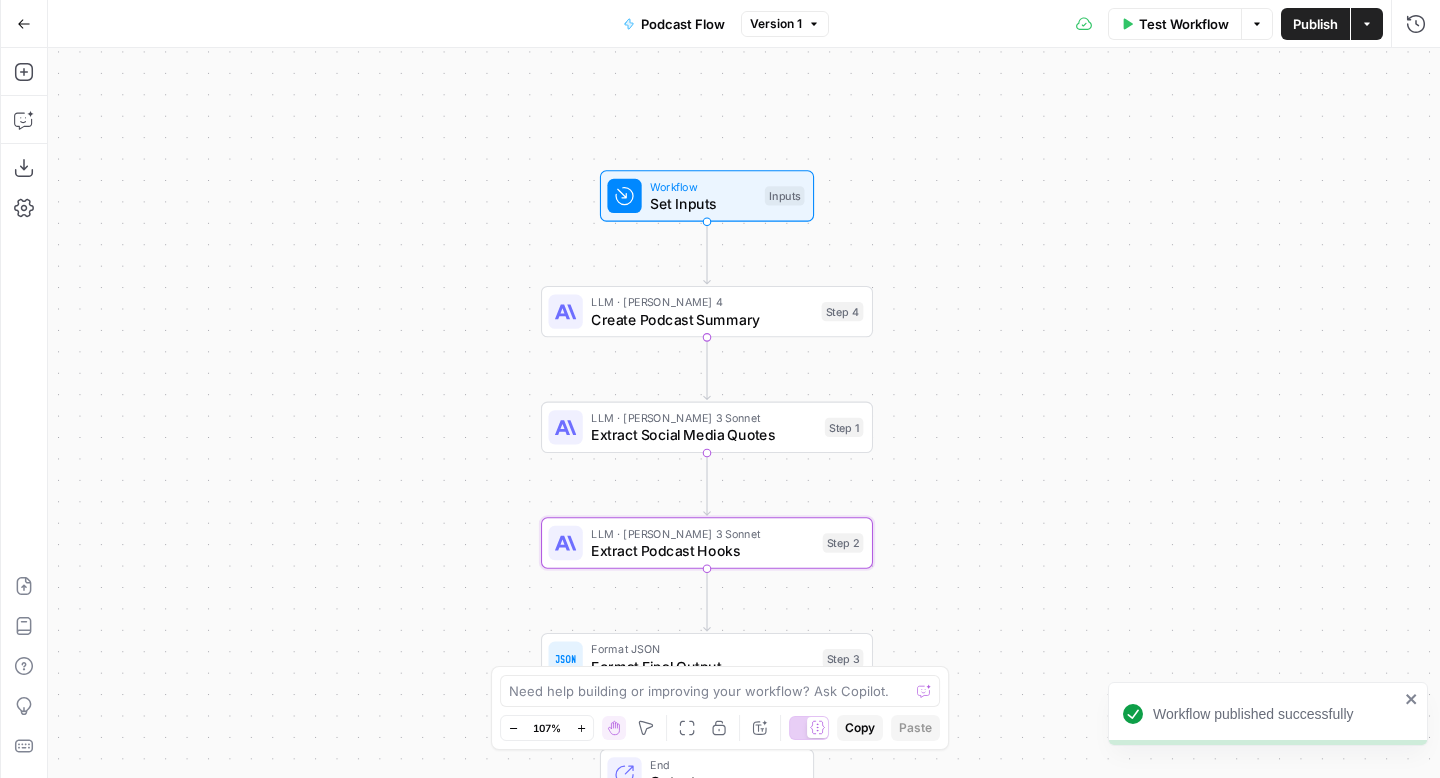 drag, startPoint x: 386, startPoint y: 326, endPoint x: 380, endPoint y: 464, distance: 138.13037 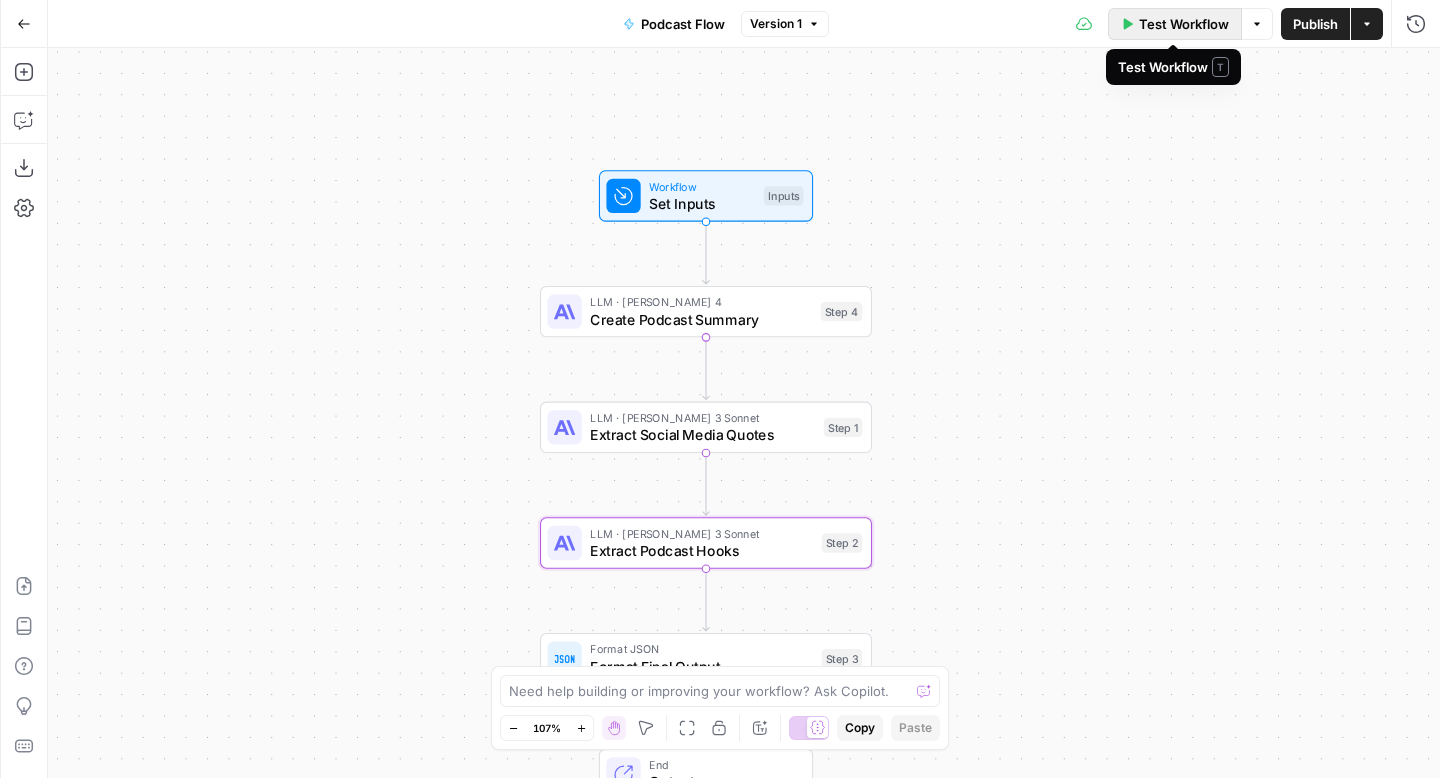 click on "Test Workflow" at bounding box center [1184, 24] 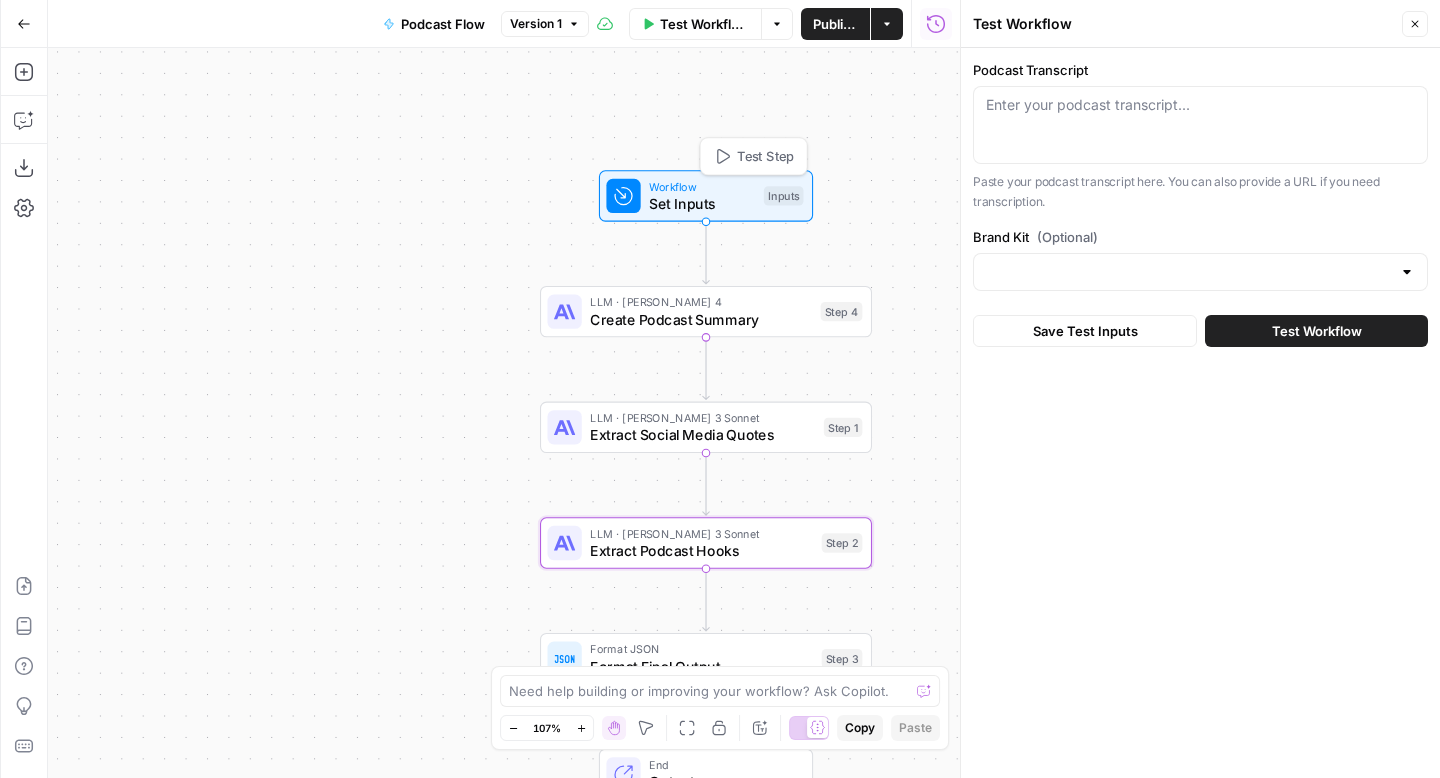 click on "Workflow" at bounding box center (702, 186) 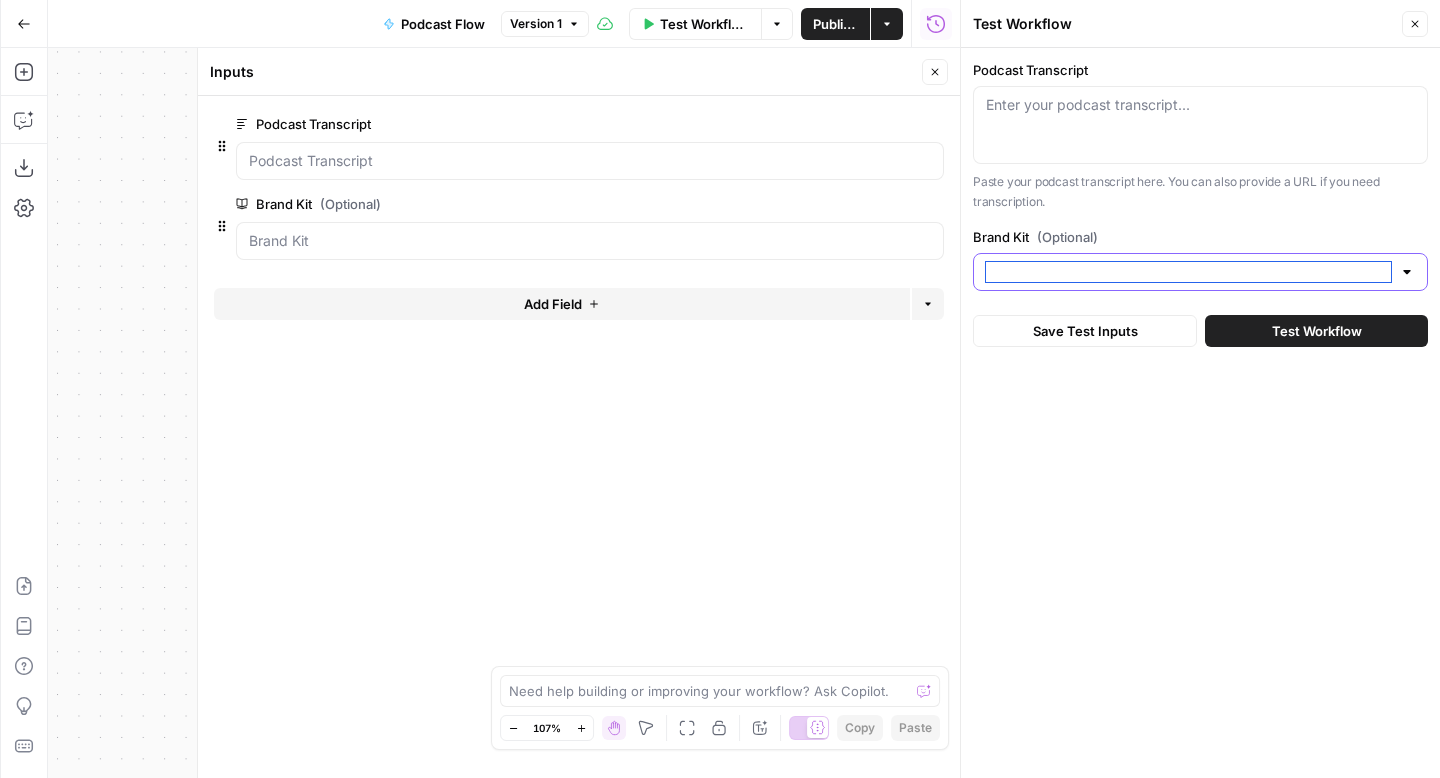 click on "Brand Kit   (Optional)" at bounding box center [1188, 272] 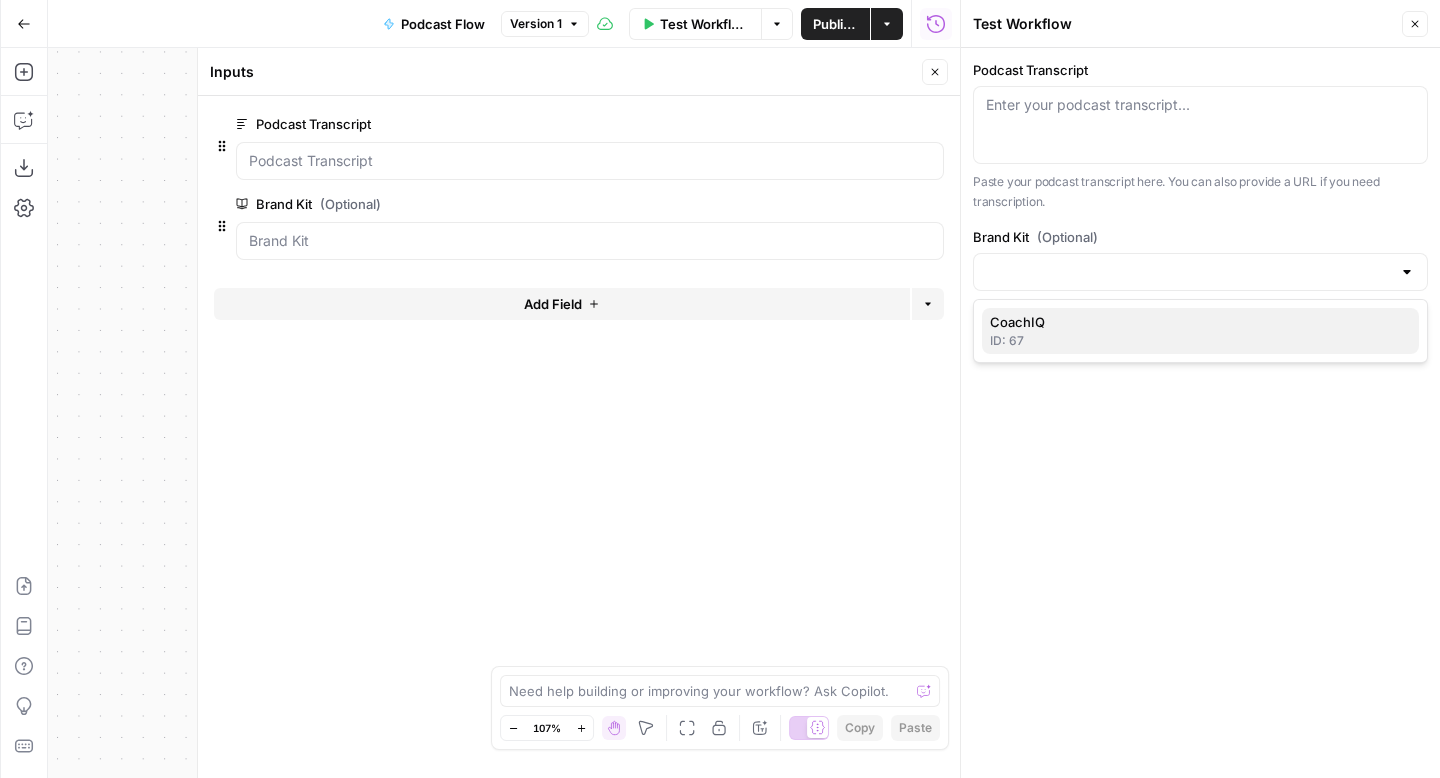 click on "CoachIQ" at bounding box center [1200, 322] 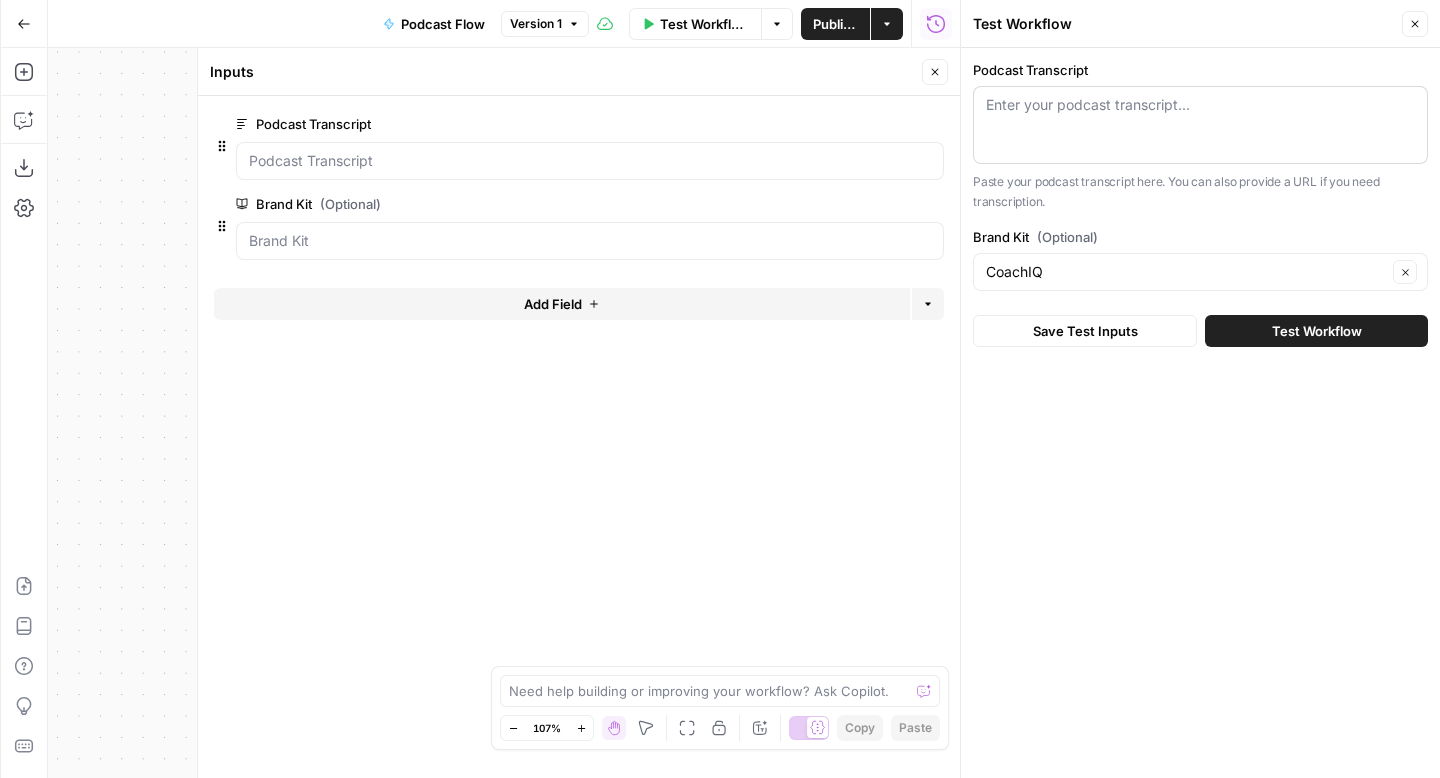 click on "Enter your podcast transcript..." at bounding box center (1200, 125) 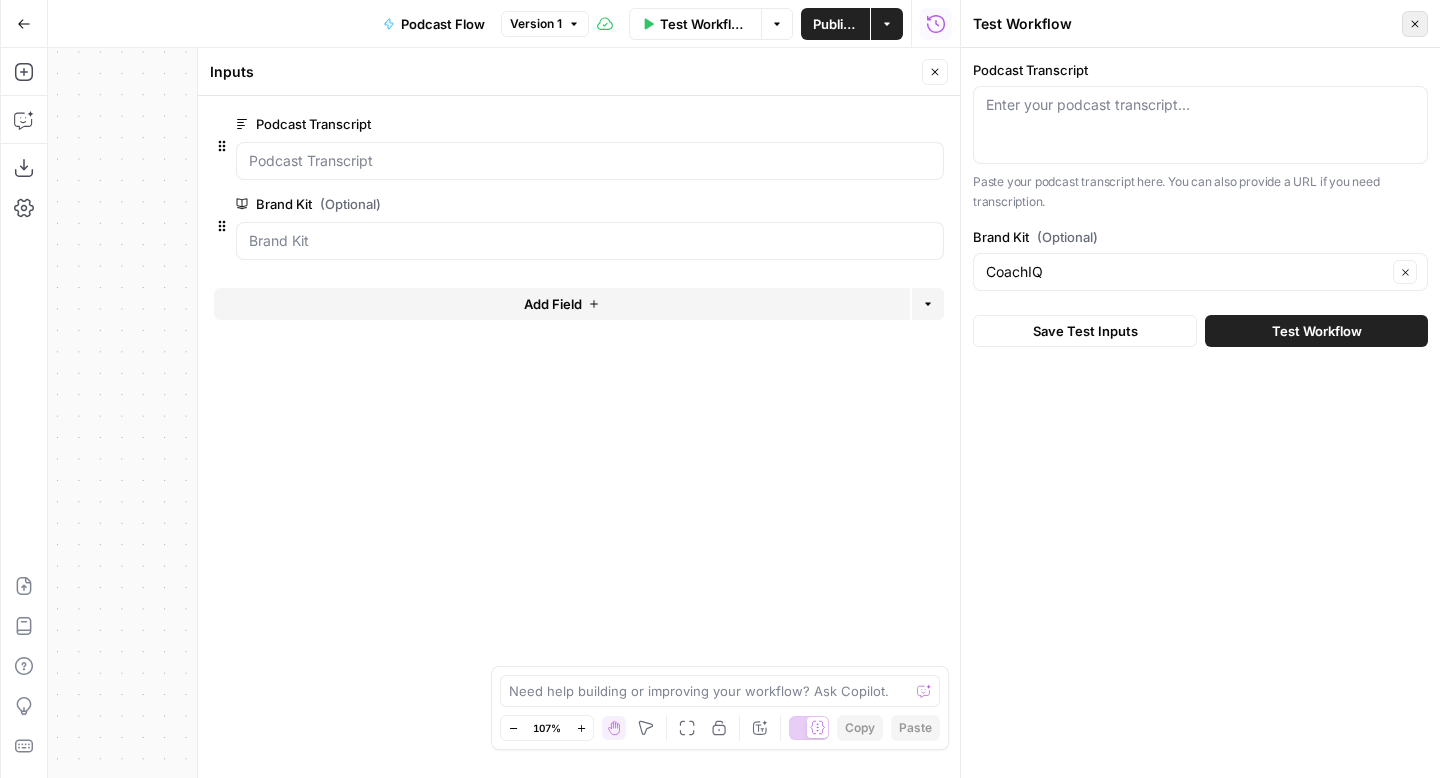 click 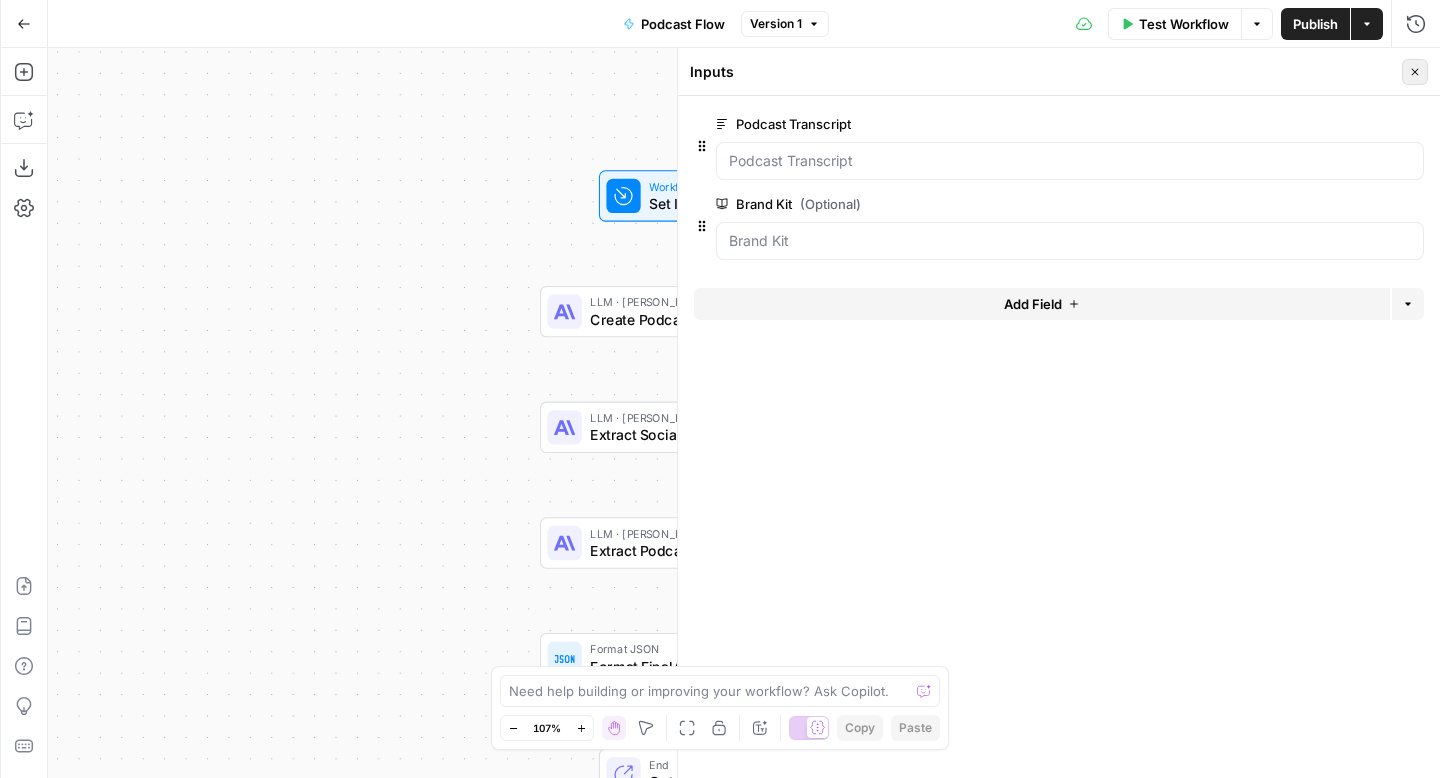 click 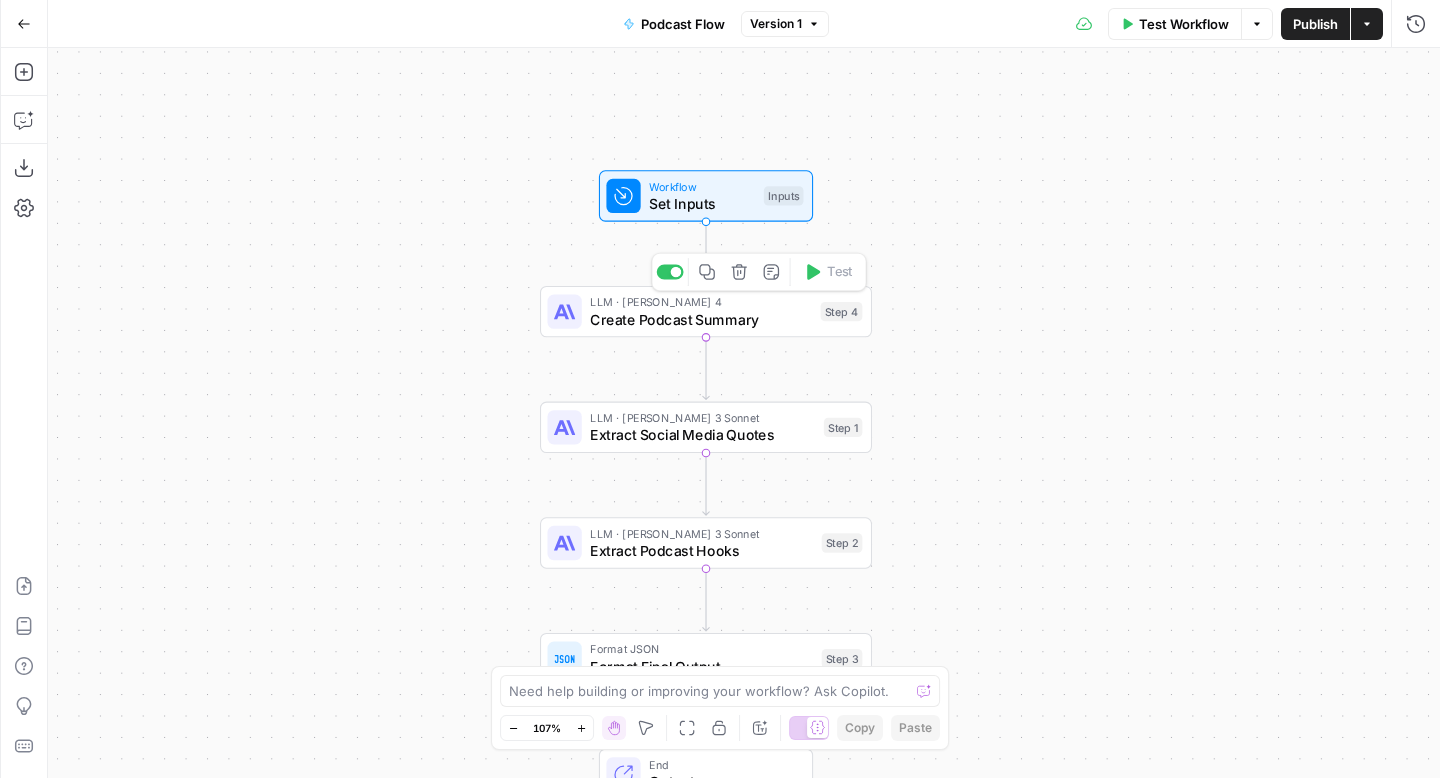 click on "Create Podcast Summary" at bounding box center [701, 318] 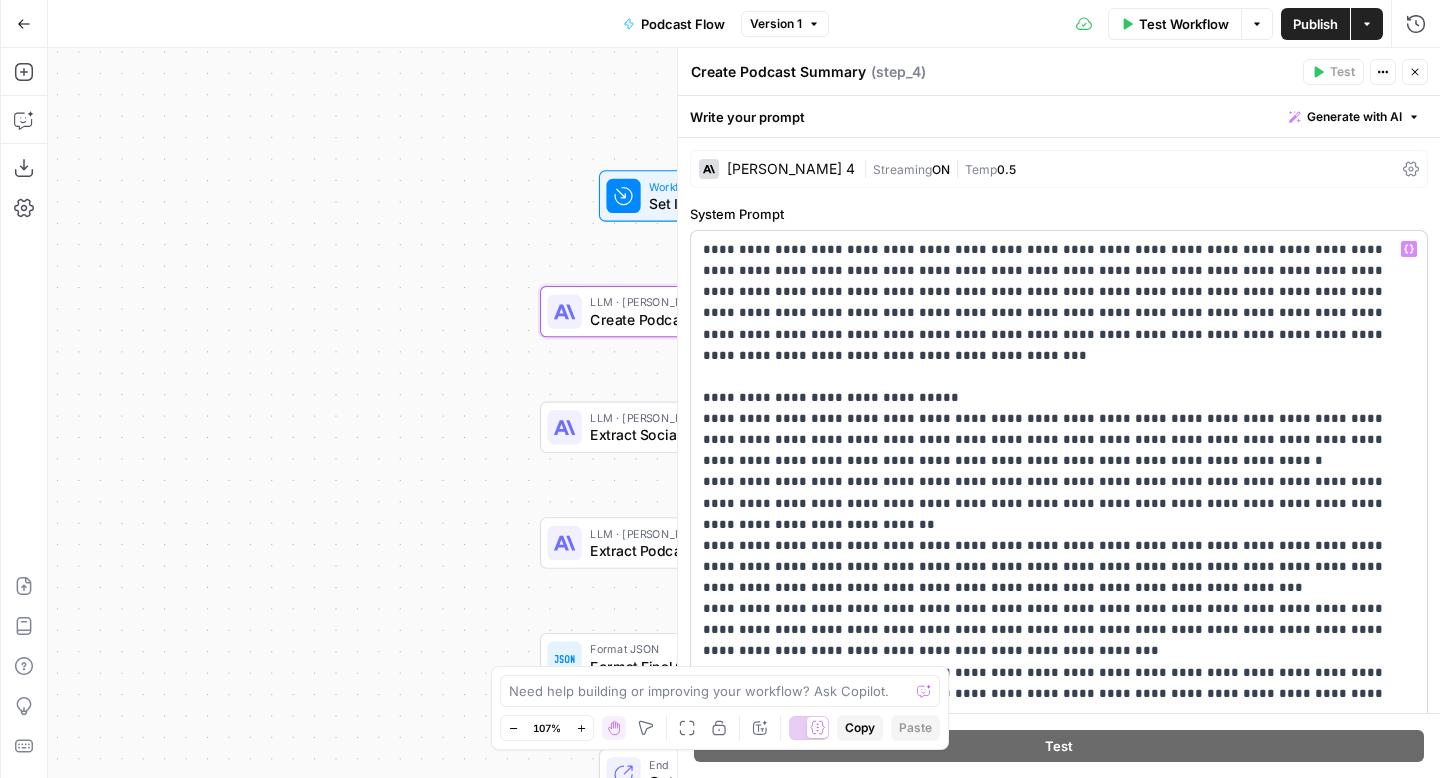 scroll, scrollTop: 4, scrollLeft: 0, axis: vertical 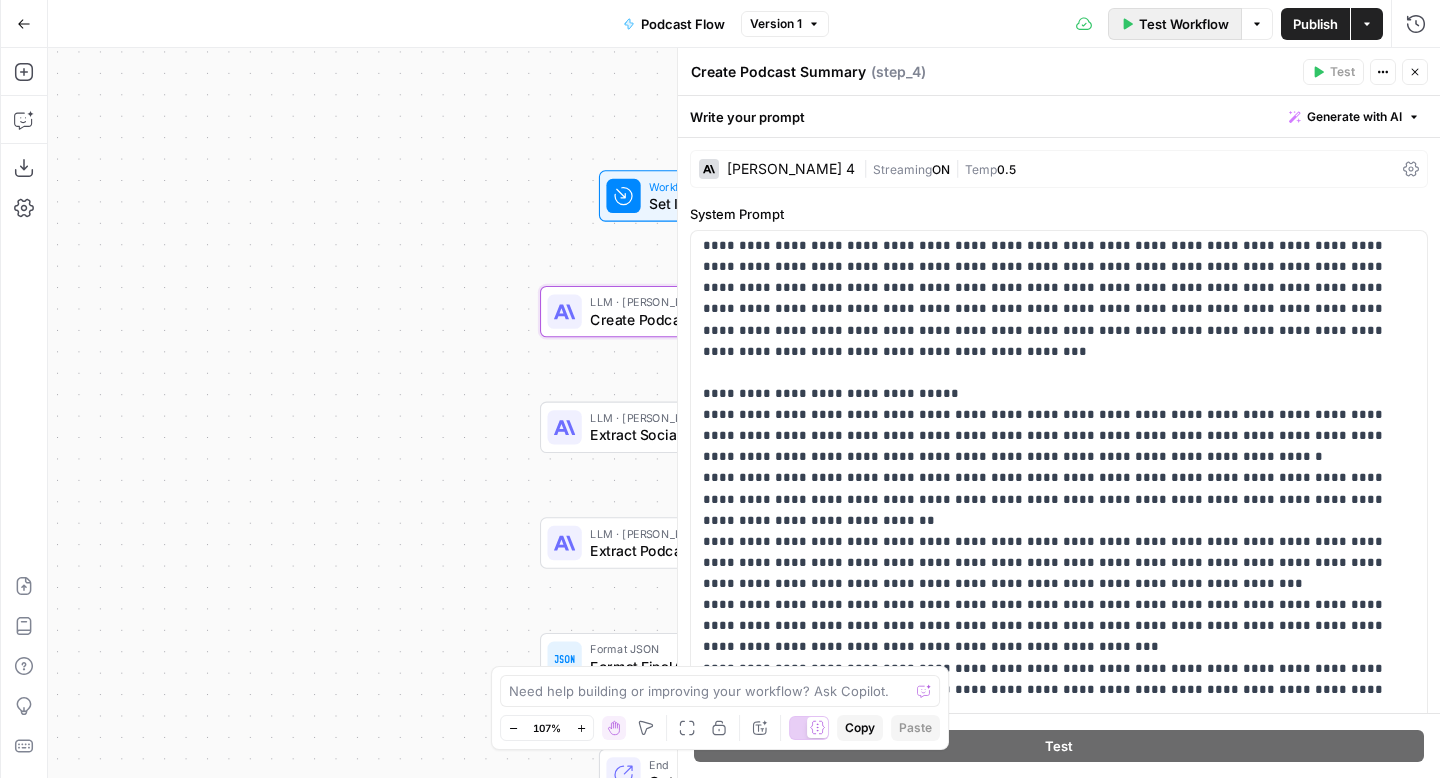 click on "Test Workflow" at bounding box center [1175, 24] 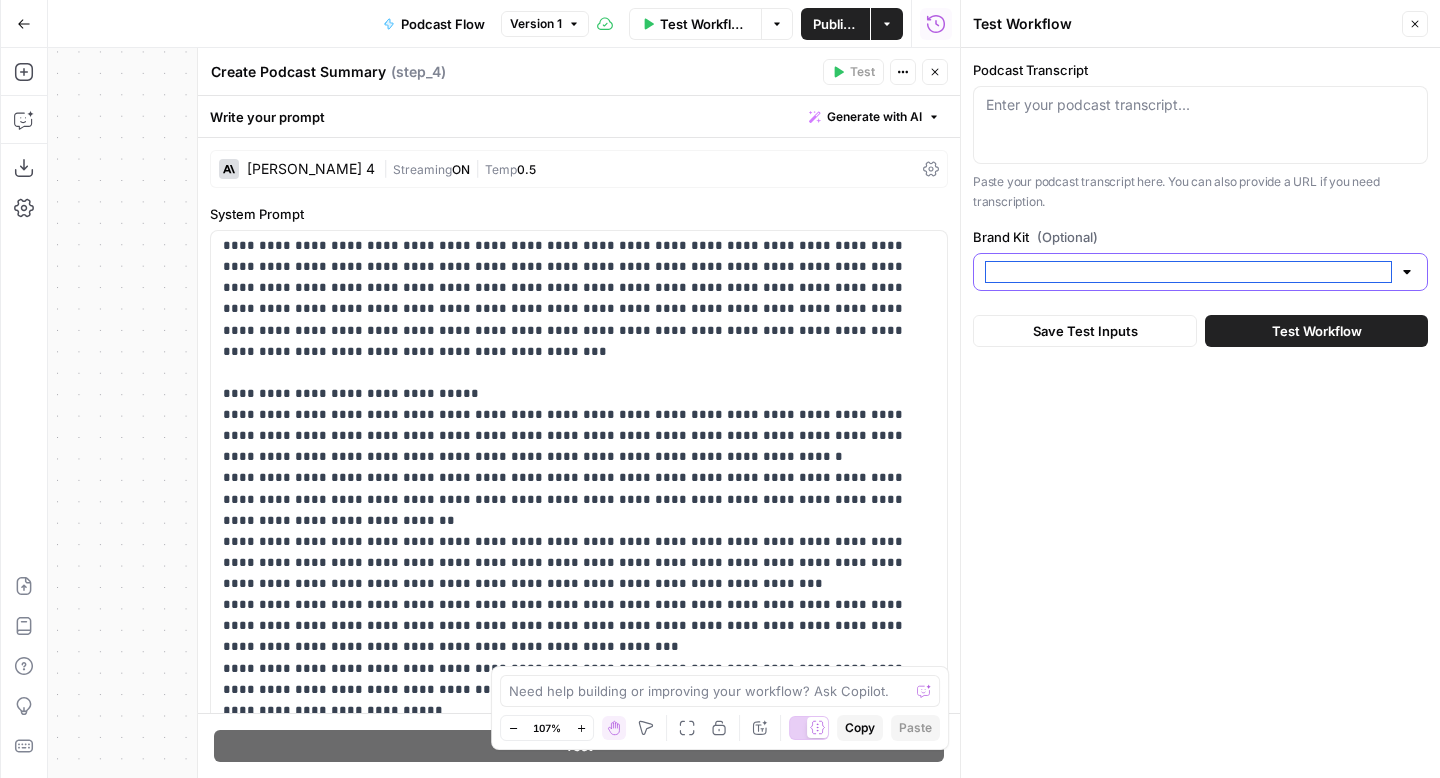 click on "Brand Kit   (Optional)" at bounding box center (1188, 272) 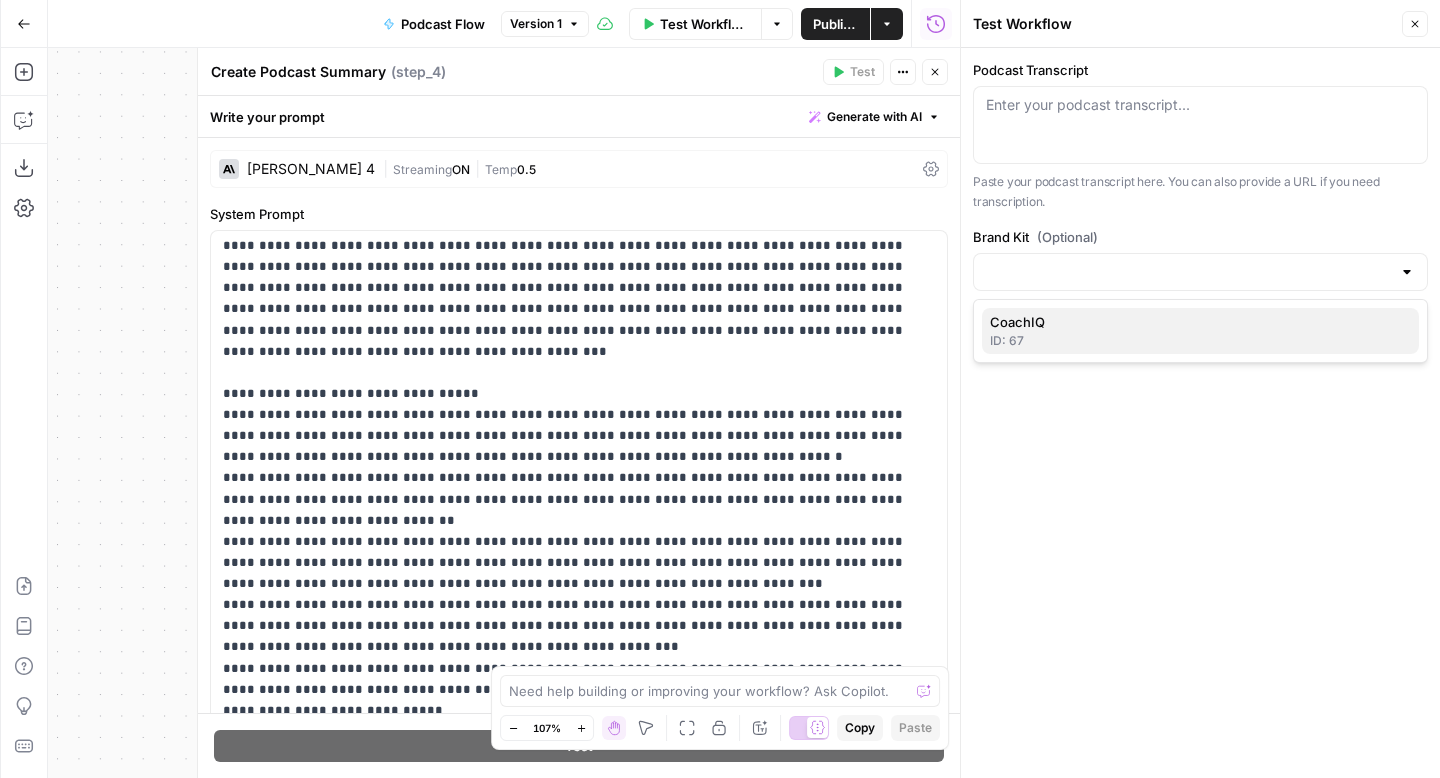 click on "ID: 67" at bounding box center [1200, 341] 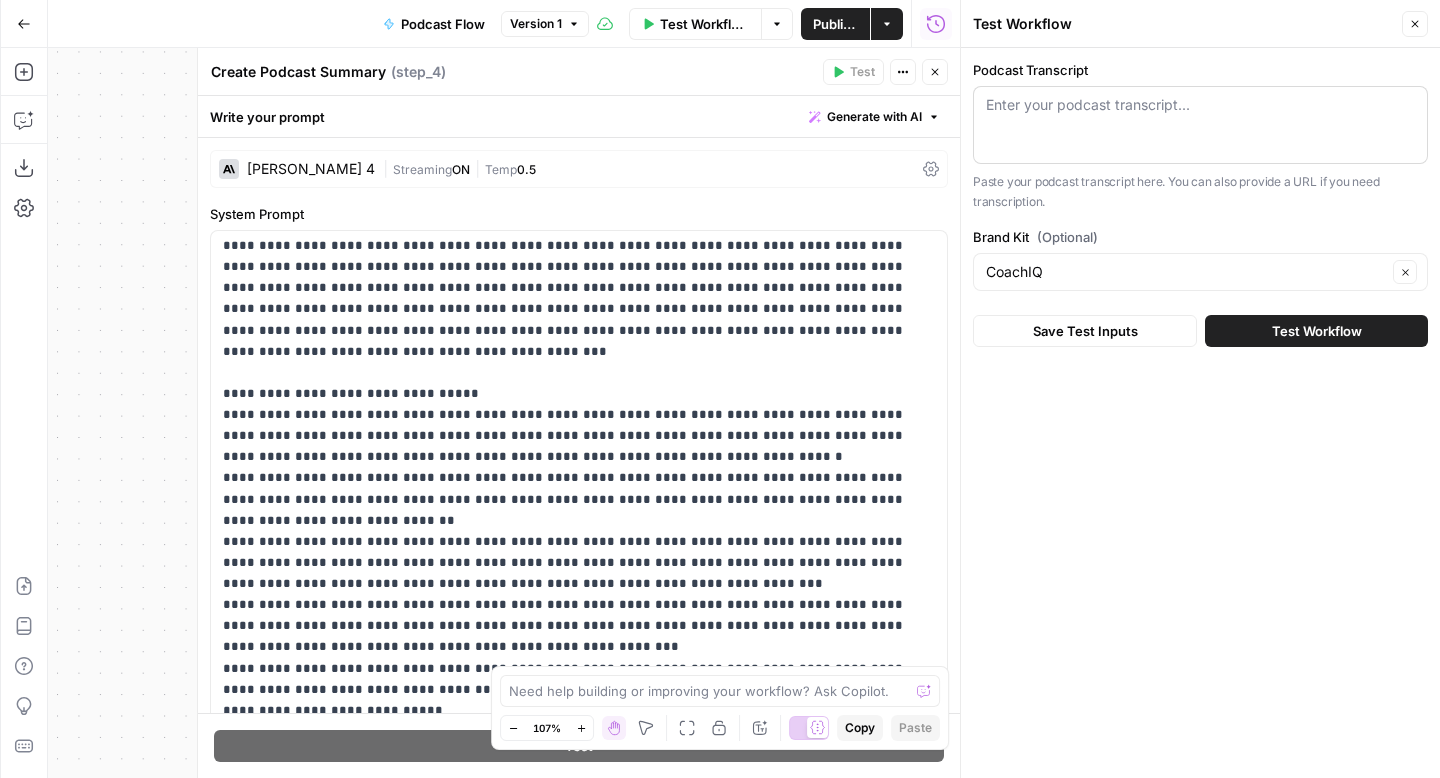 click on "Enter your podcast transcript..." at bounding box center (1200, 125) 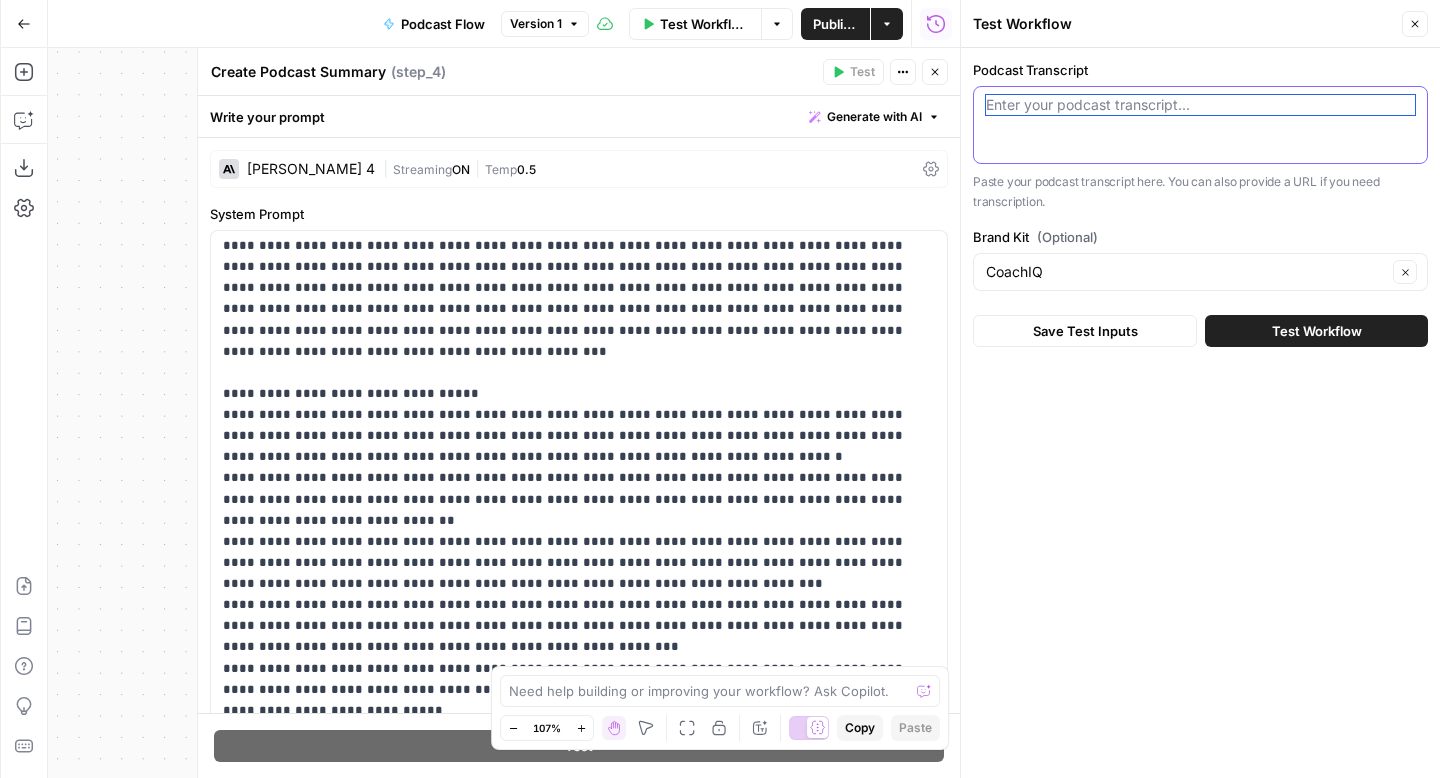 paste on "[PERSON_NAME] (00:00.078)
the other podcasts been going
[PERSON_NAME] (00:03.828)
I mean, they've been done for a while, so.
[PERSON_NAME] (00:08.514)
Yeah, you kind of need to think about it.
[PERSON_NAME] (00:11.996)
Yeah, I mean, they were all good. The last one was with this dude, [PERSON_NAME].
who he's a really good trainer, super well-spoken normally. don't know if I caught him like after he gotten, maybe we shouldn't record this part. After he got into like a fight with his wife or something, but it was just like a weird vibe where he just like was stumbling over his words. I'm like, [PERSON_NAME], I've talked to you a million times. Like, are you good? Are you going to have a stroke? So that one's going to require a lot of editing. He actually was like,
[PERSON_NAME] (00:30.402)
Yeah
It was just all pissed. Weird vibe.
[PERSON_NAME] (00:41.93)
Yeah. Yeah.
[PERSON_NAME] (00:47.951)
offering to re-record it because he felt really bad. But I don't think it was as bad as he thought it was, but it ..." 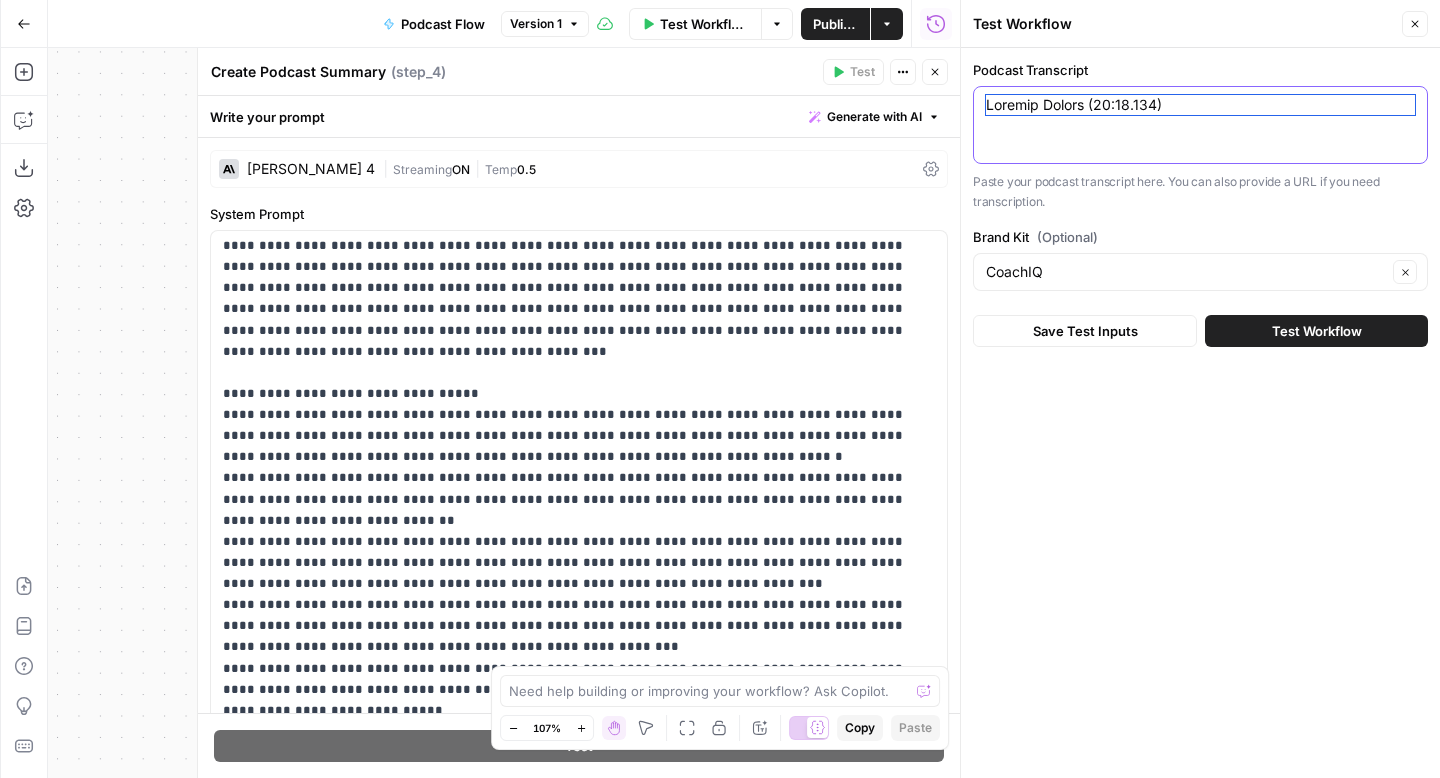 scroll, scrollTop: 21180, scrollLeft: 0, axis: vertical 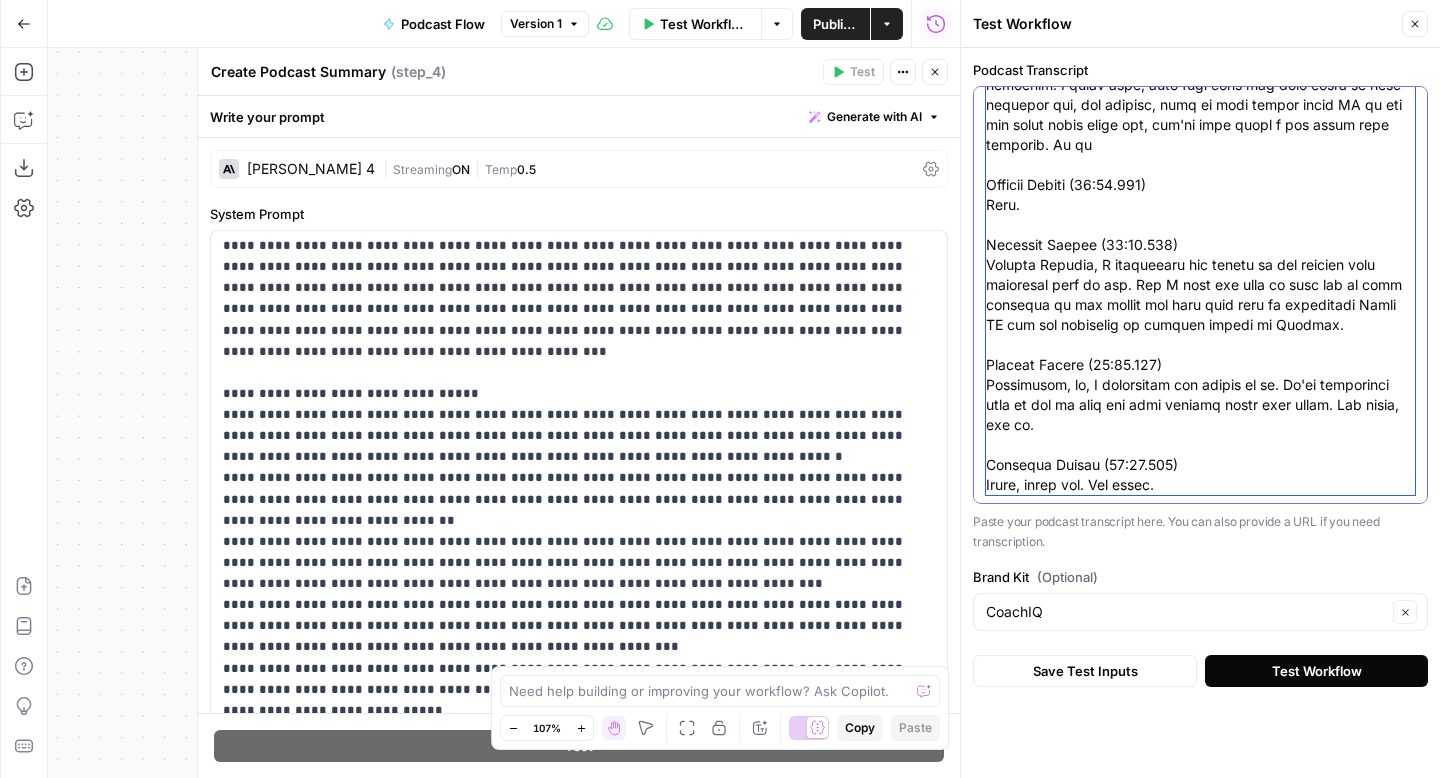 type on "[PERSON_NAME] (00:00.078)
the other podcasts been going
[PERSON_NAME] (00:03.828)
I mean, they've been done for a while, so.
[PERSON_NAME] (00:08.514)
Yeah, you kind of need to think about it.
[PERSON_NAME] (00:11.996)
Yeah, I mean, they were all good. The last one was with this dude, [PERSON_NAME].
who he's a really good trainer, super well-spoken normally. don't know if I caught him like after he gotten, maybe we shouldn't record this part. After he got into like a fight with his wife or something, but it was just like a weird vibe where he just like was stumbling over his words. I'm like, [PERSON_NAME], I've talked to you a million times. Like, are you good? Are you going to have a stroke? So that one's going to require a lot of editing. He actually was like,
[PERSON_NAME] (00:30.402)
Yeah
It was just all pissed. Weird vibe.
[PERSON_NAME] (00:41.93)
Yeah. Yeah.
[PERSON_NAME] (00:47.951)
offering to re-record it because he felt really bad. But I don't think it was as bad as he thought it was, but it ..." 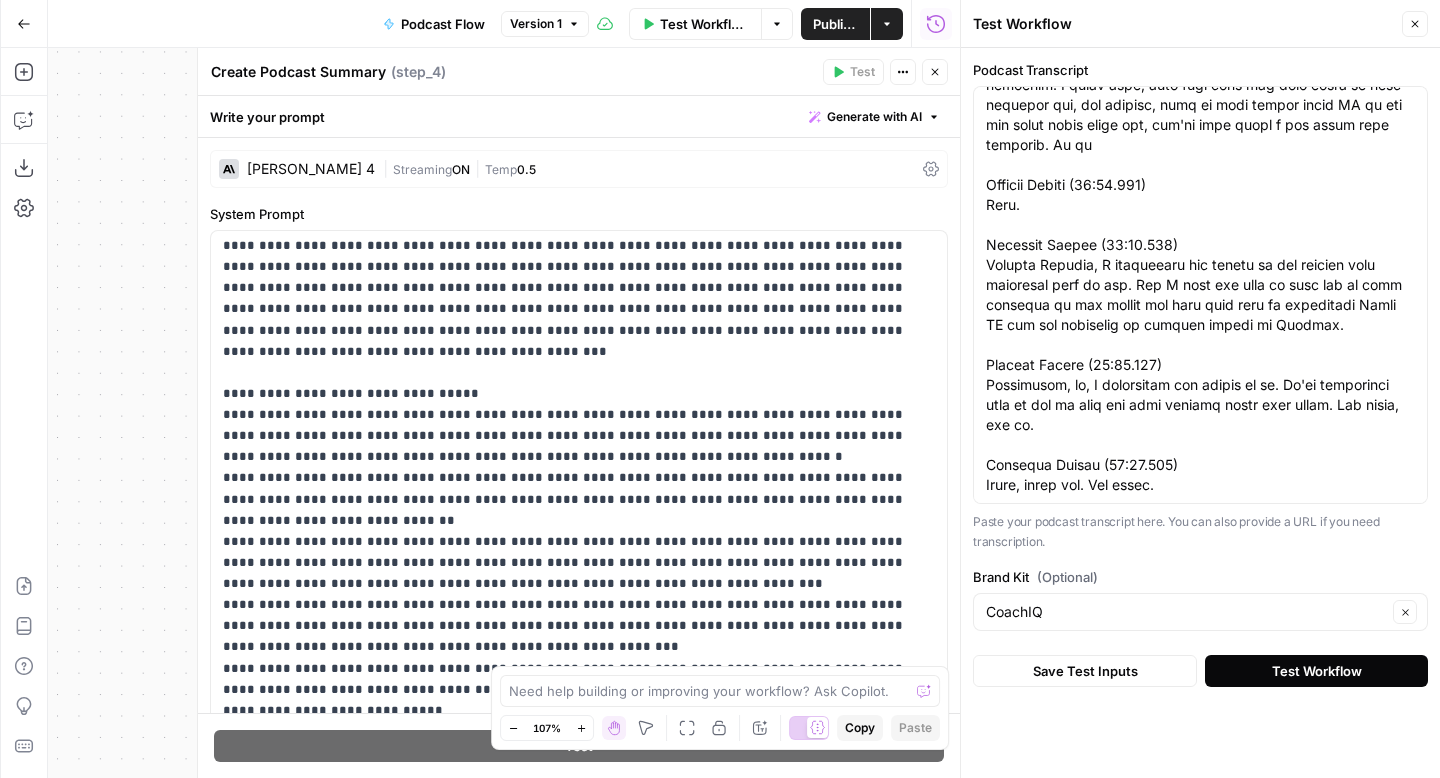 click on "Test Workflow" at bounding box center [1317, 671] 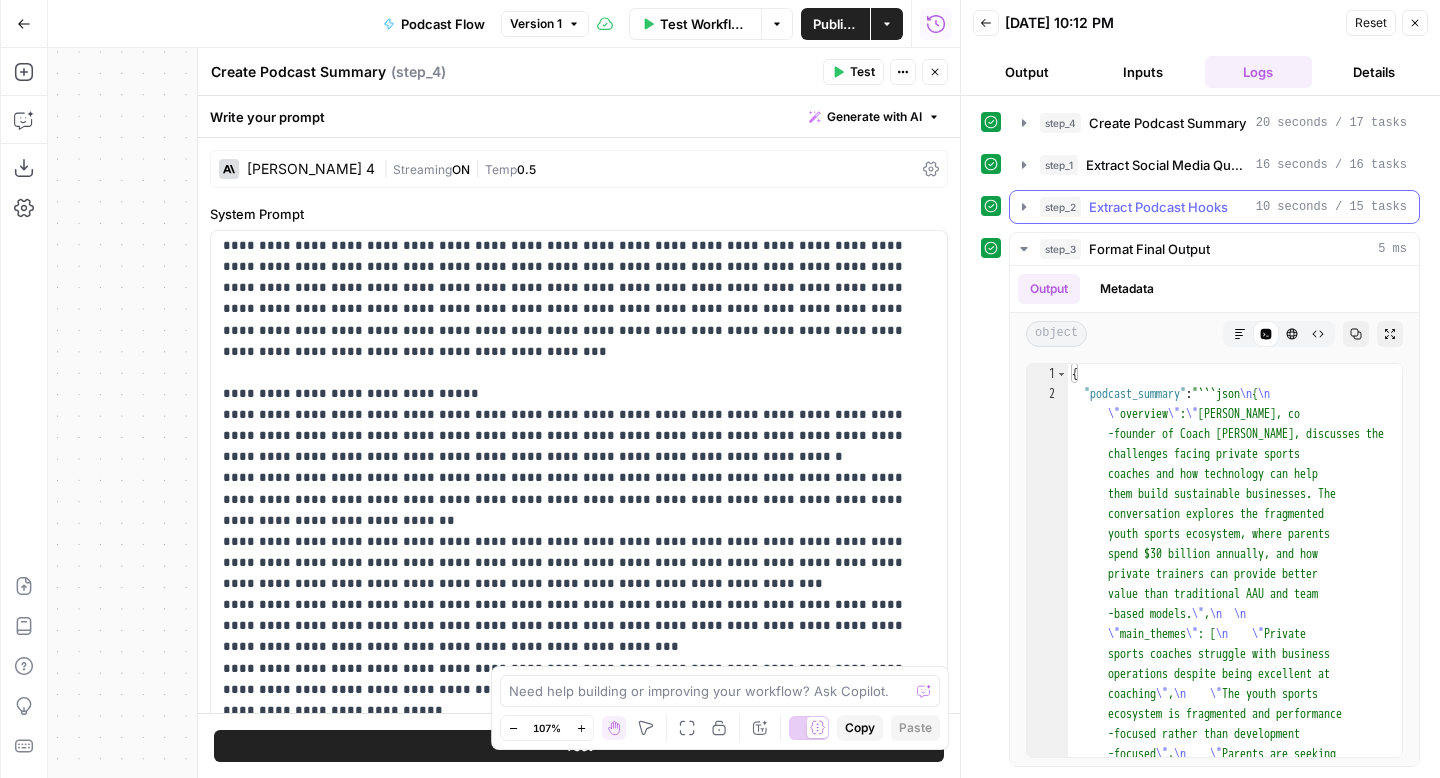 click 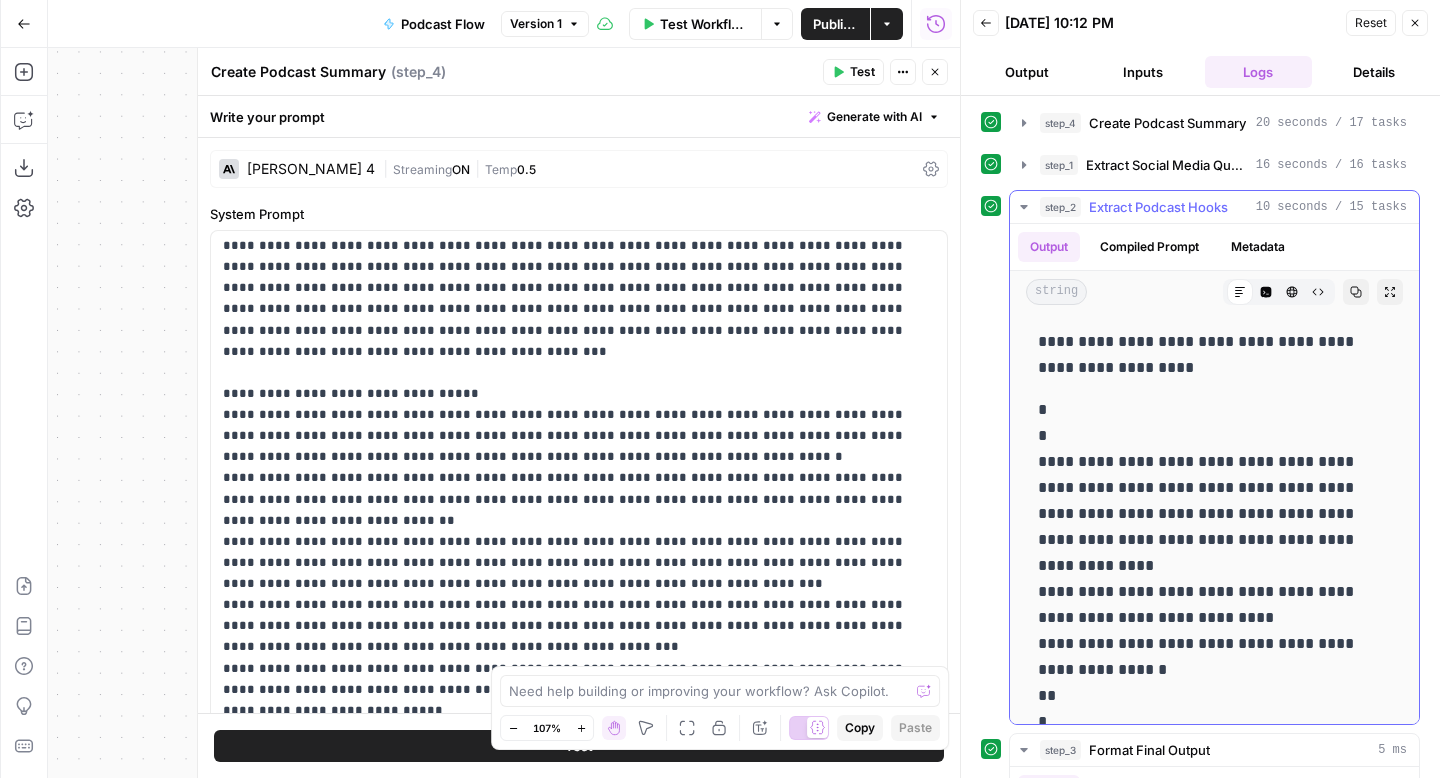 click 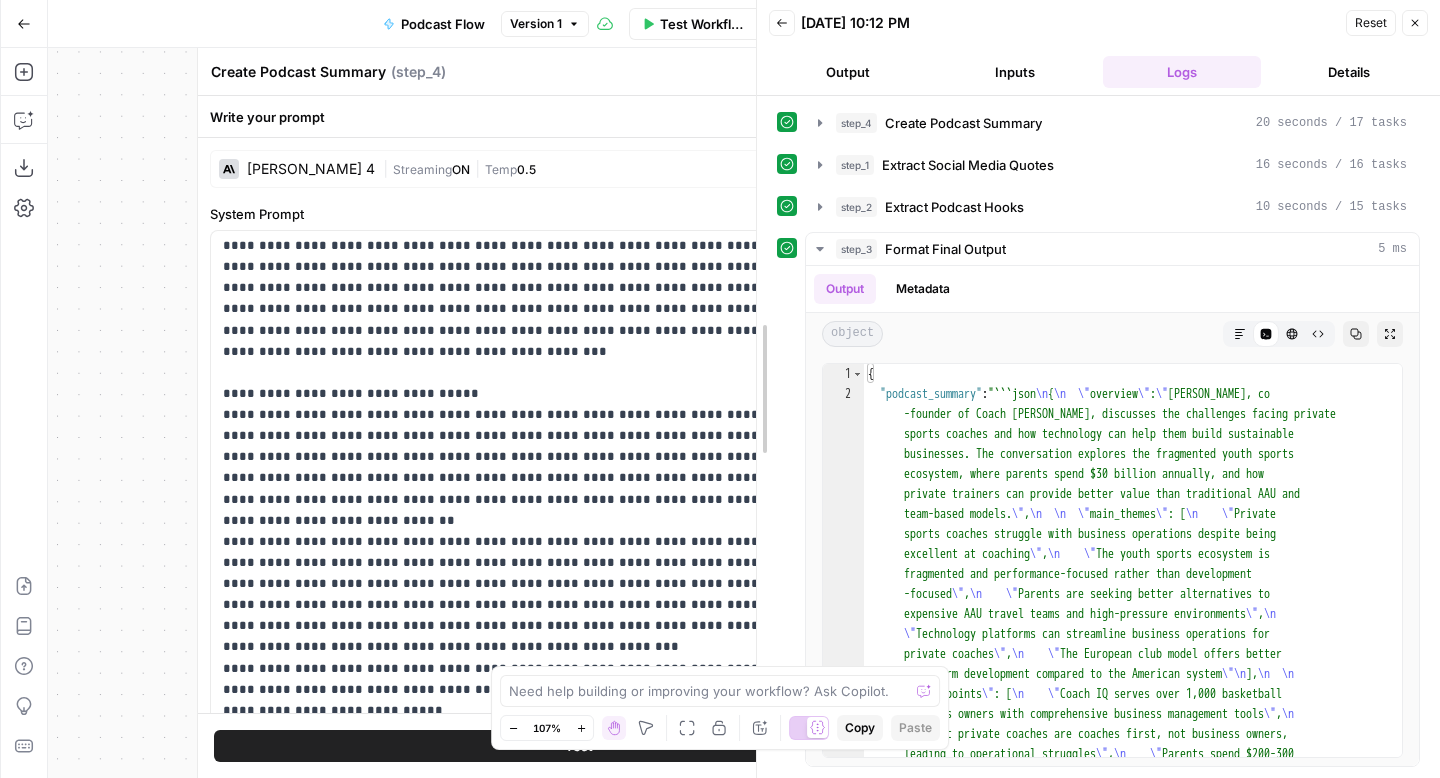 drag, startPoint x: 962, startPoint y: 291, endPoint x: 759, endPoint y: 292, distance: 203.00246 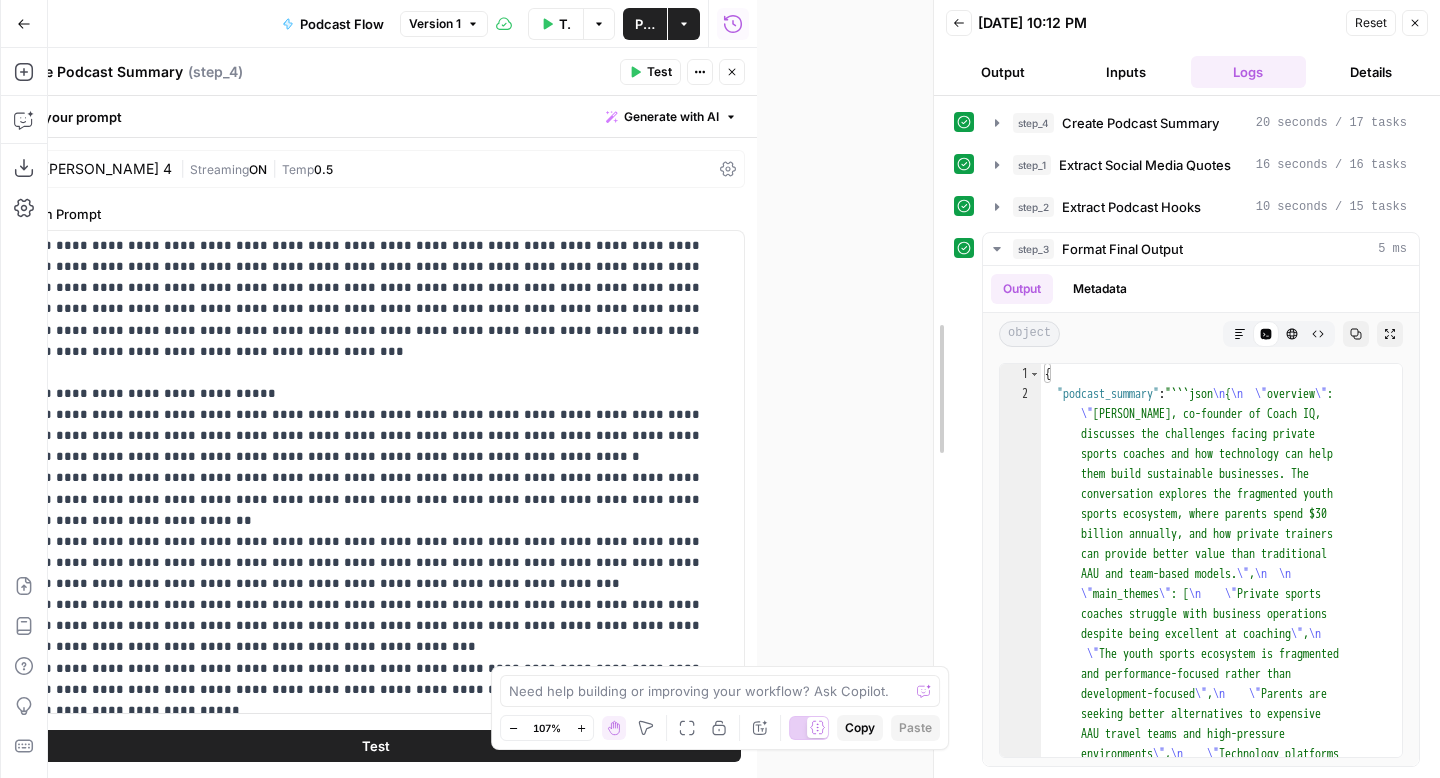 drag, startPoint x: 759, startPoint y: 292, endPoint x: 938, endPoint y: 299, distance: 179.13683 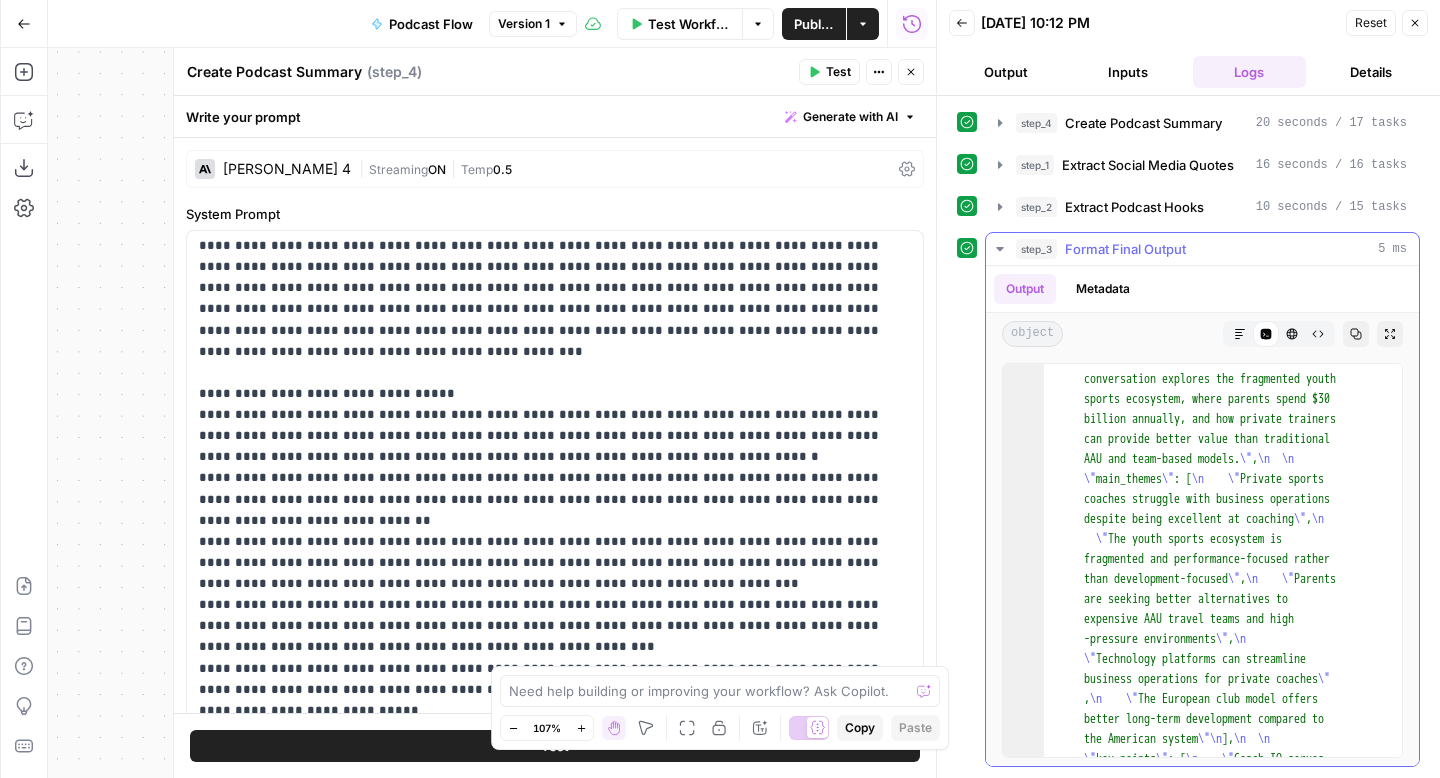 scroll, scrollTop: 0, scrollLeft: 0, axis: both 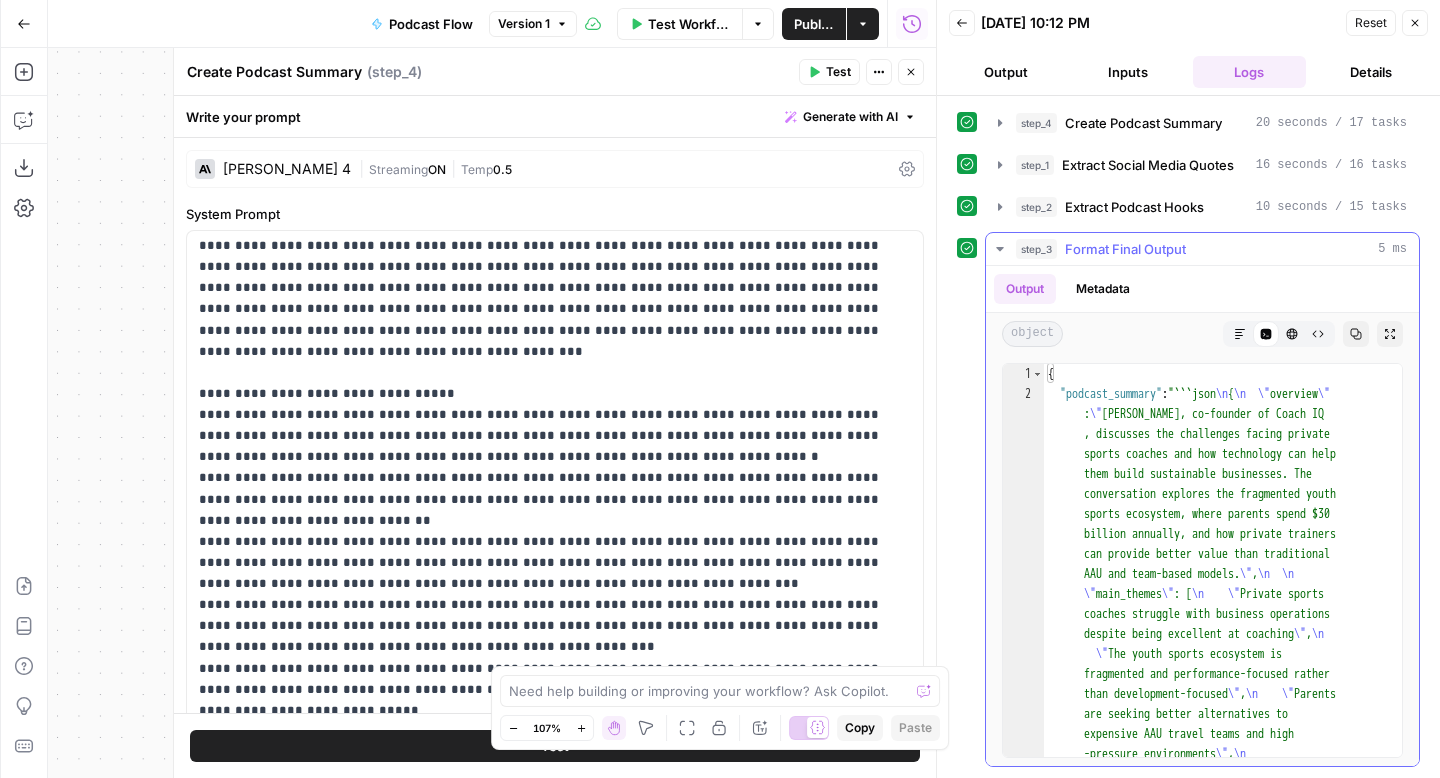 click 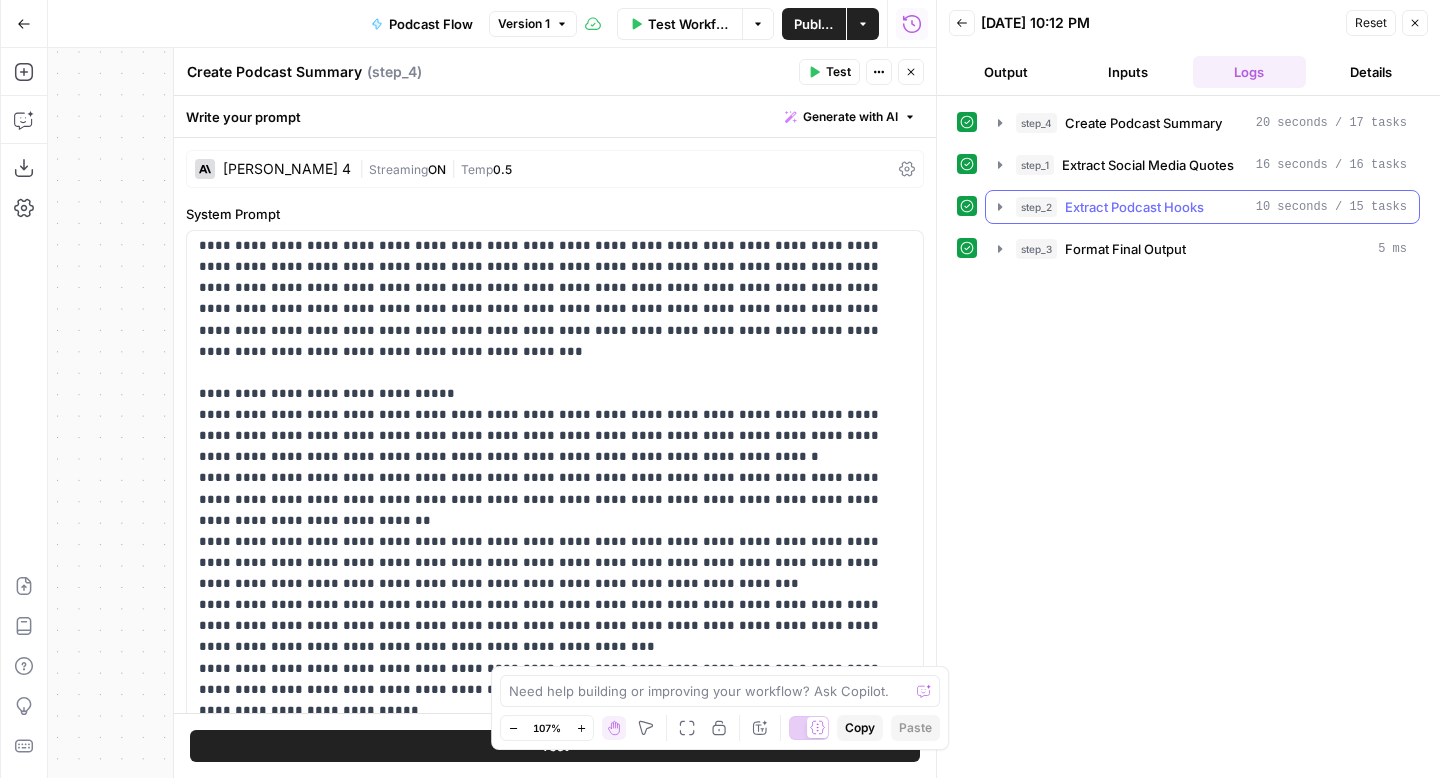 click 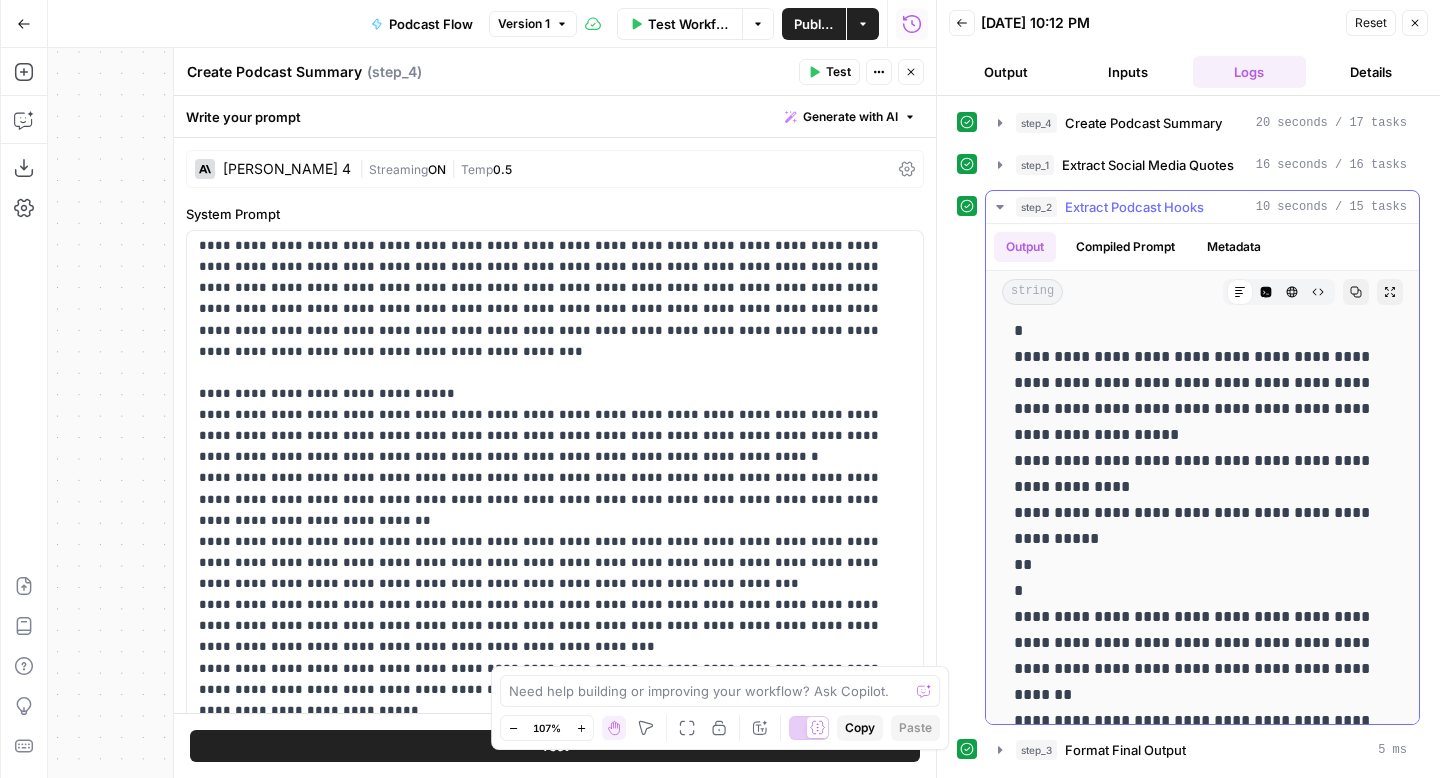 scroll, scrollTop: 937, scrollLeft: 0, axis: vertical 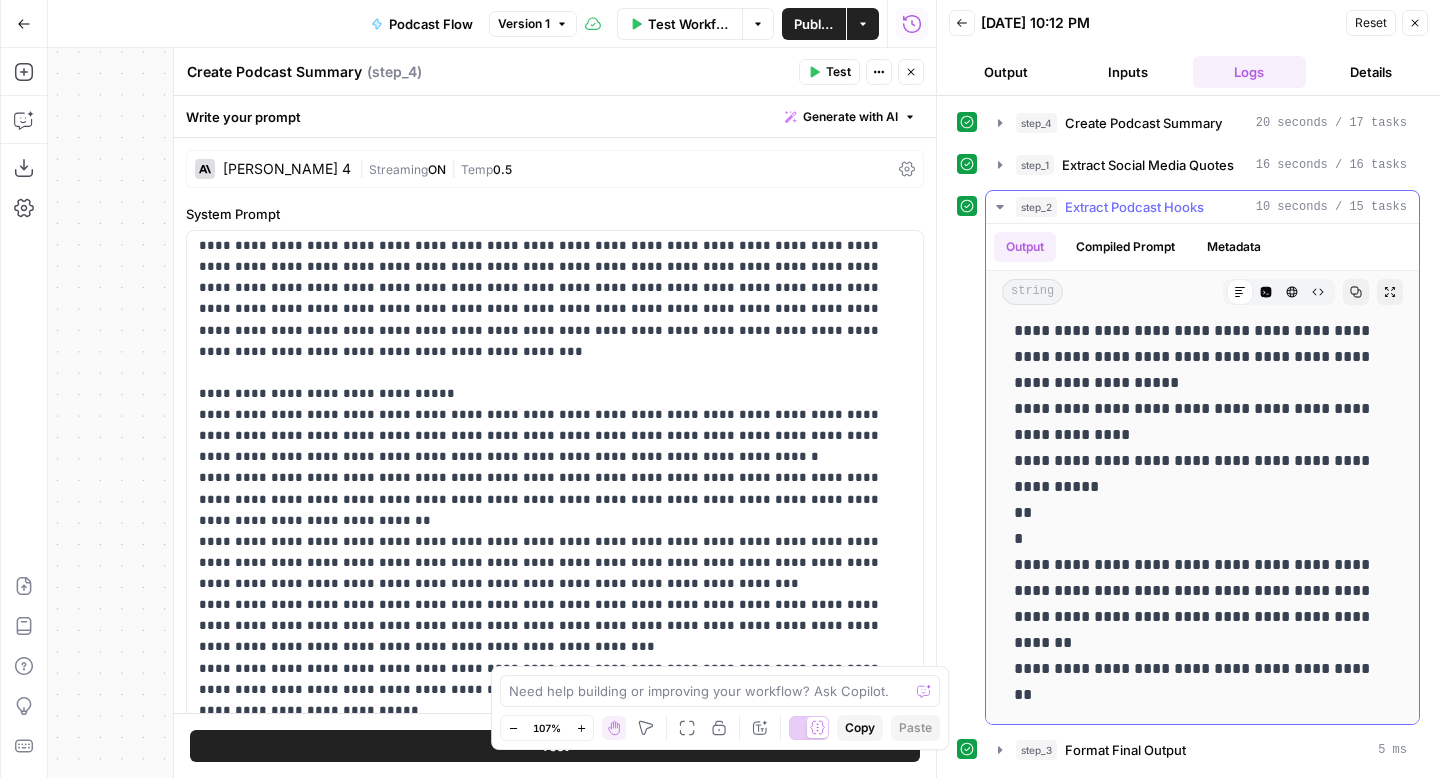 click 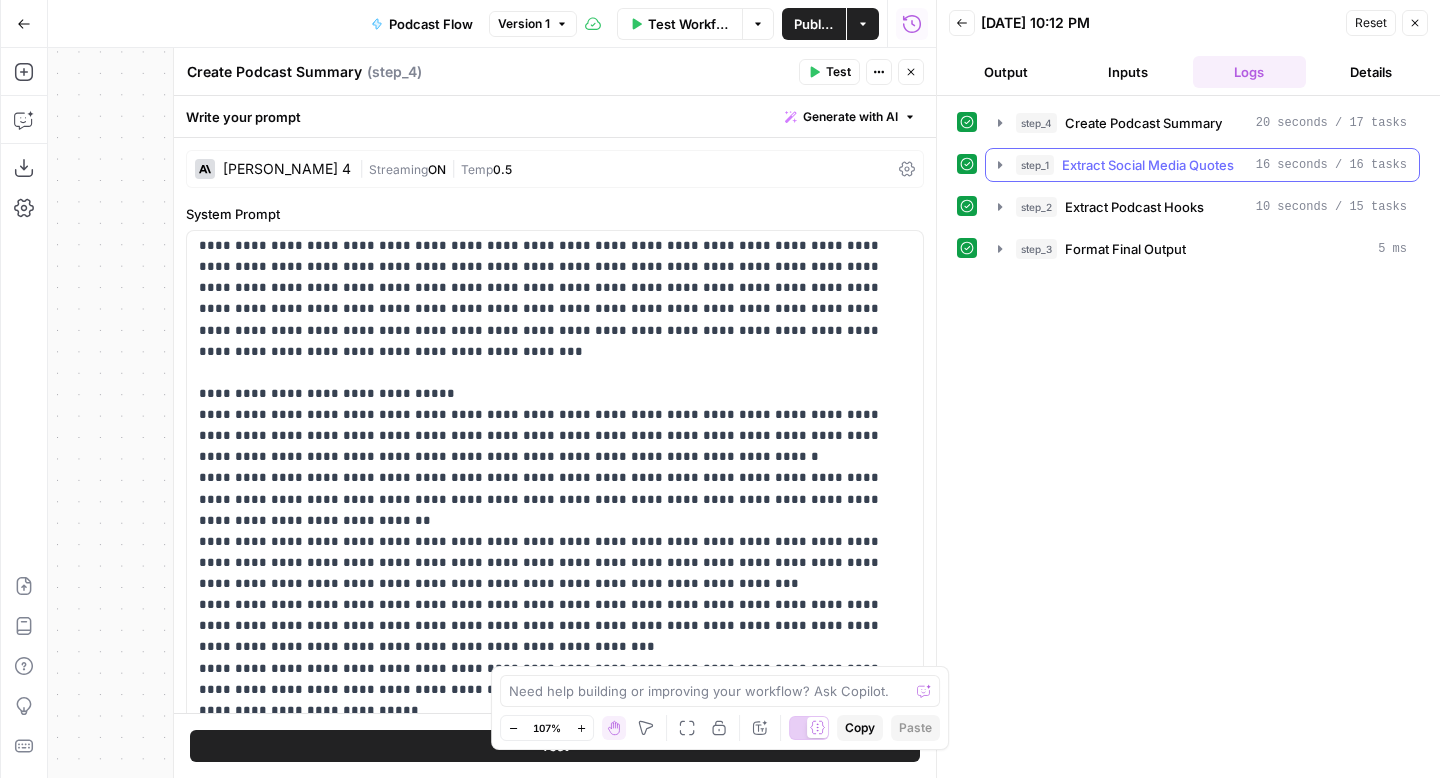 click 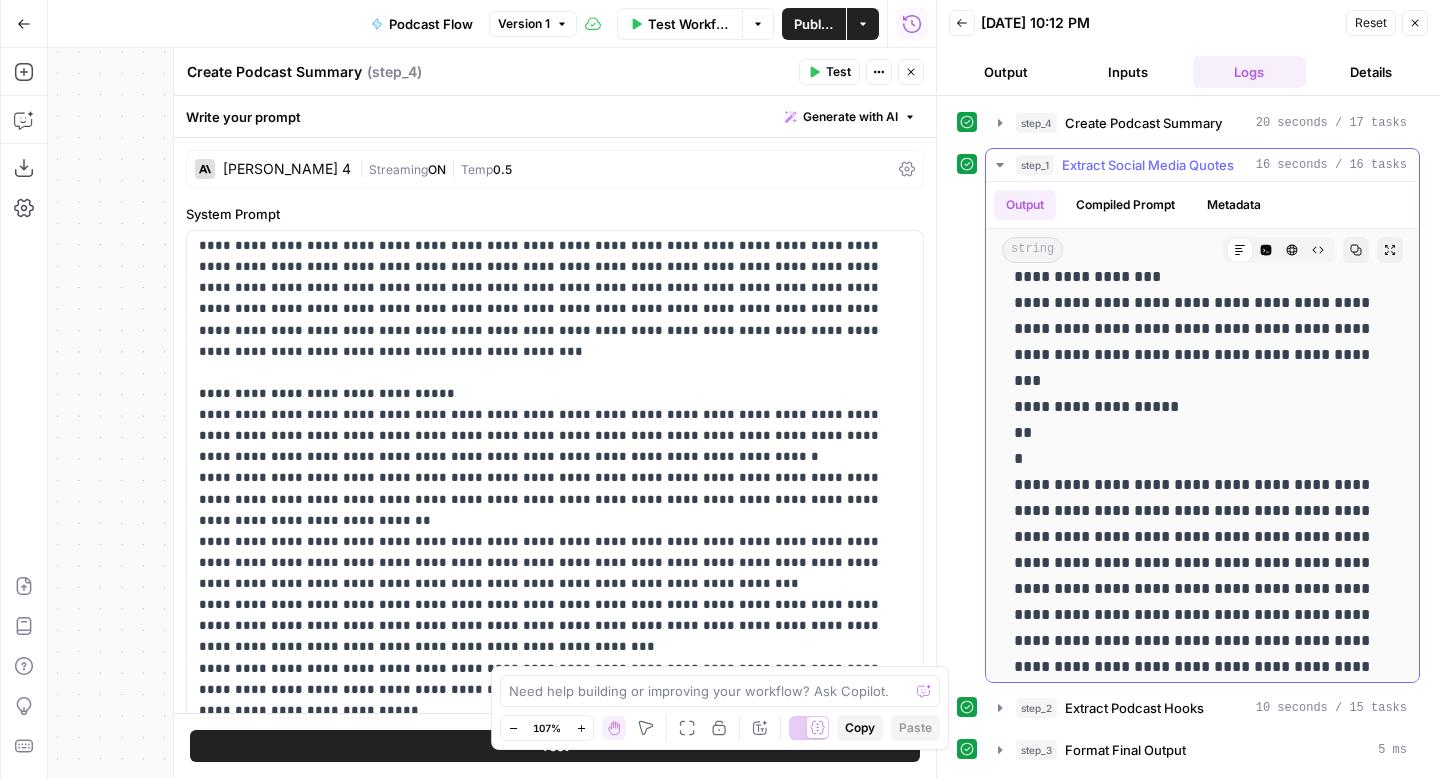 scroll, scrollTop: 1467, scrollLeft: 0, axis: vertical 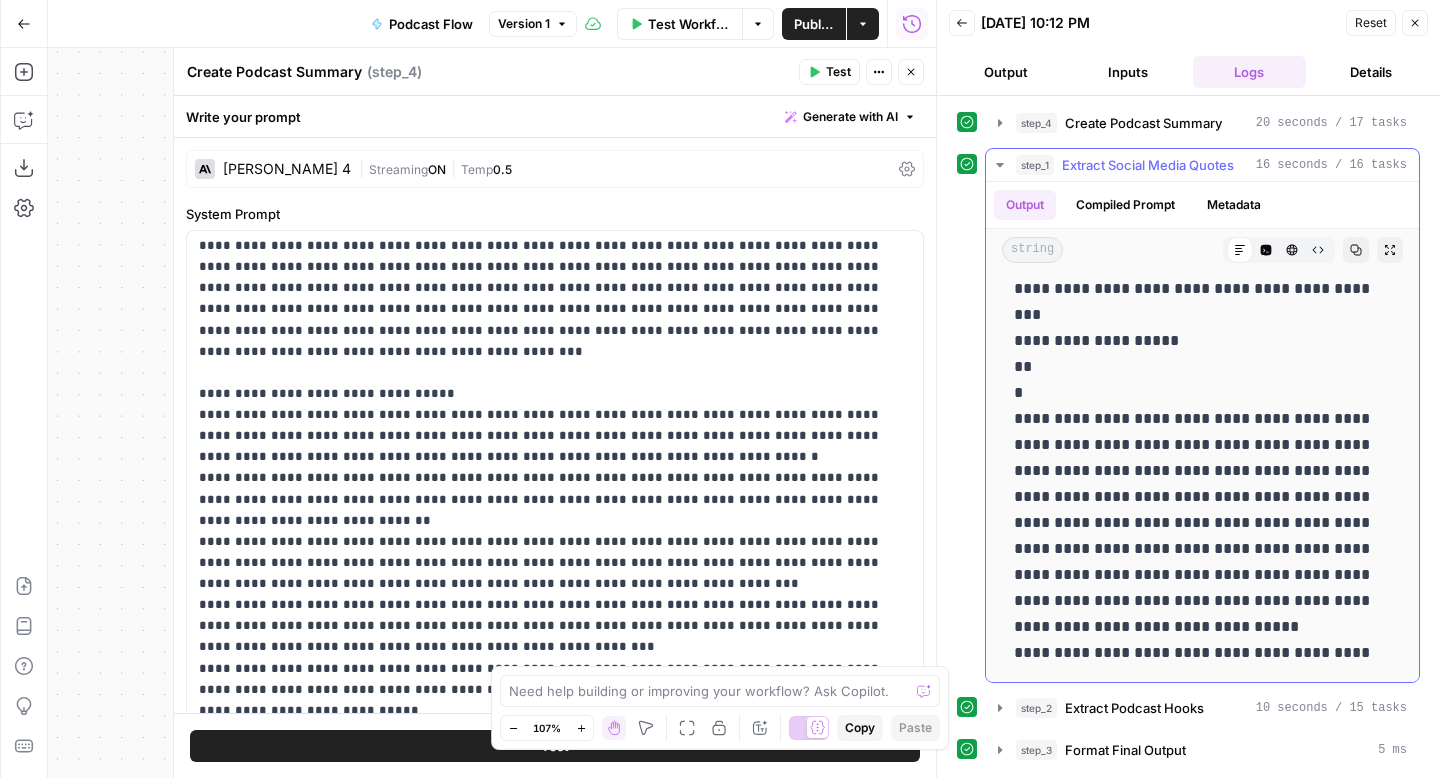 click 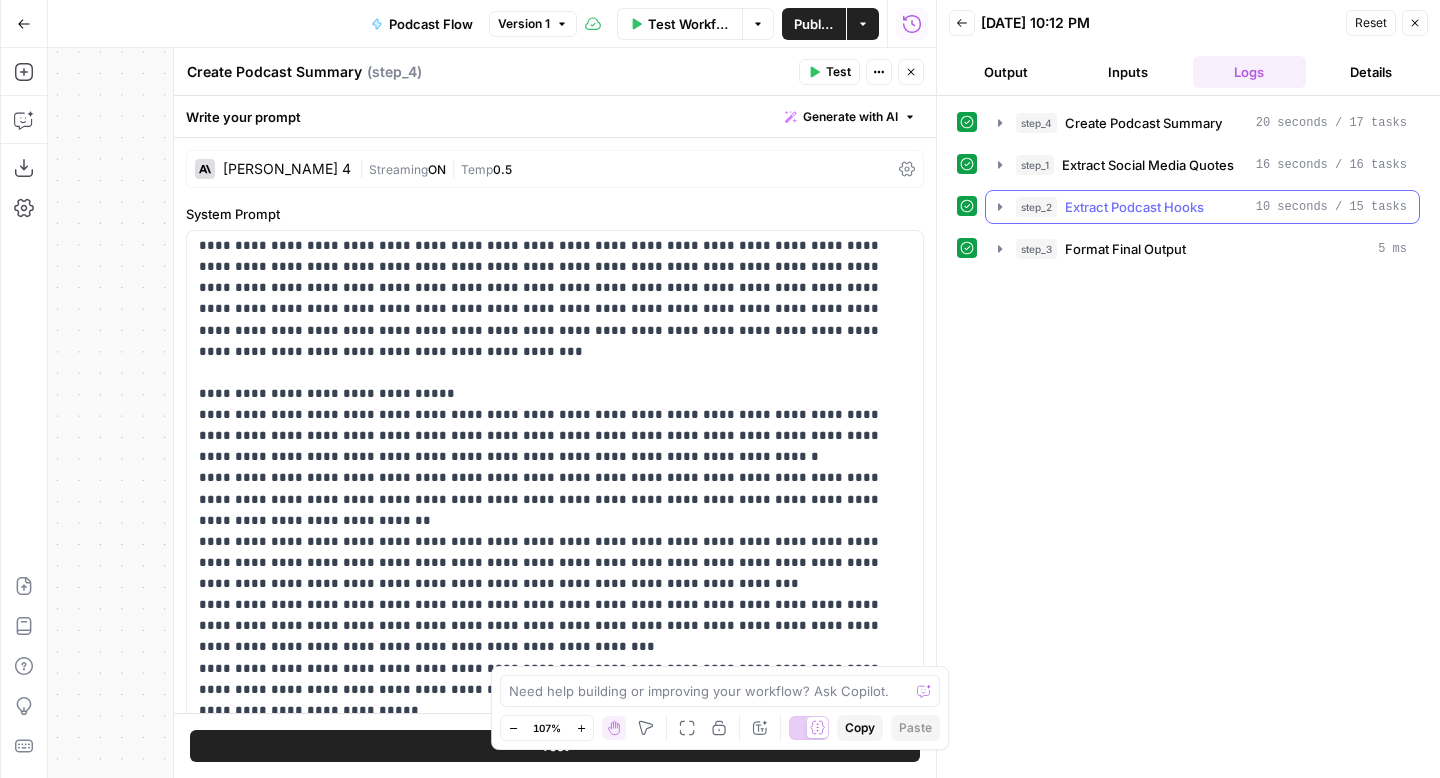 click 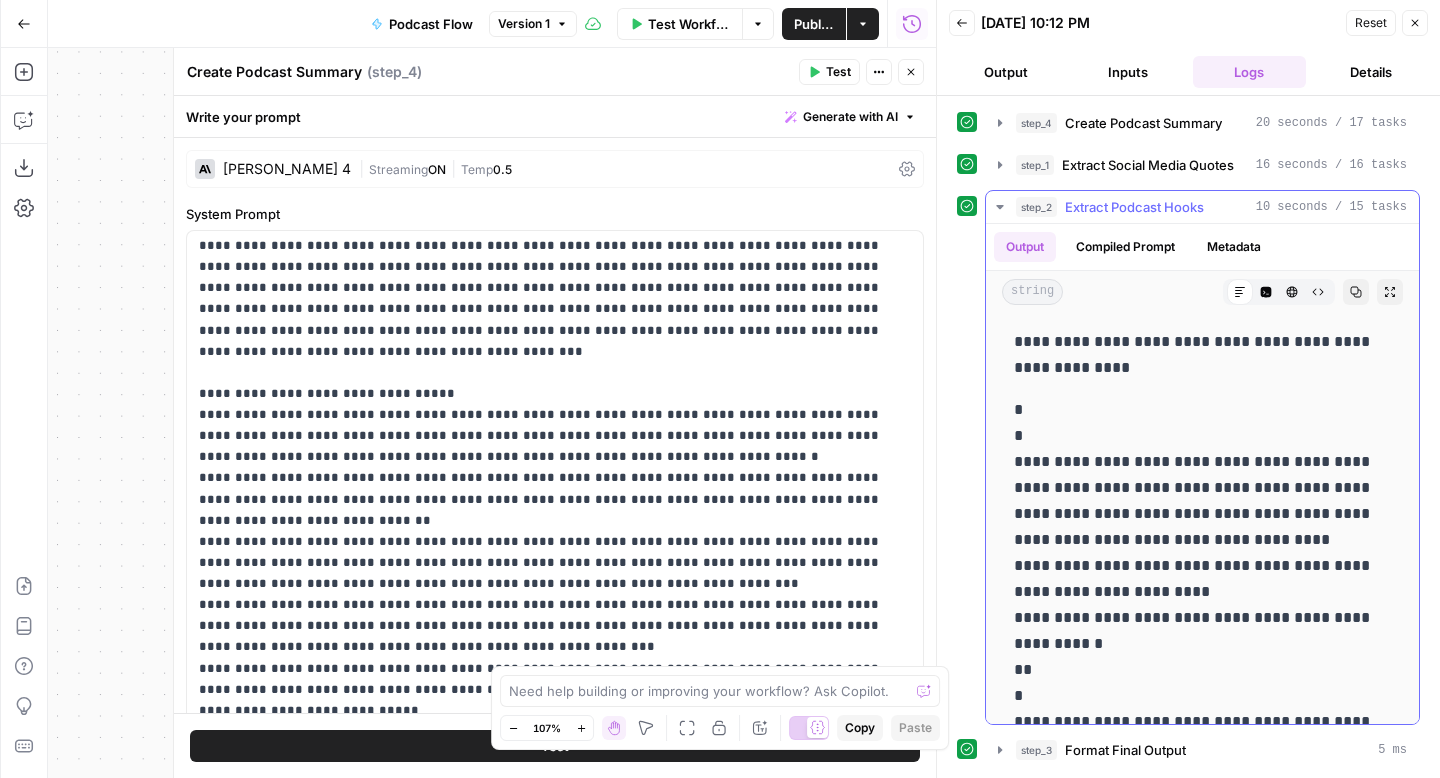 click 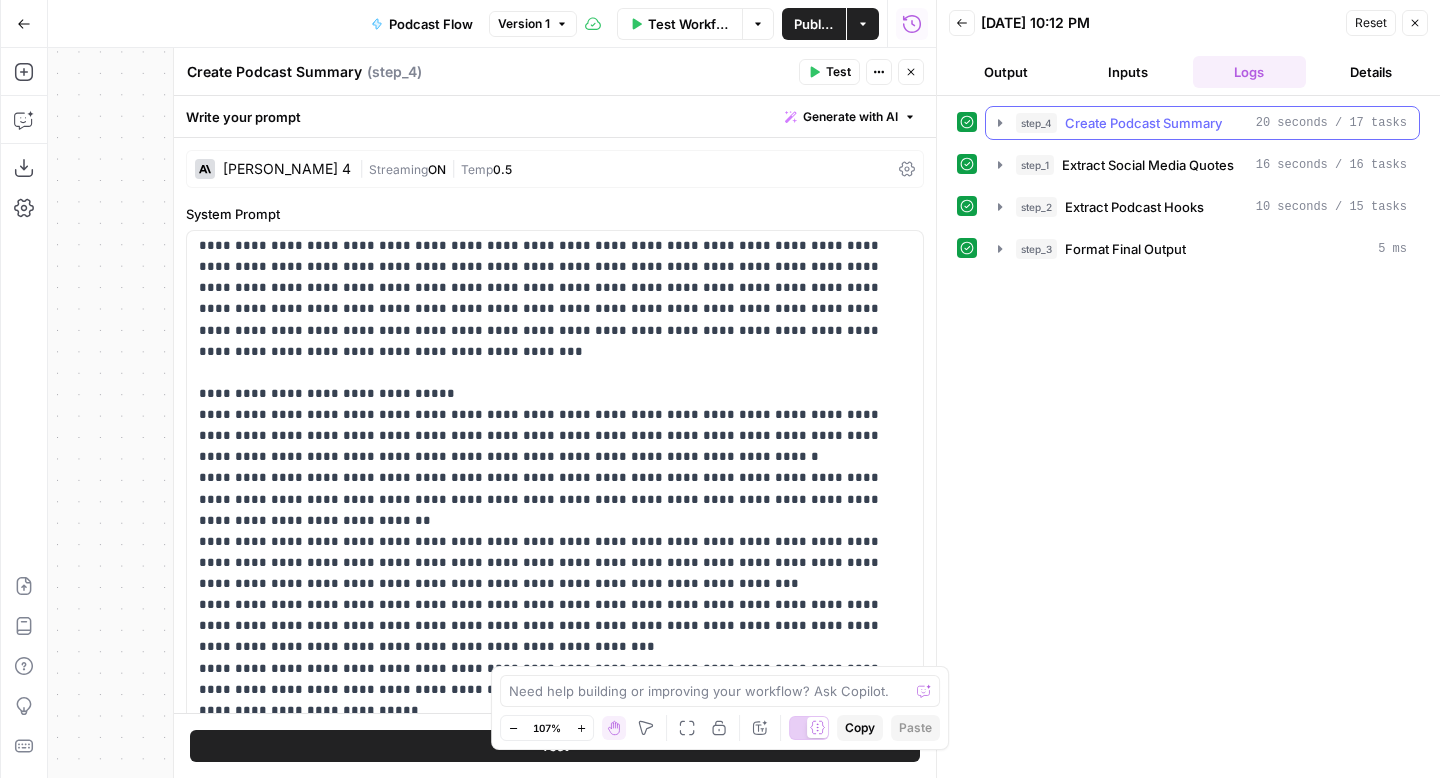 click on "step_4 Create Podcast Summary 20 seconds / 17 tasks" at bounding box center (1202, 123) 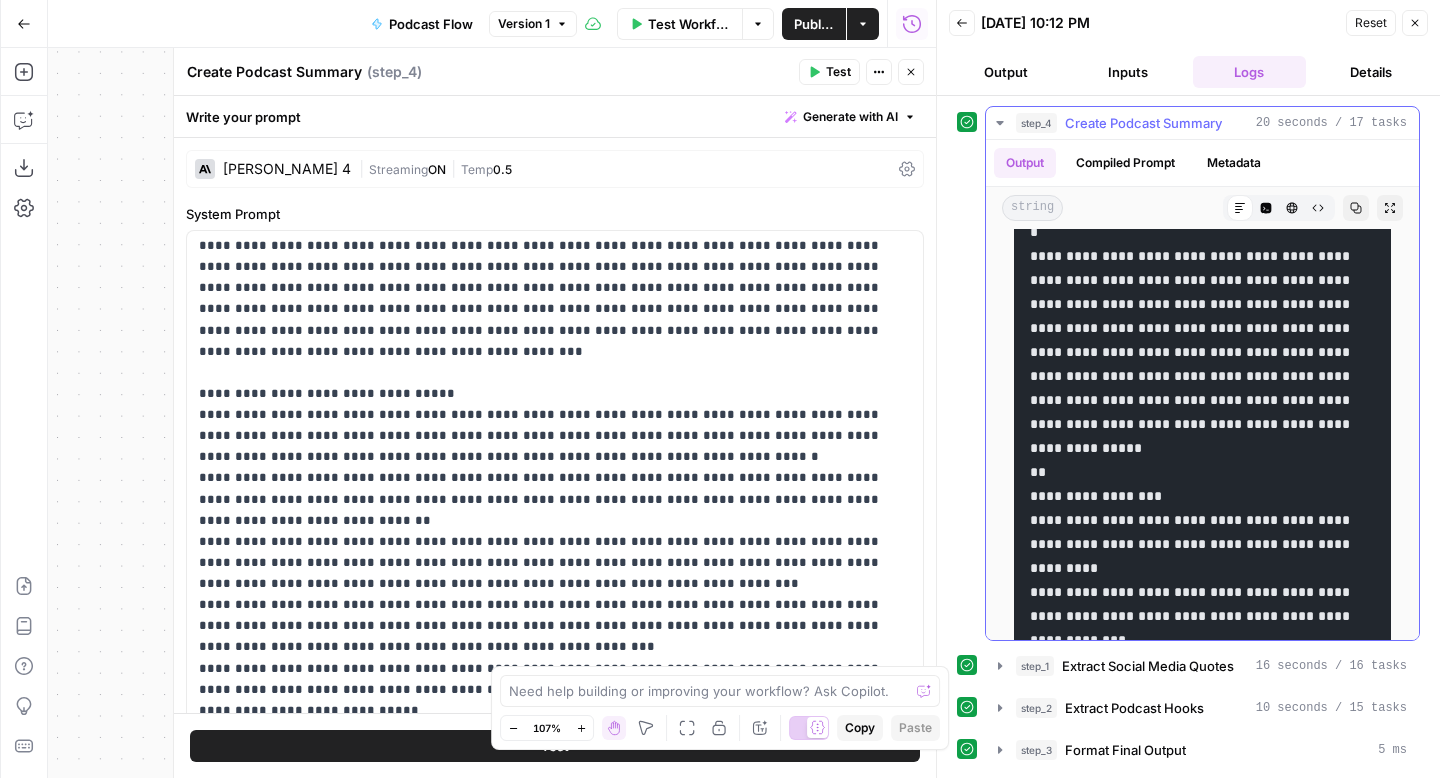 scroll, scrollTop: 0, scrollLeft: 0, axis: both 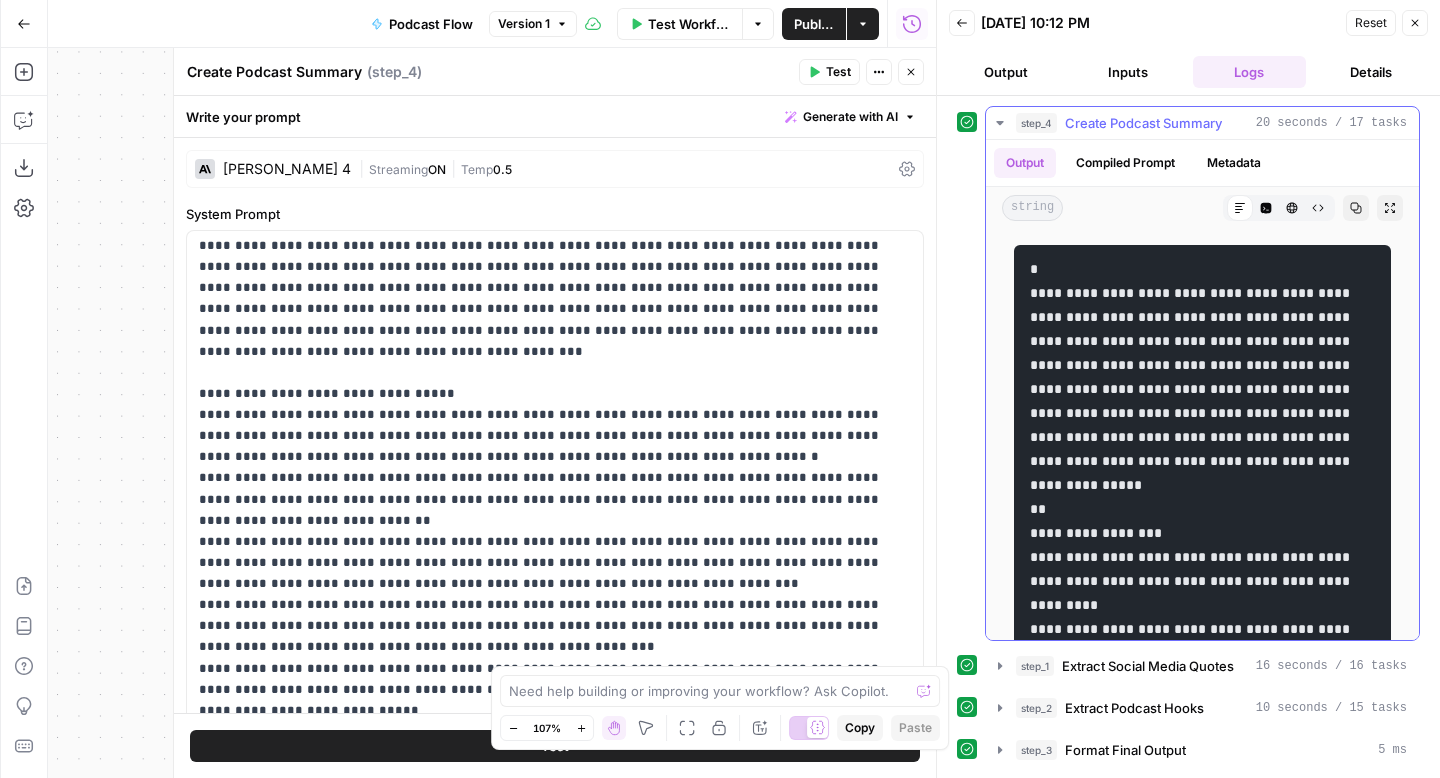 click 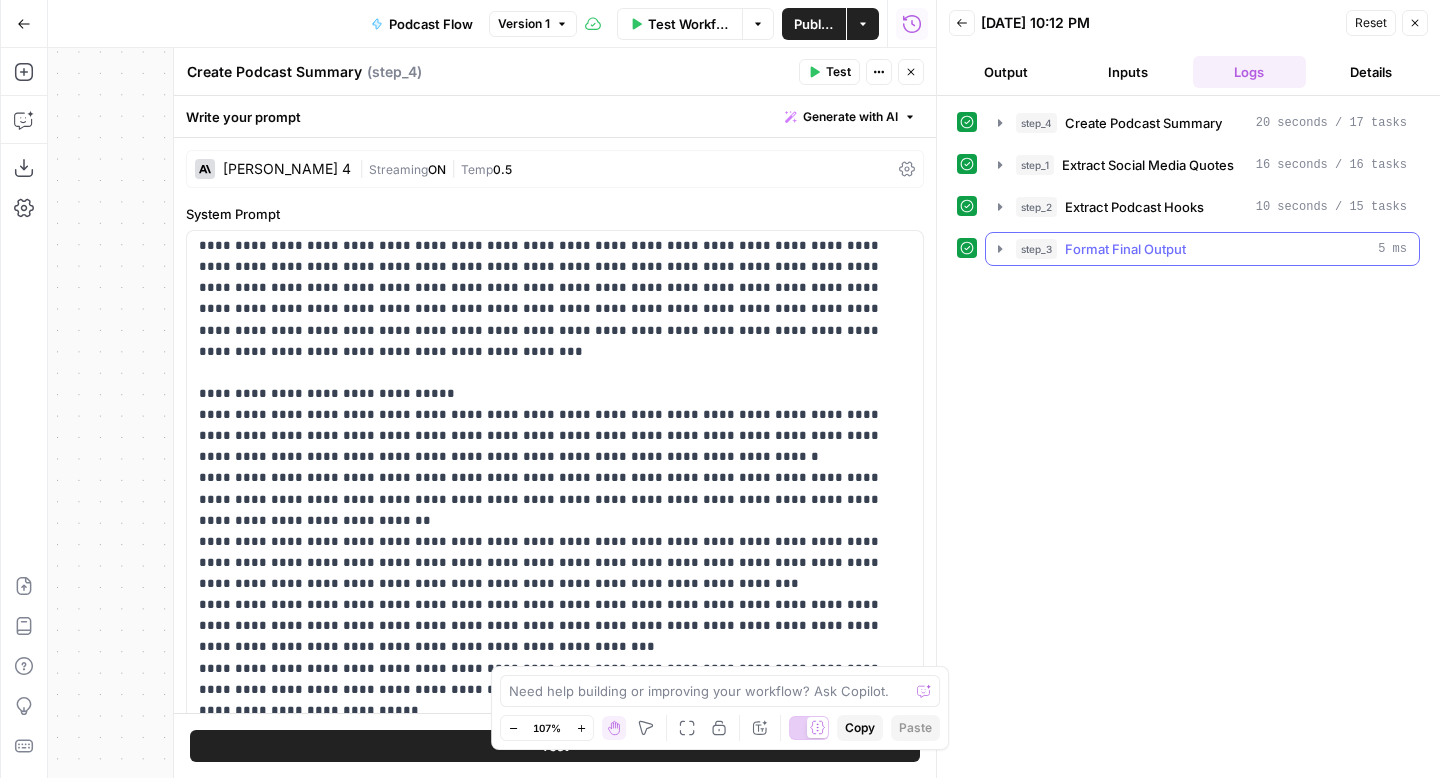 click 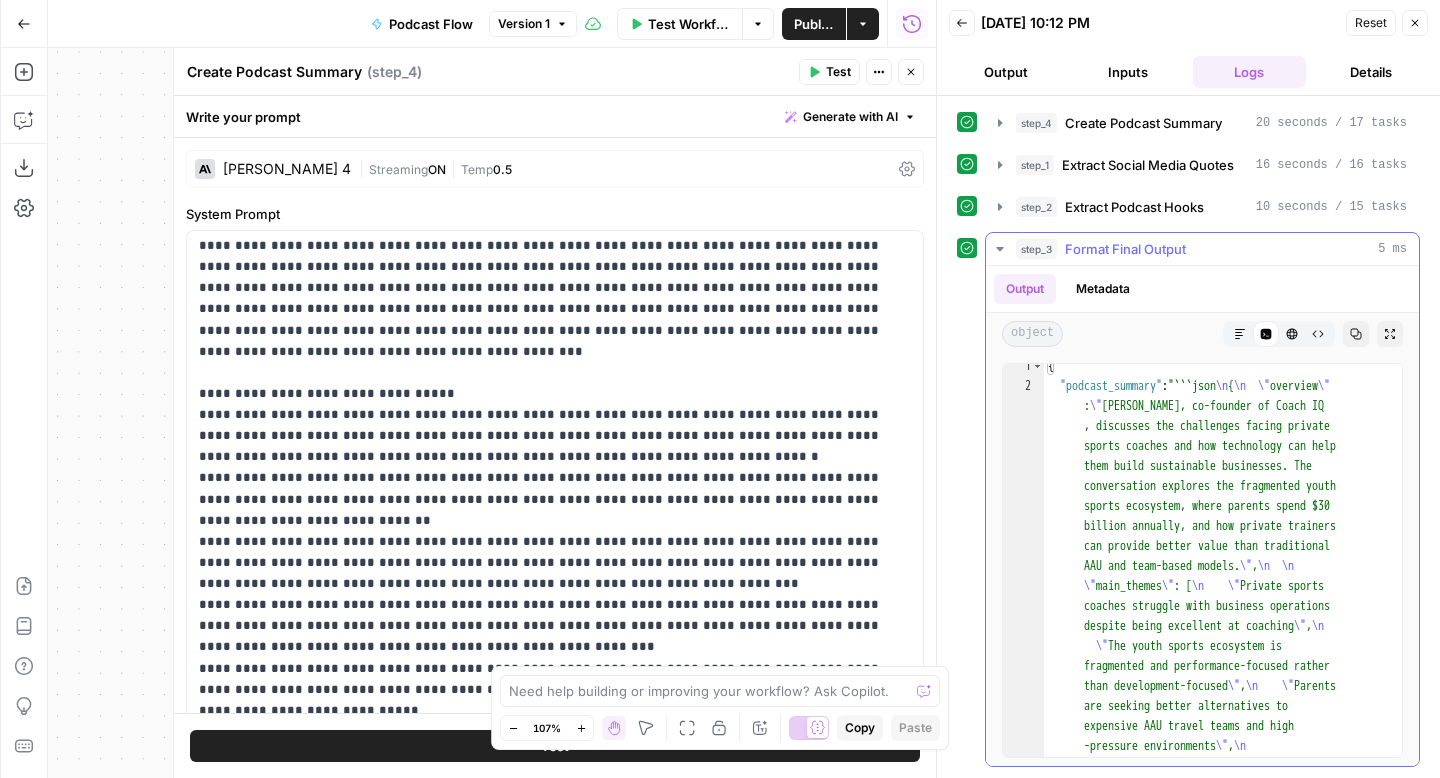 scroll, scrollTop: 0, scrollLeft: 0, axis: both 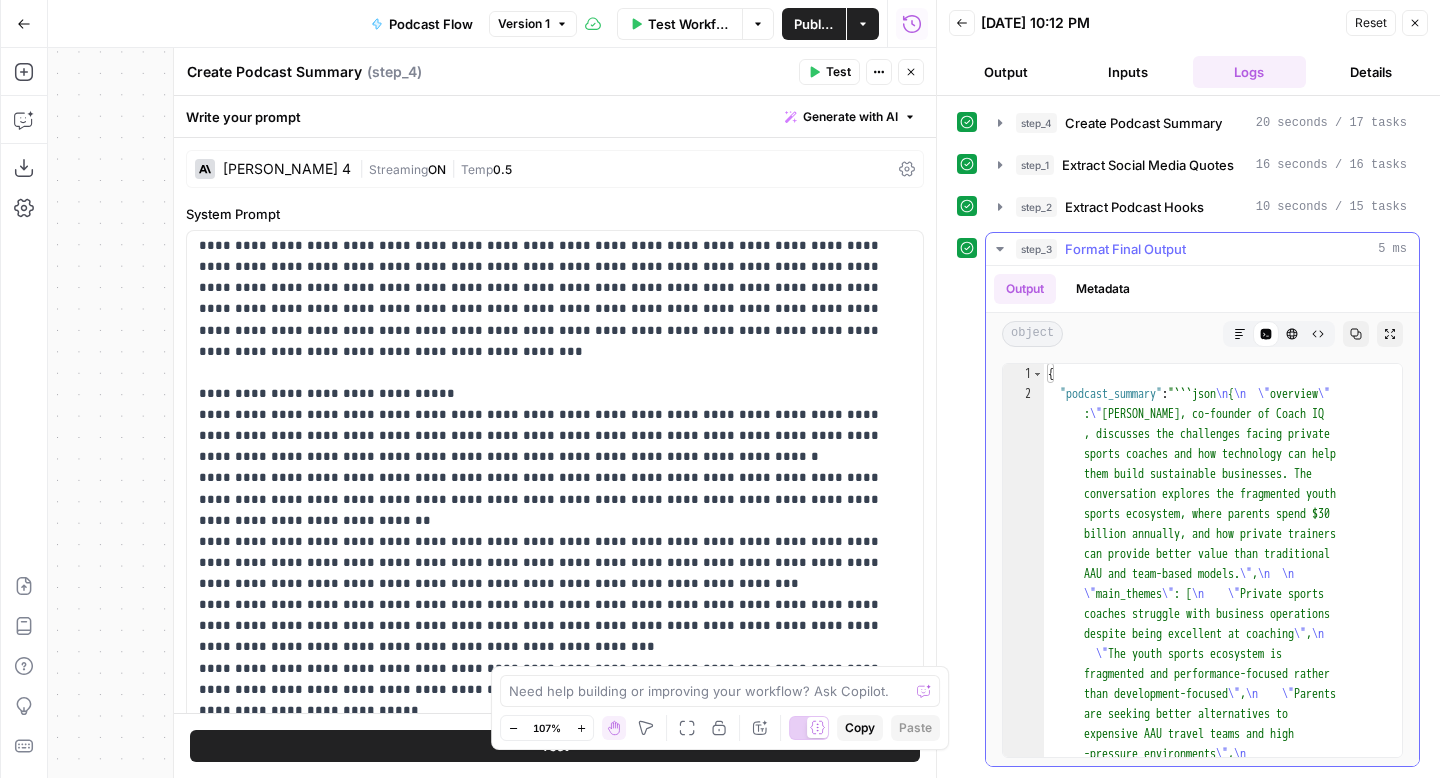 click 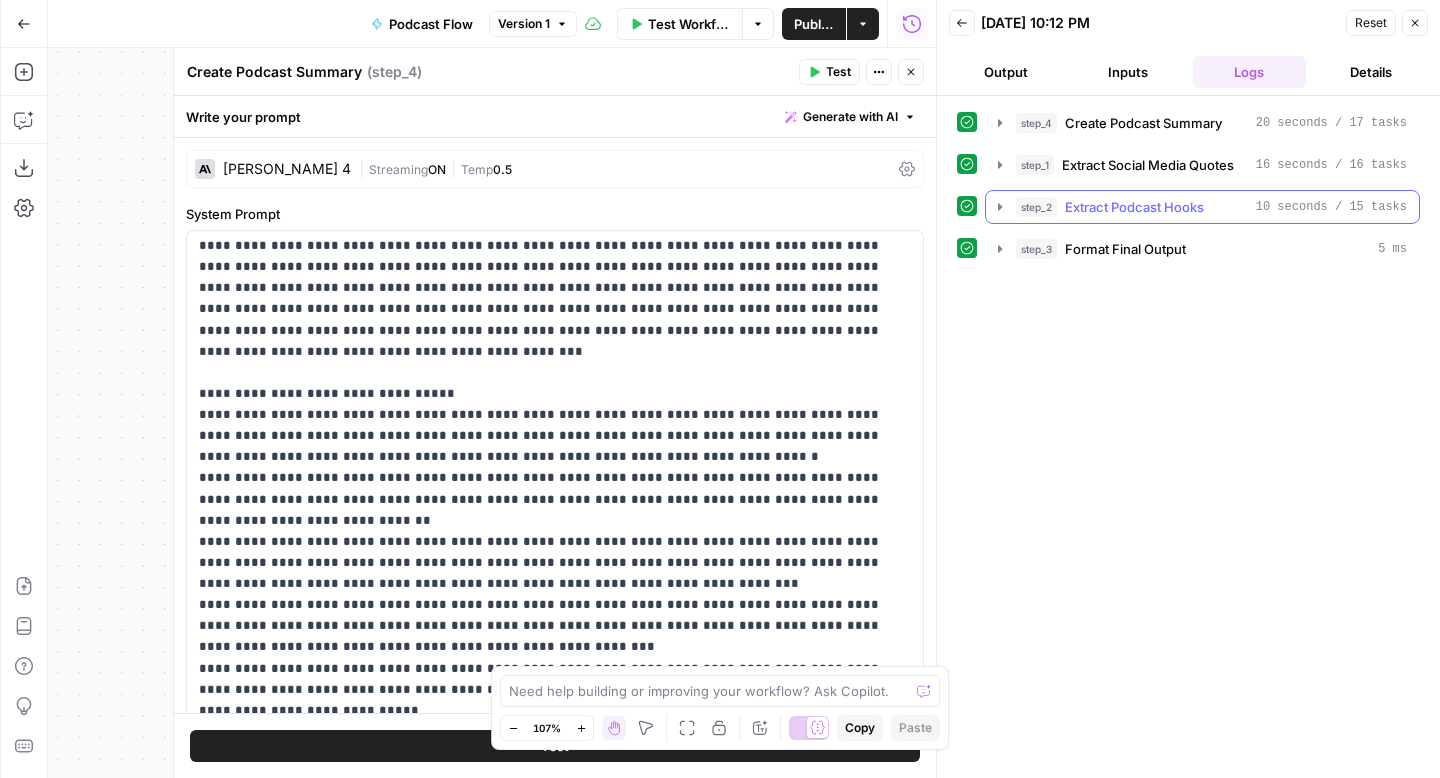 click 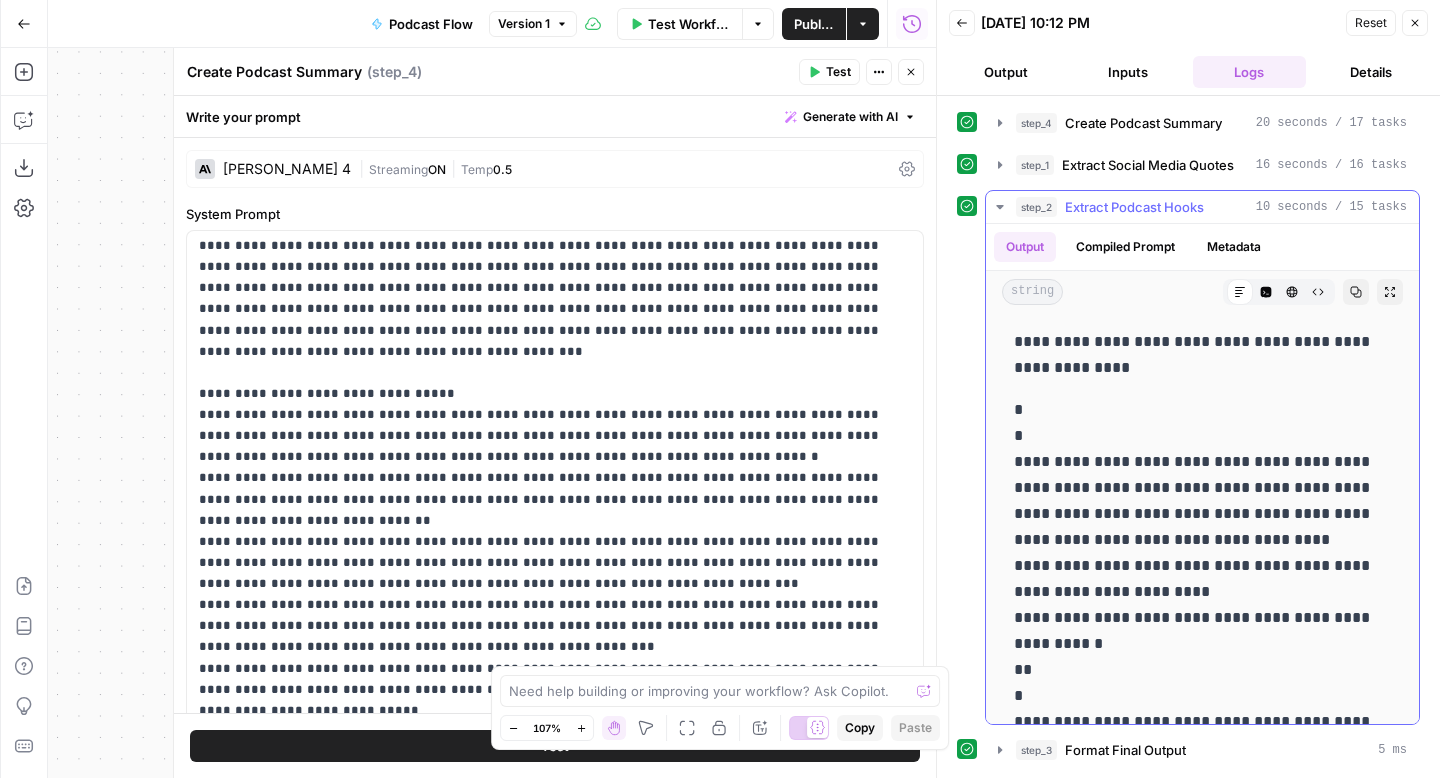 click 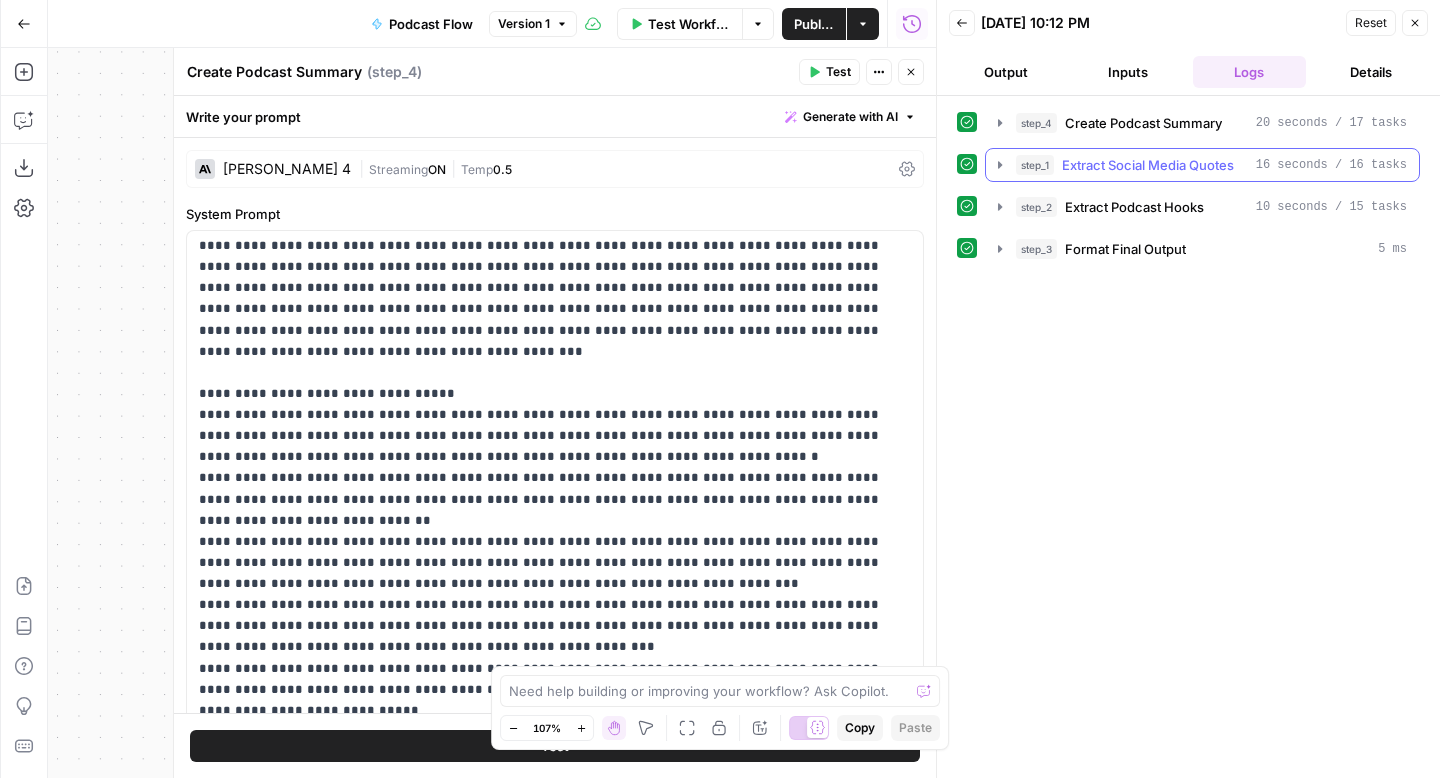 click 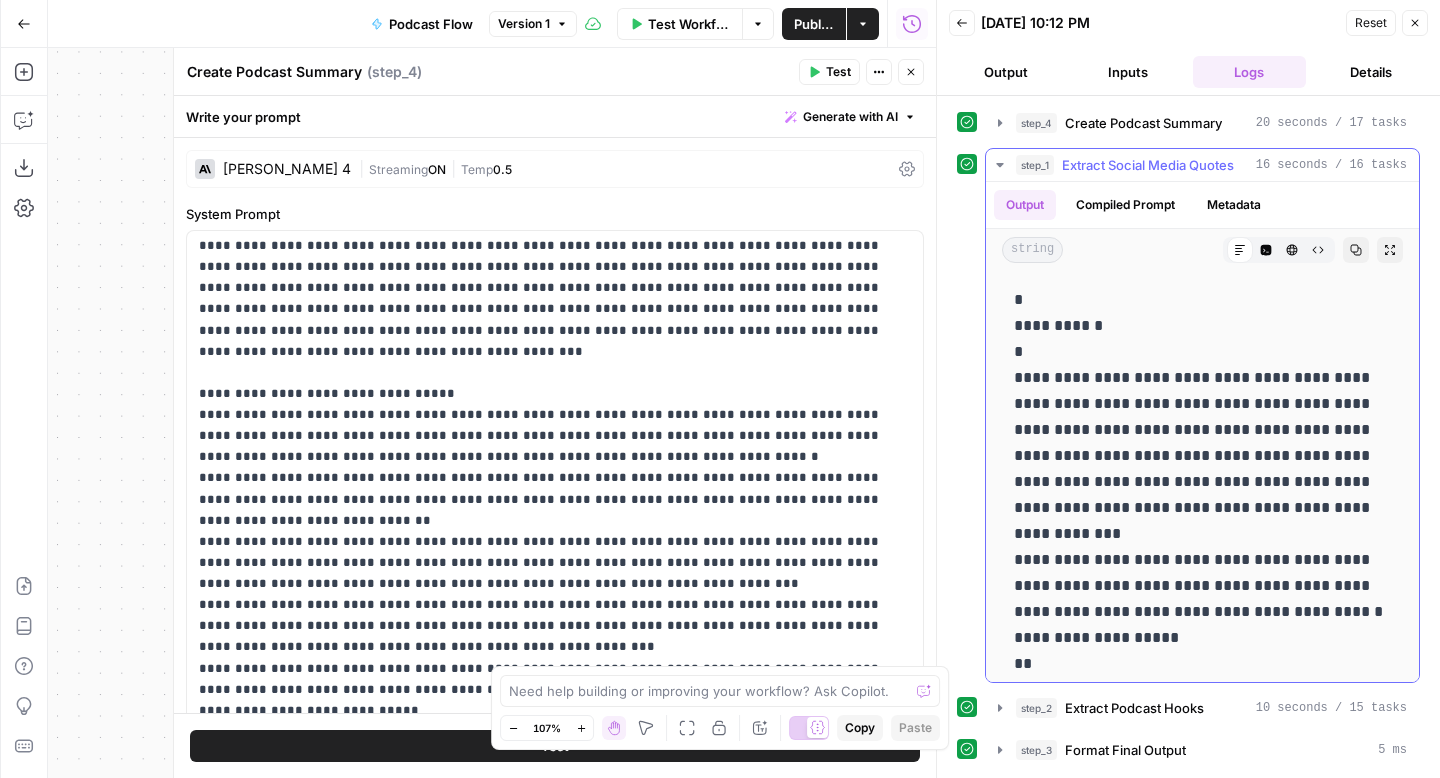 click 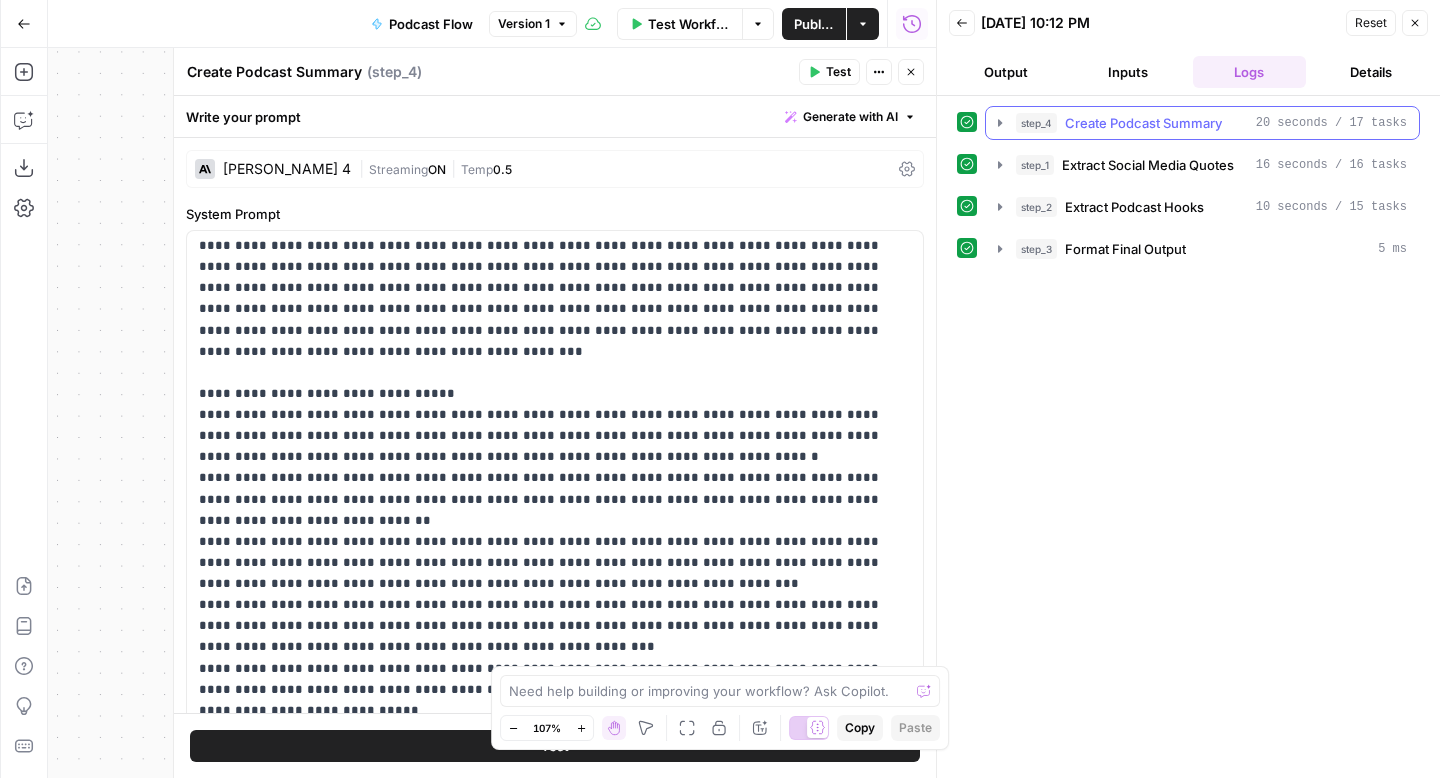 click 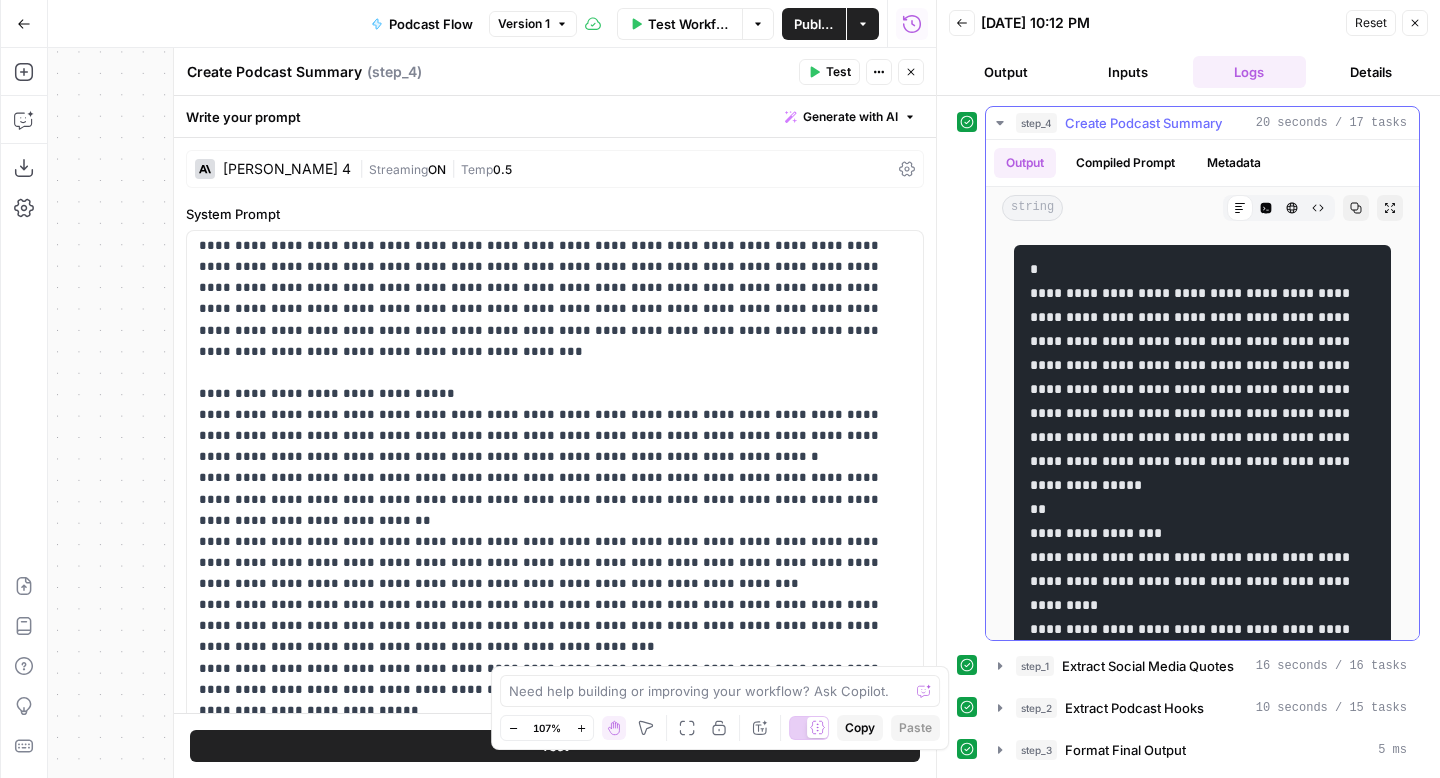 click 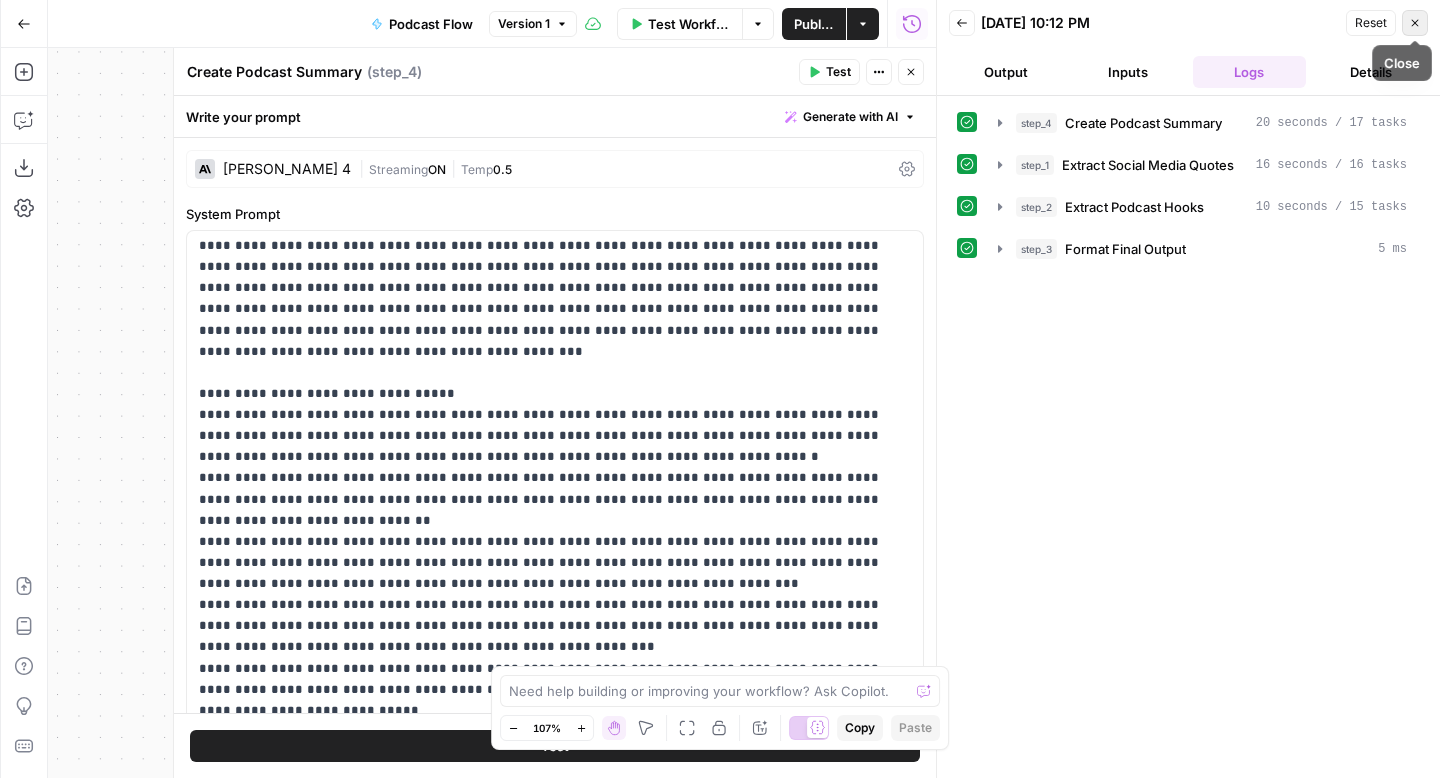 click 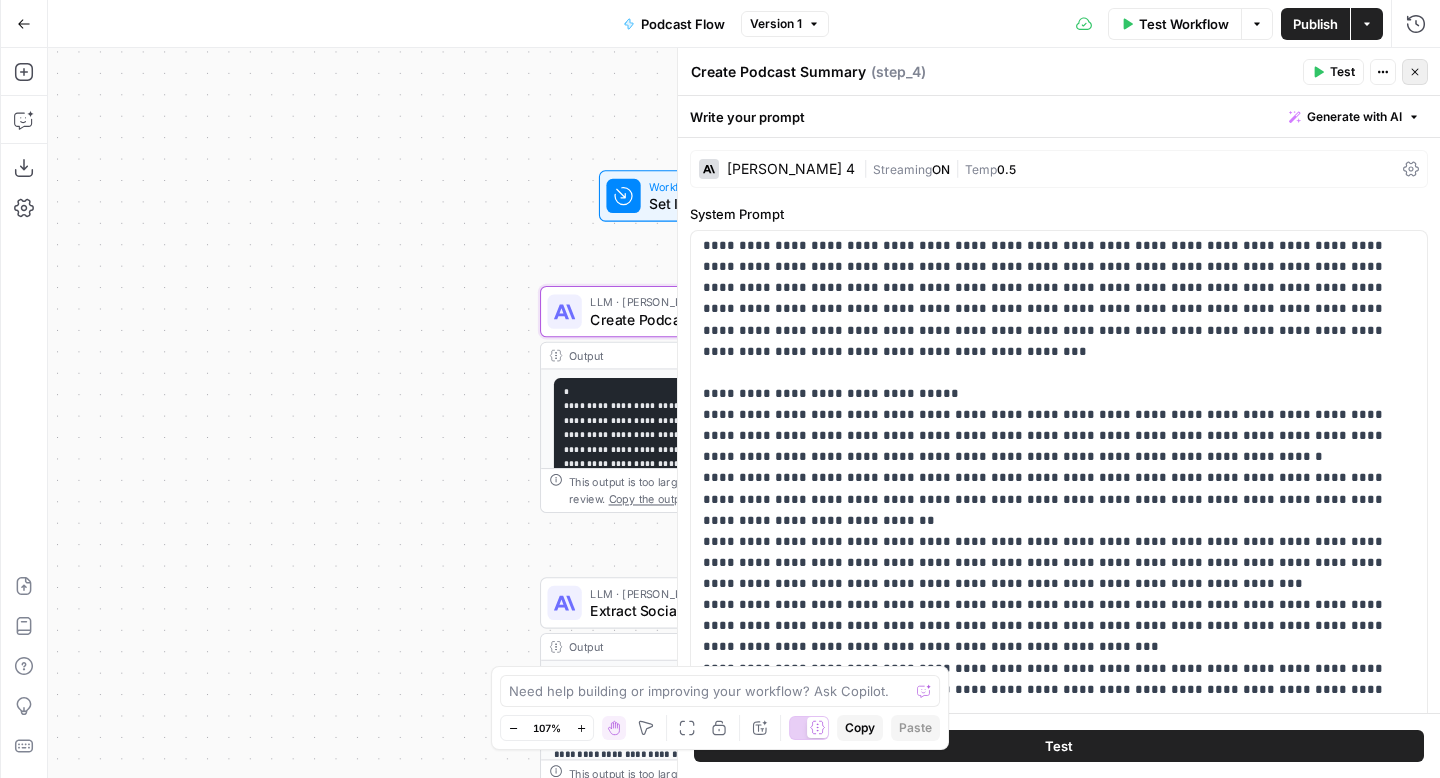 click on "Close" at bounding box center [1415, 72] 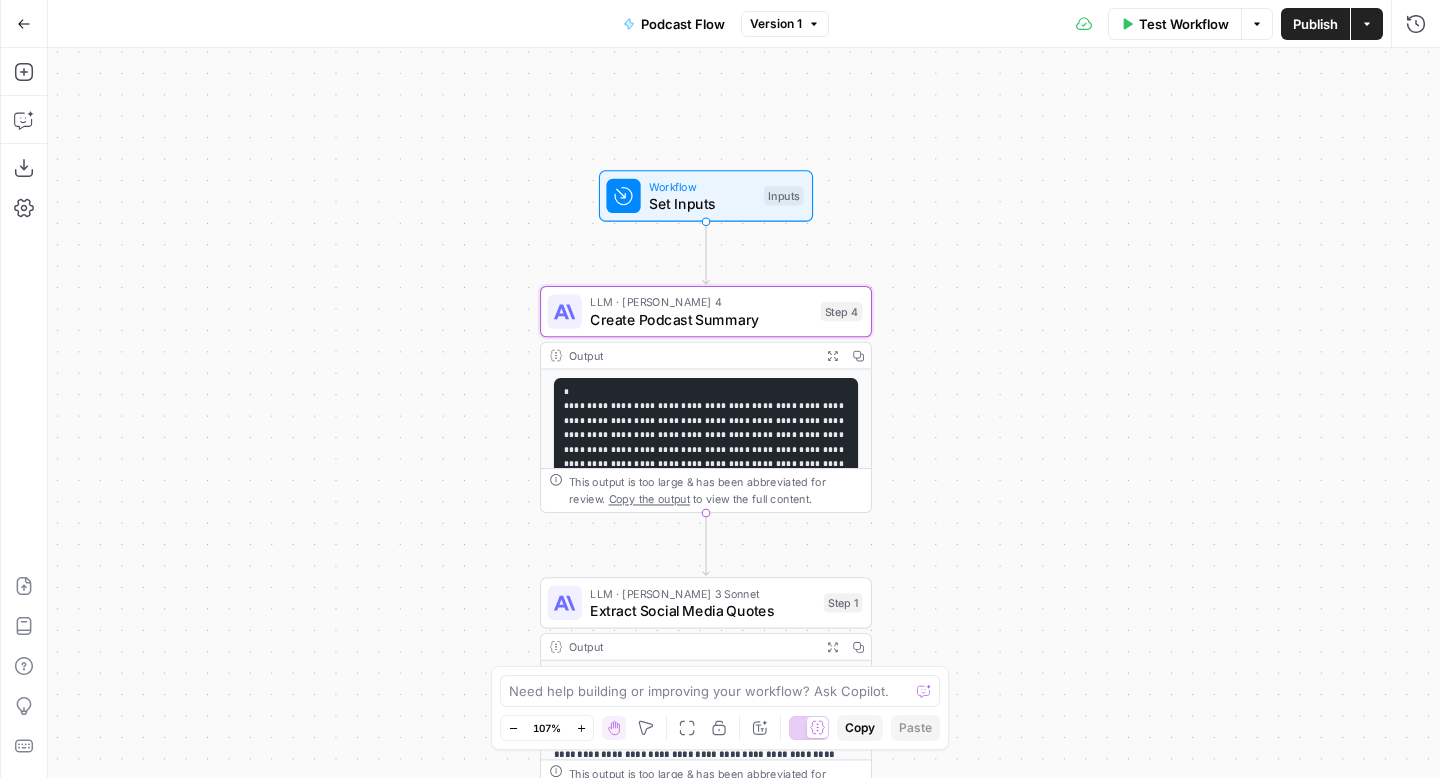 click on "**********" at bounding box center [744, 413] 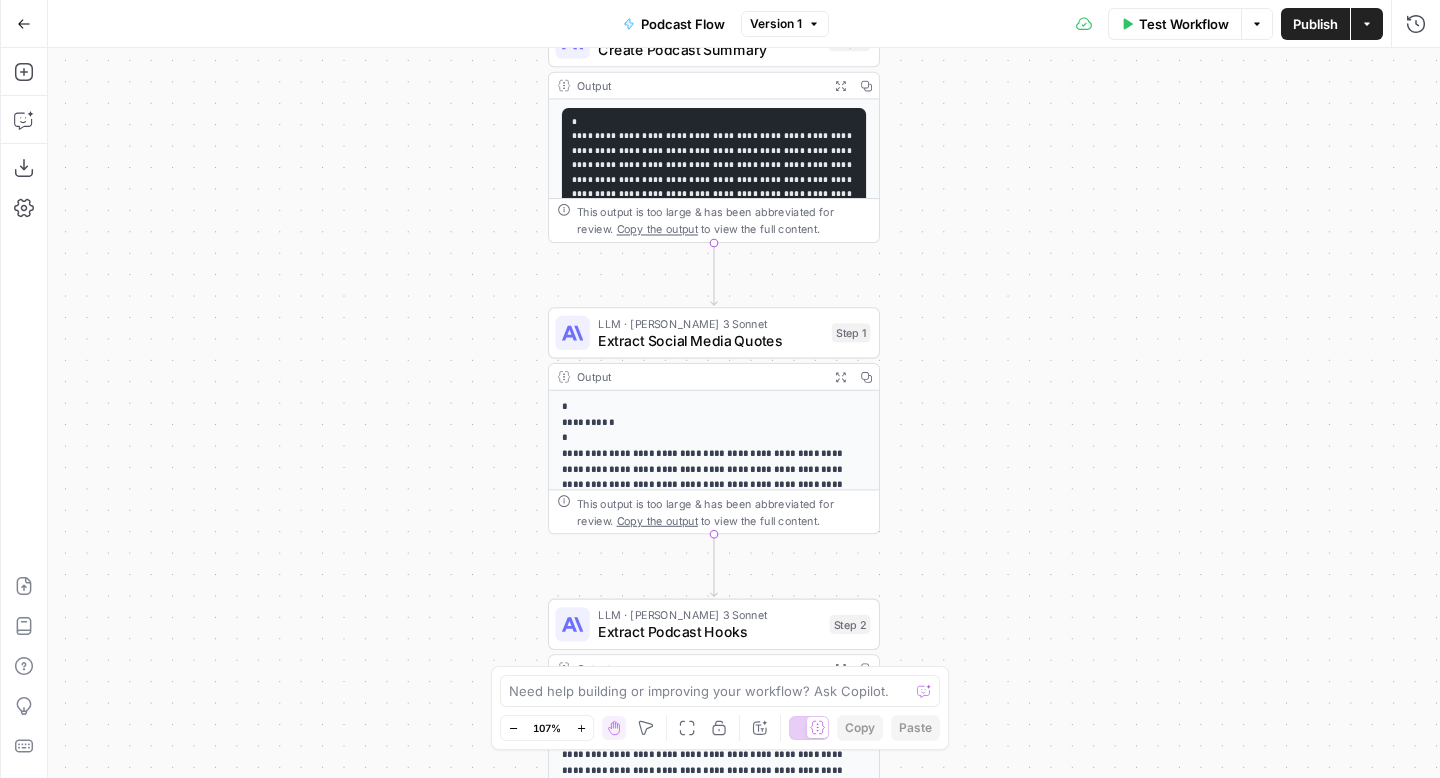drag, startPoint x: 920, startPoint y: 307, endPoint x: 928, endPoint y: 37, distance: 270.1185 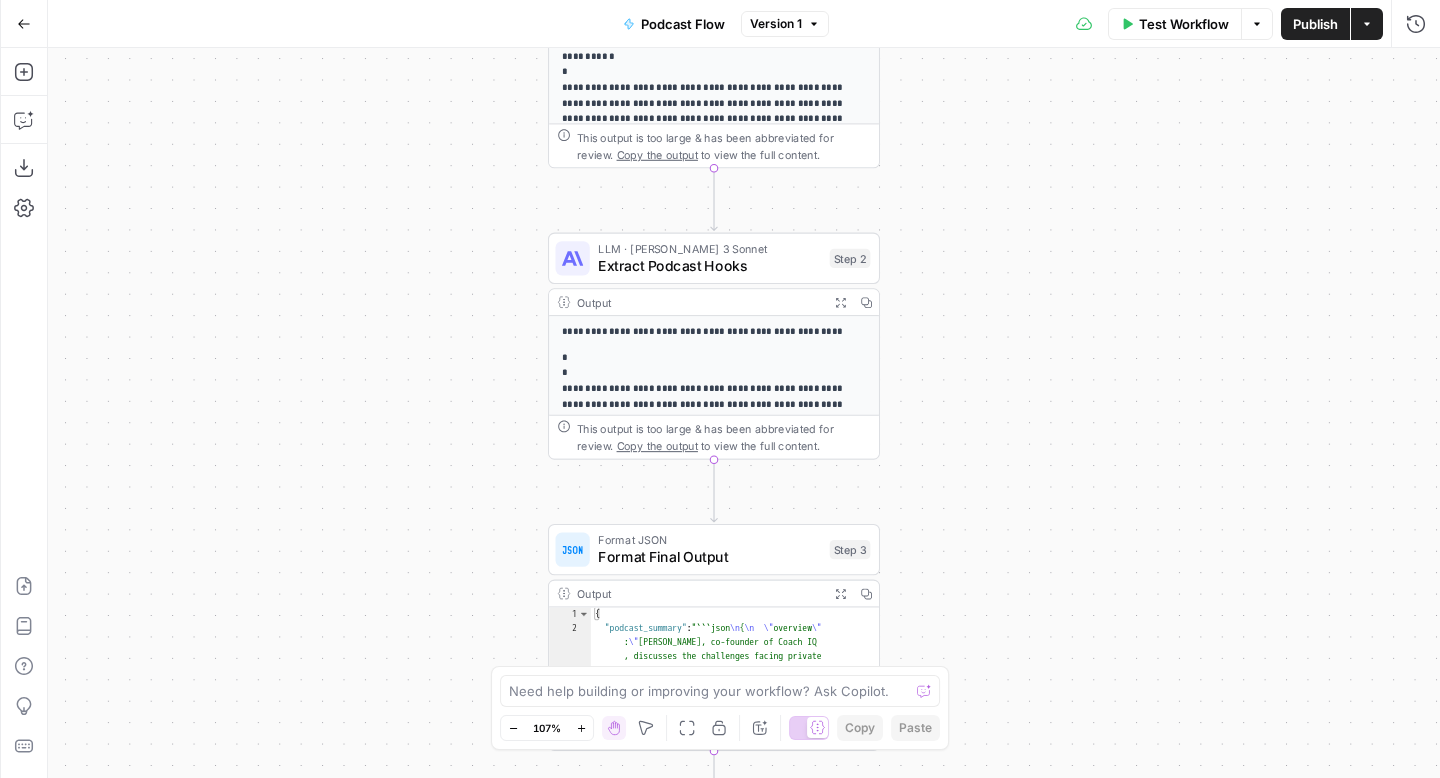 drag, startPoint x: 1000, startPoint y: 399, endPoint x: 1000, endPoint y: 32, distance: 367 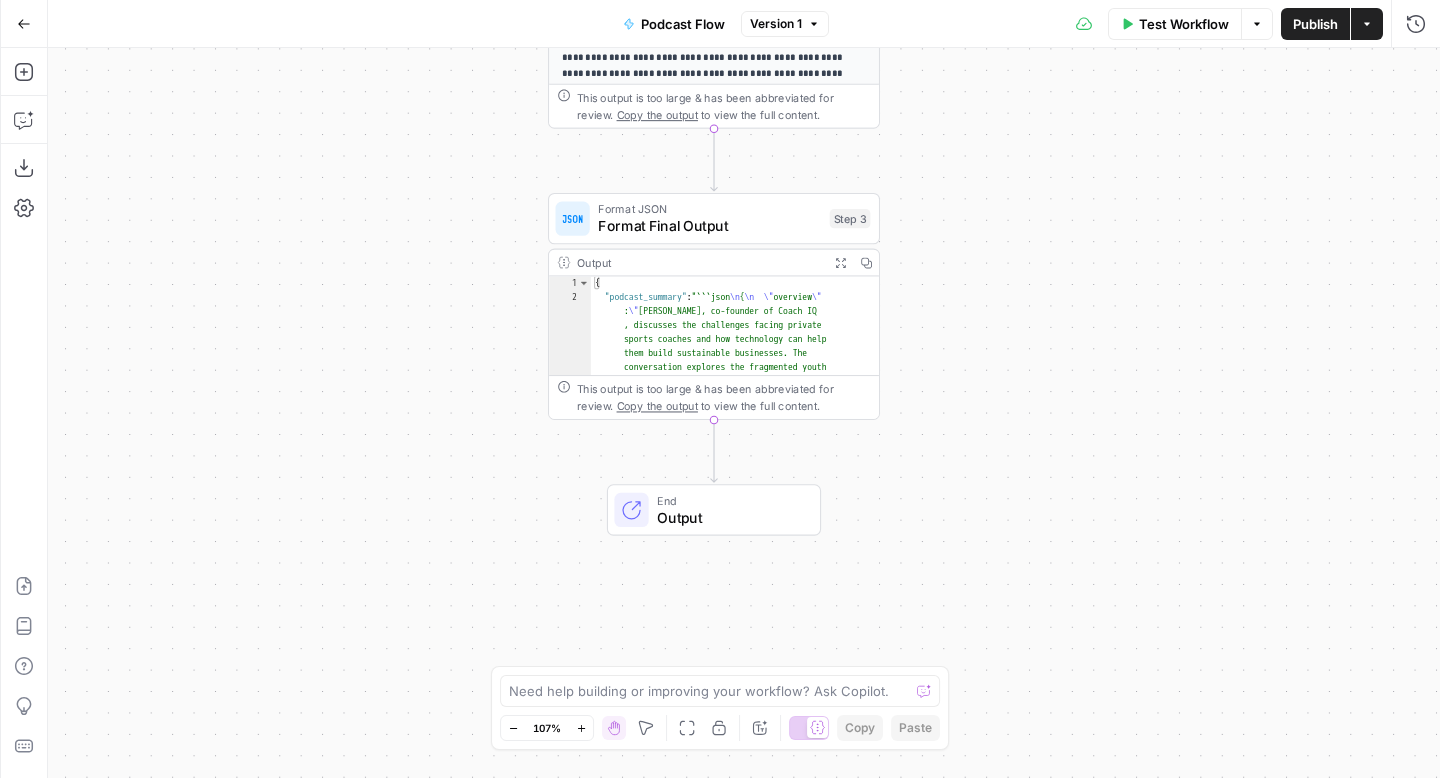 drag, startPoint x: 1026, startPoint y: 396, endPoint x: 1026, endPoint y: 66, distance: 330 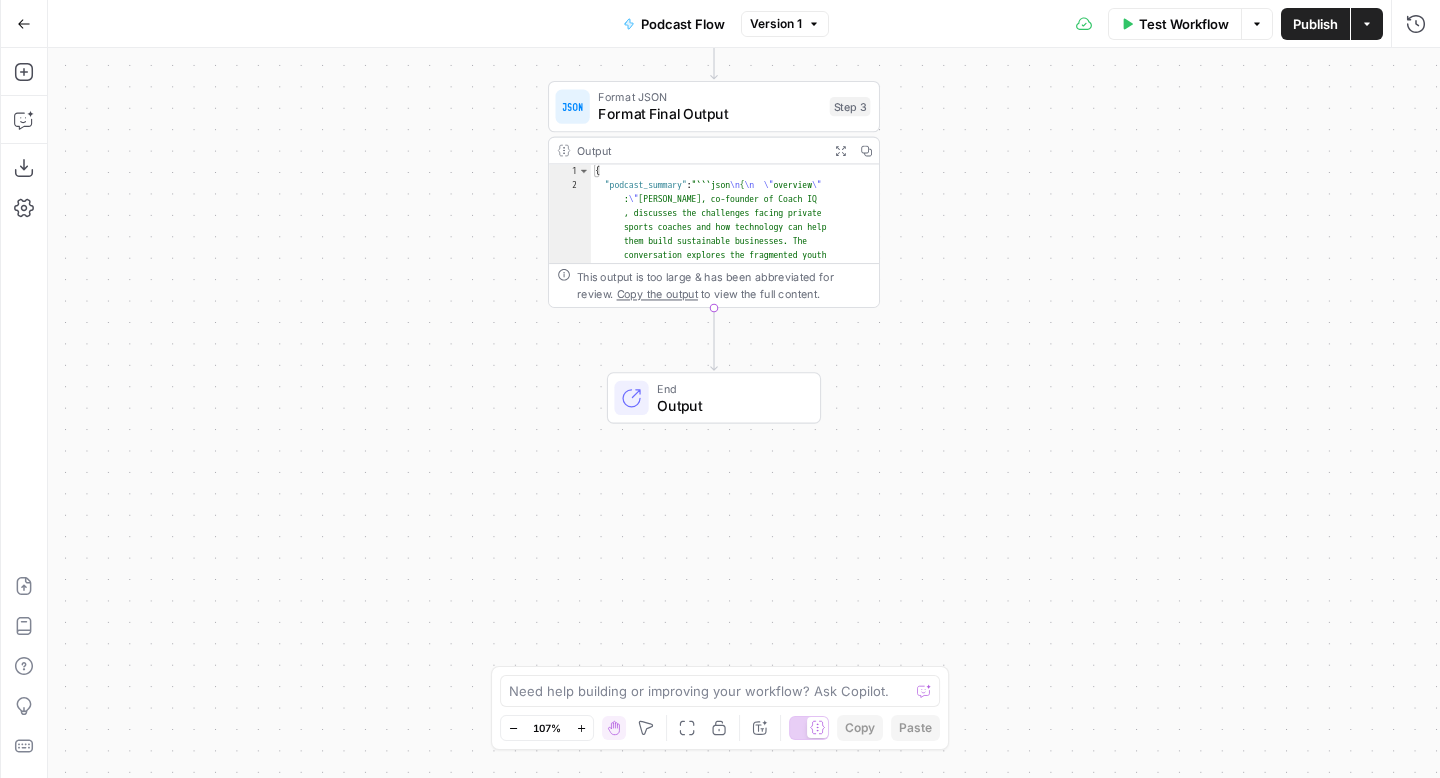 drag, startPoint x: 1035, startPoint y: 364, endPoint x: 1035, endPoint y: 252, distance: 112 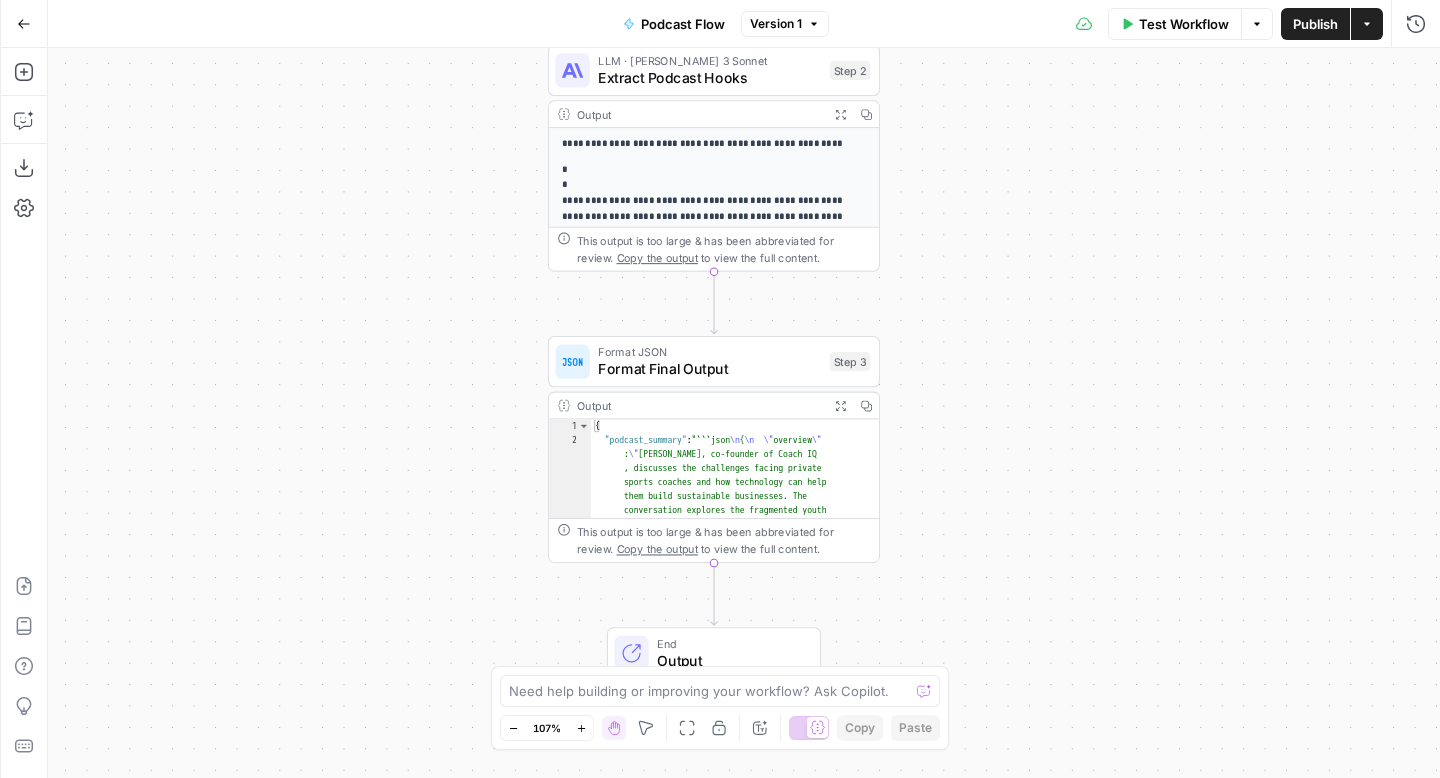drag, startPoint x: 1035, startPoint y: 252, endPoint x: 1035, endPoint y: 540, distance: 288 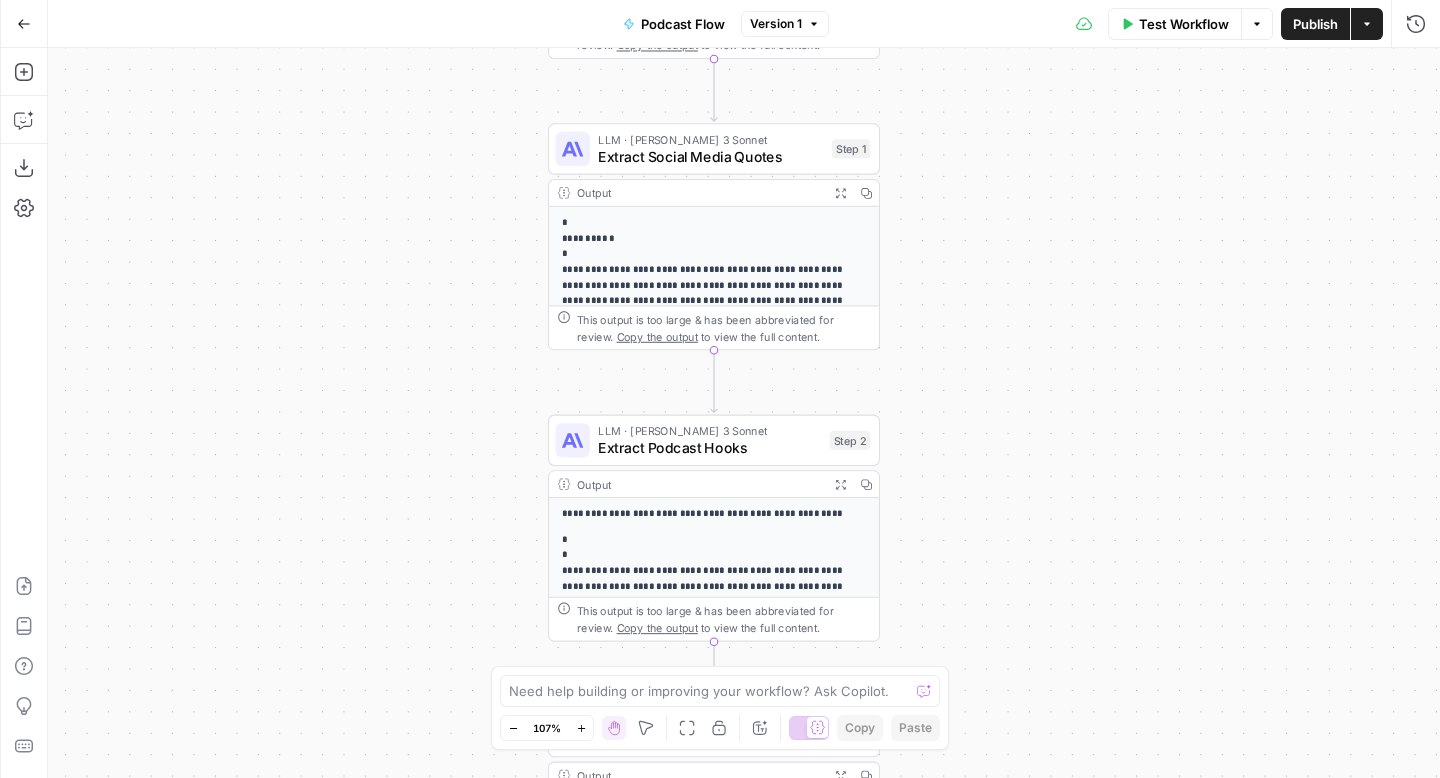 drag, startPoint x: 1026, startPoint y: 198, endPoint x: 1026, endPoint y: 536, distance: 338 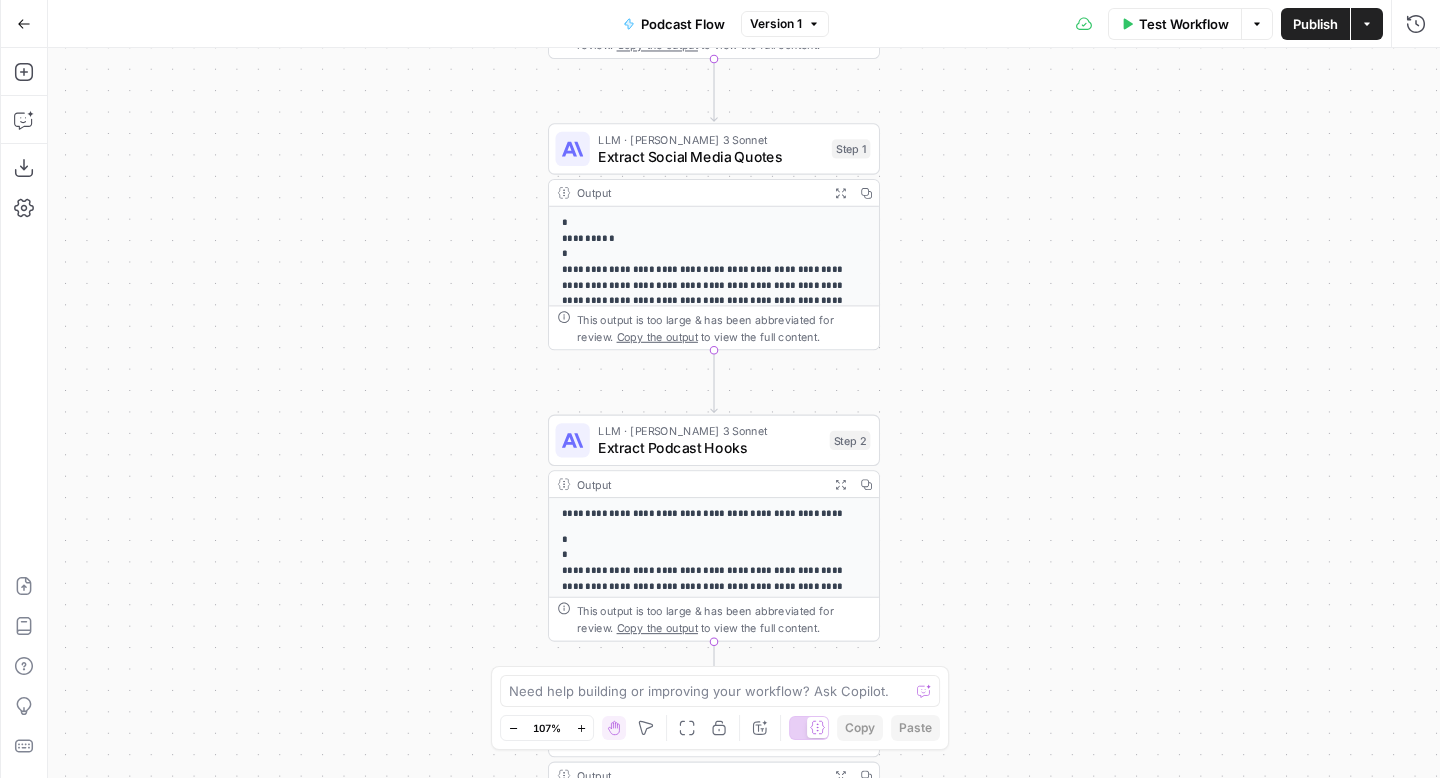 click on "**********" at bounding box center (744, 413) 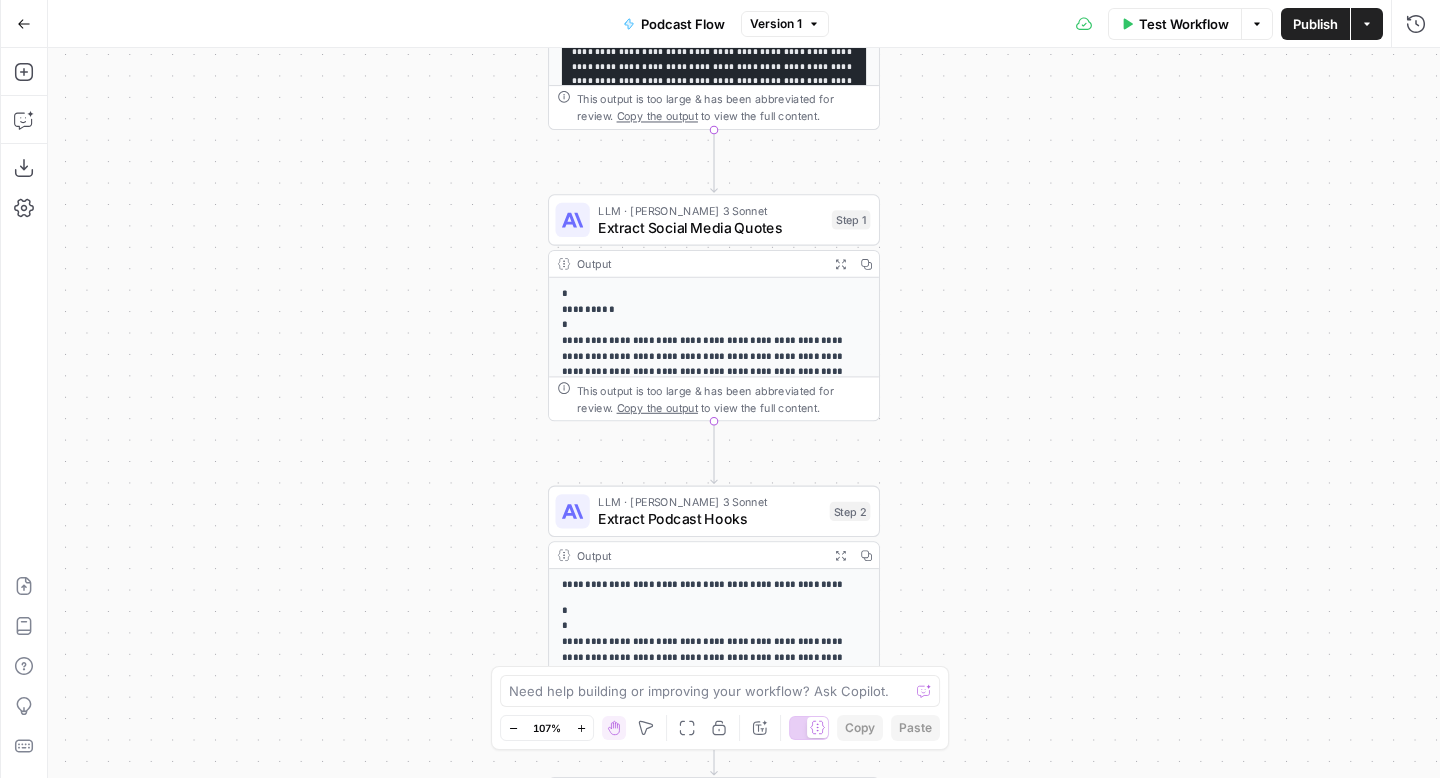drag, startPoint x: 1020, startPoint y: 300, endPoint x: 1020, endPoint y: 610, distance: 310 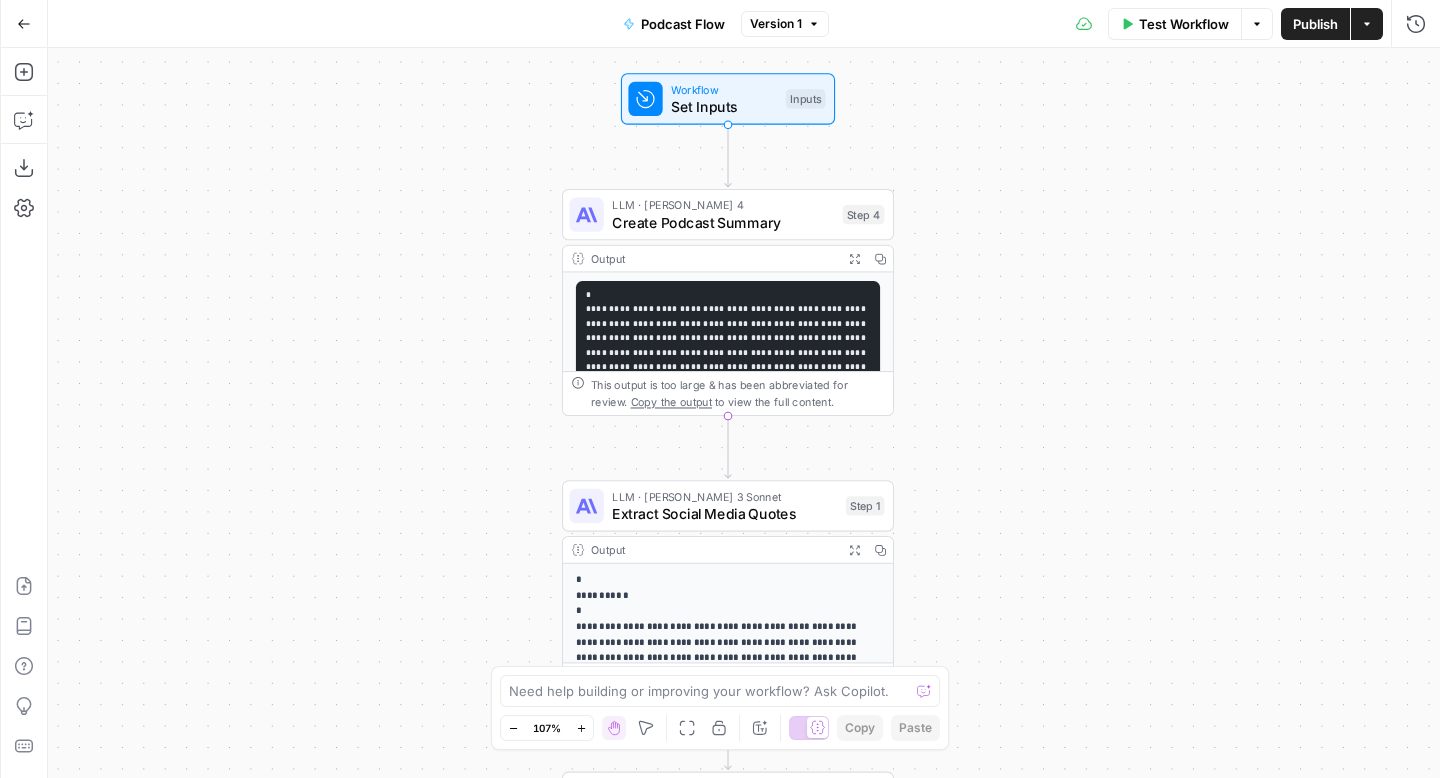 drag, startPoint x: 987, startPoint y: 272, endPoint x: 1001, endPoint y: 282, distance: 17.20465 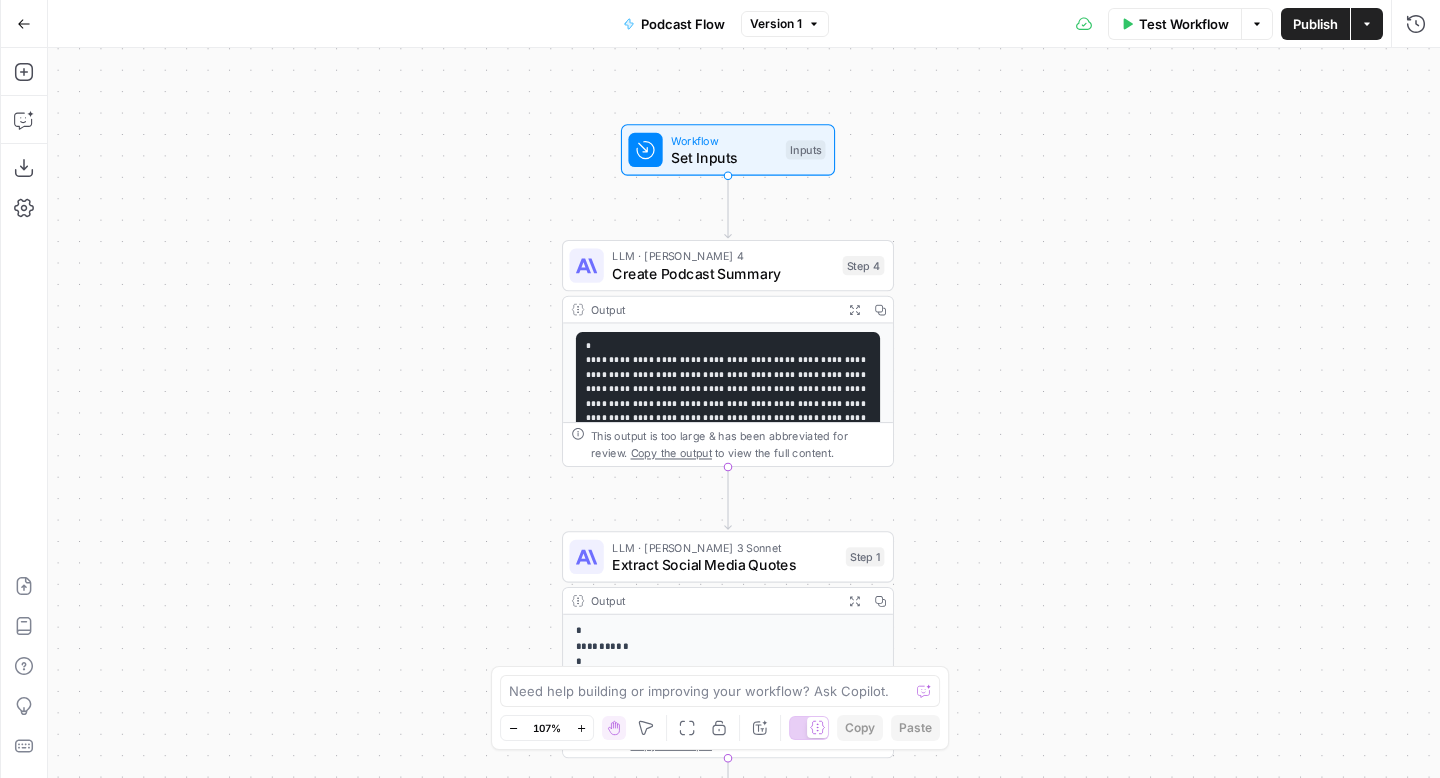 drag, startPoint x: 1001, startPoint y: 282, endPoint x: 1001, endPoint y: 334, distance: 52 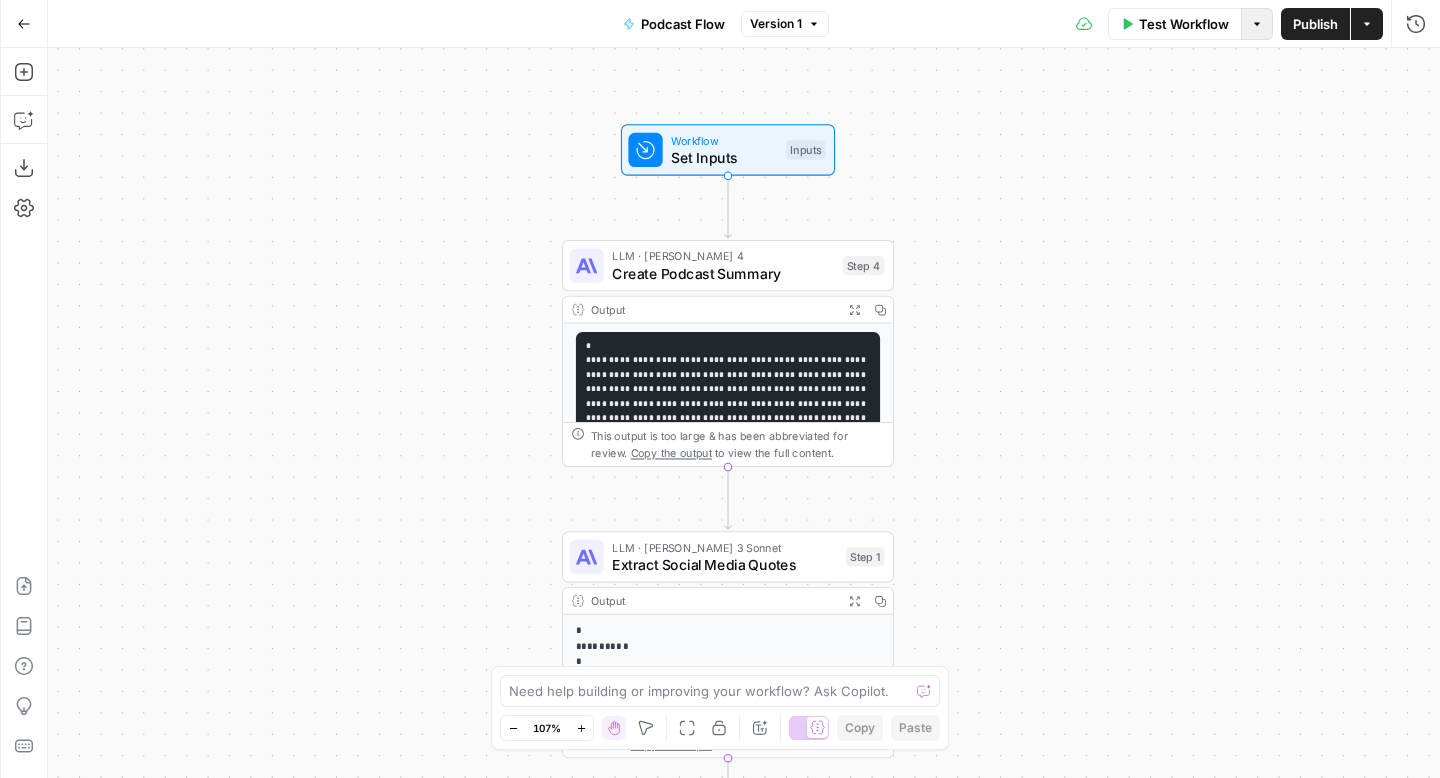 click 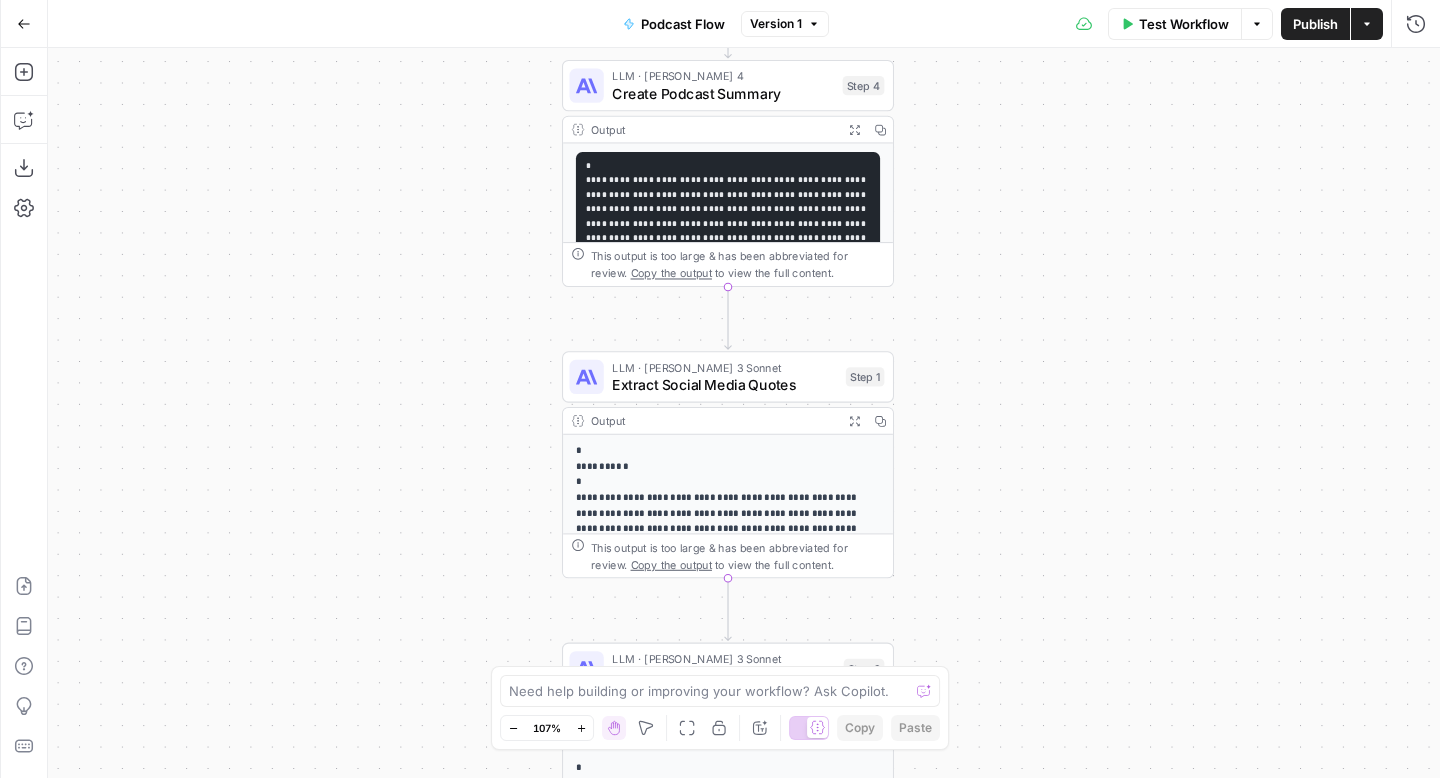 drag, startPoint x: 966, startPoint y: 335, endPoint x: 966, endPoint y: 155, distance: 180 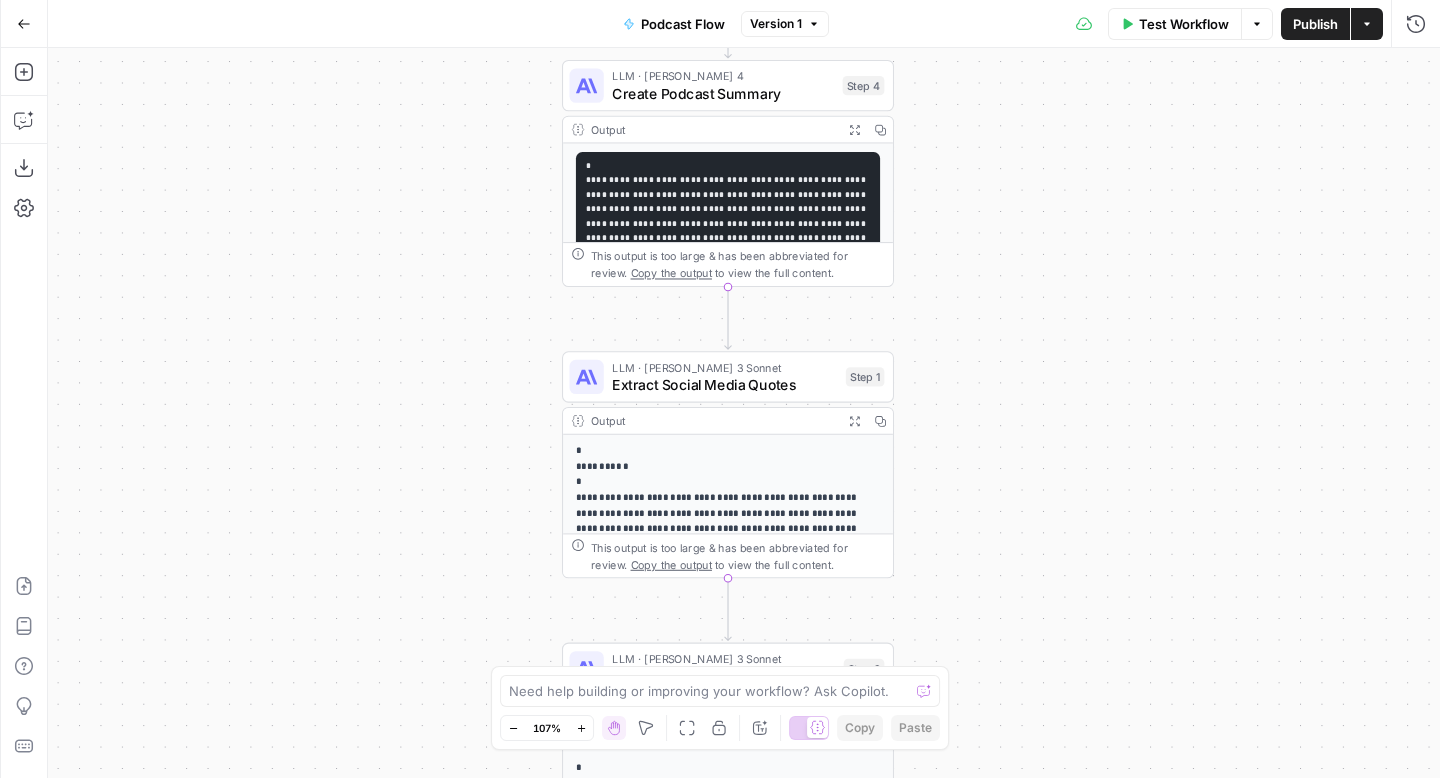 click on "**********" at bounding box center (744, 413) 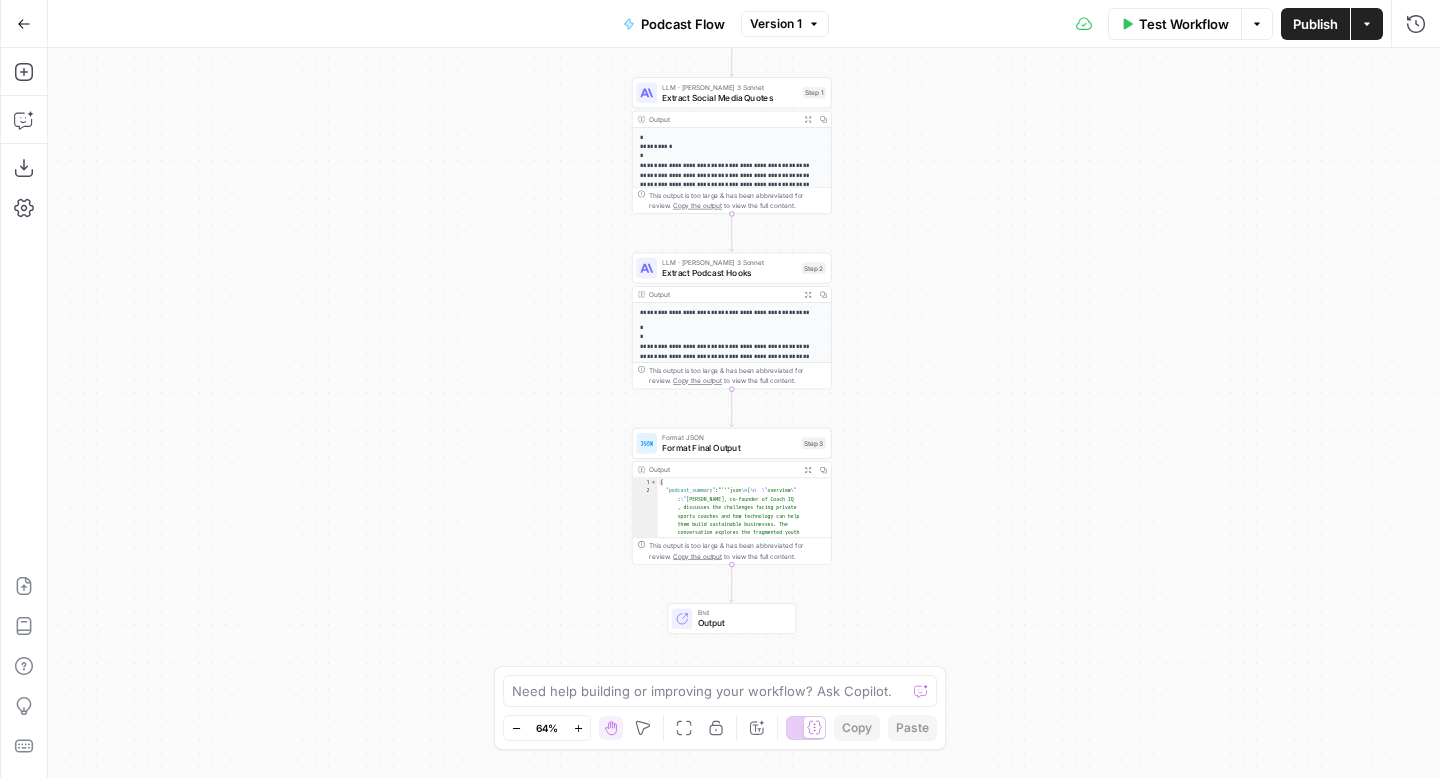 drag, startPoint x: 1049, startPoint y: 341, endPoint x: 958, endPoint y: 144, distance: 217.0023 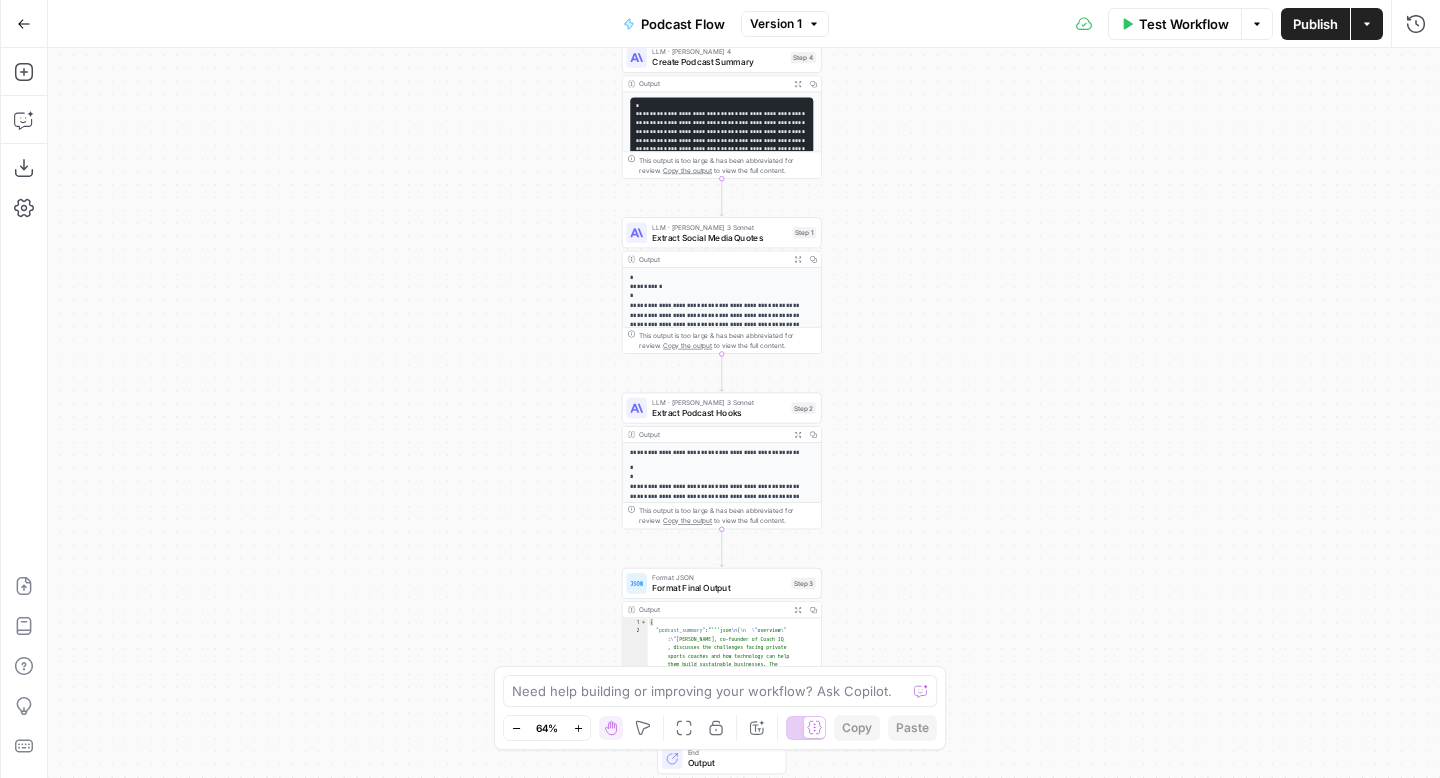 drag, startPoint x: 909, startPoint y: 441, endPoint x: 899, endPoint y: 581, distance: 140.35669 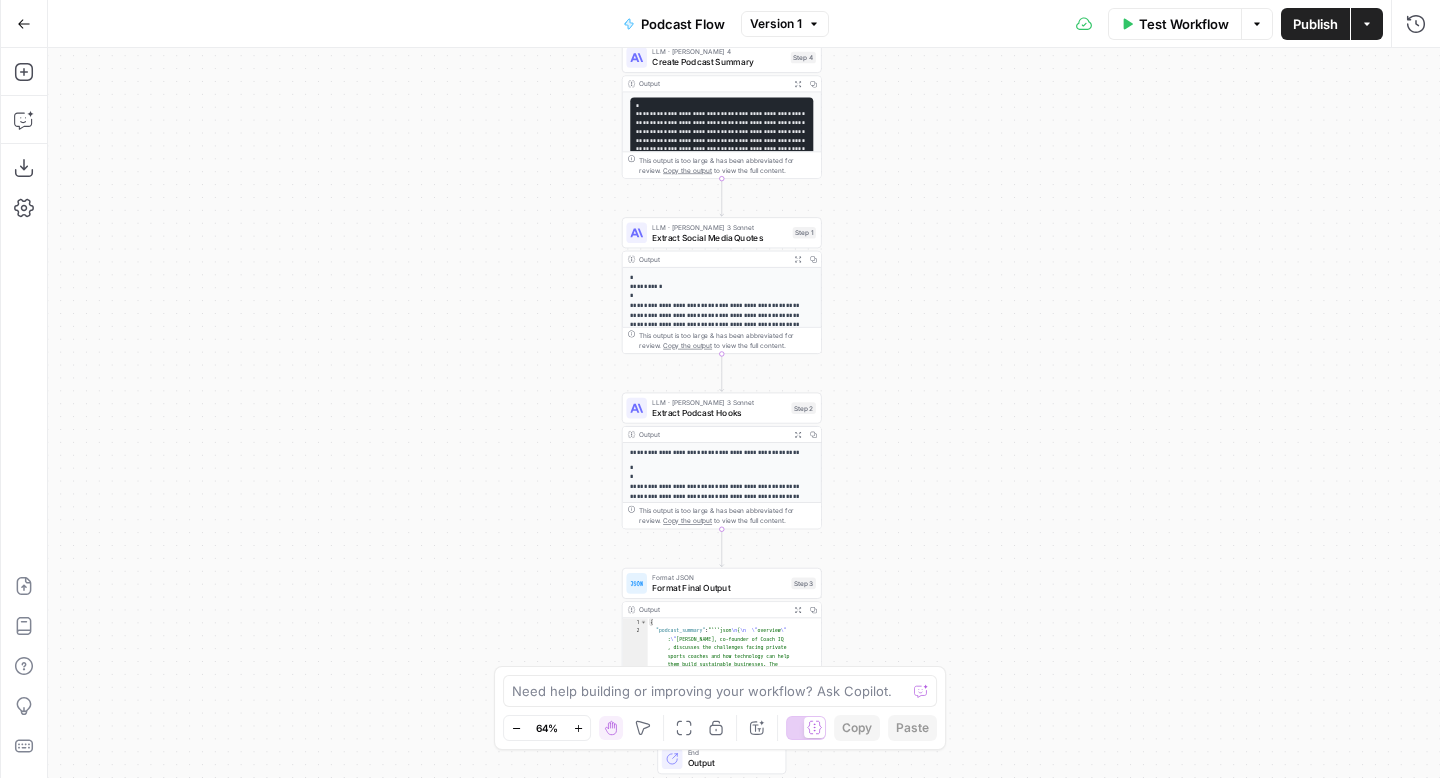 click on "**********" at bounding box center [744, 413] 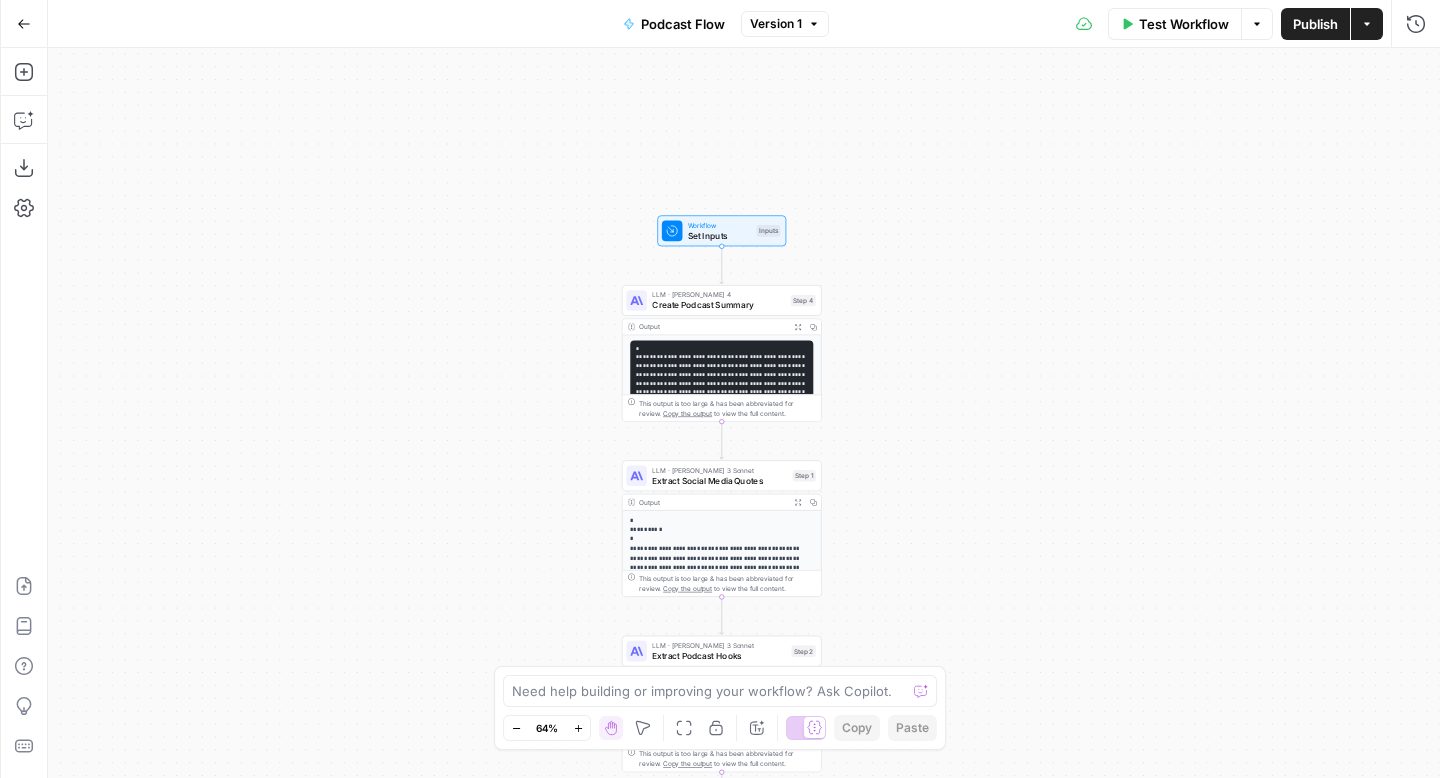 drag, startPoint x: 860, startPoint y: 230, endPoint x: 860, endPoint y: 471, distance: 241 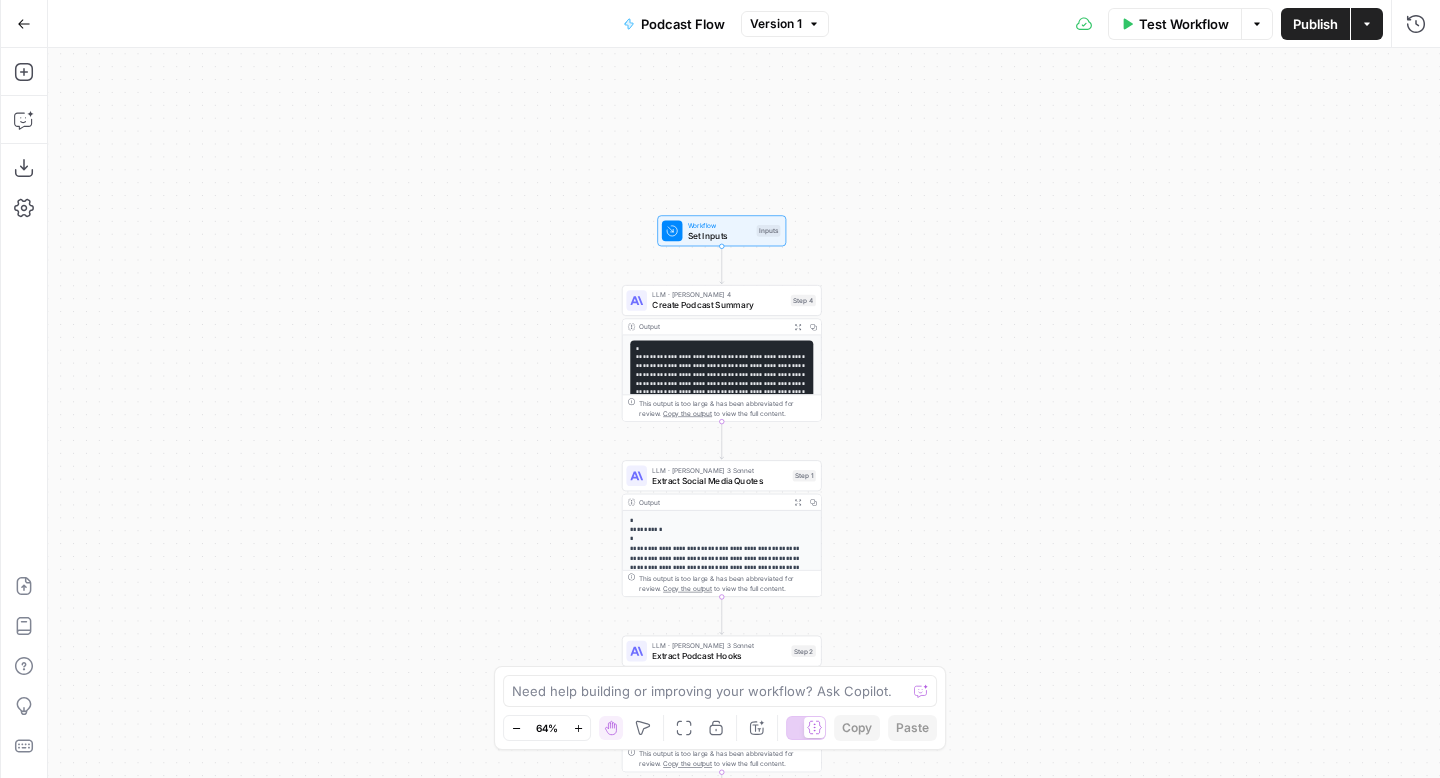 click on "**********" at bounding box center [744, 413] 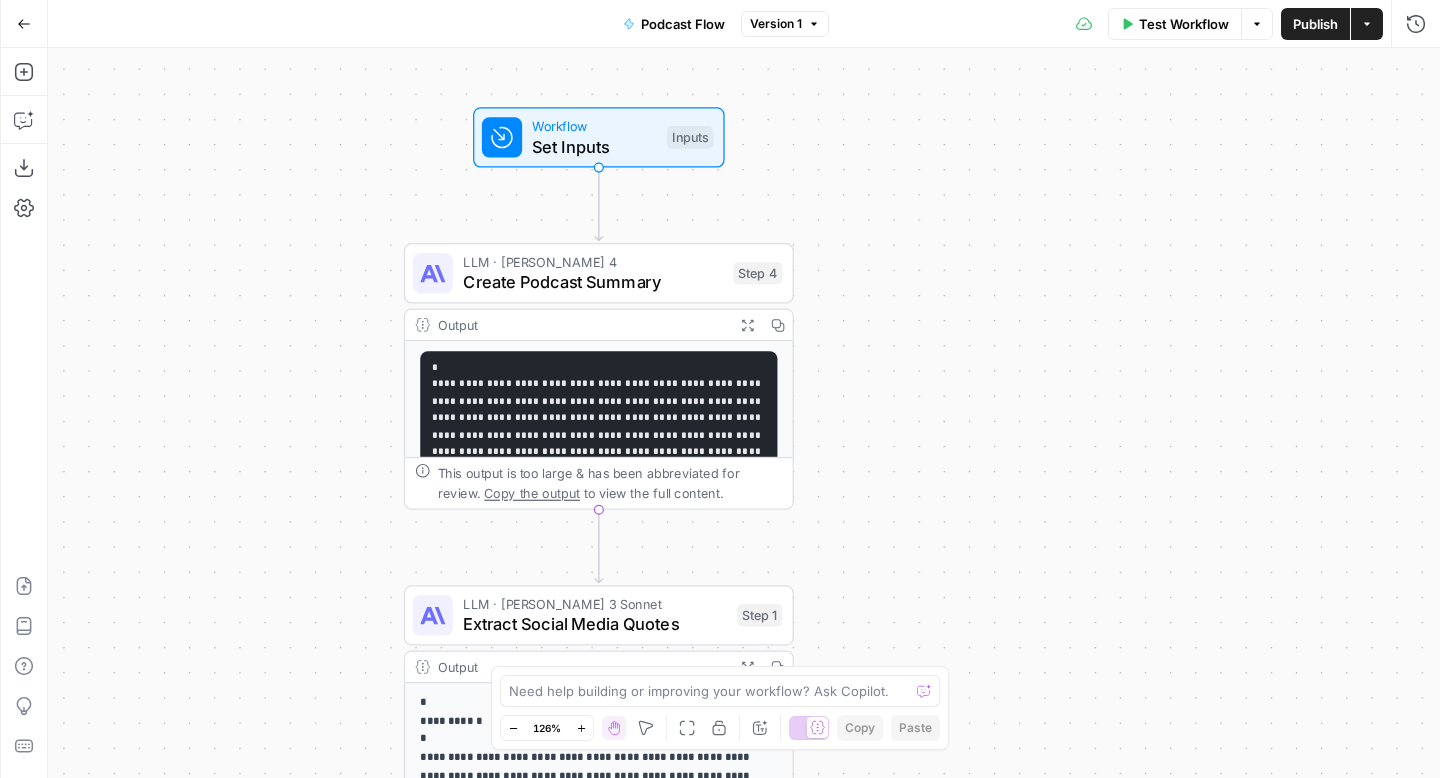 drag, startPoint x: 851, startPoint y: 327, endPoint x: 905, endPoint y: 326, distance: 54.00926 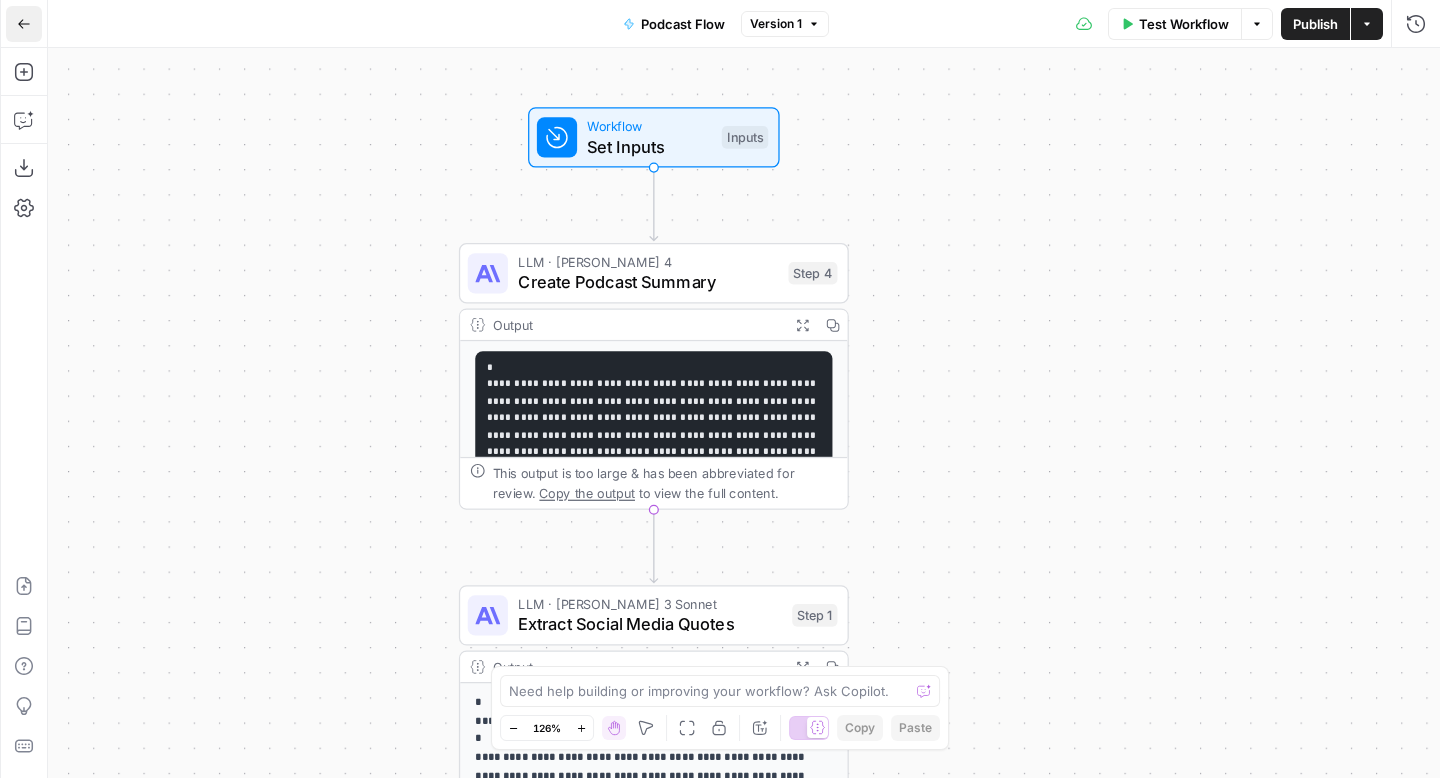 click on "Go Back" at bounding box center (24, 24) 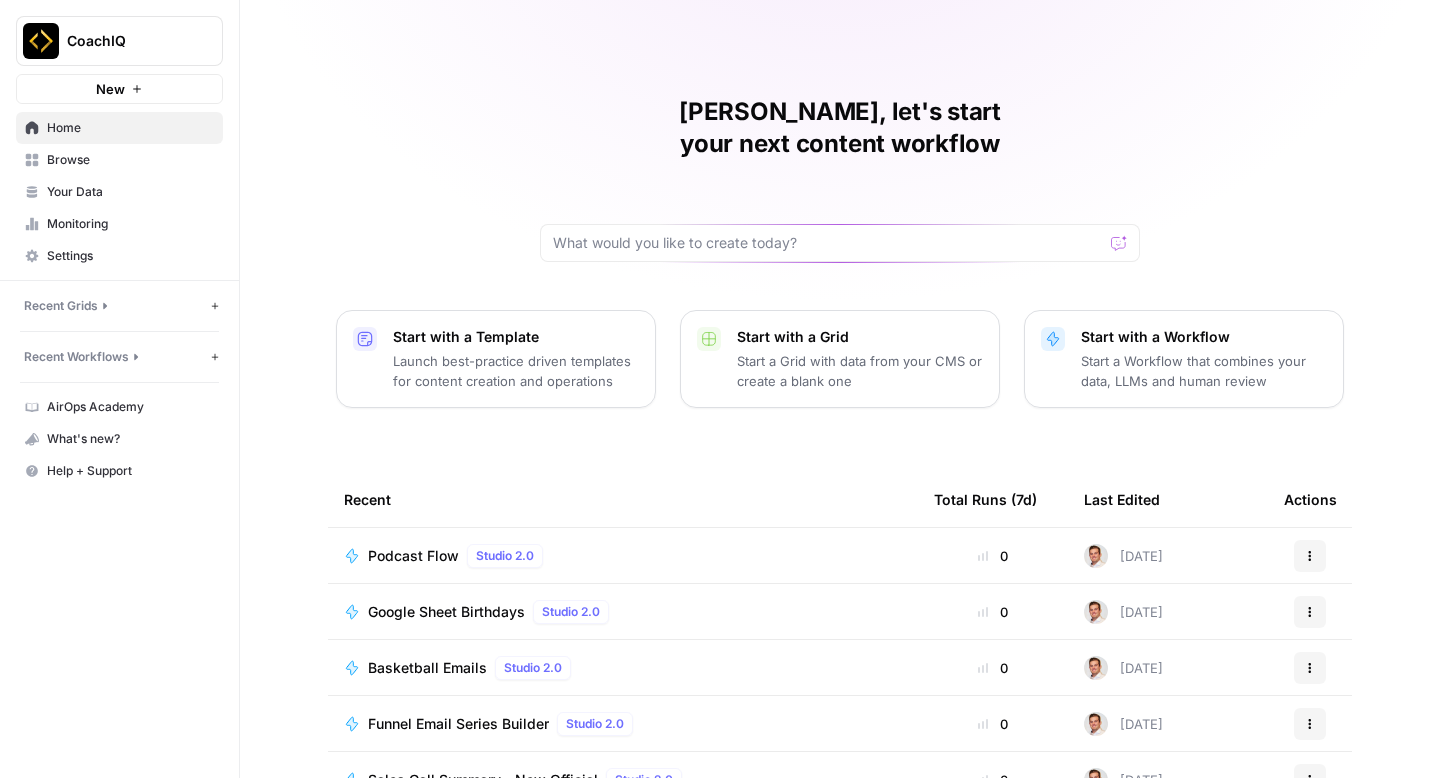click on "Podcast Flow" at bounding box center (413, 556) 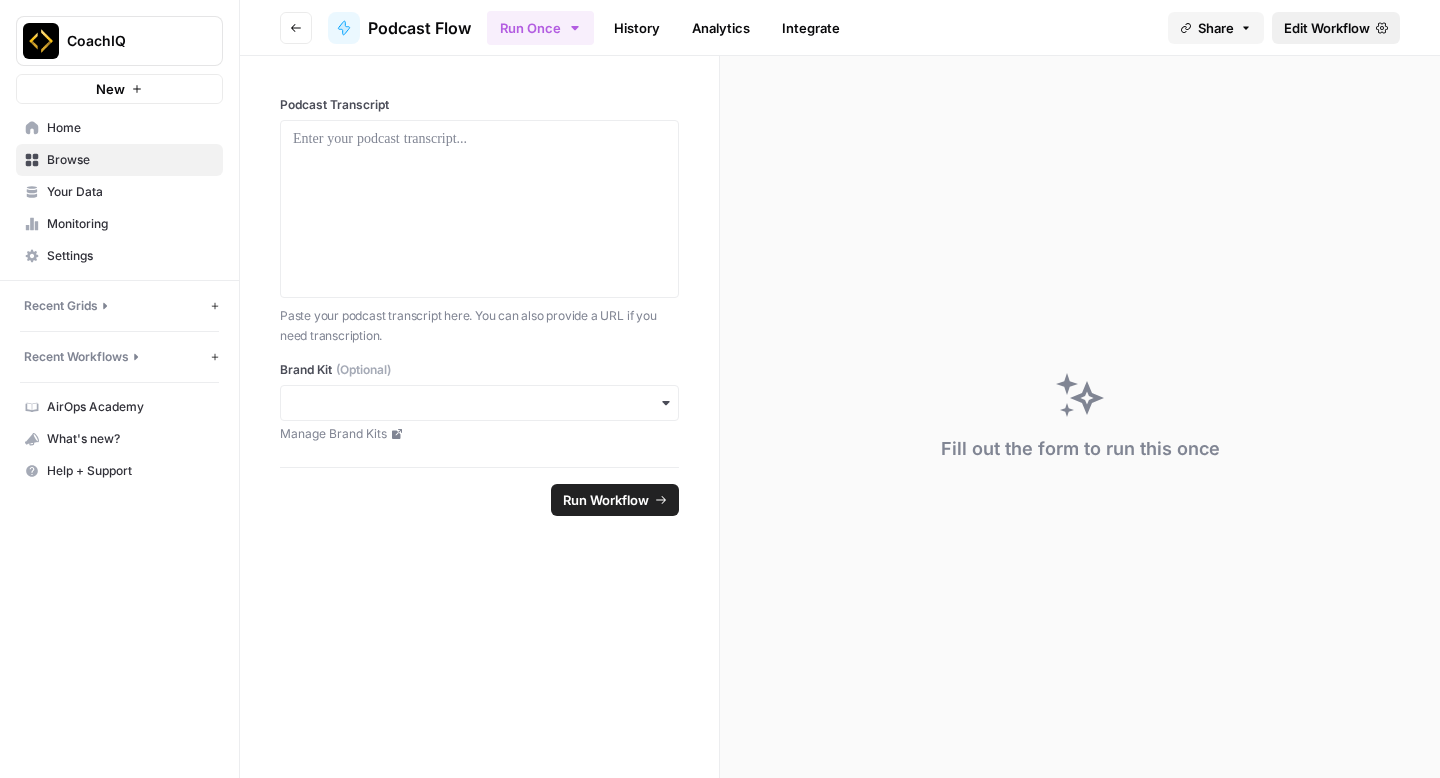 click on "Edit Workflow" at bounding box center [1327, 28] 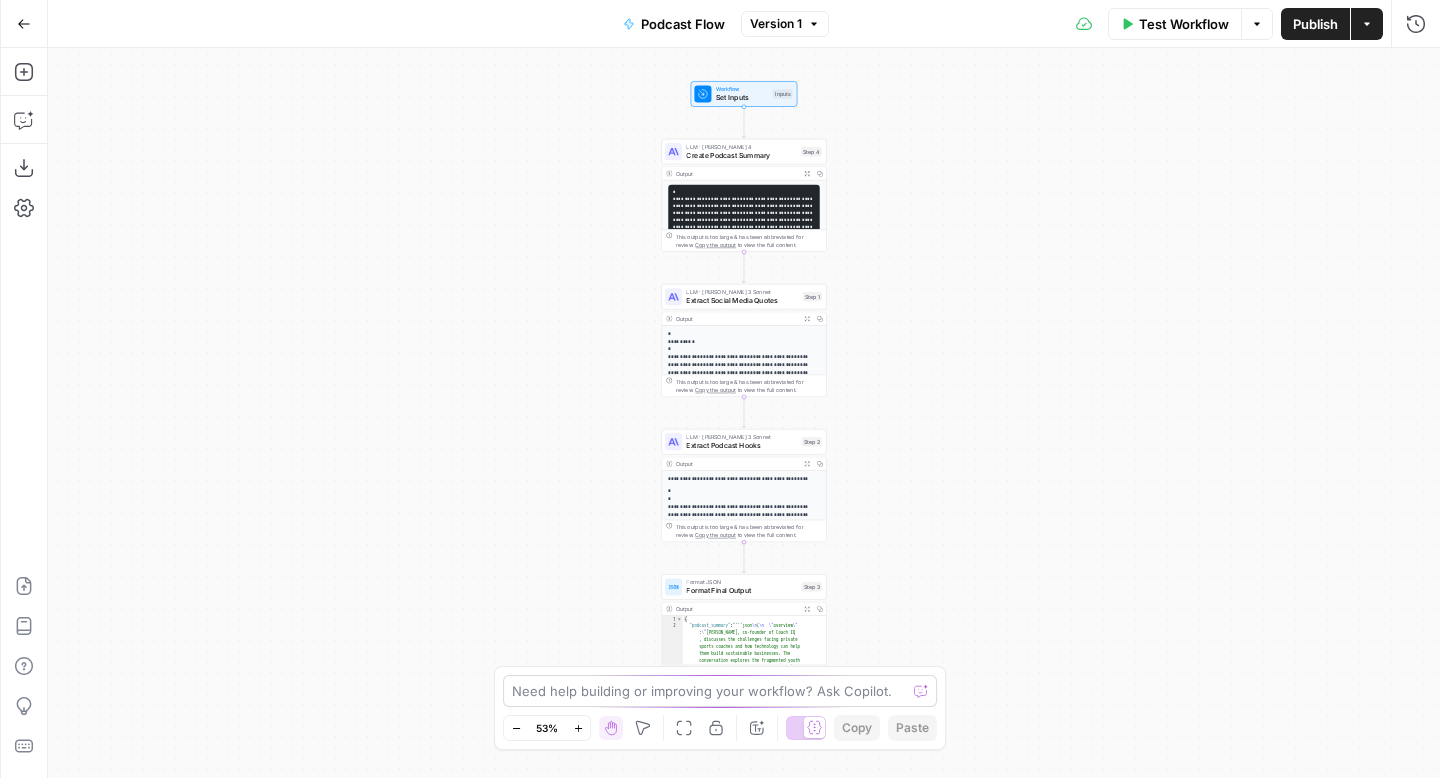 click on "Need help building or improving your workflow? Ask Copilot." at bounding box center [720, 691] 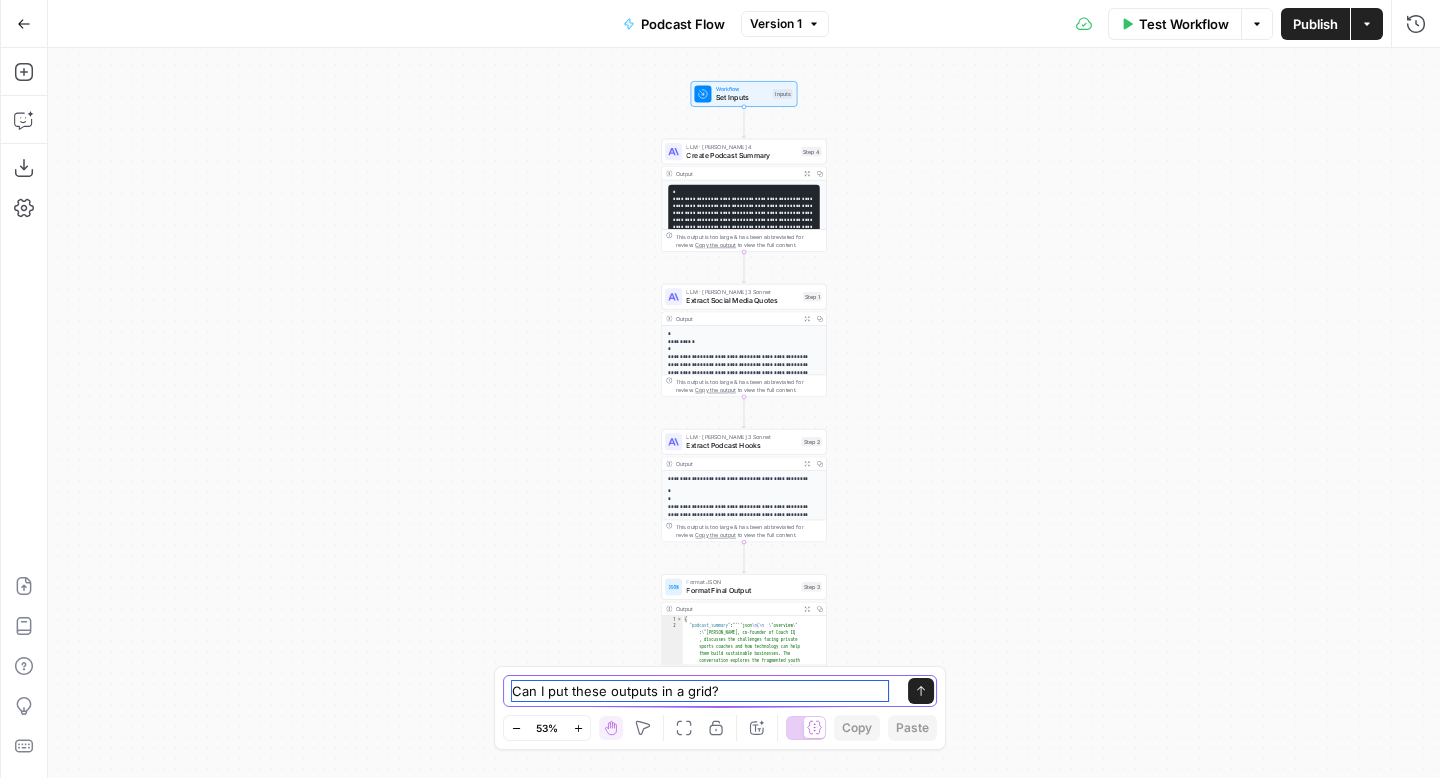 type on "Can I put these outputs in a grid?" 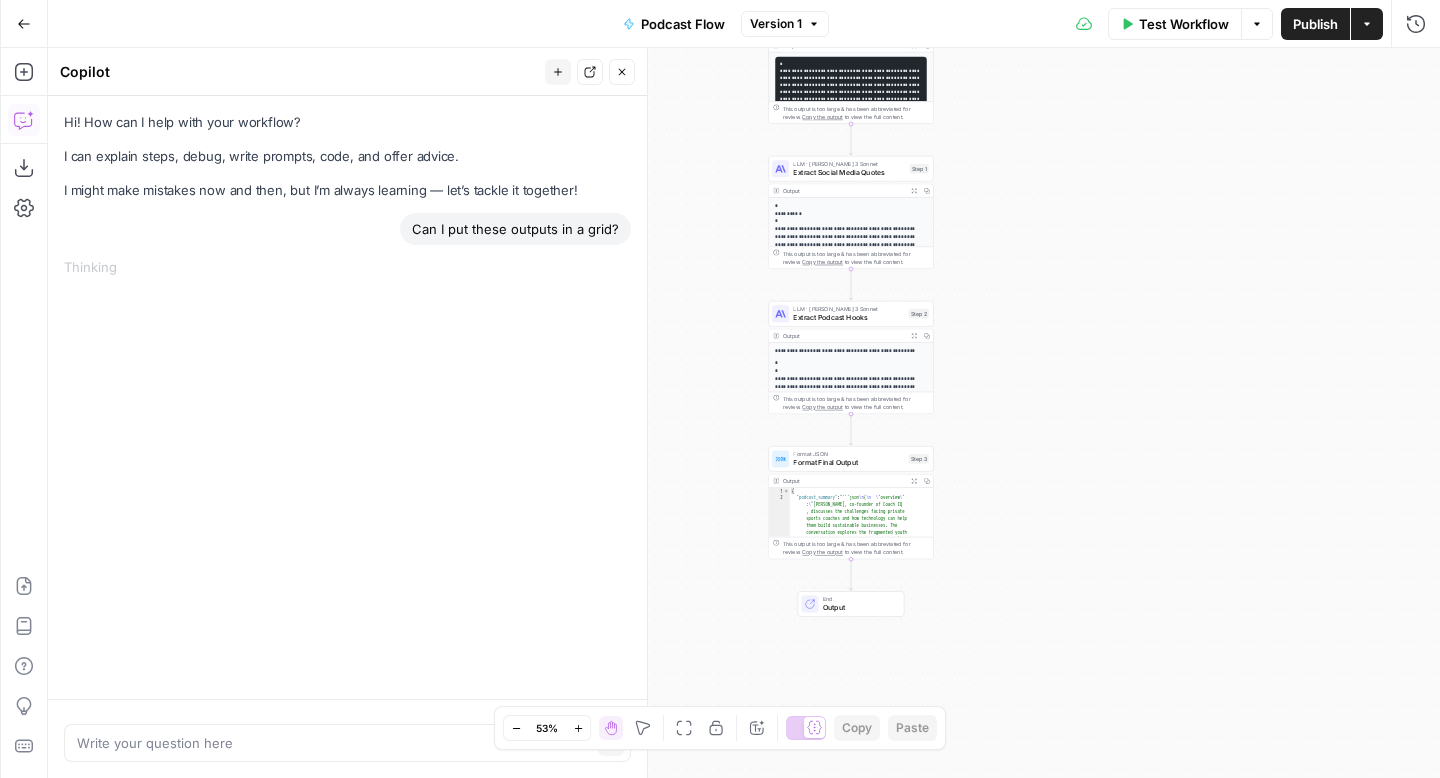 drag, startPoint x: 1081, startPoint y: 418, endPoint x: 1188, endPoint y: 290, distance: 166.83224 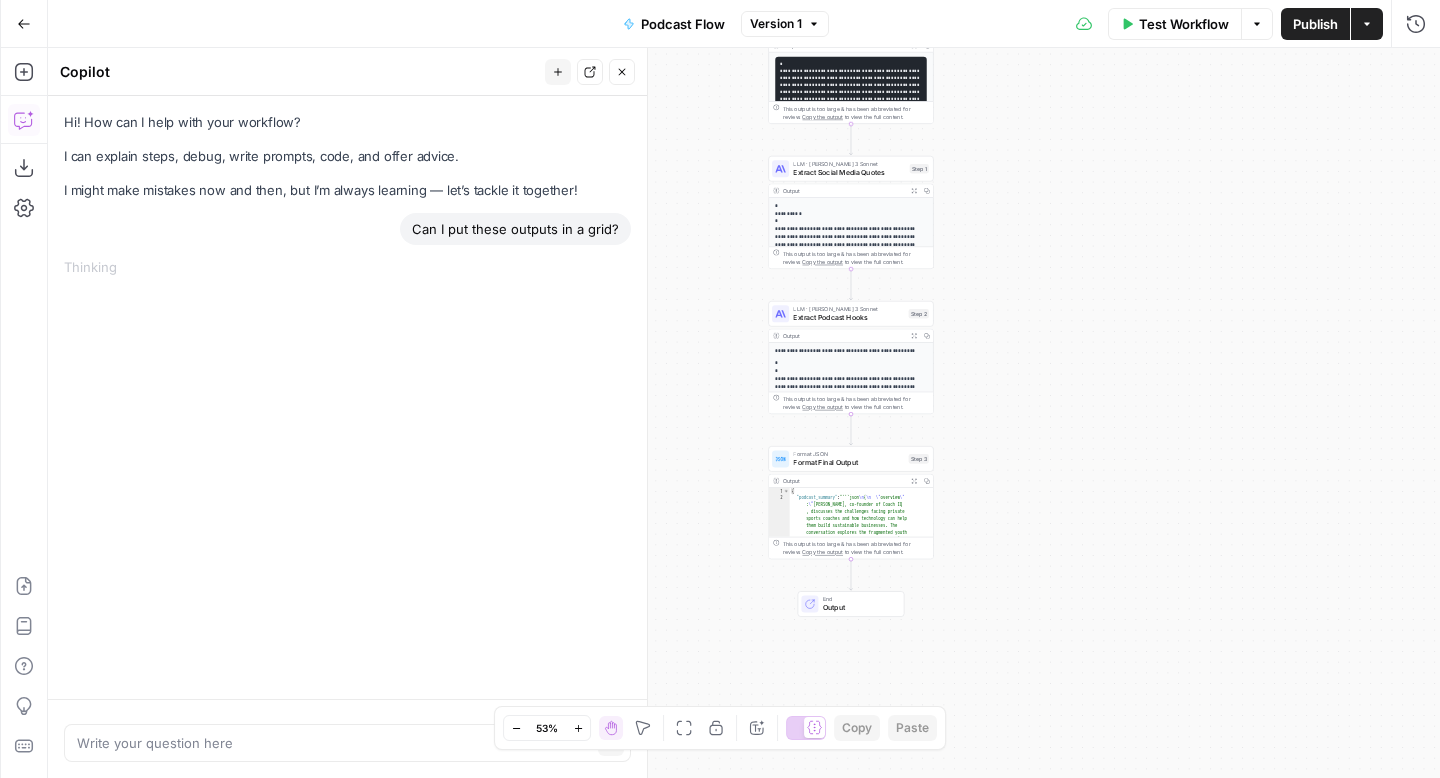 click on "**********" at bounding box center [744, 413] 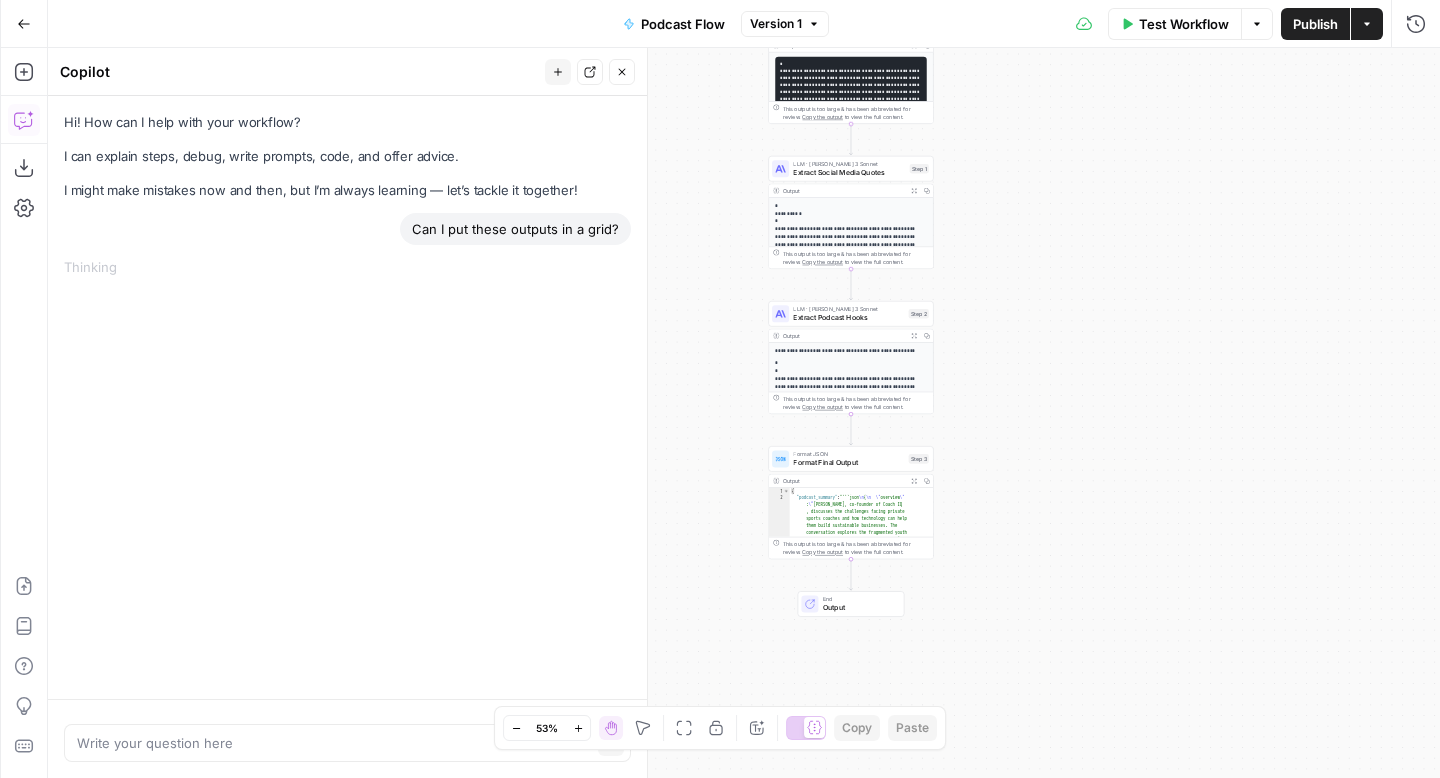 click on "Output" at bounding box center (859, 607) 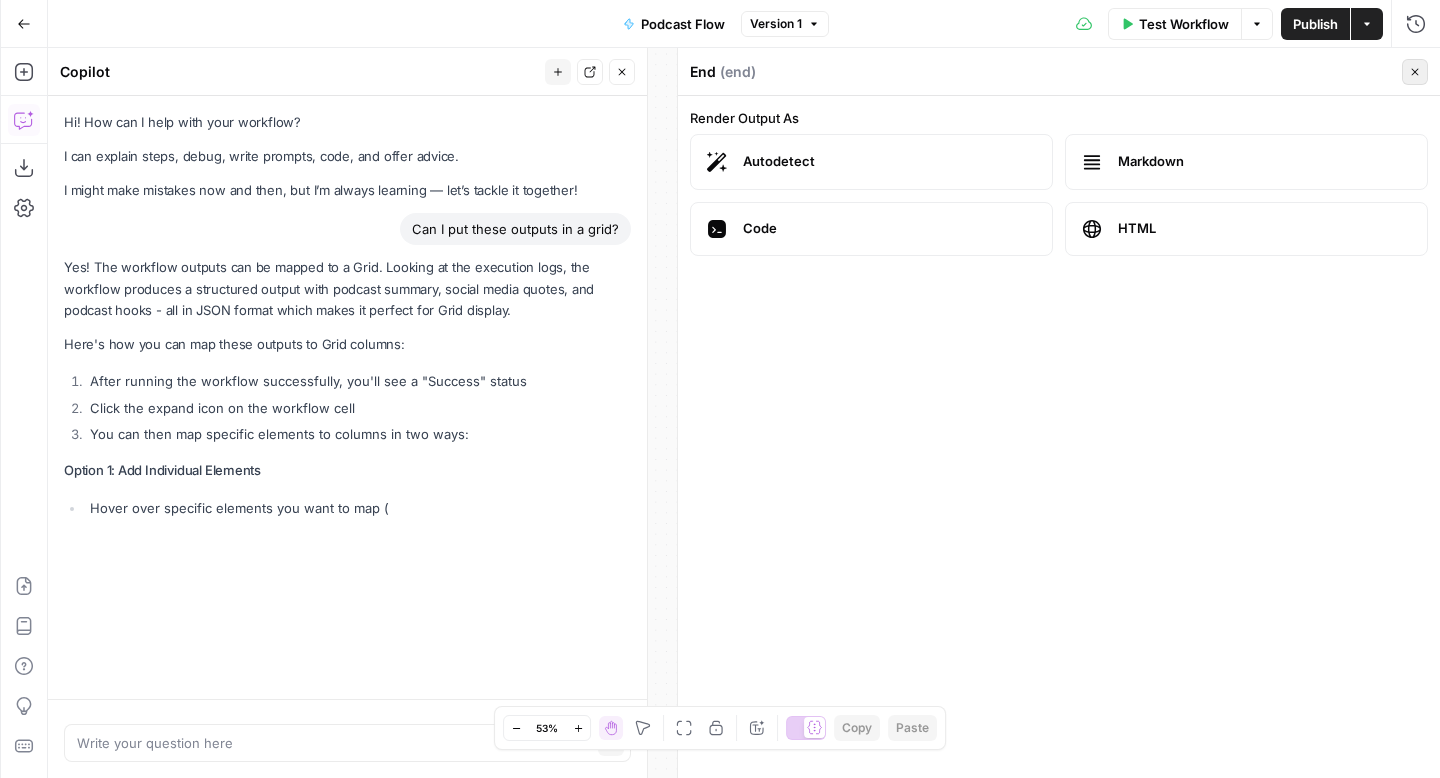 click 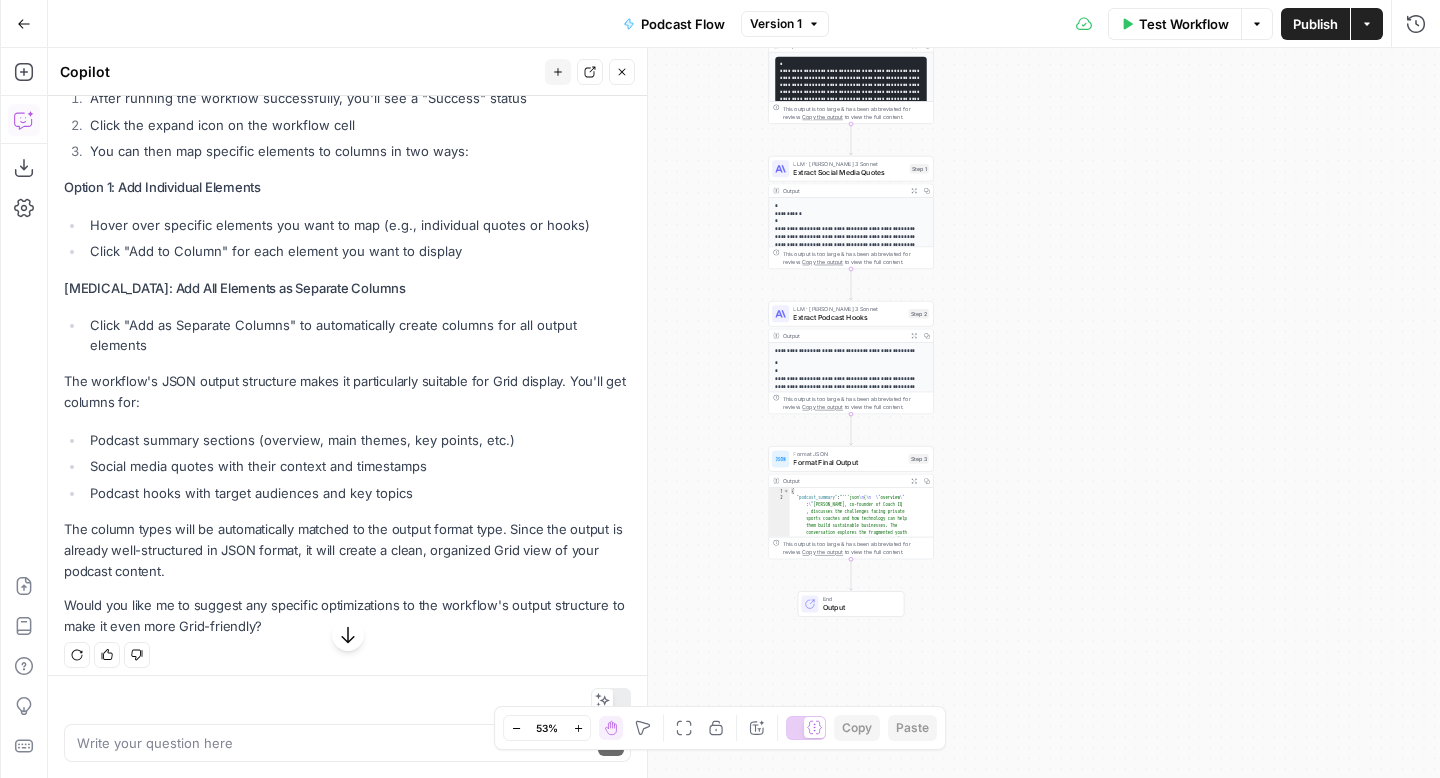 scroll, scrollTop: 293, scrollLeft: 0, axis: vertical 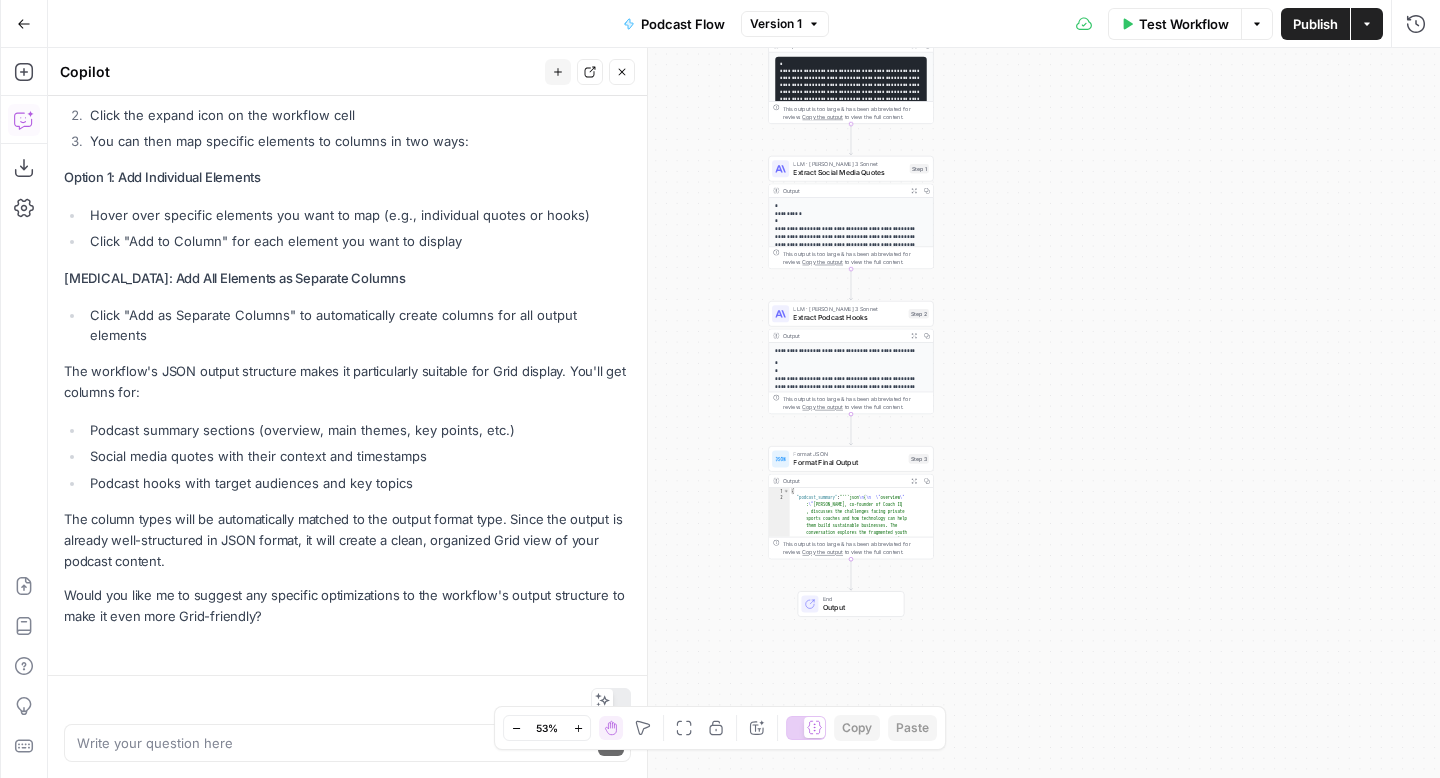 click at bounding box center [347, 700] 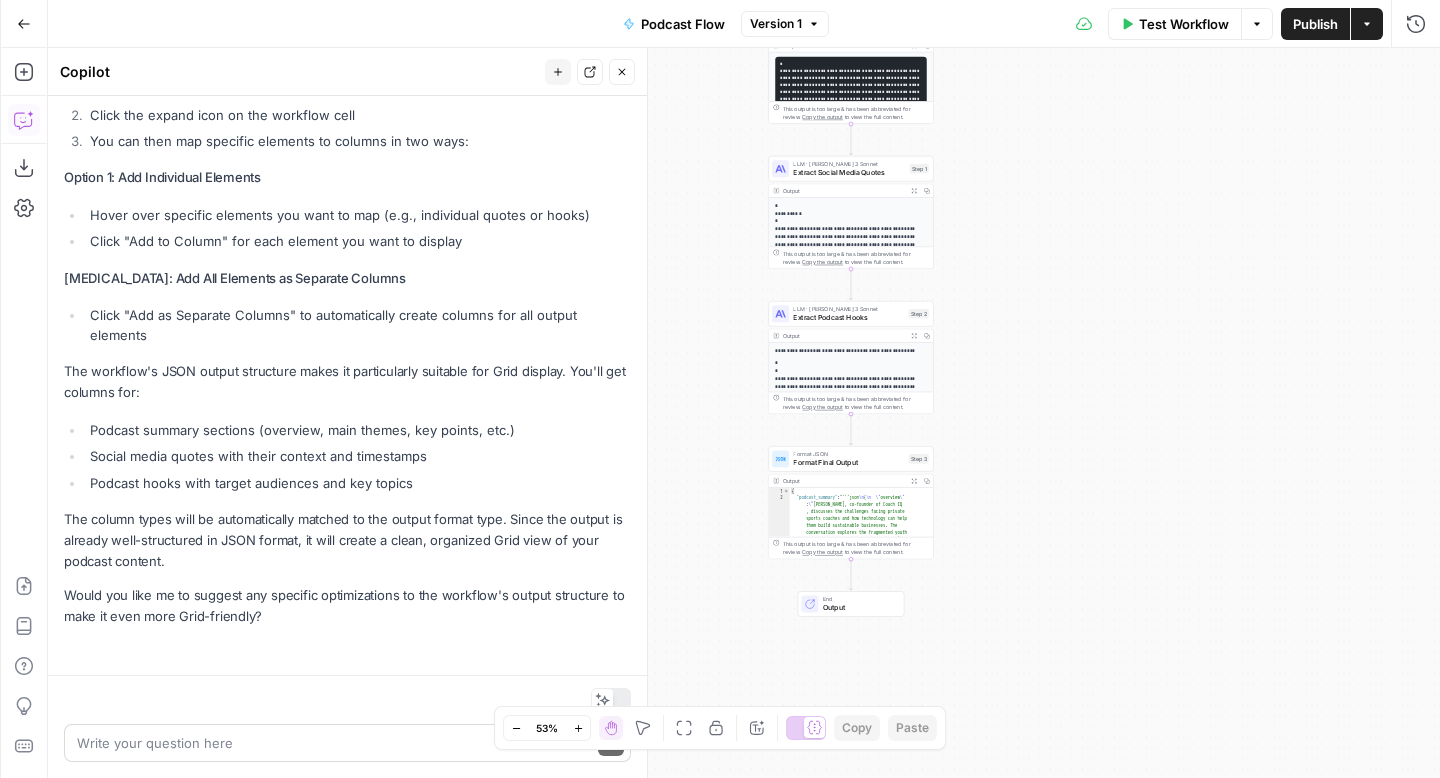 click on "Write your question here Send" at bounding box center (347, 743) 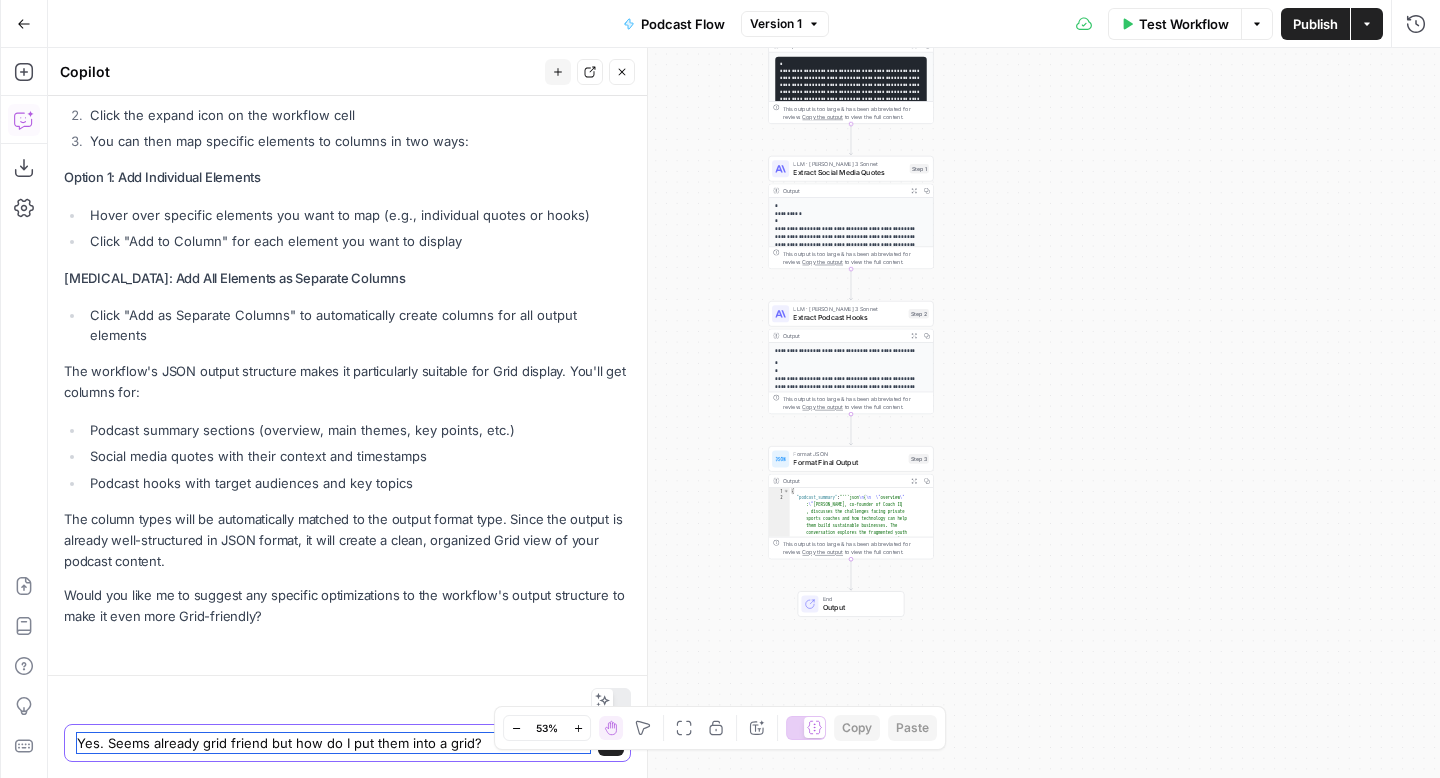type on "Yes. Seems already grid friend but how do I put them into a grid?" 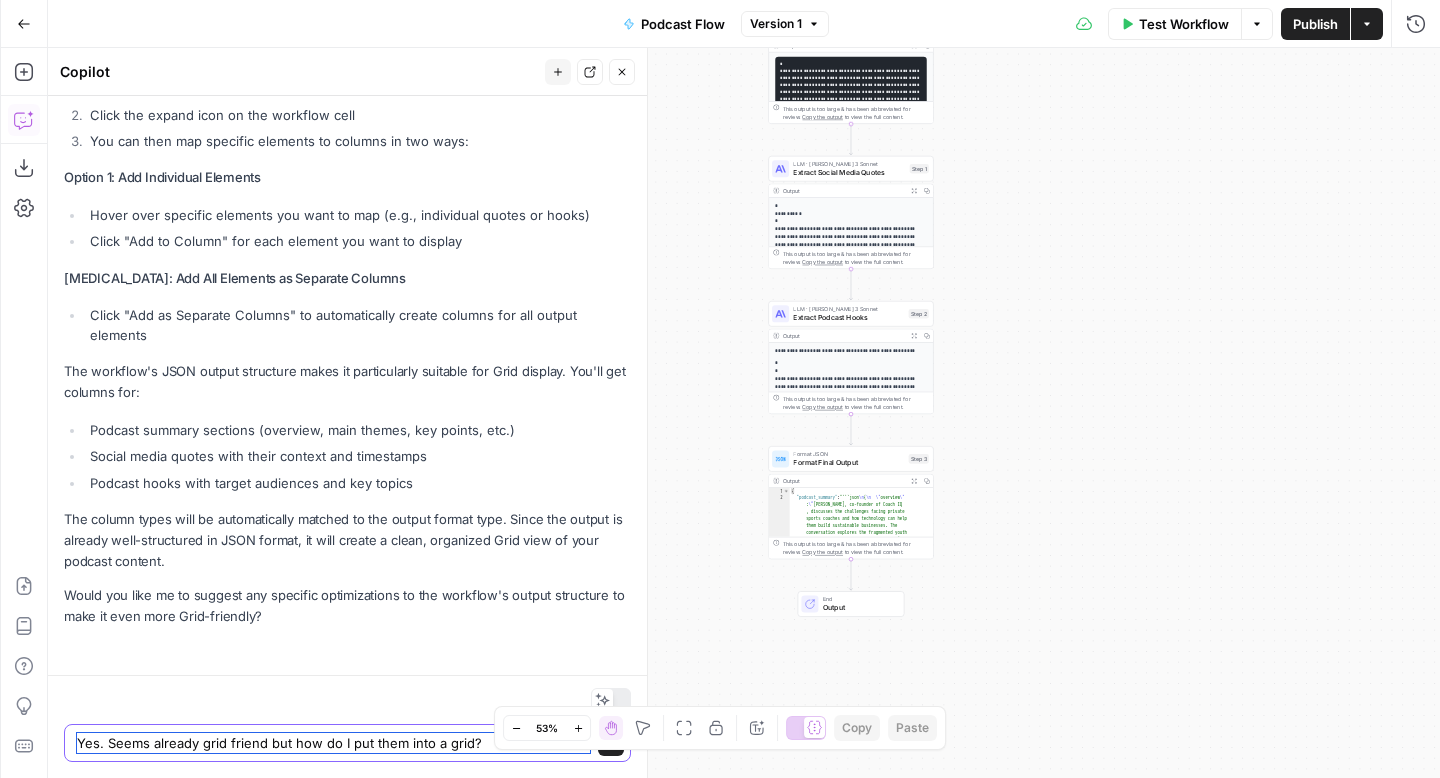 type 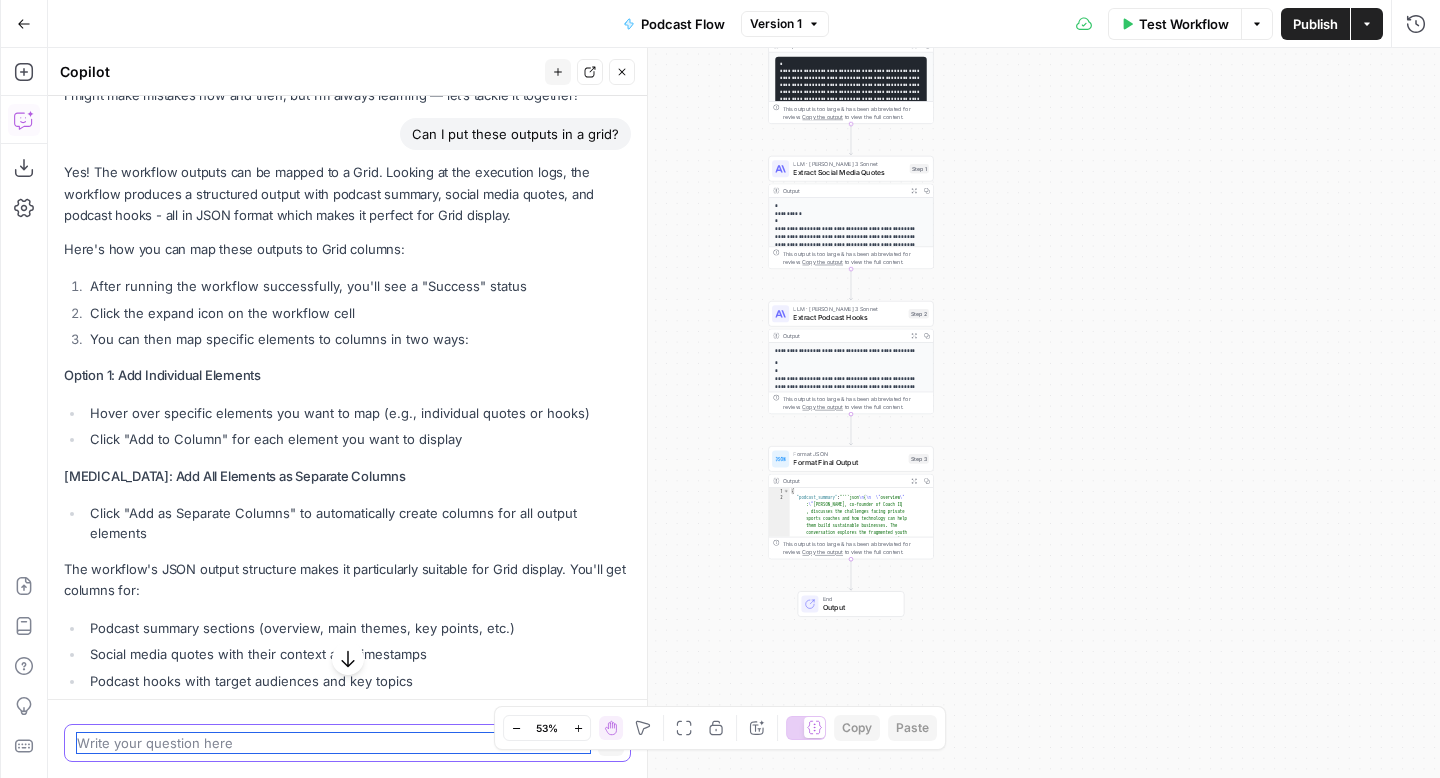scroll, scrollTop: 313, scrollLeft: 0, axis: vertical 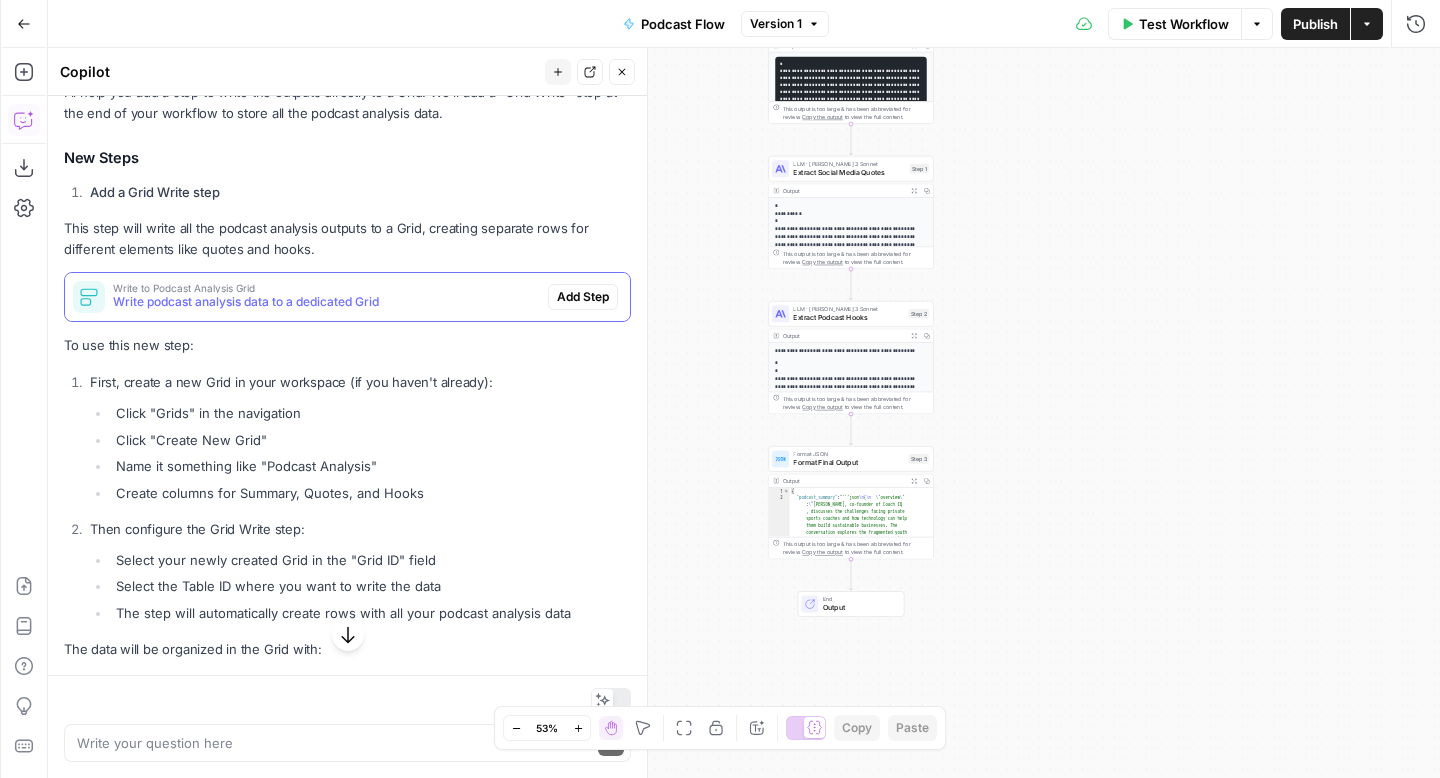 click on "Write podcast analysis data to a dedicated Grid" at bounding box center (326, 302) 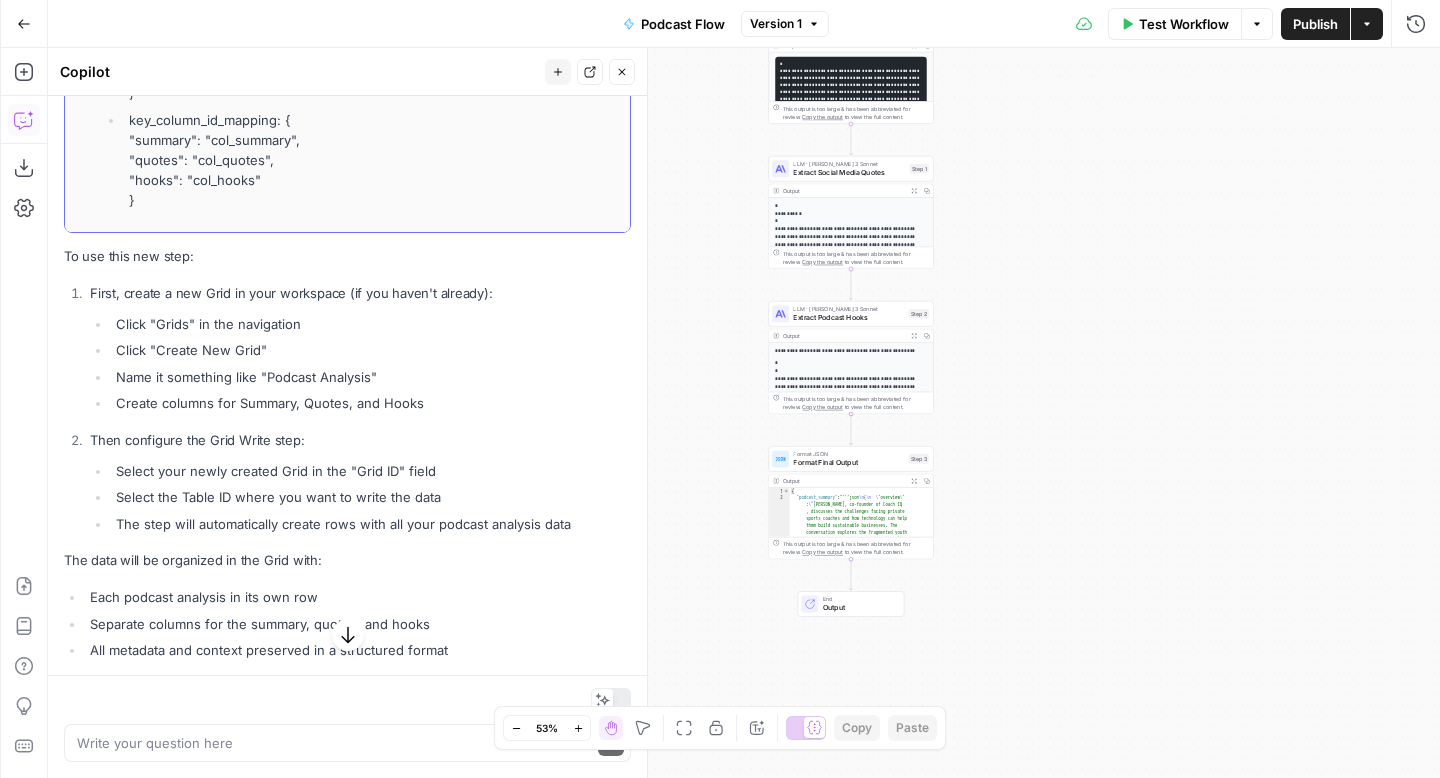 scroll, scrollTop: 1533, scrollLeft: 0, axis: vertical 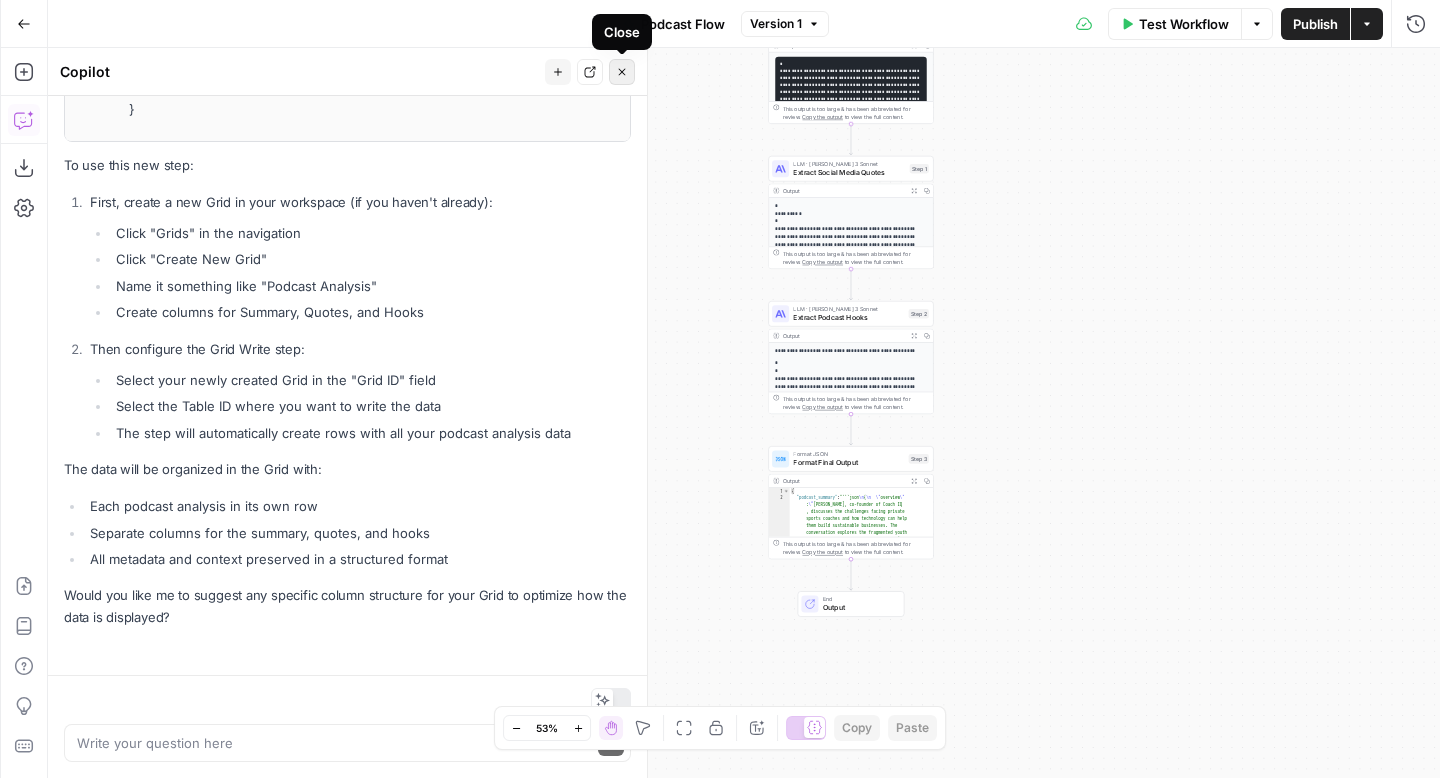 click on "Close" at bounding box center (622, 72) 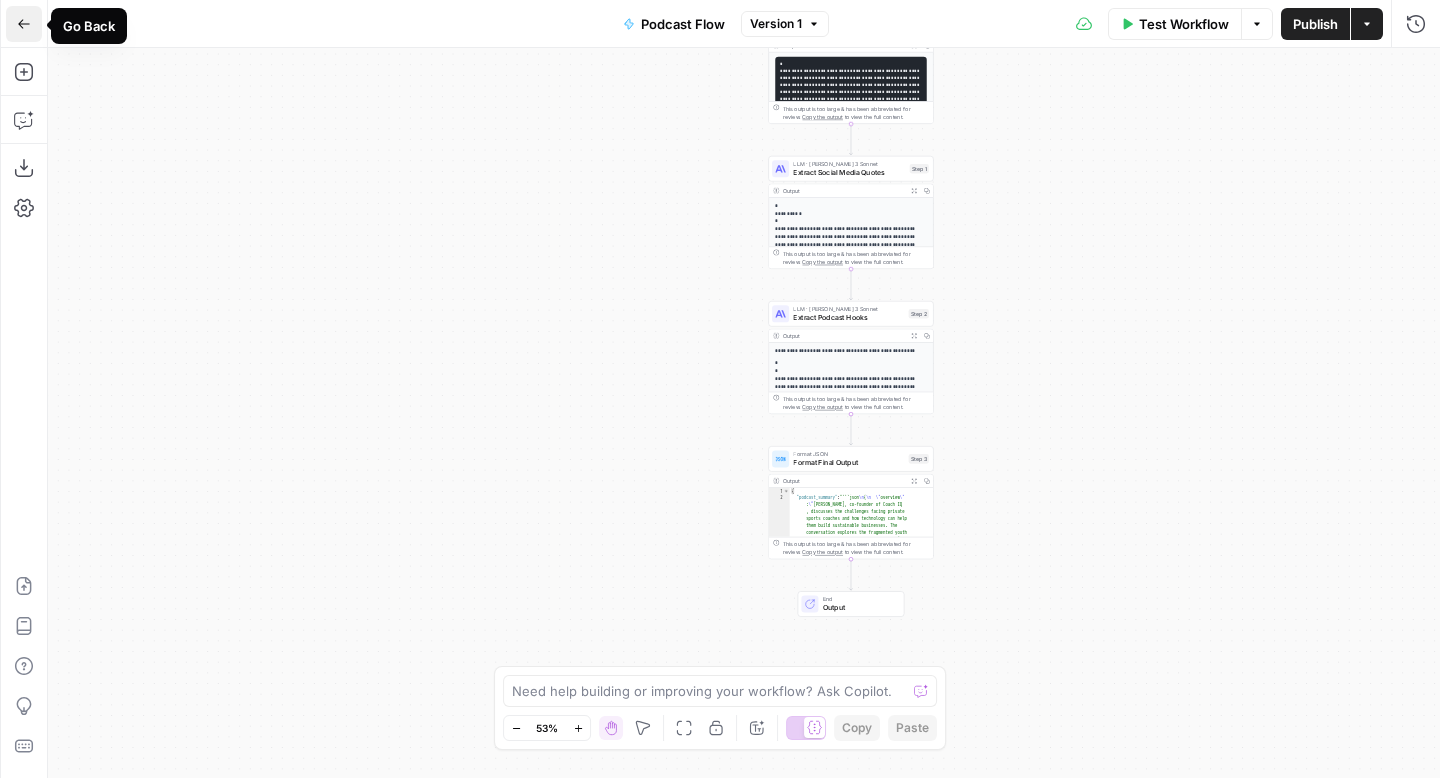 click 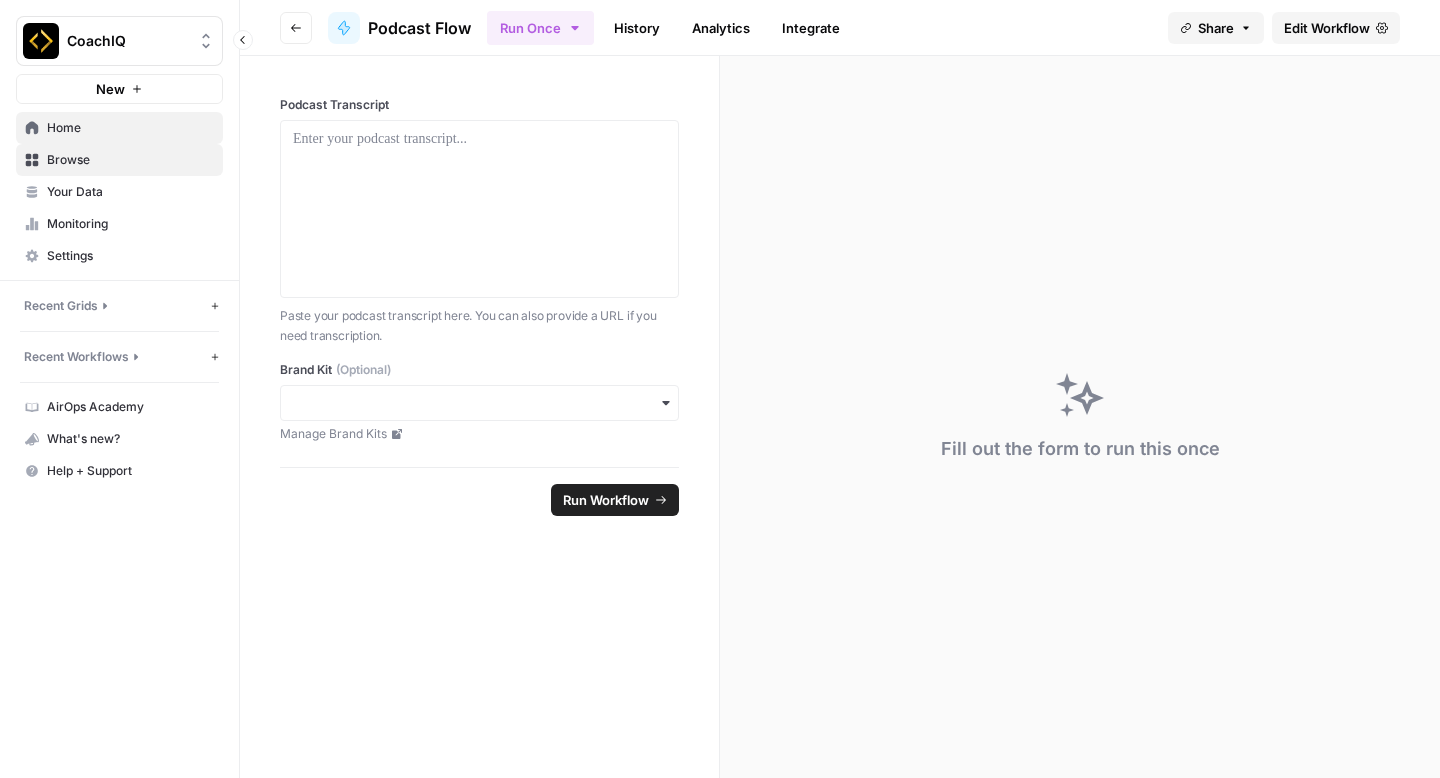 click on "Home" at bounding box center [130, 128] 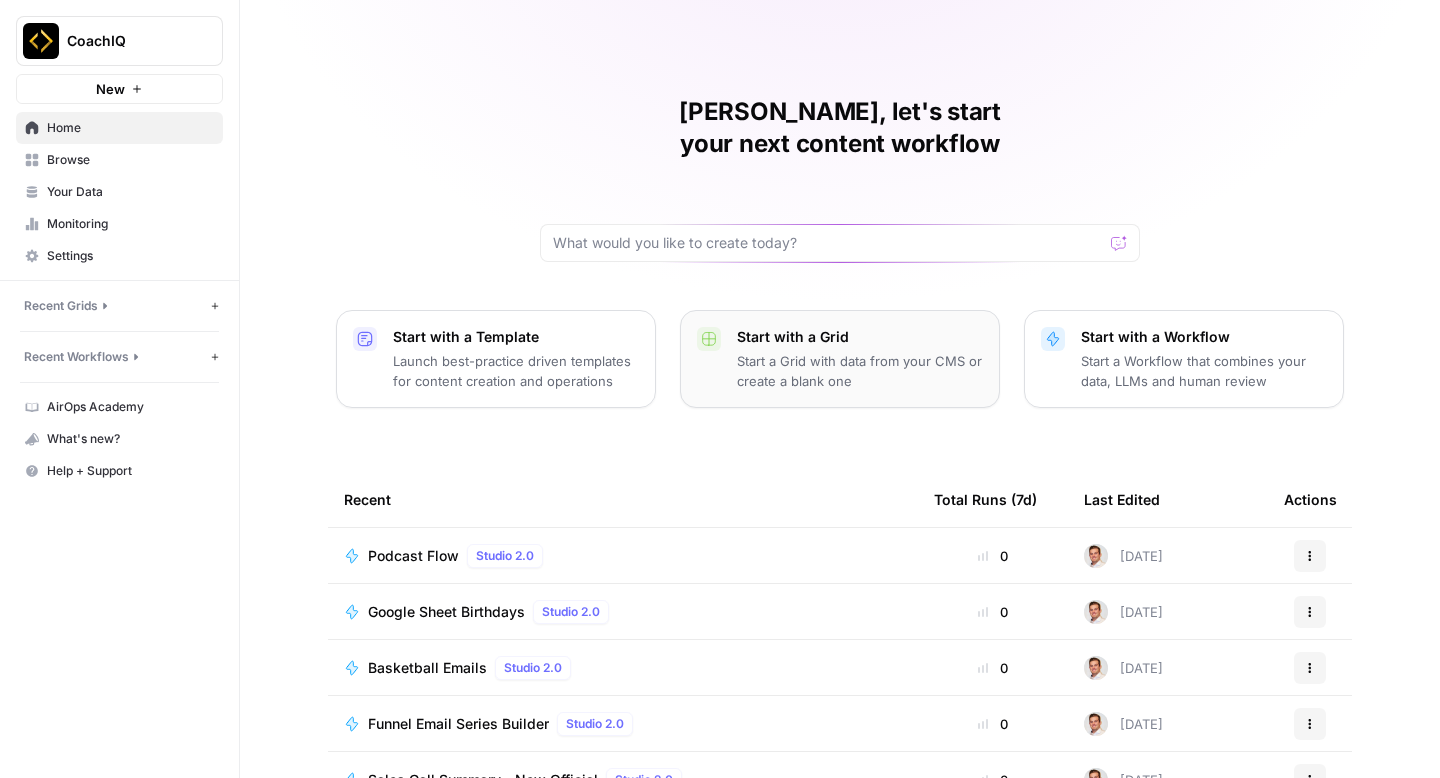 click on "Start a Grid with data from your CMS or create a blank one" at bounding box center [860, 371] 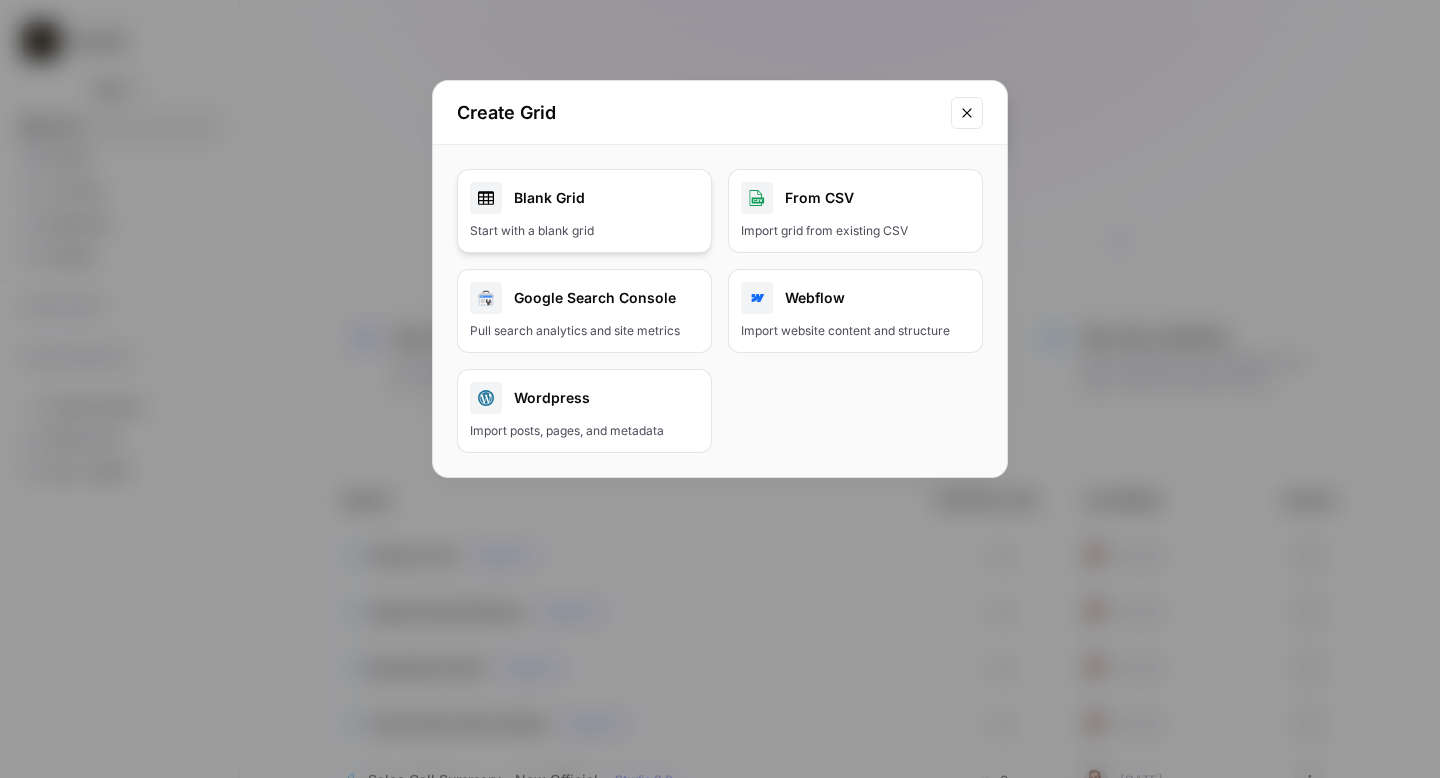click on "Blank Grid Start with a blank grid" at bounding box center [584, 211] 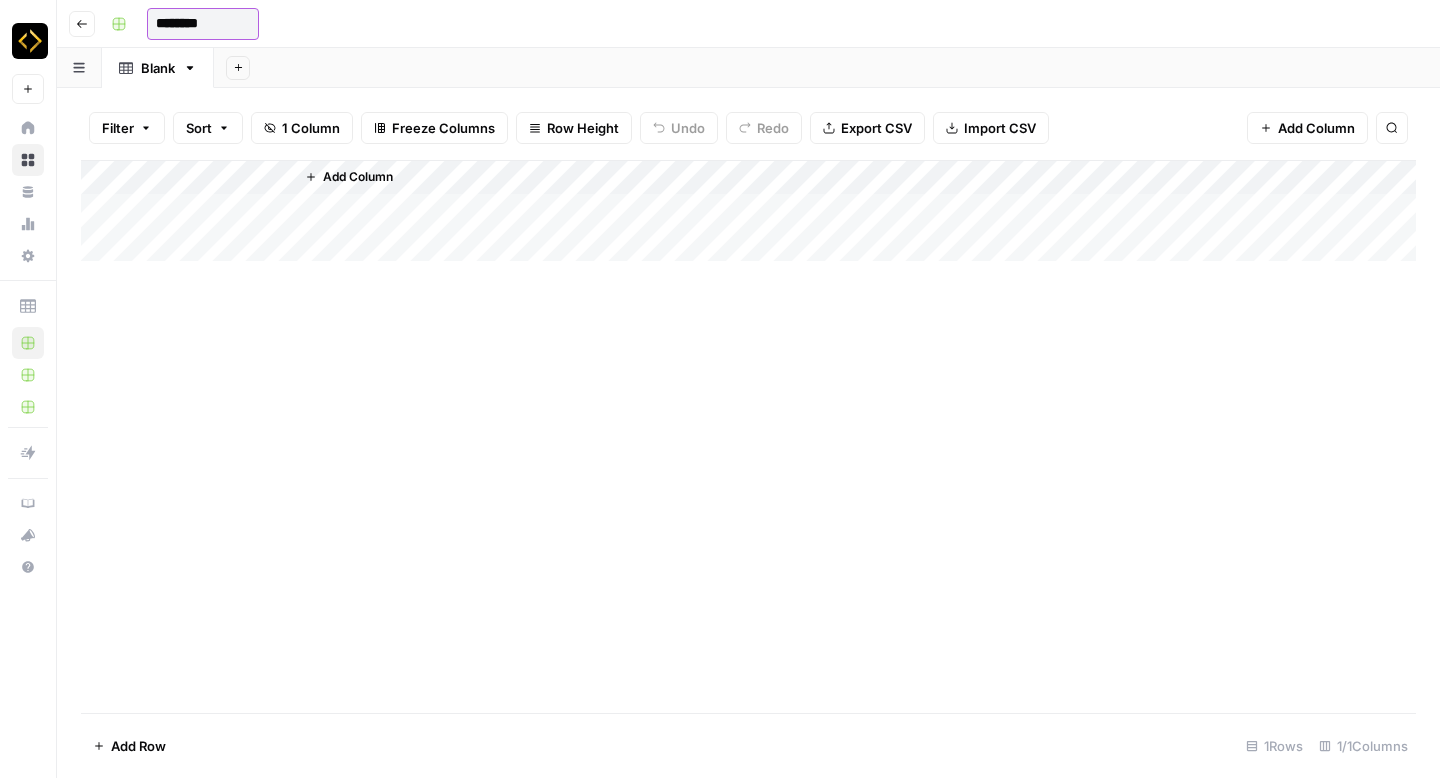 click on "********" at bounding box center [203, 24] 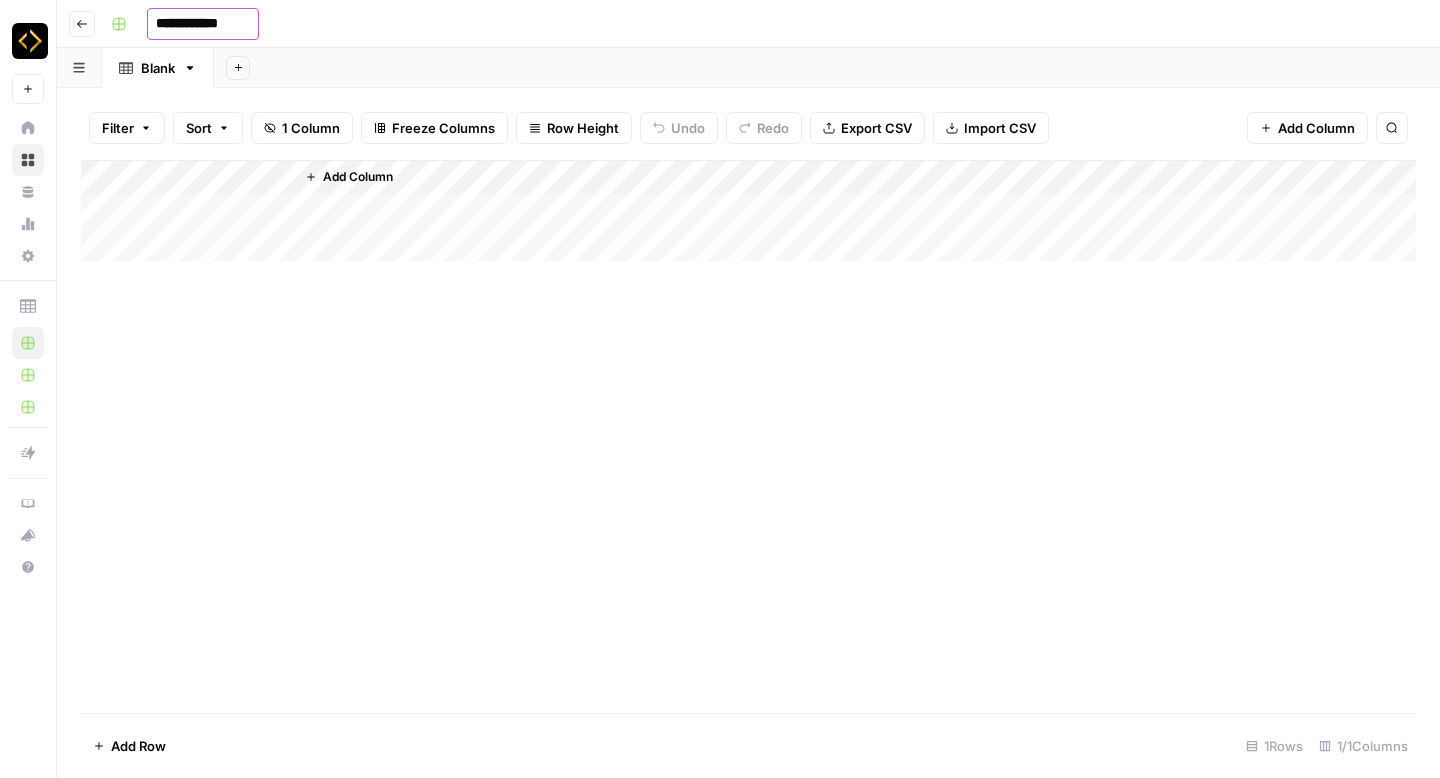type on "**********" 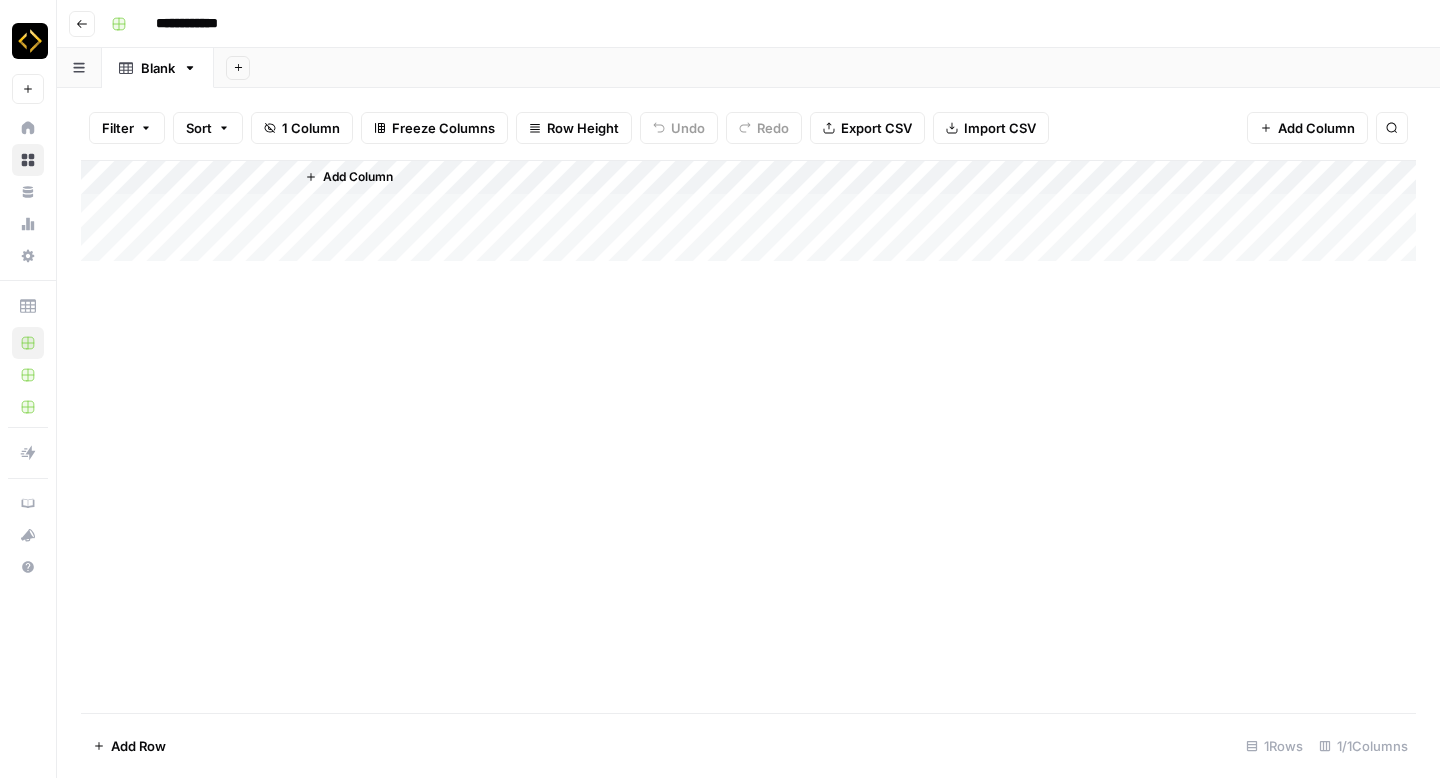 click on "**********" at bounding box center [761, 24] 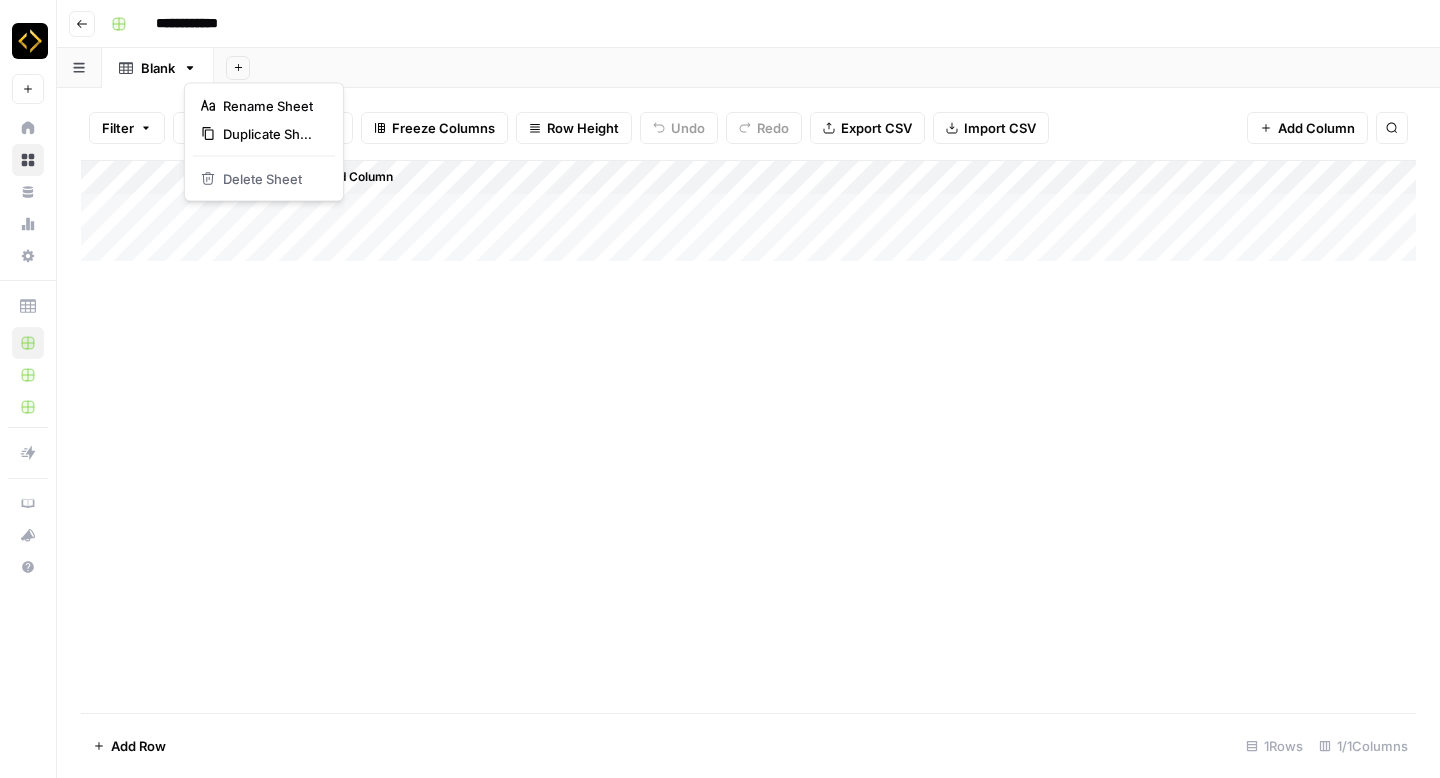 click 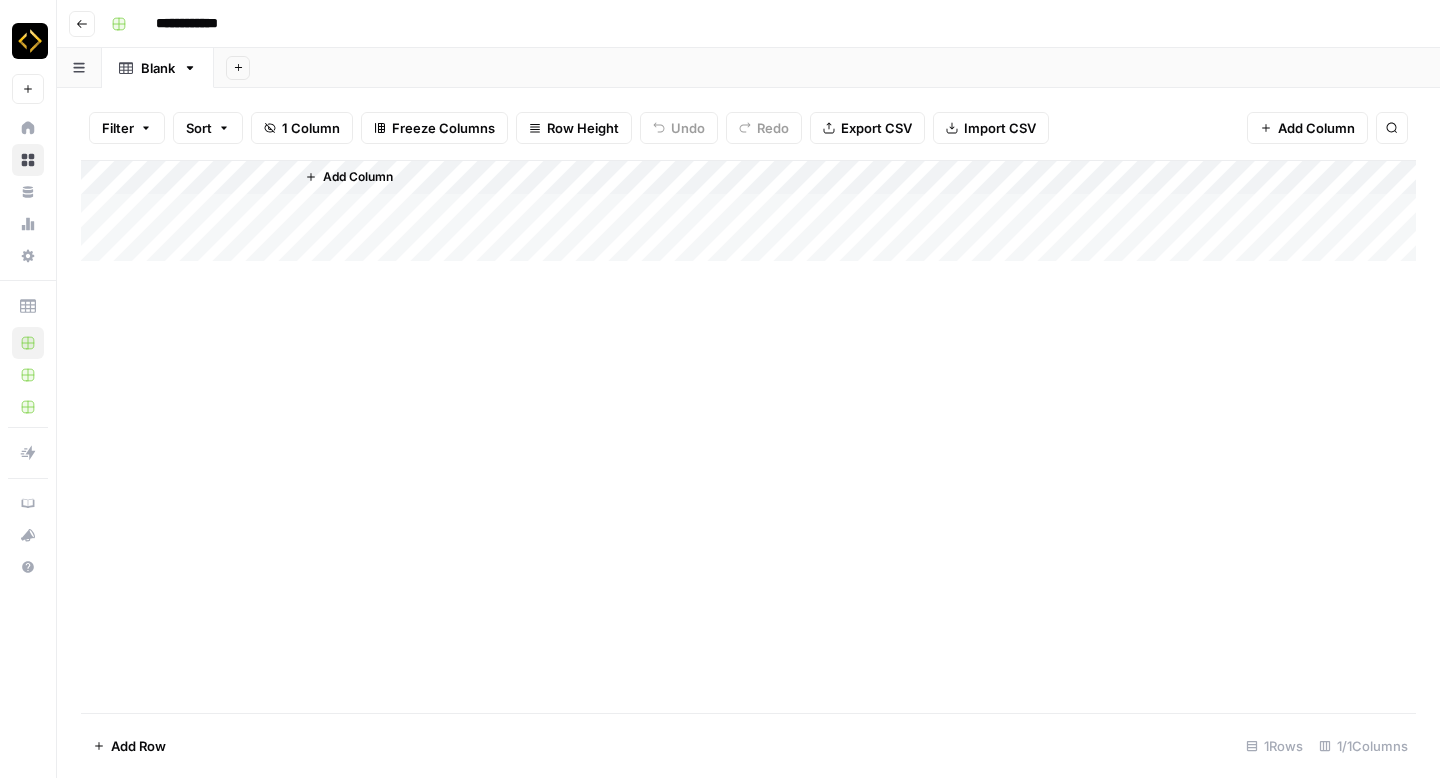click 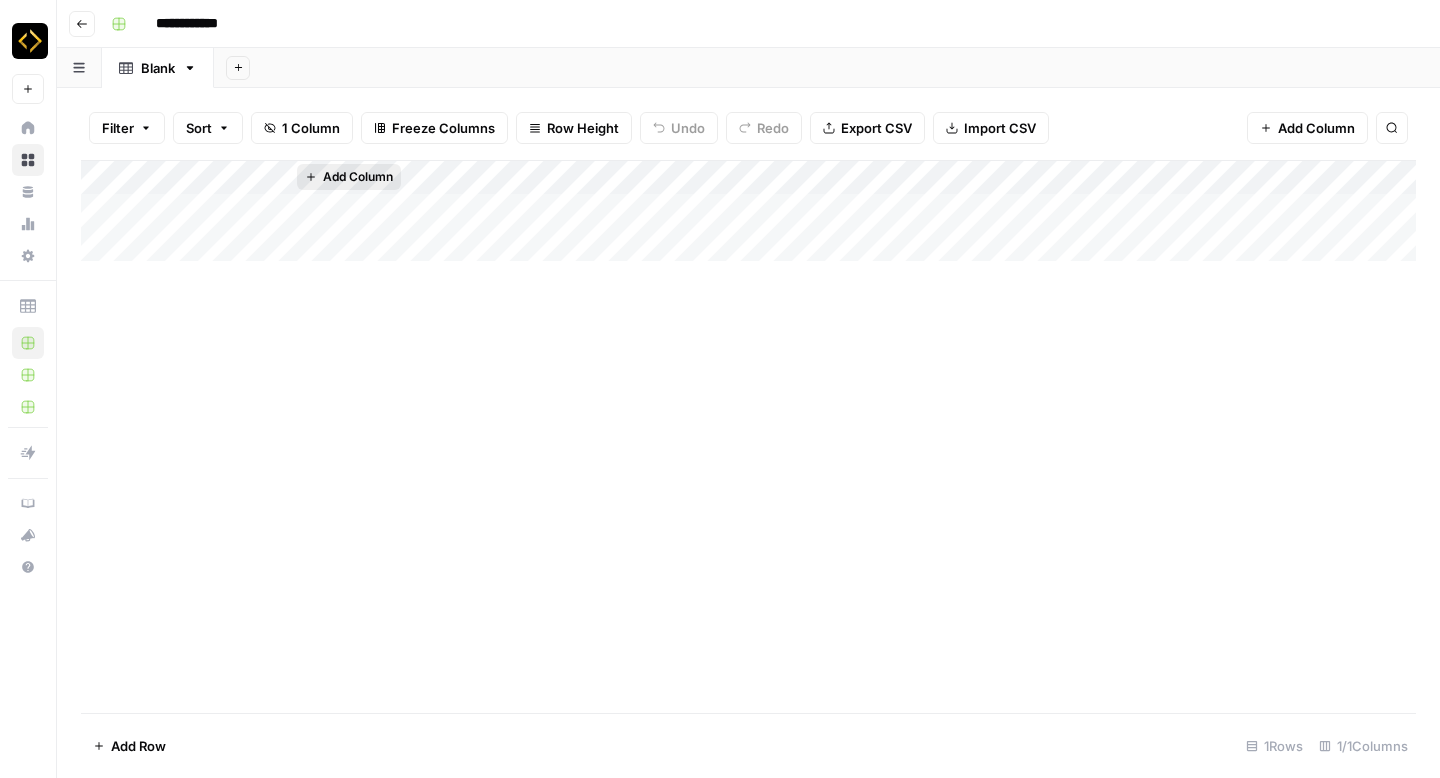 click on "Add Column" at bounding box center [358, 177] 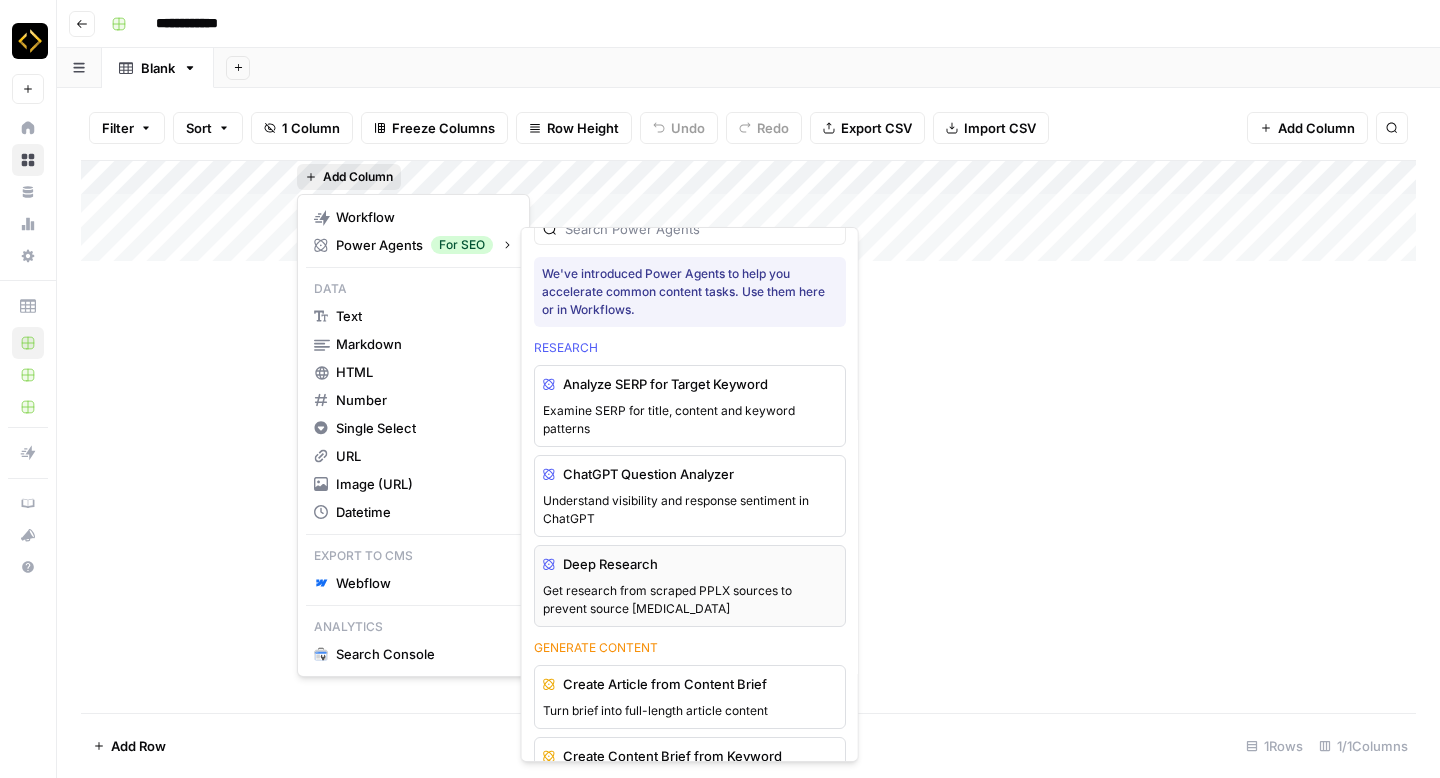 scroll, scrollTop: 0, scrollLeft: 0, axis: both 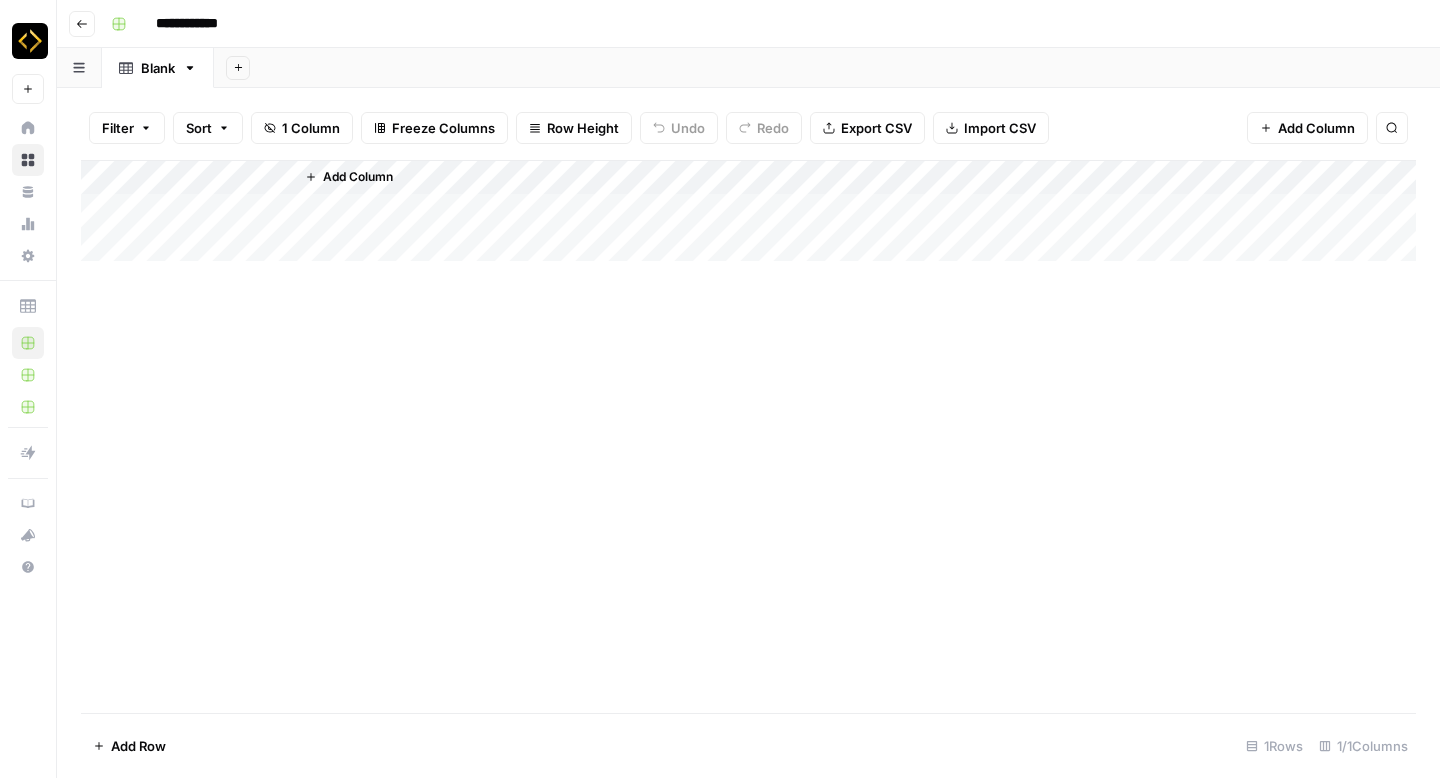 click on "Add Column" at bounding box center (748, 211) 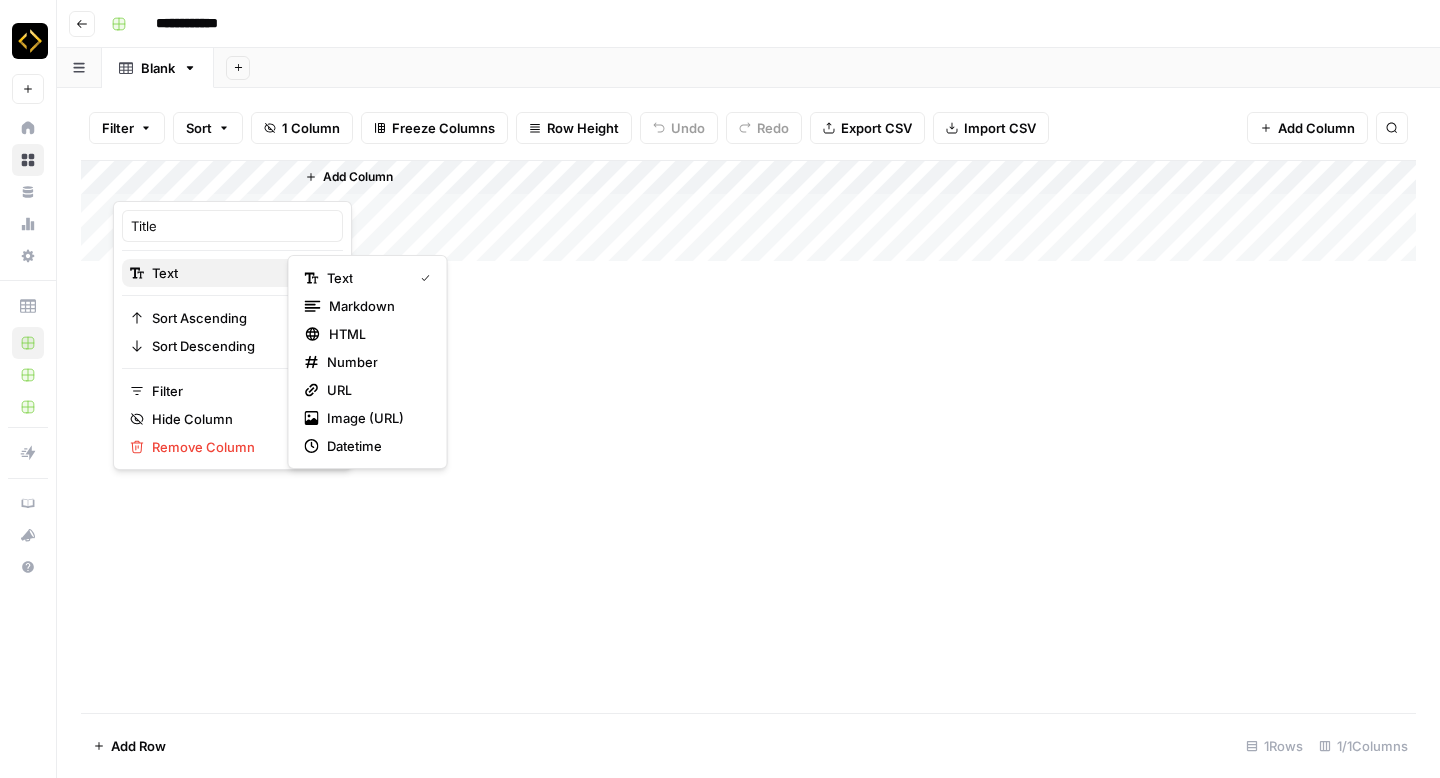 click on "Text" at bounding box center (232, 273) 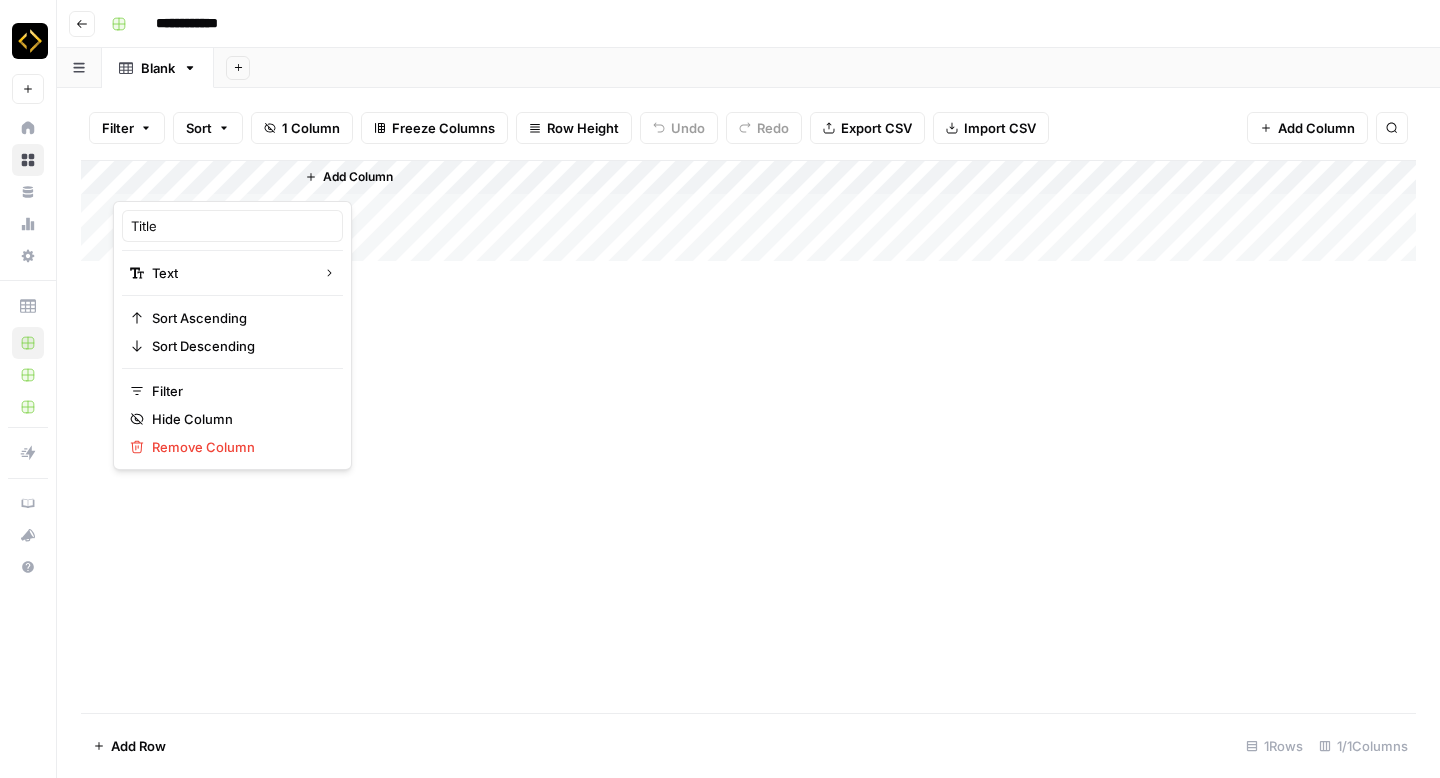 click at bounding box center (203, 181) 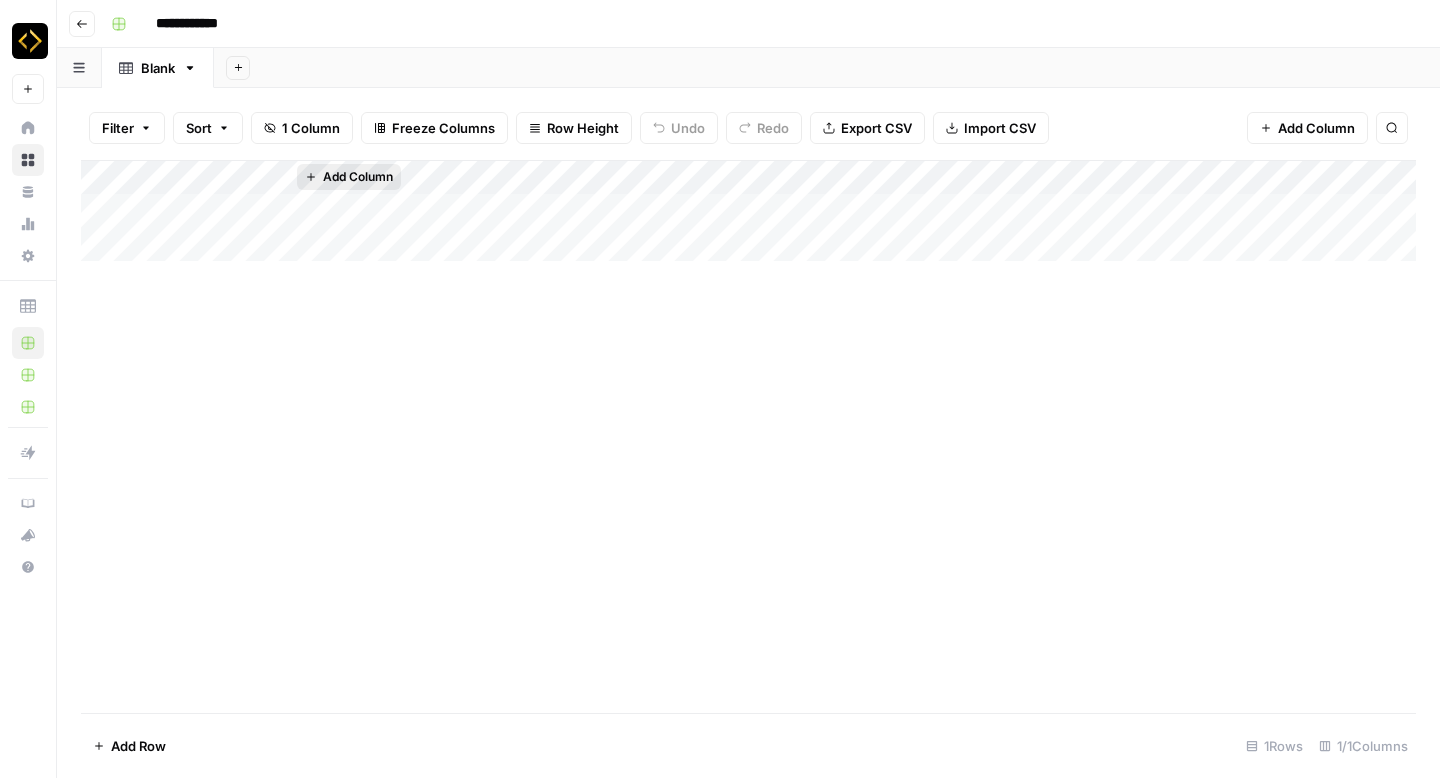 click on "Add Column" at bounding box center [358, 177] 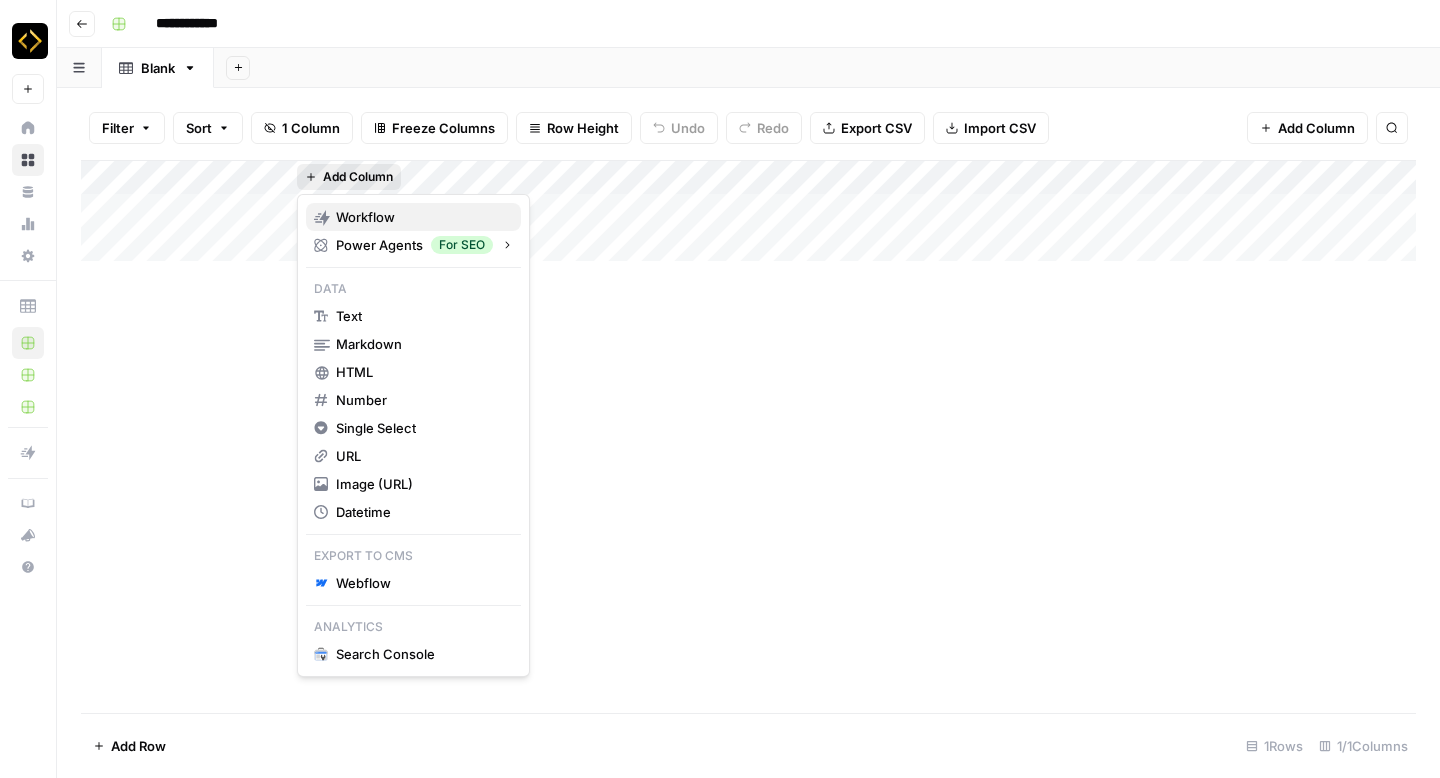 click on "Workflow" at bounding box center [413, 217] 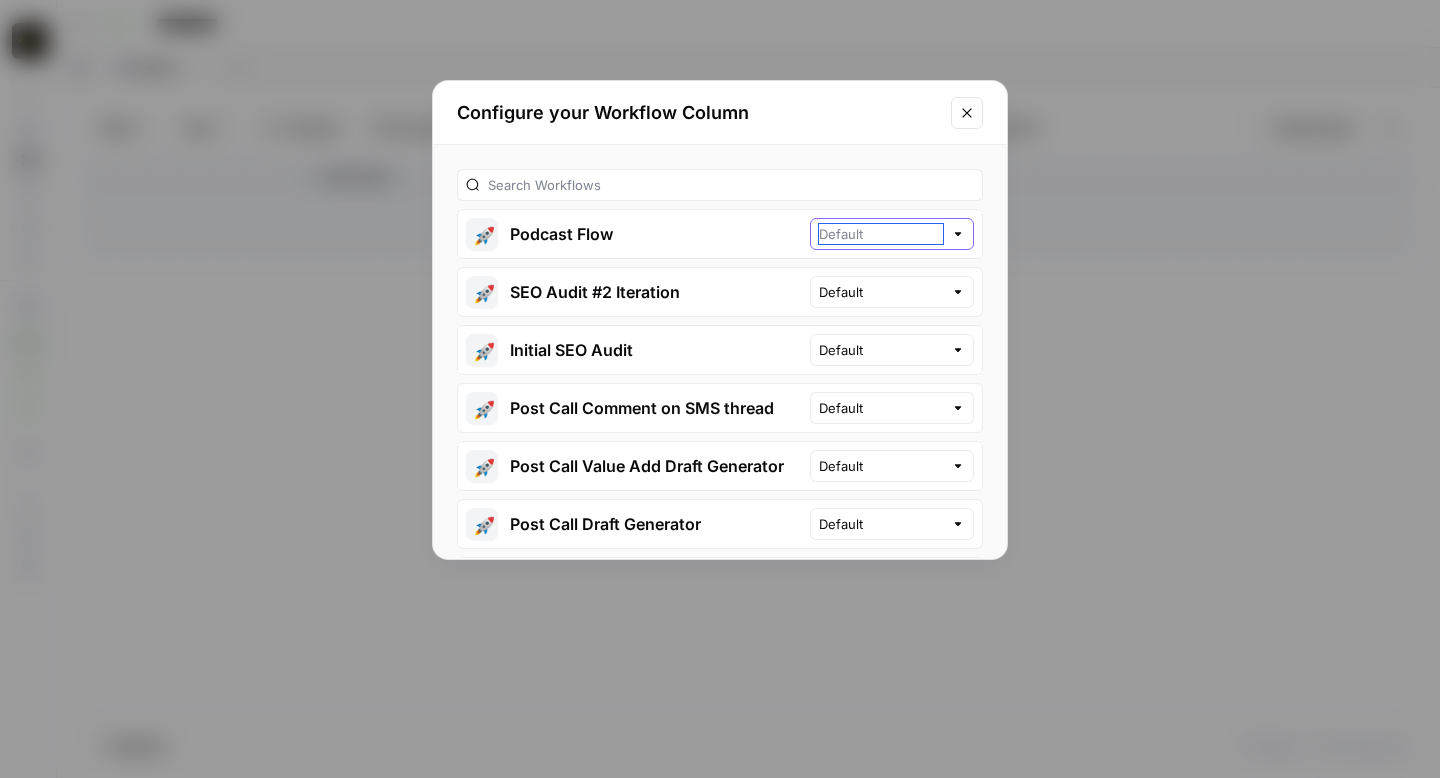 click at bounding box center (881, 234) 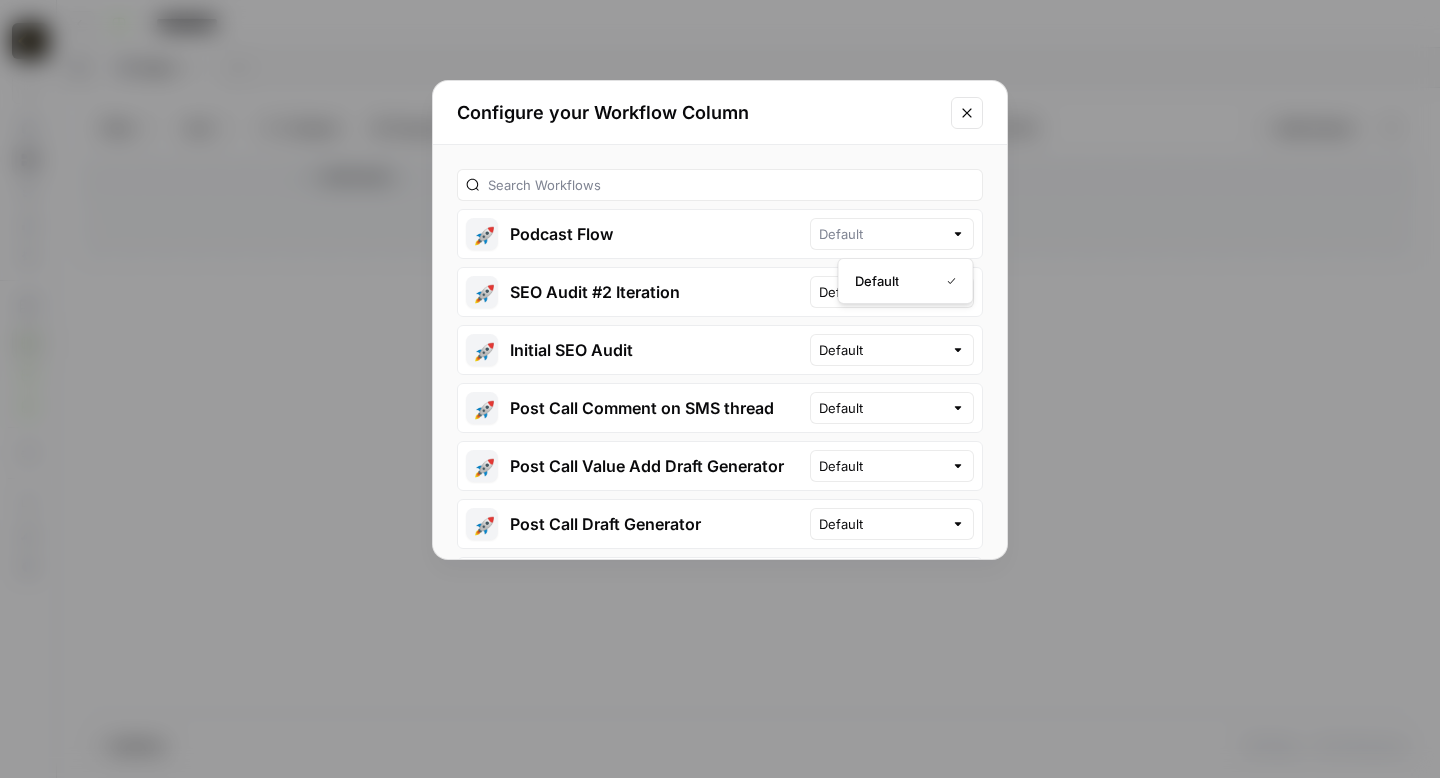 type on "Default" 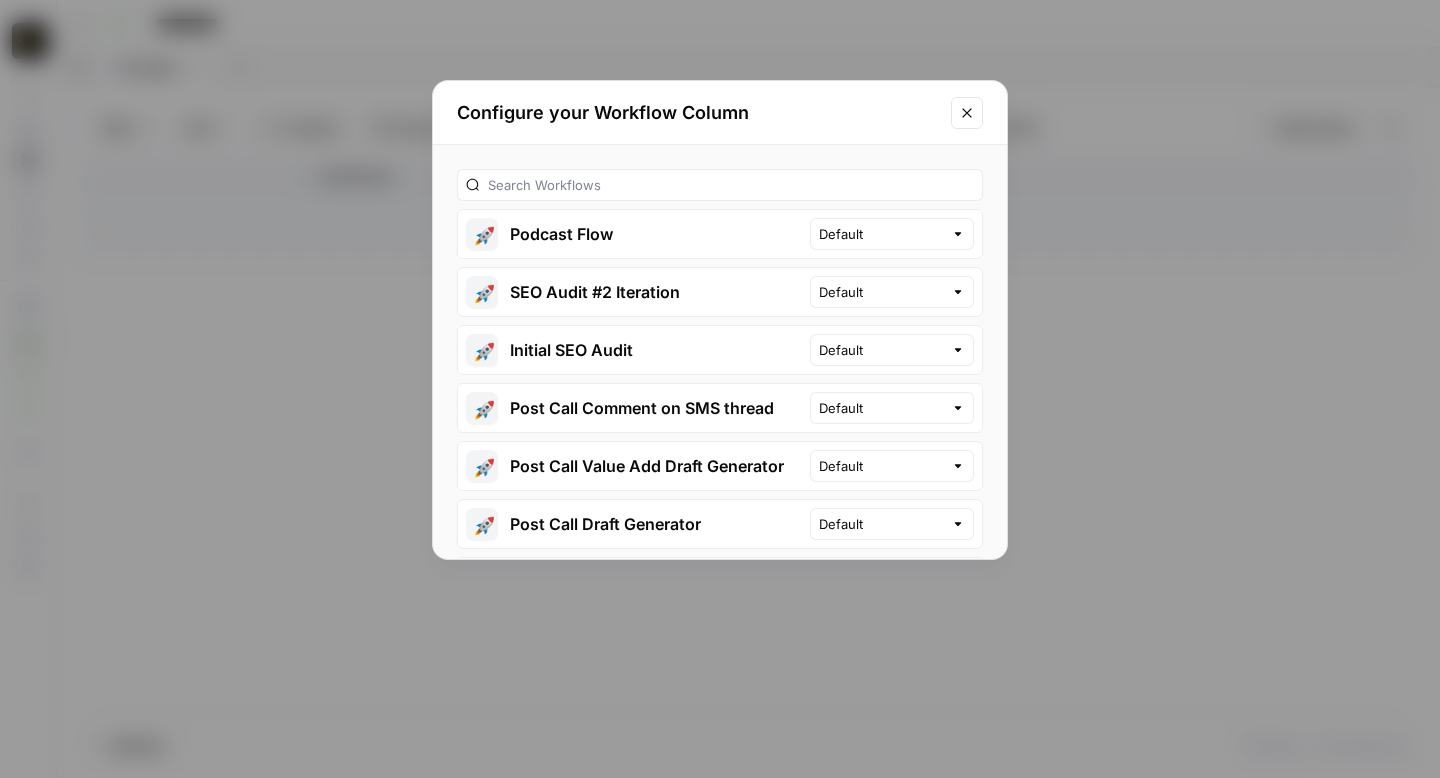 click on "🚀 Podcast Flow" at bounding box center (634, 234) 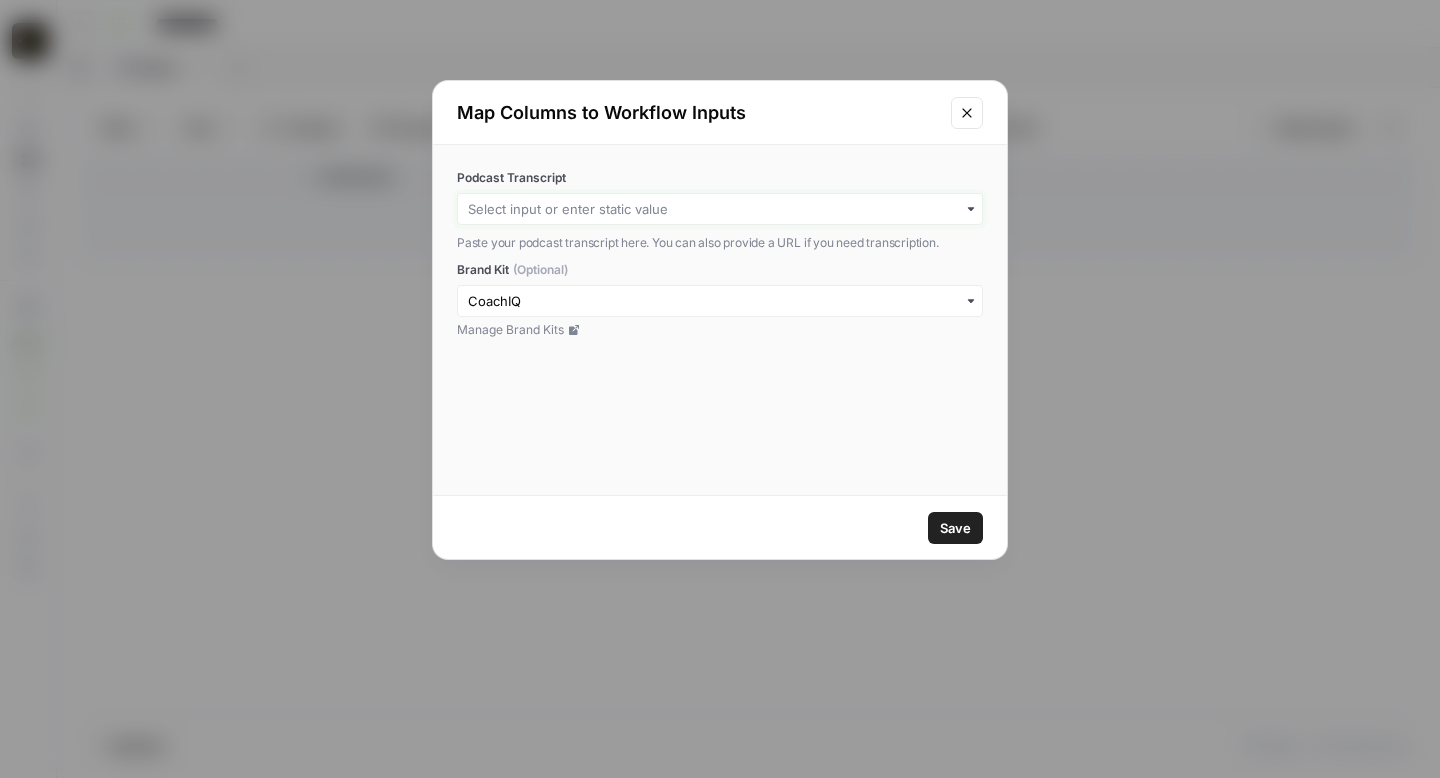 click on "Podcast Transcript" at bounding box center [720, 209] 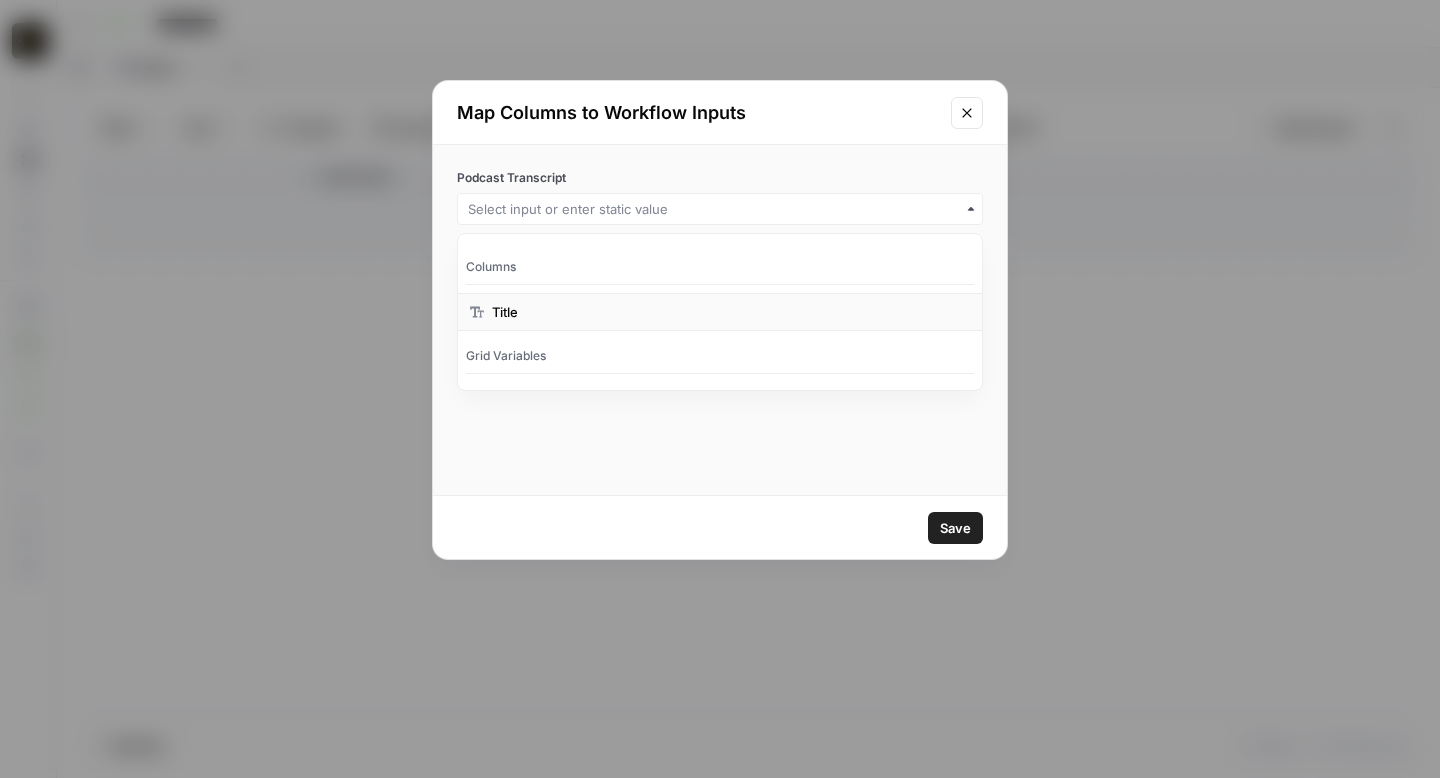 click on "Title" at bounding box center [720, 312] 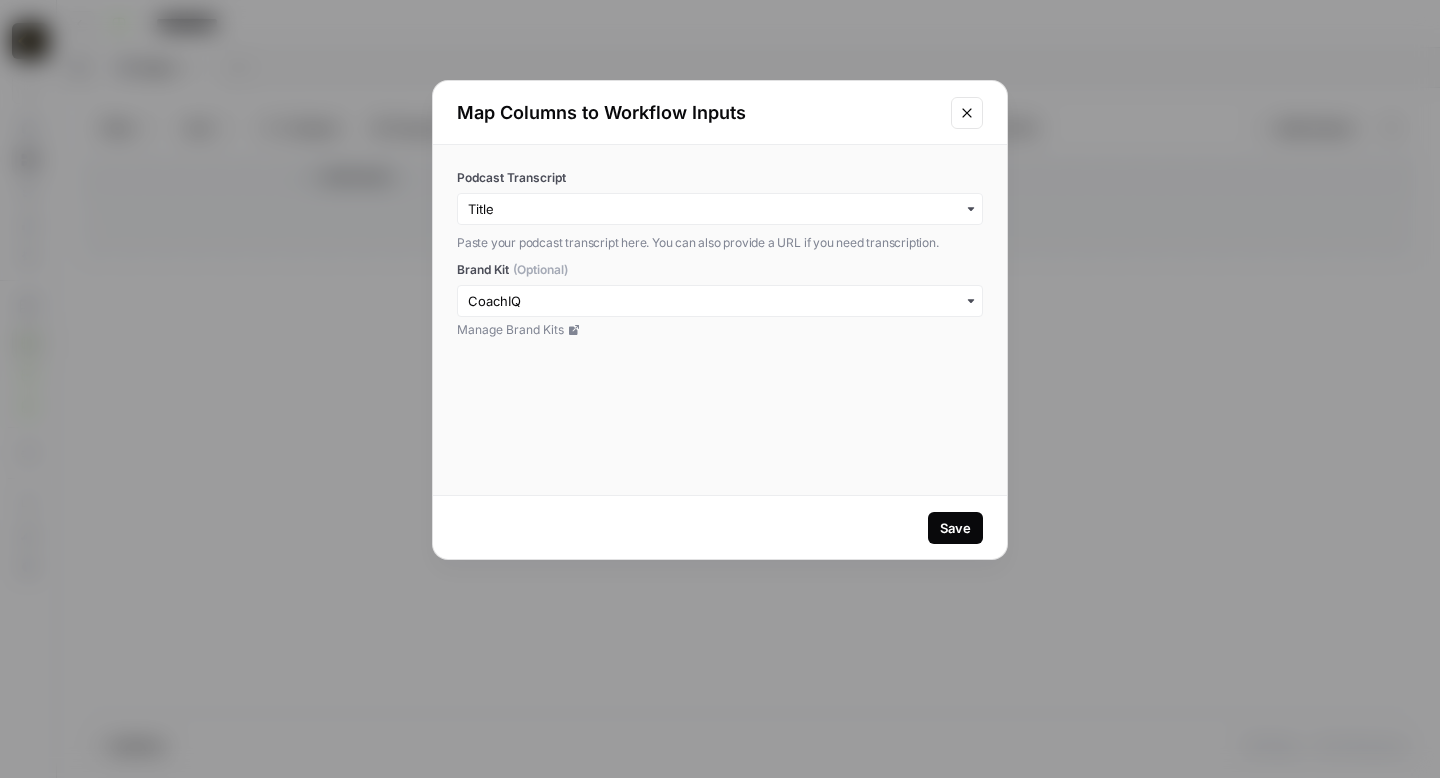 click on "Save" at bounding box center (955, 528) 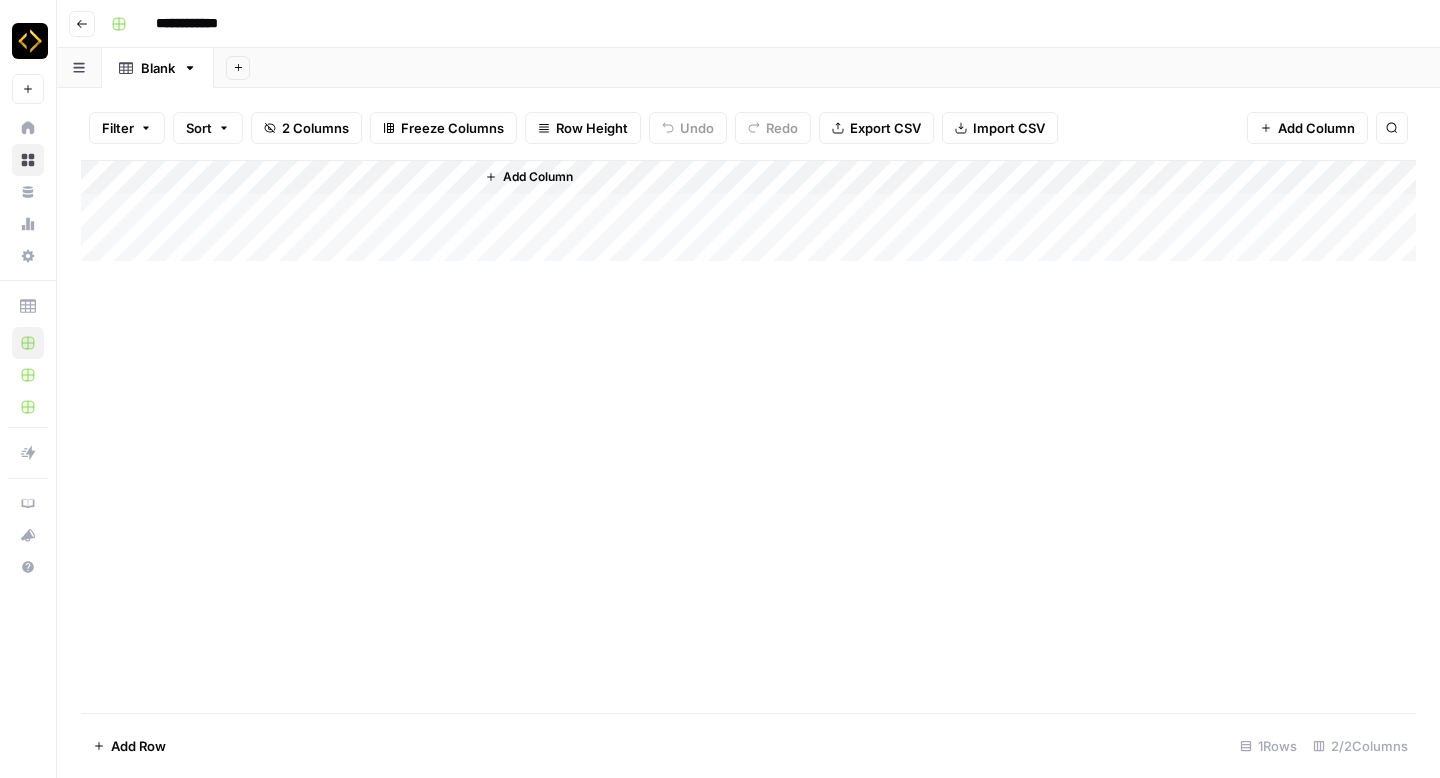 click on "Add Column" at bounding box center (748, 211) 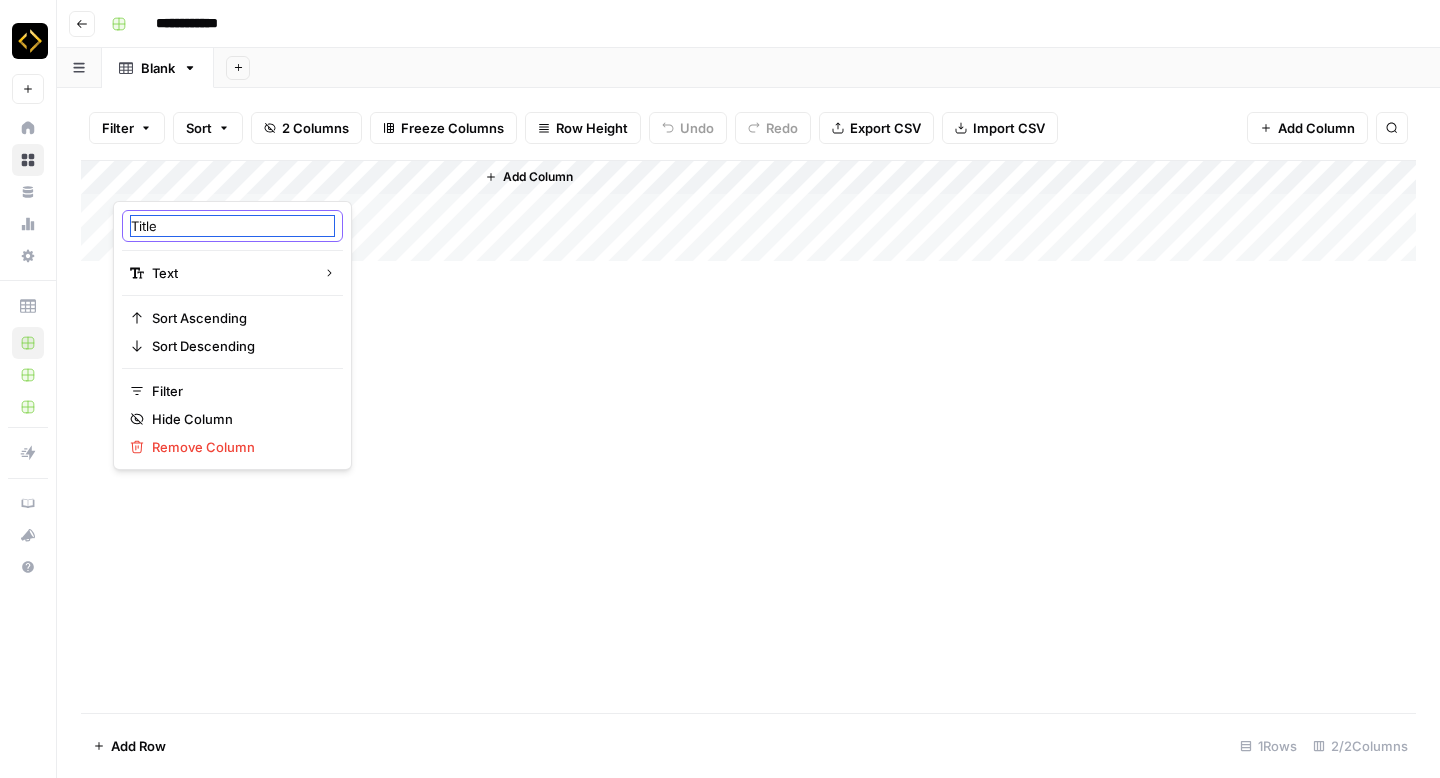 click on "Title" at bounding box center (232, 226) 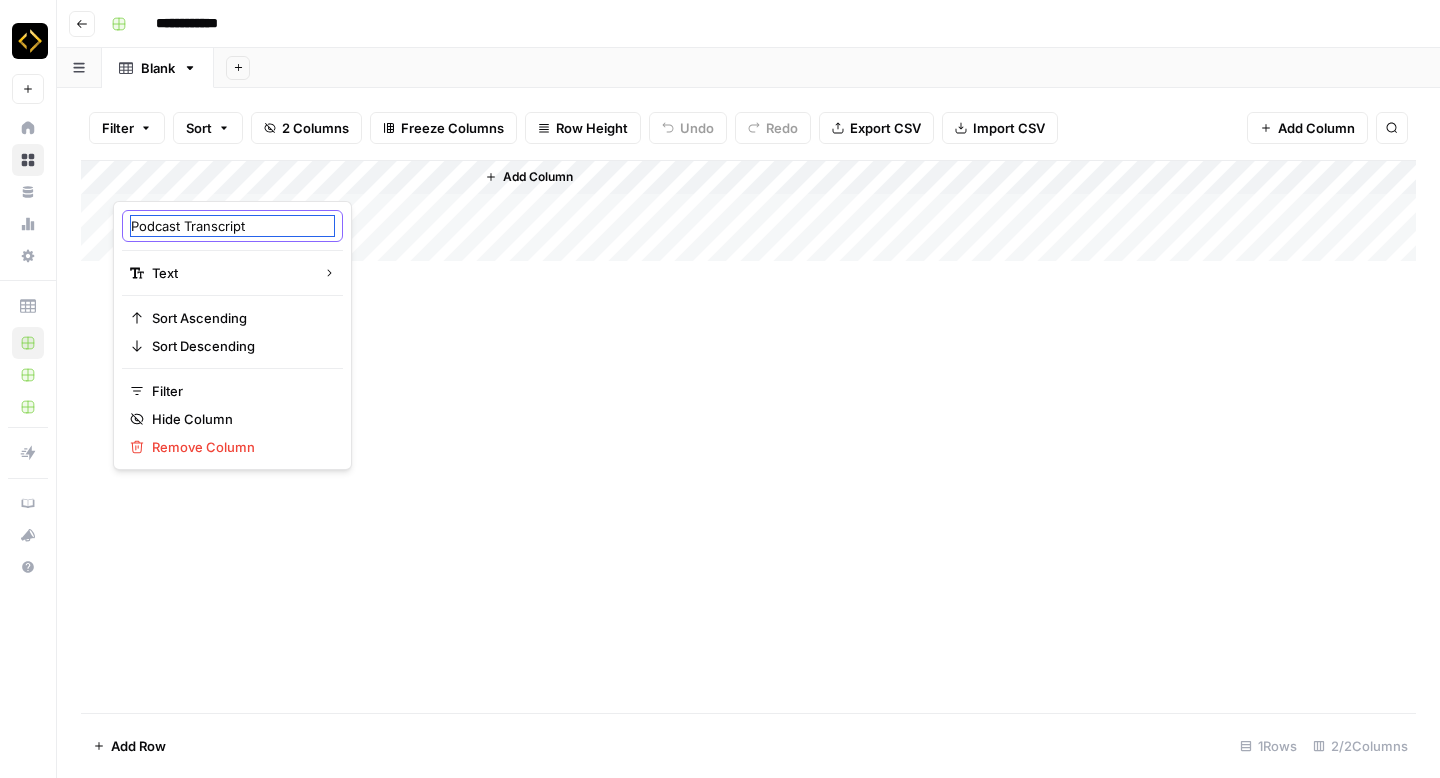 type on "Podcast Transcript" 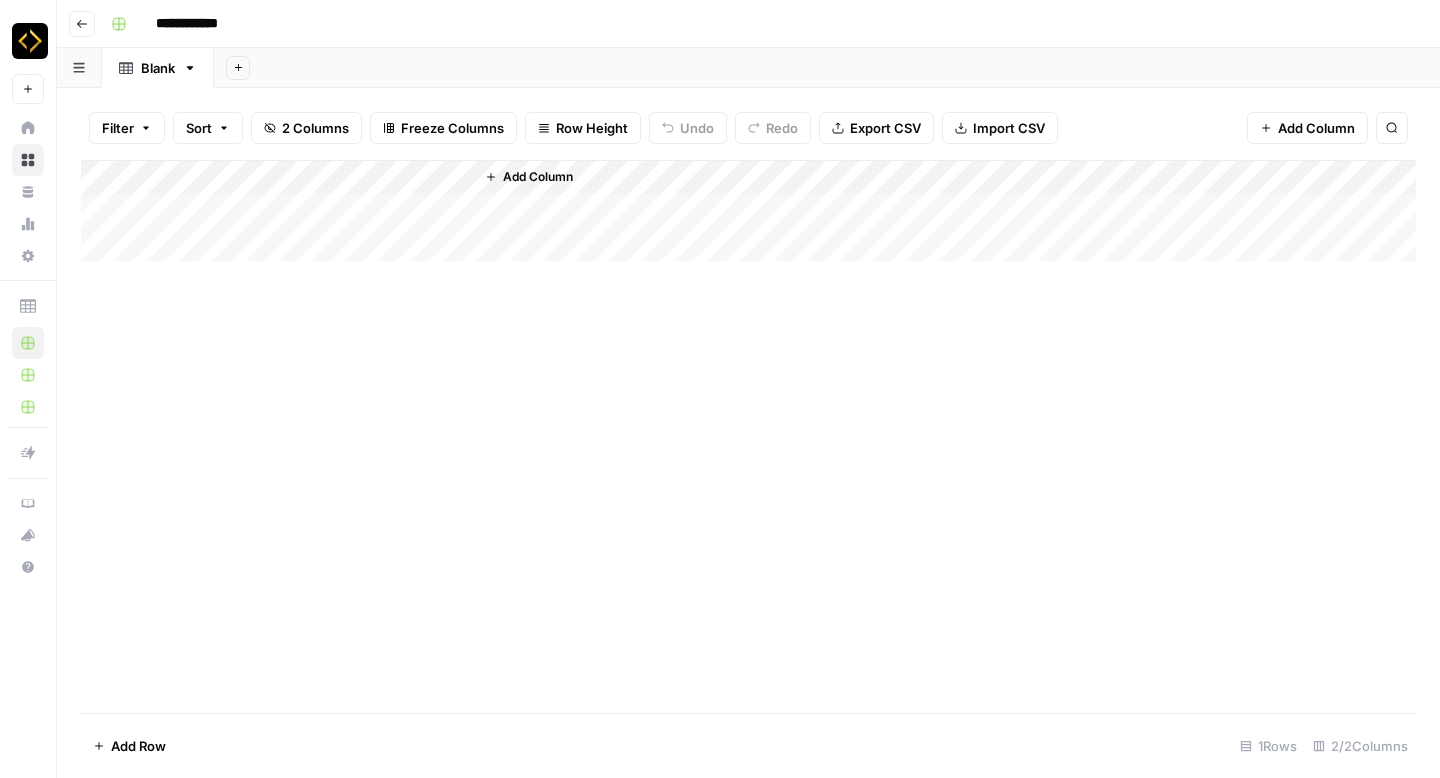 click on "Add Column" at bounding box center (748, 436) 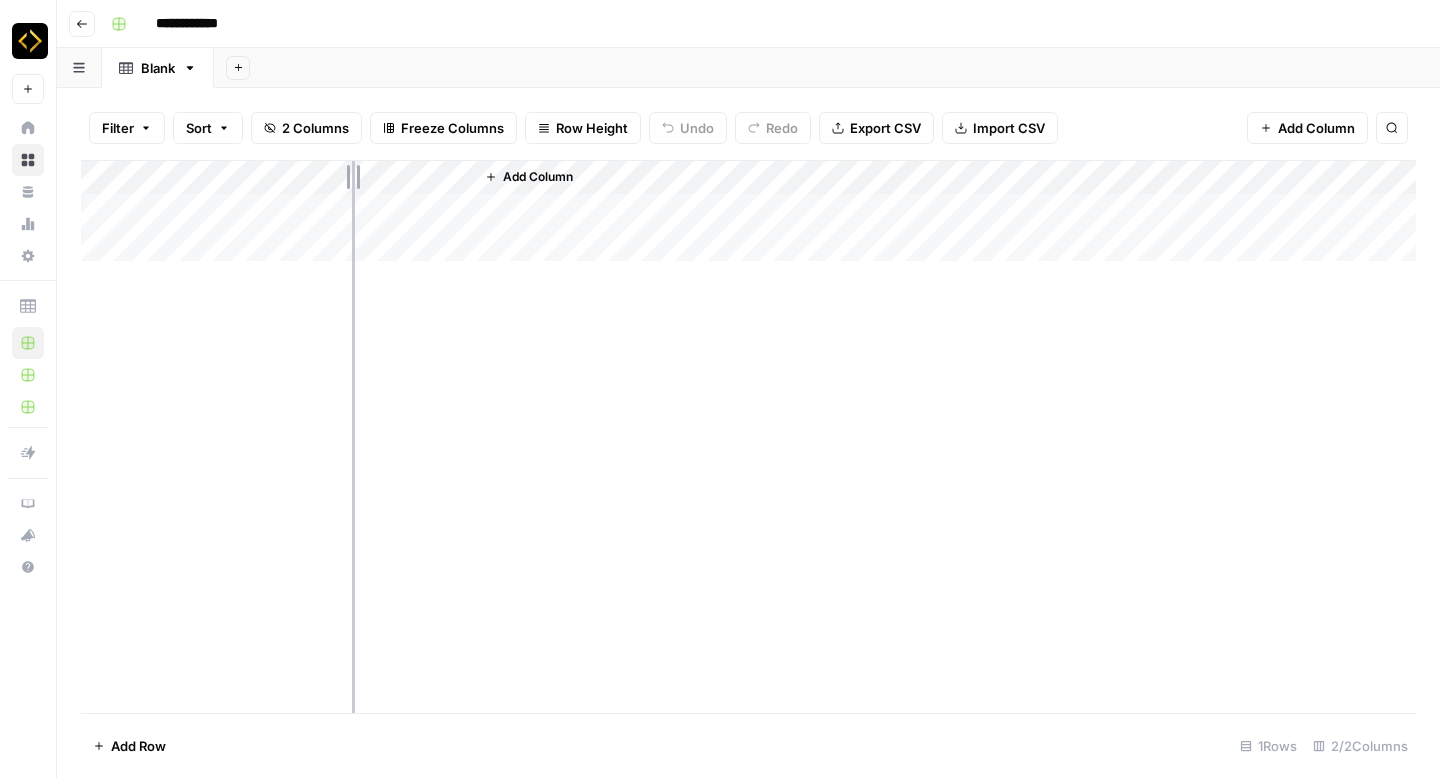 drag, startPoint x: 296, startPoint y: 169, endPoint x: 352, endPoint y: 169, distance: 56 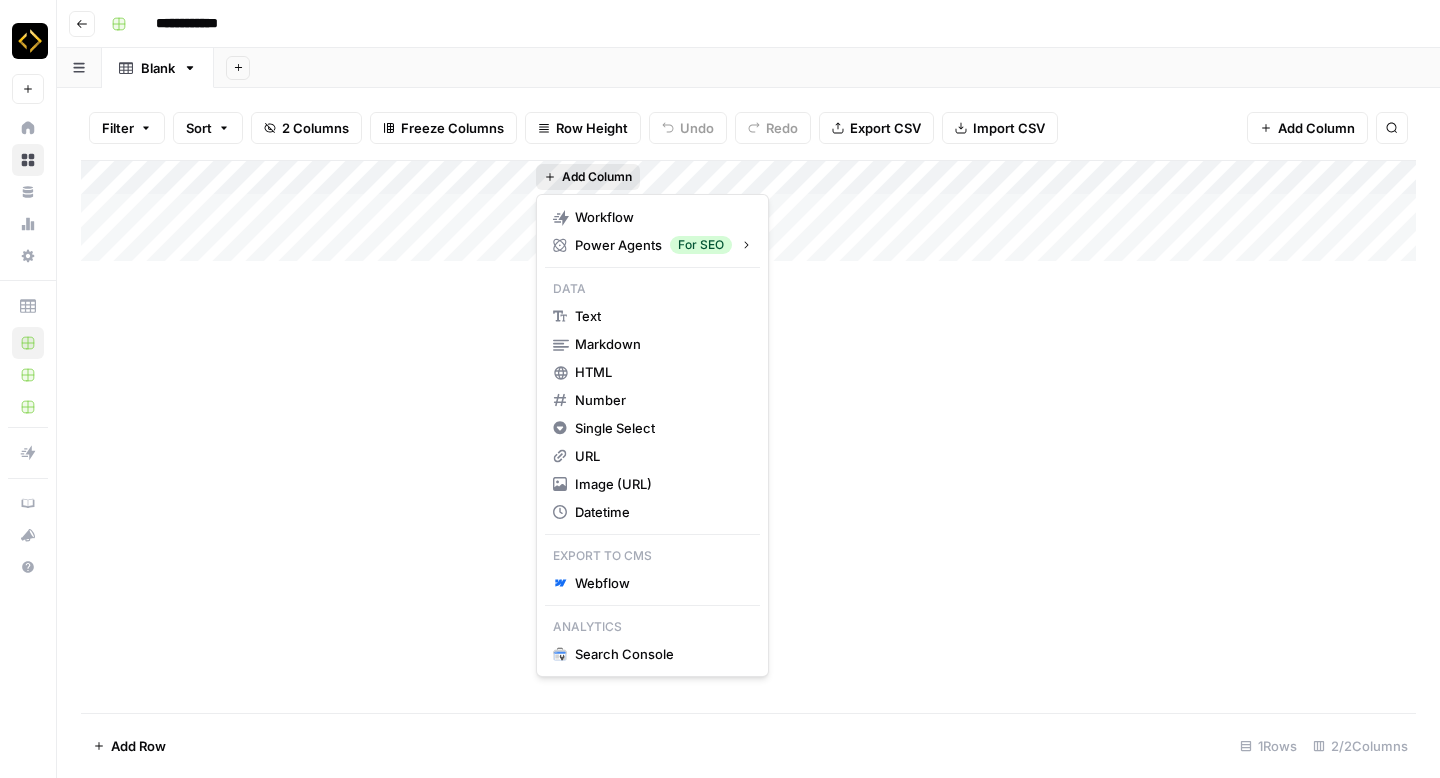 click on "Add Column" at bounding box center [597, 177] 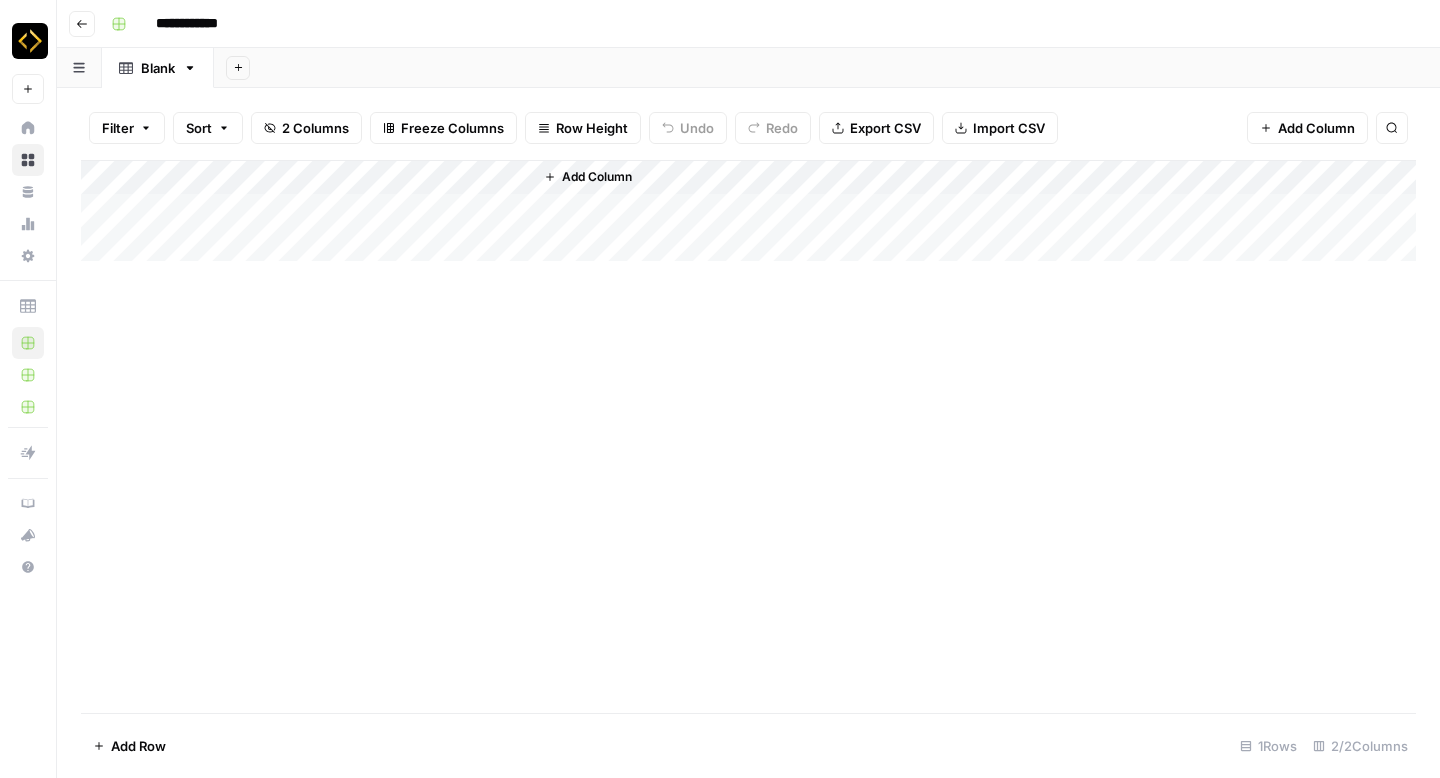 click on "Add Column" at bounding box center (748, 436) 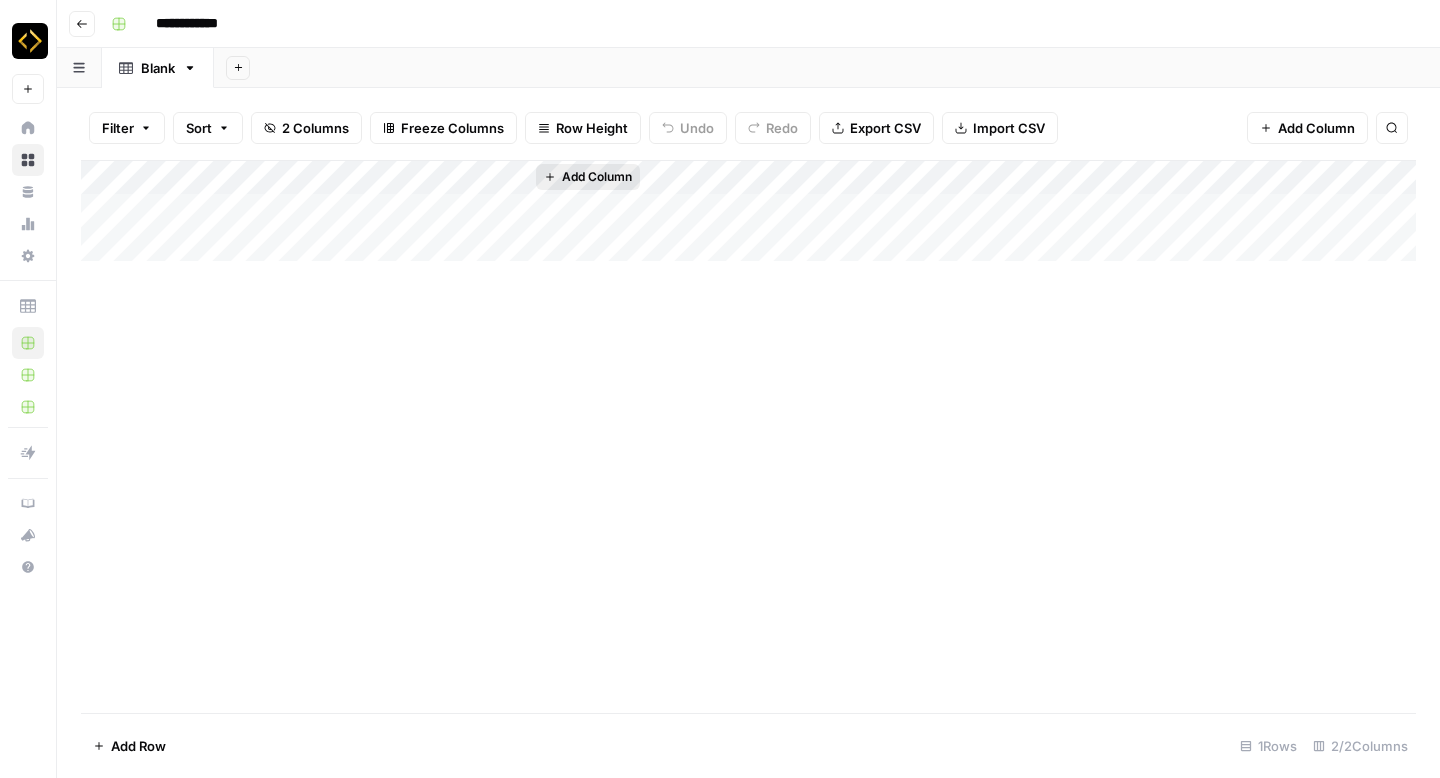 click on "Add Column" at bounding box center [597, 177] 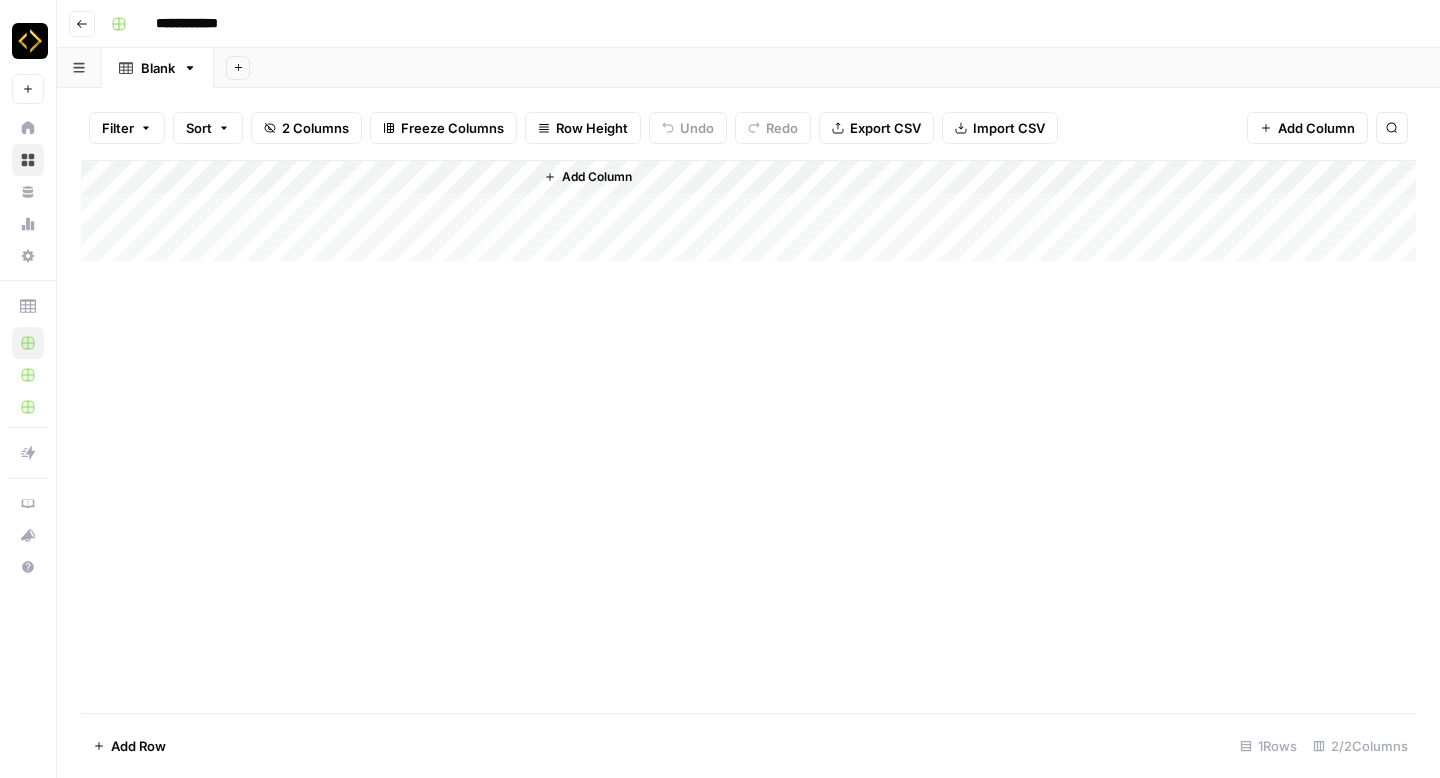click on "Add Column" at bounding box center [748, 211] 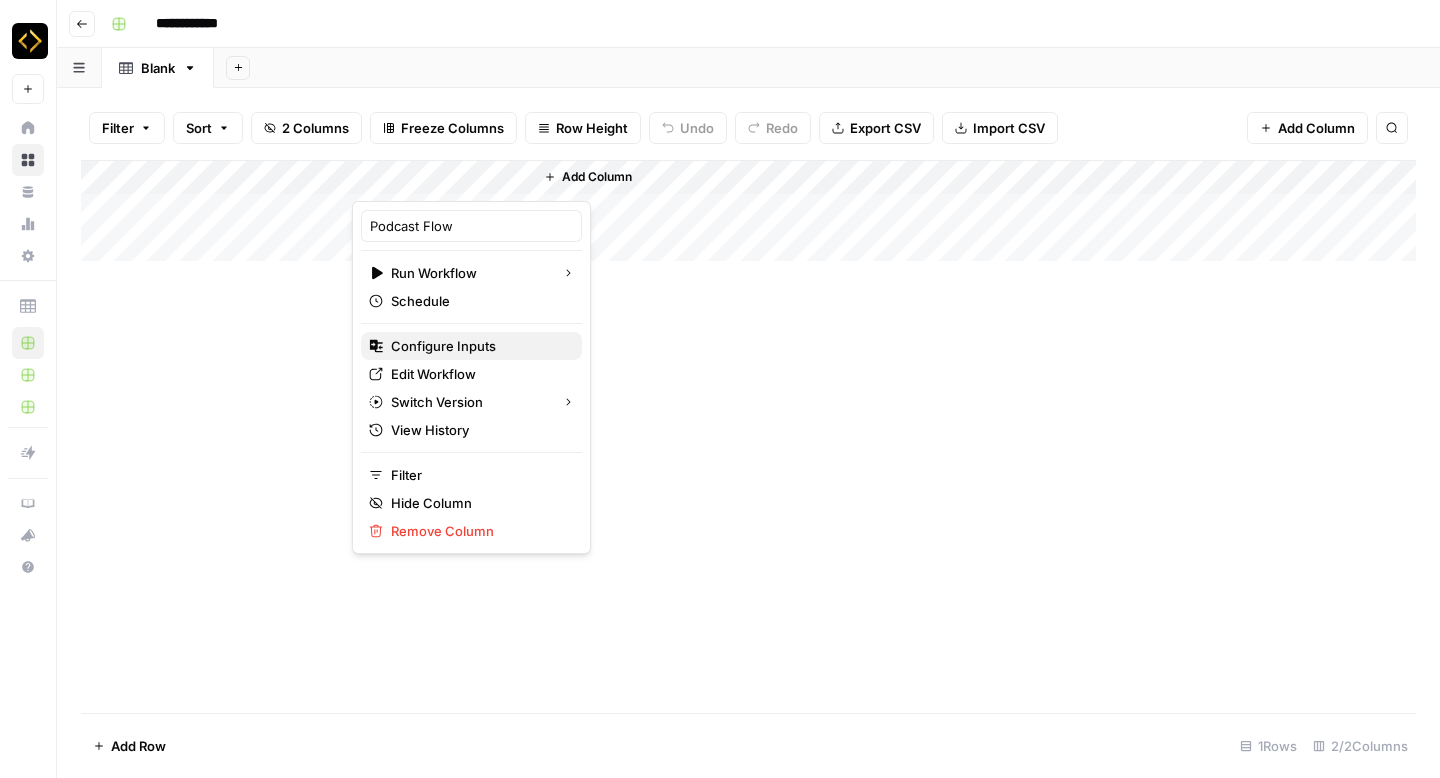 click on "Configure Inputs" at bounding box center (443, 346) 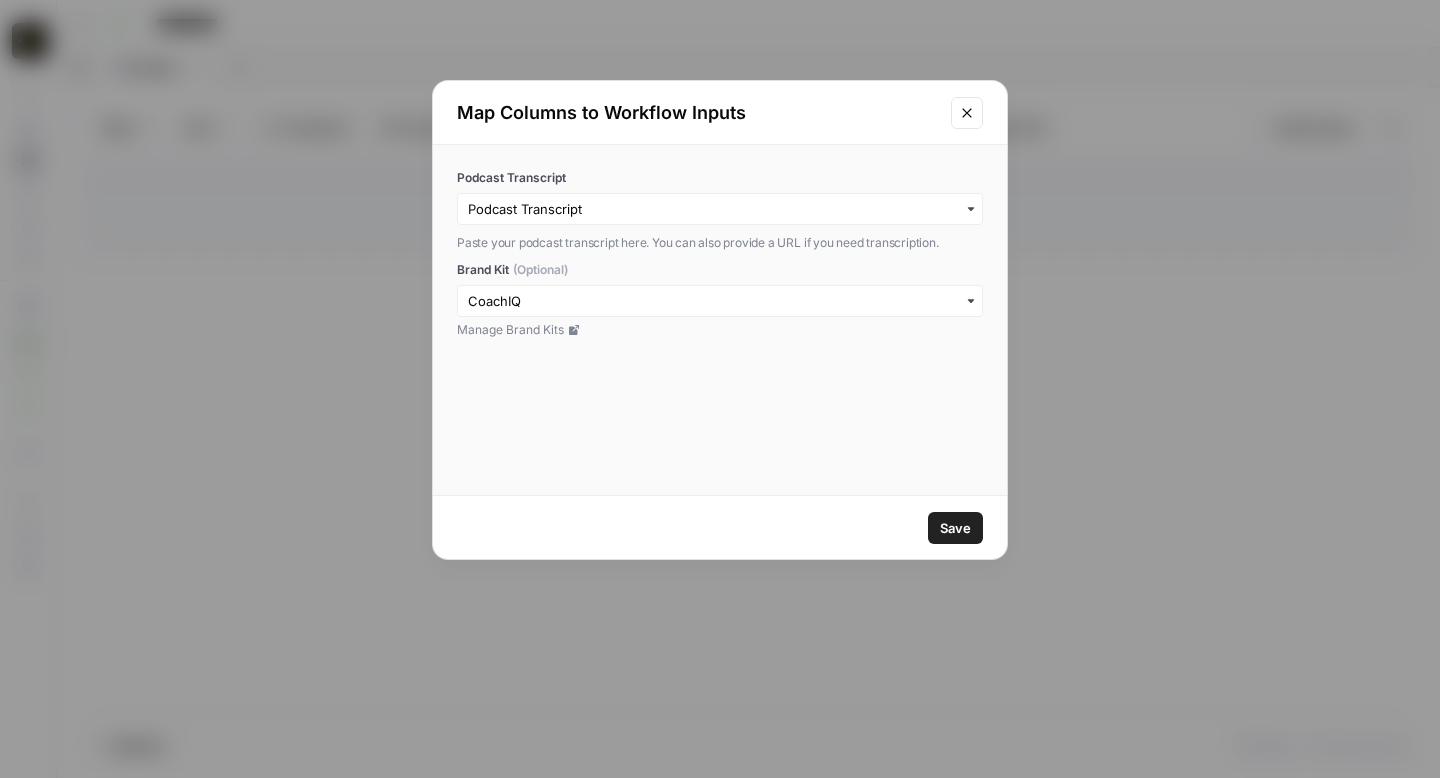 click 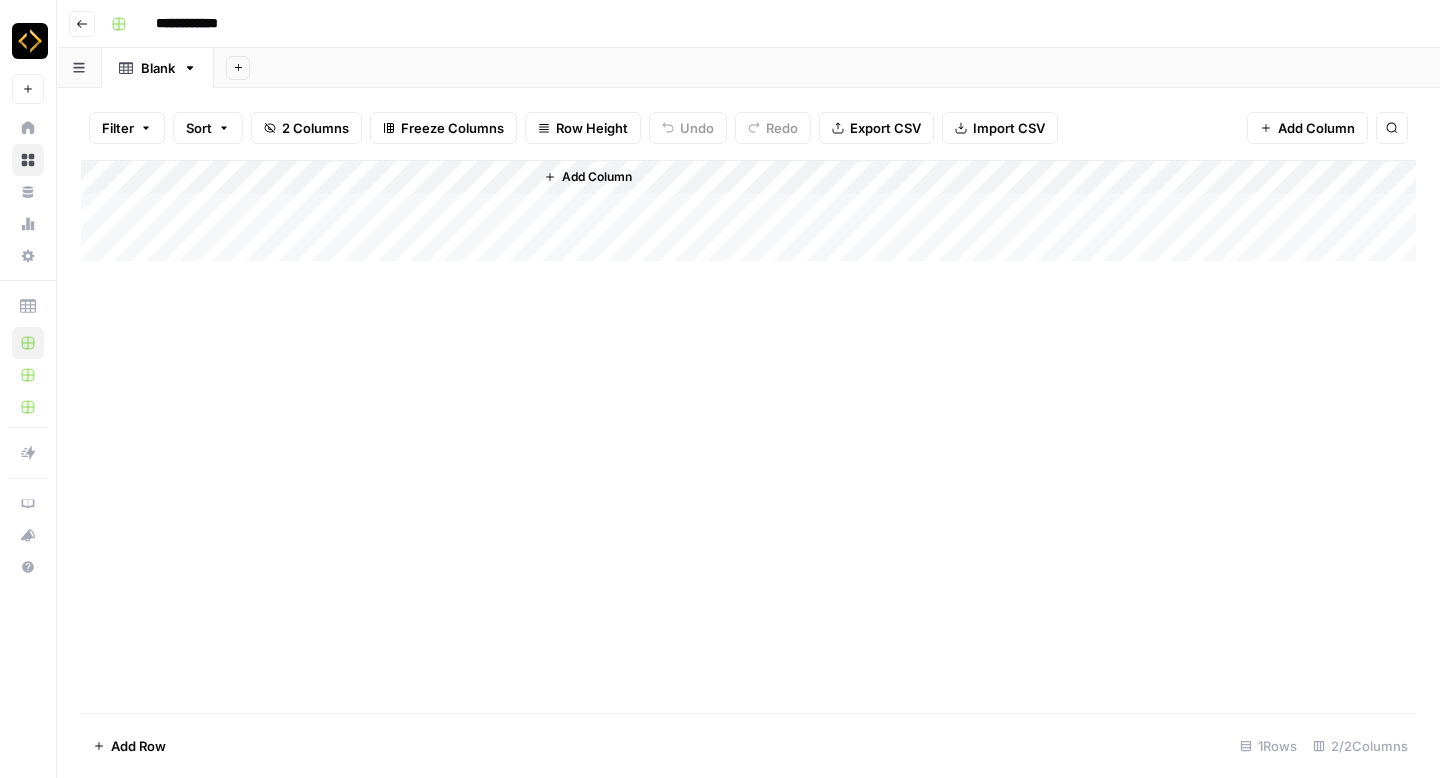 click on "Add Column" at bounding box center (748, 211) 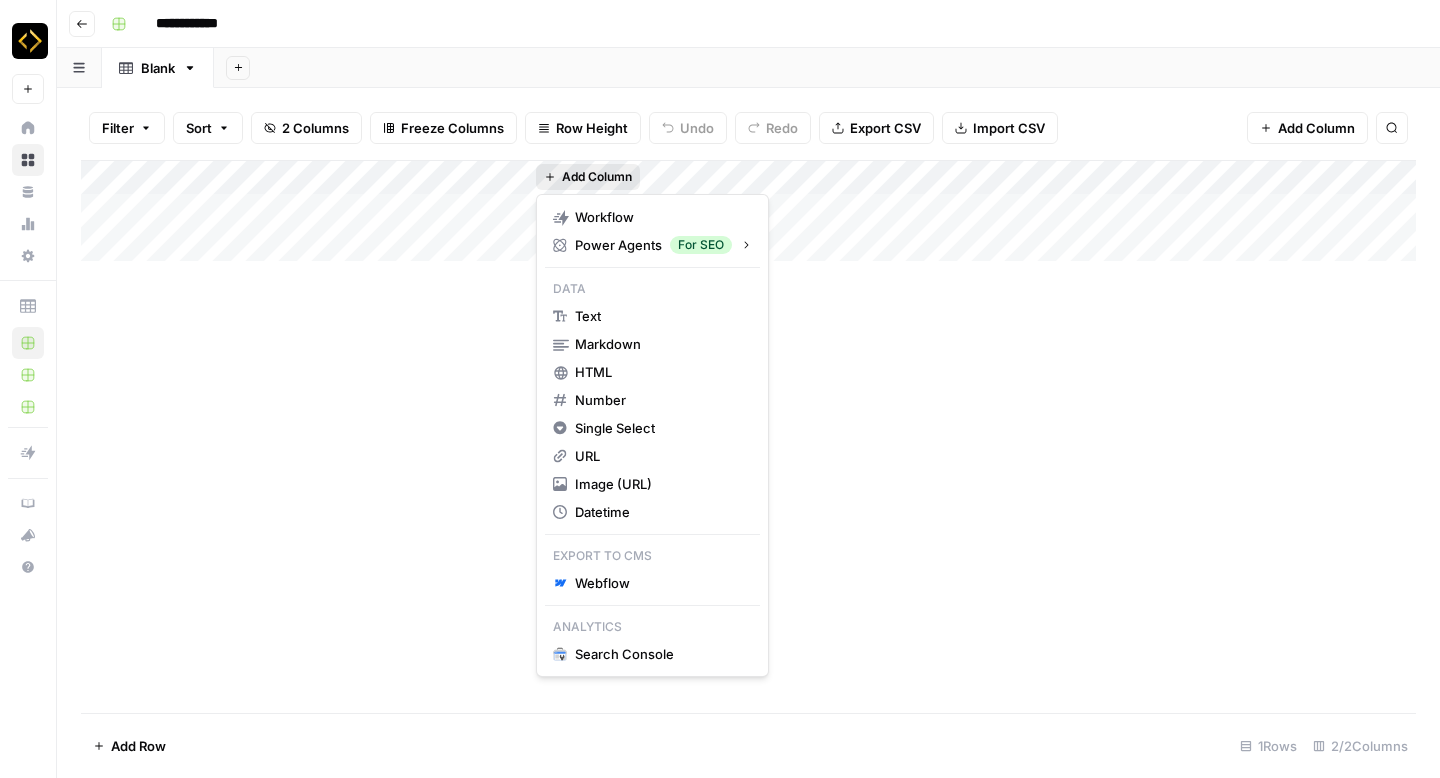 click on "Add Column" at bounding box center [597, 177] 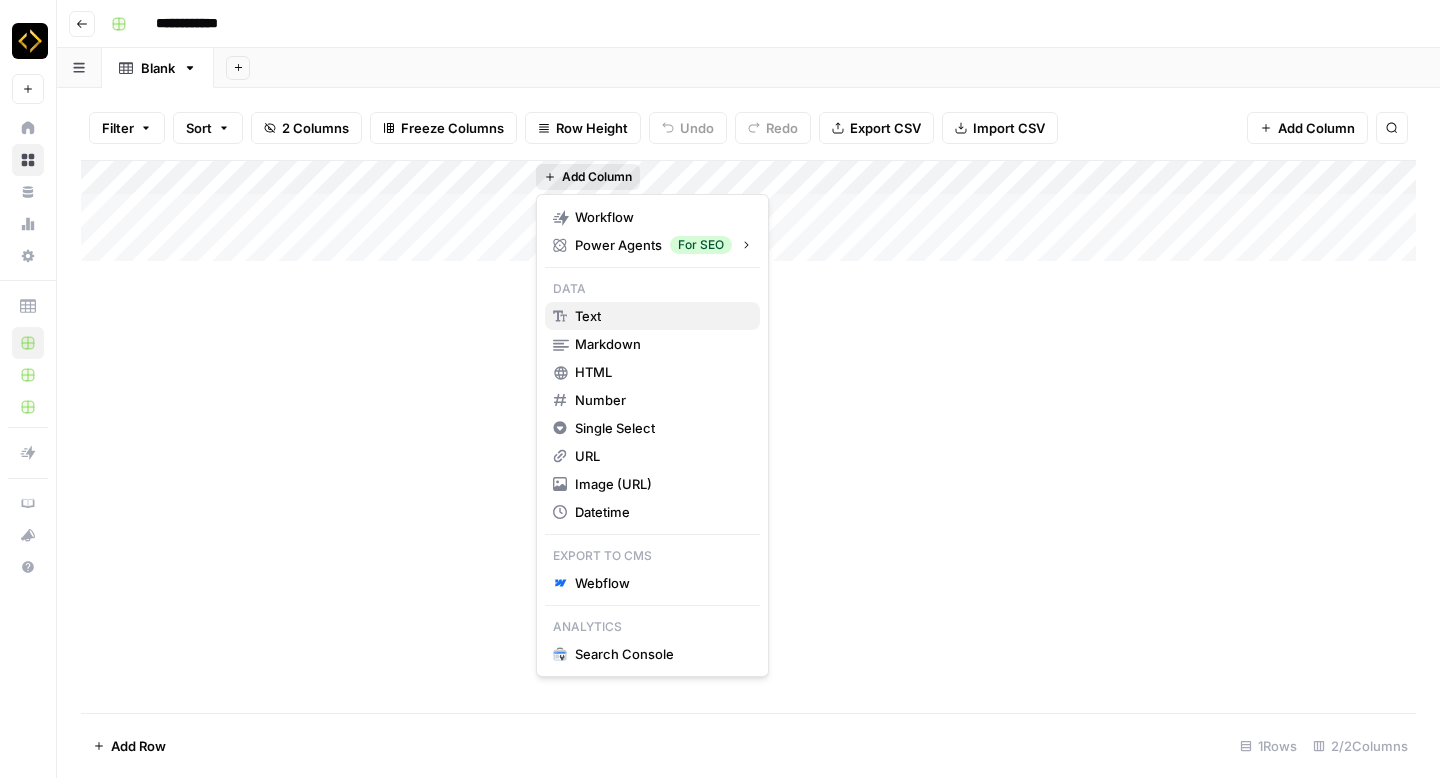 click on "text" at bounding box center [652, 316] 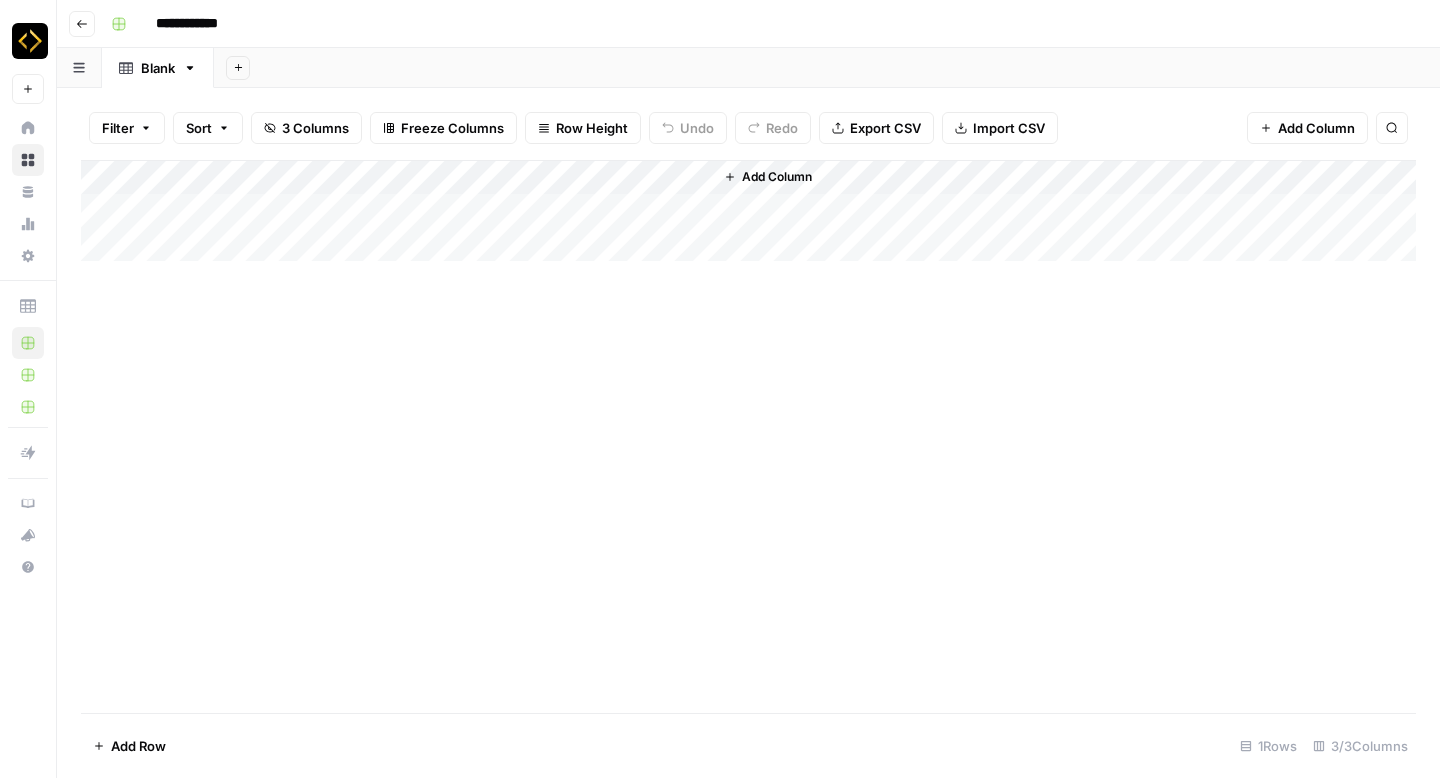 click on "Add Column" at bounding box center [748, 211] 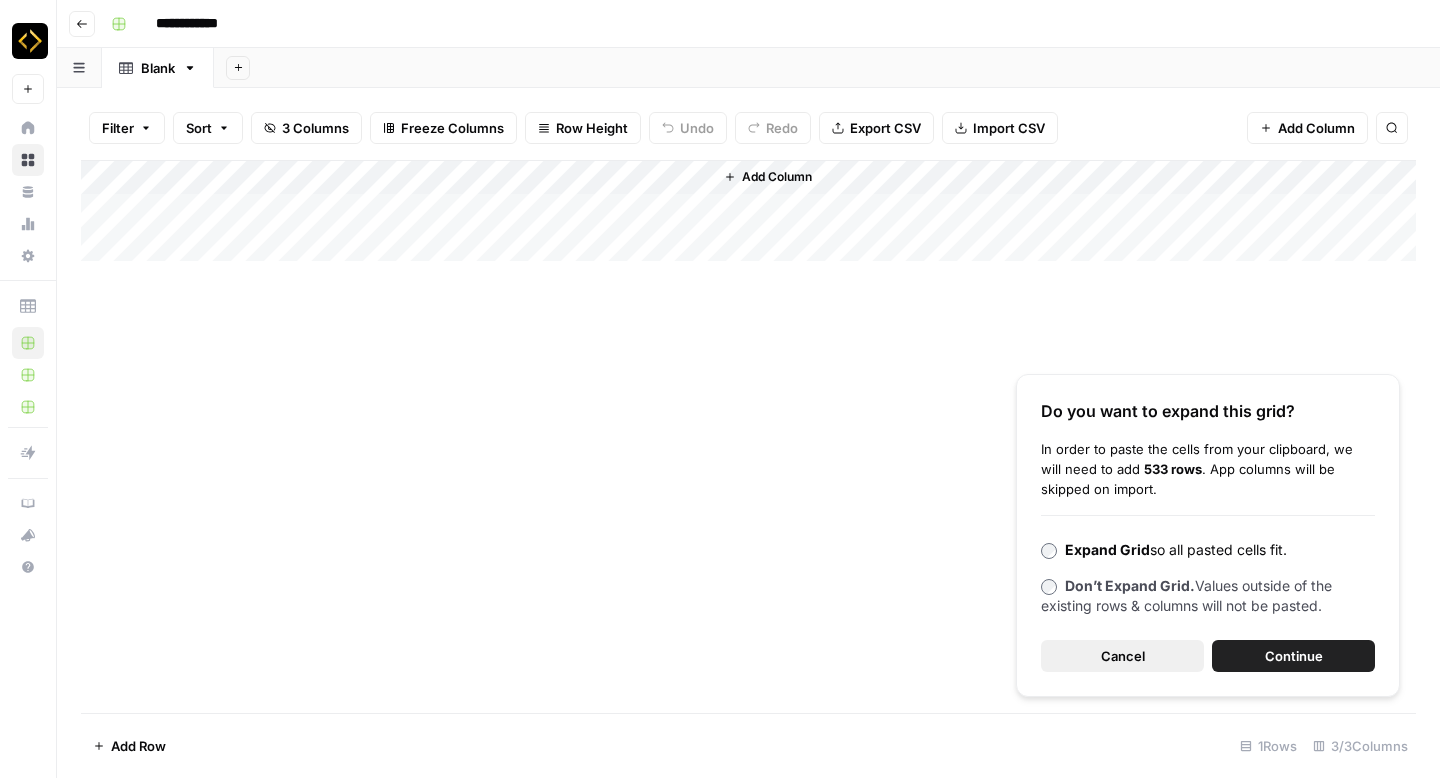 click on "Cancel" at bounding box center [1122, 656] 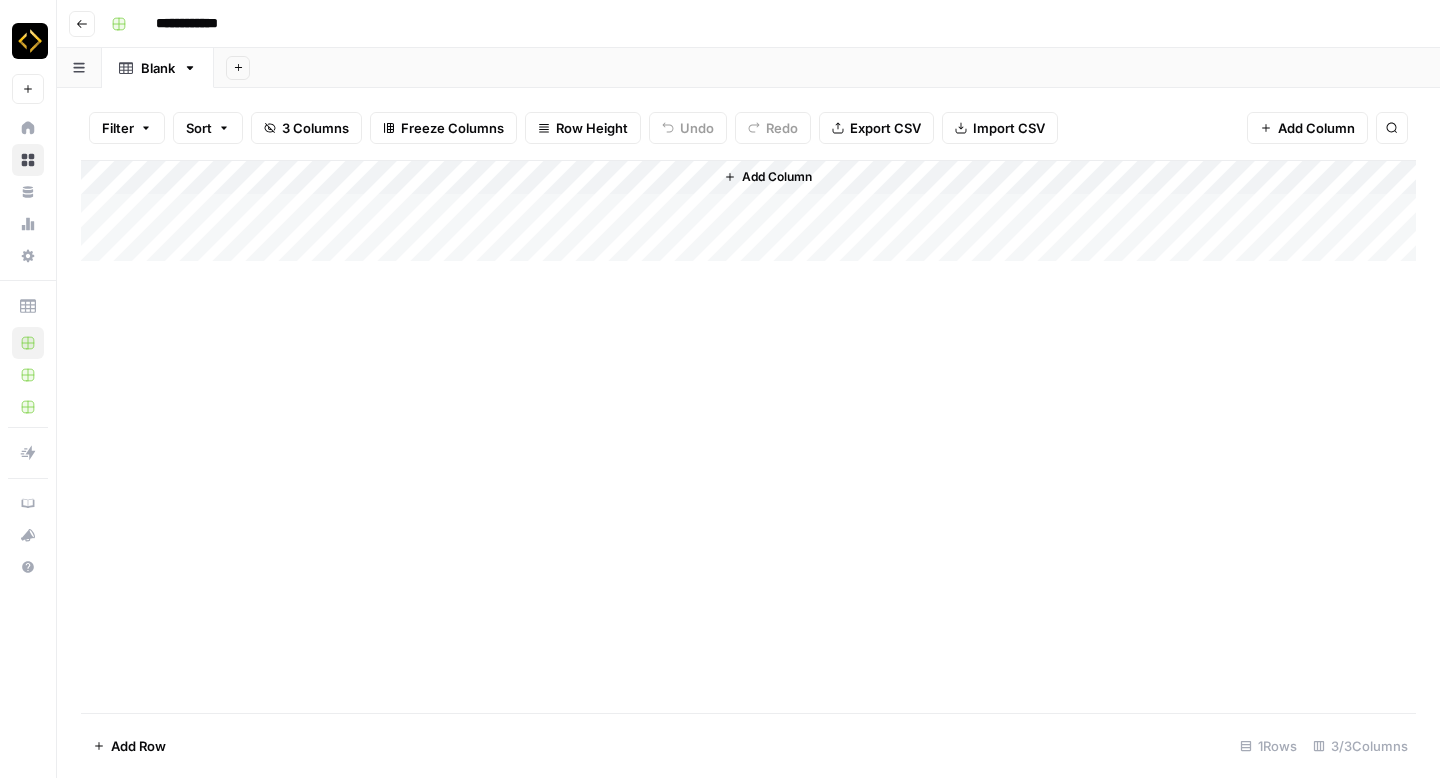 click on "Add Column" at bounding box center [748, 211] 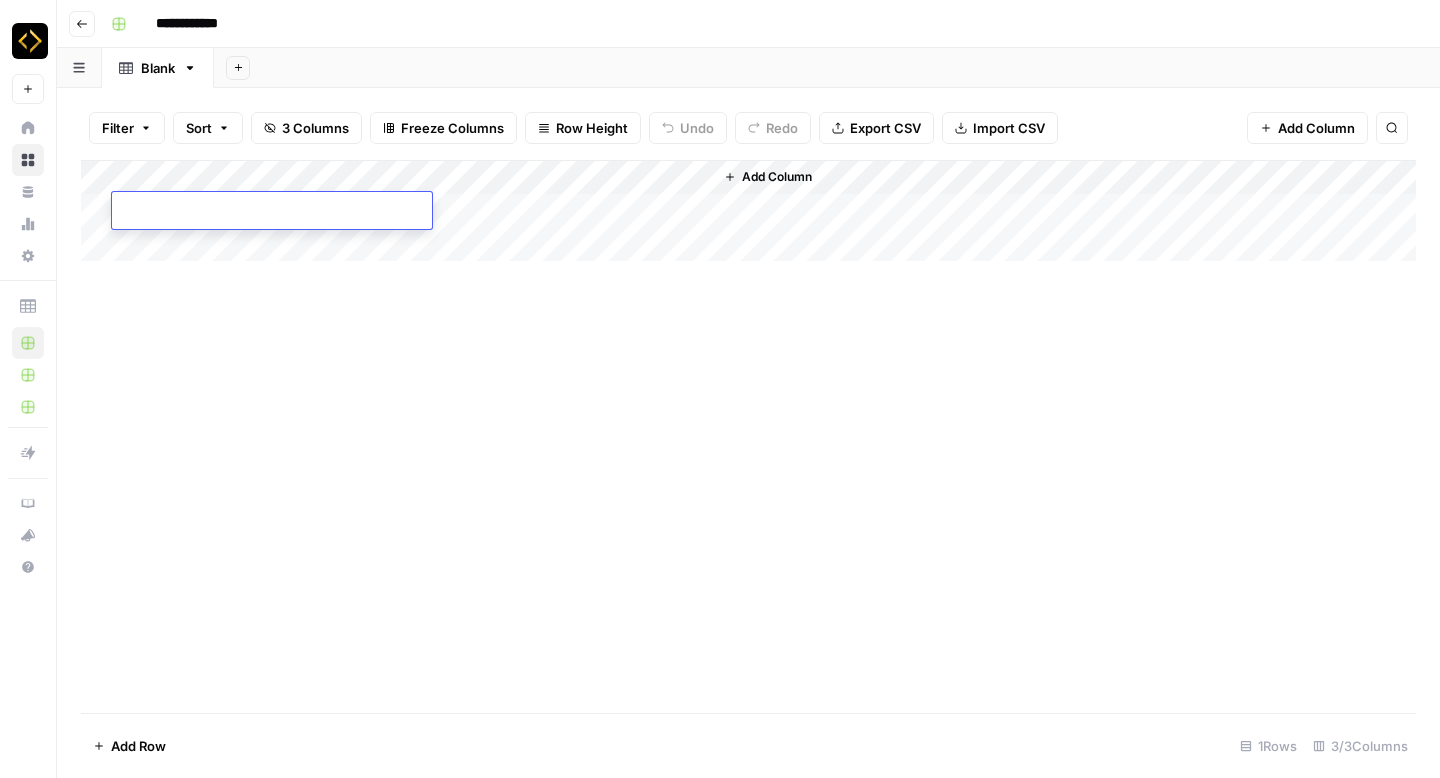 click at bounding box center (272, 212) 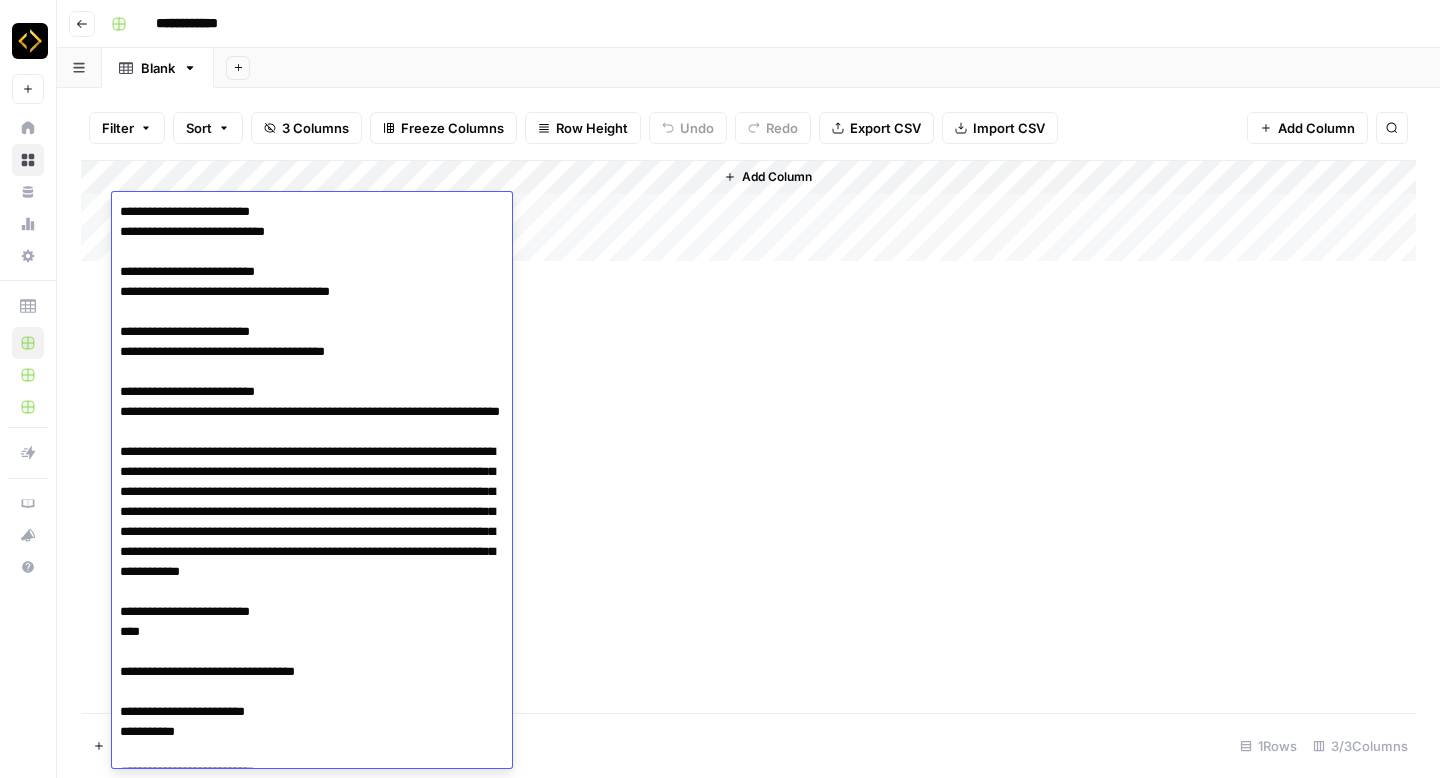 scroll, scrollTop: 21531, scrollLeft: 0, axis: vertical 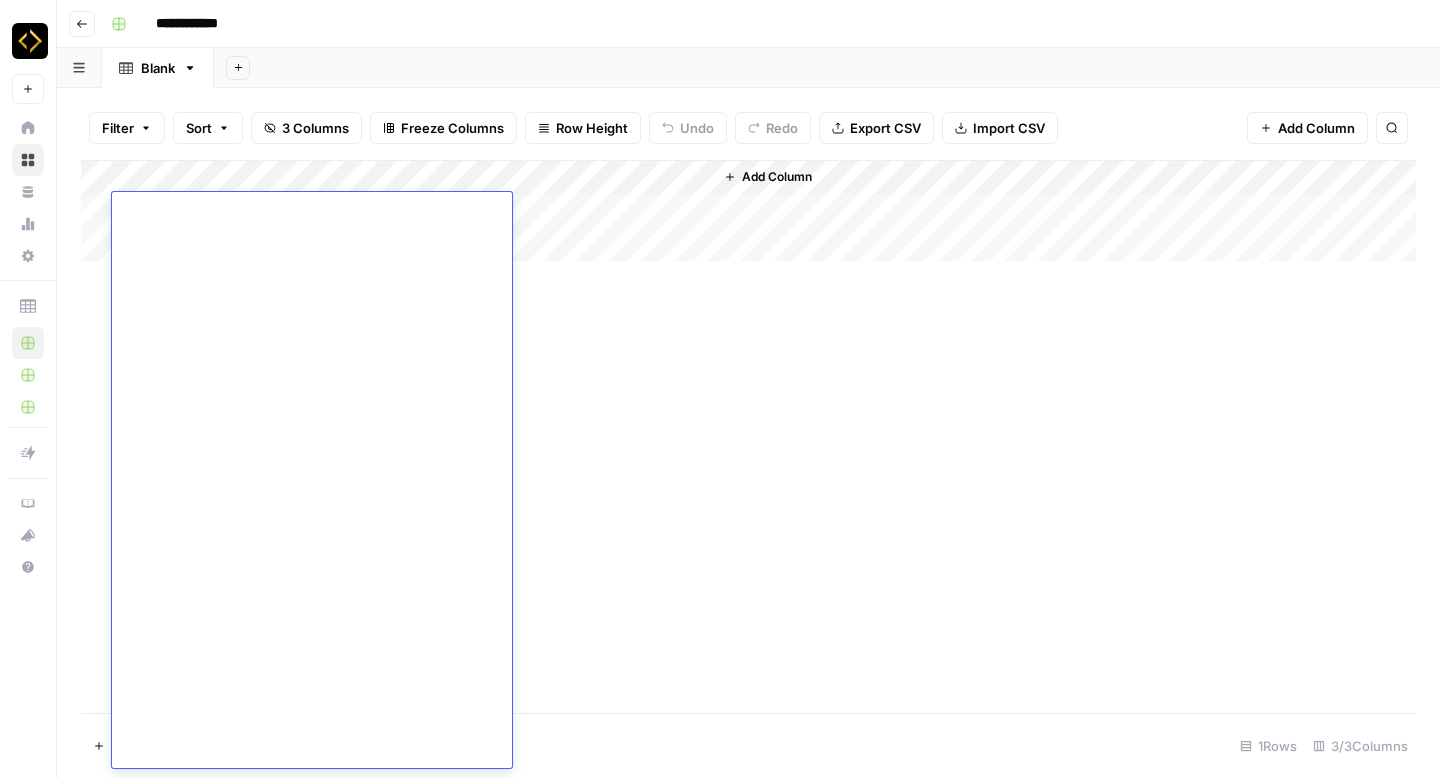 click on "Add Column" at bounding box center (748, 436) 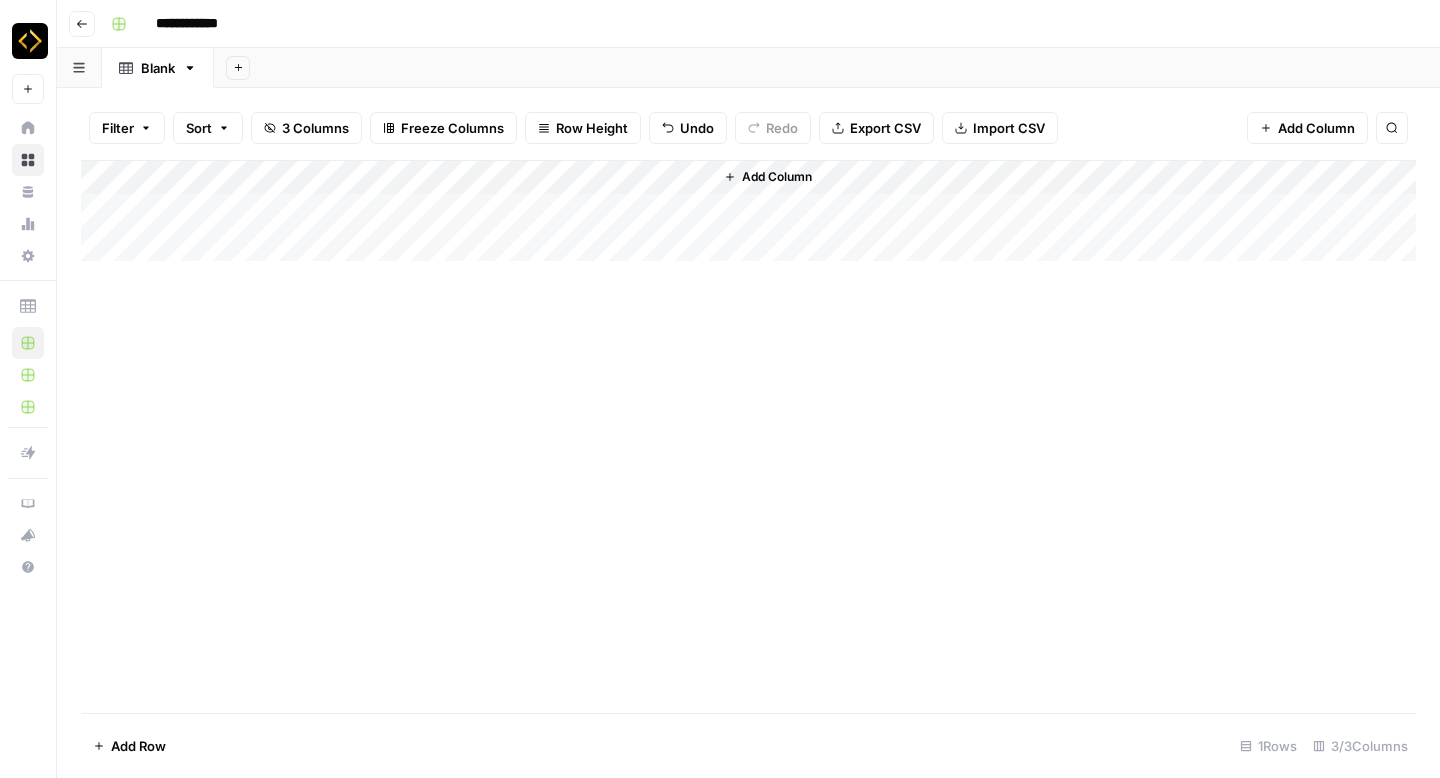 click on "Add Column" at bounding box center (748, 211) 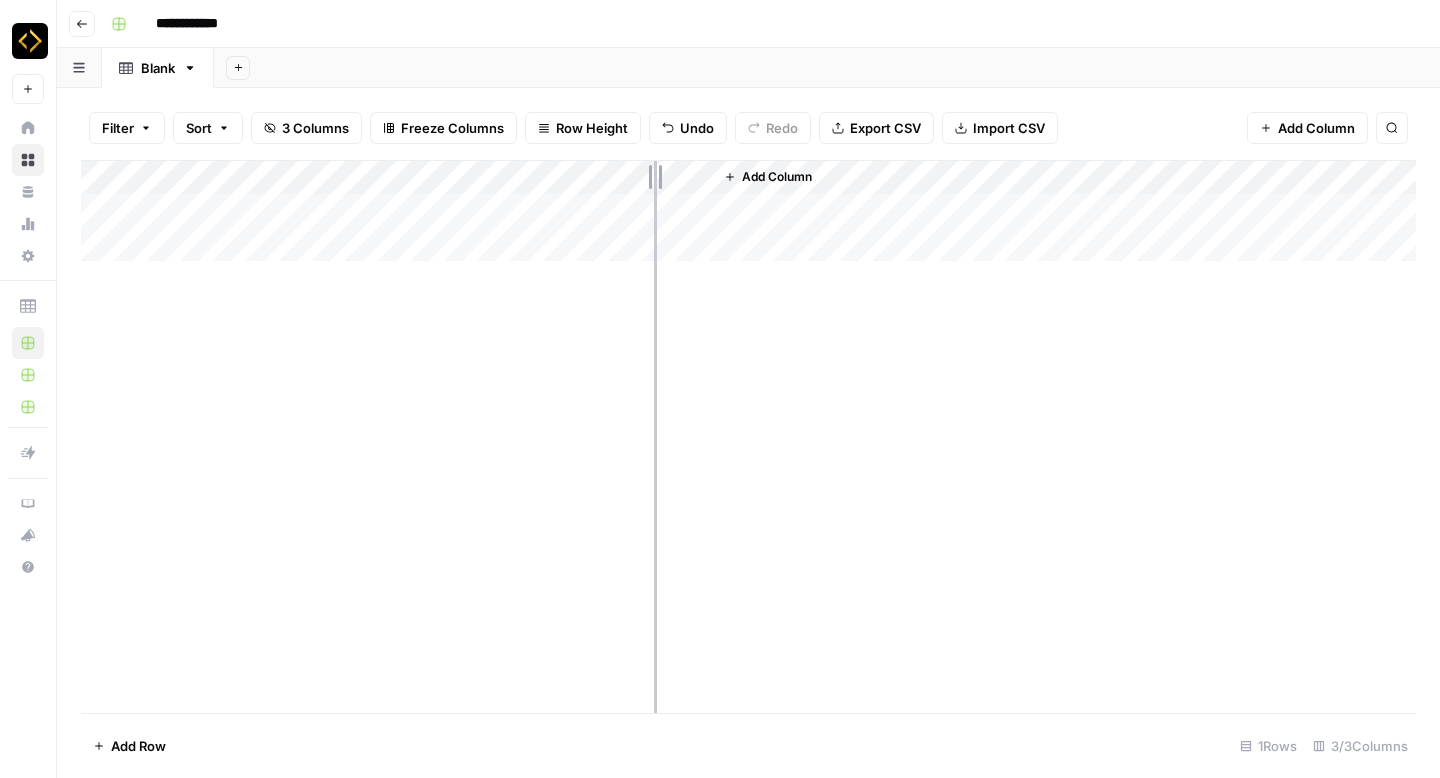 drag, startPoint x: 536, startPoint y: 170, endPoint x: 655, endPoint y: 170, distance: 119 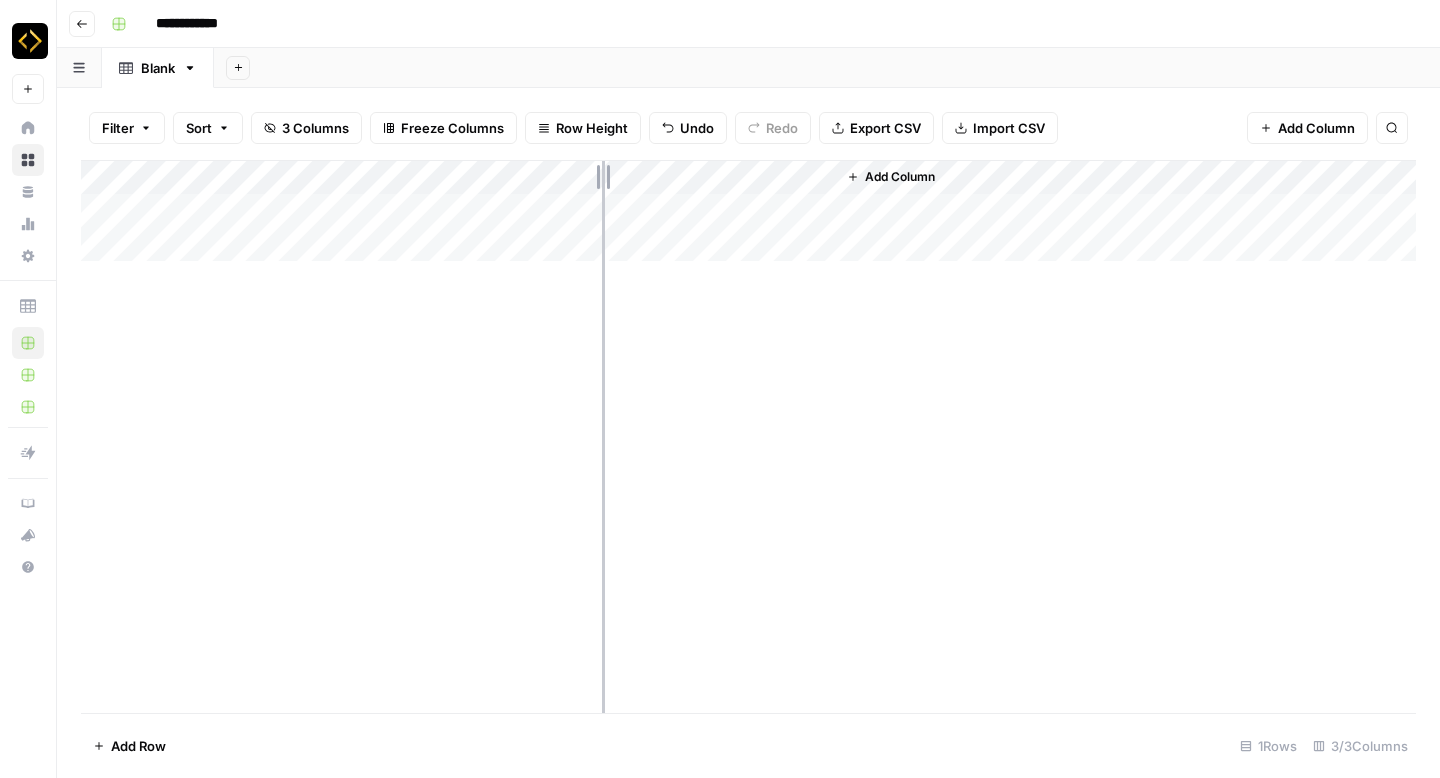 drag, startPoint x: 657, startPoint y: 170, endPoint x: 602, endPoint y: 170, distance: 55 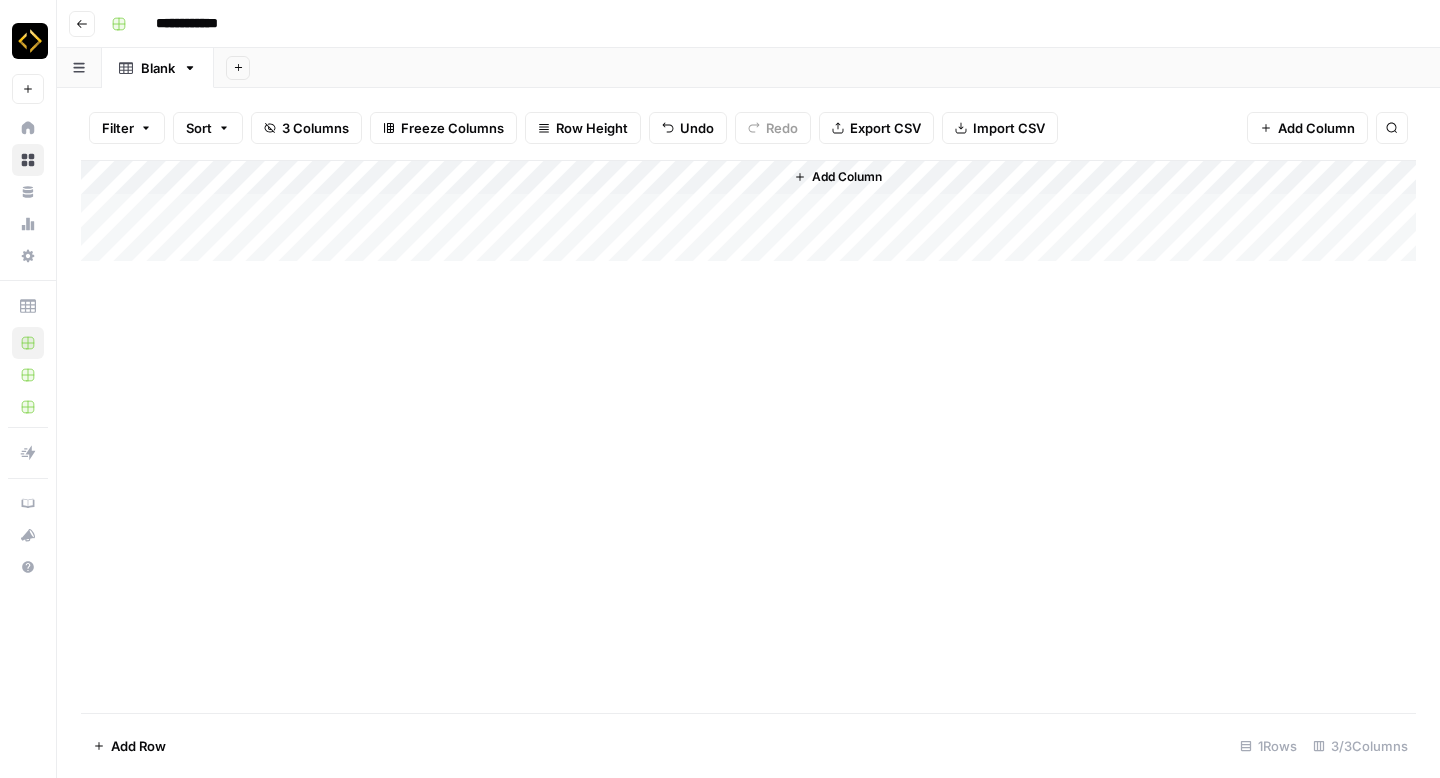 click on "Add Column" at bounding box center (748, 211) 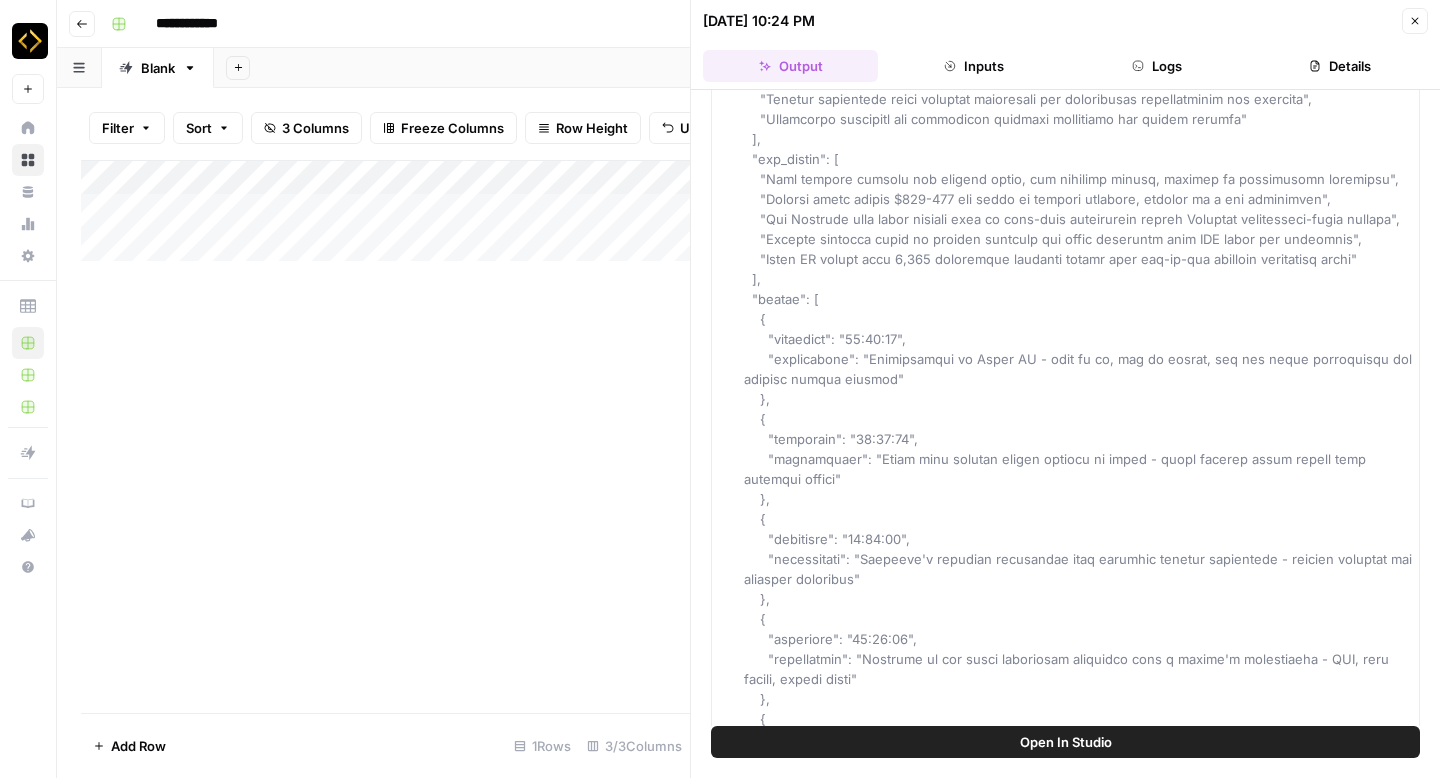 scroll, scrollTop: 0, scrollLeft: 0, axis: both 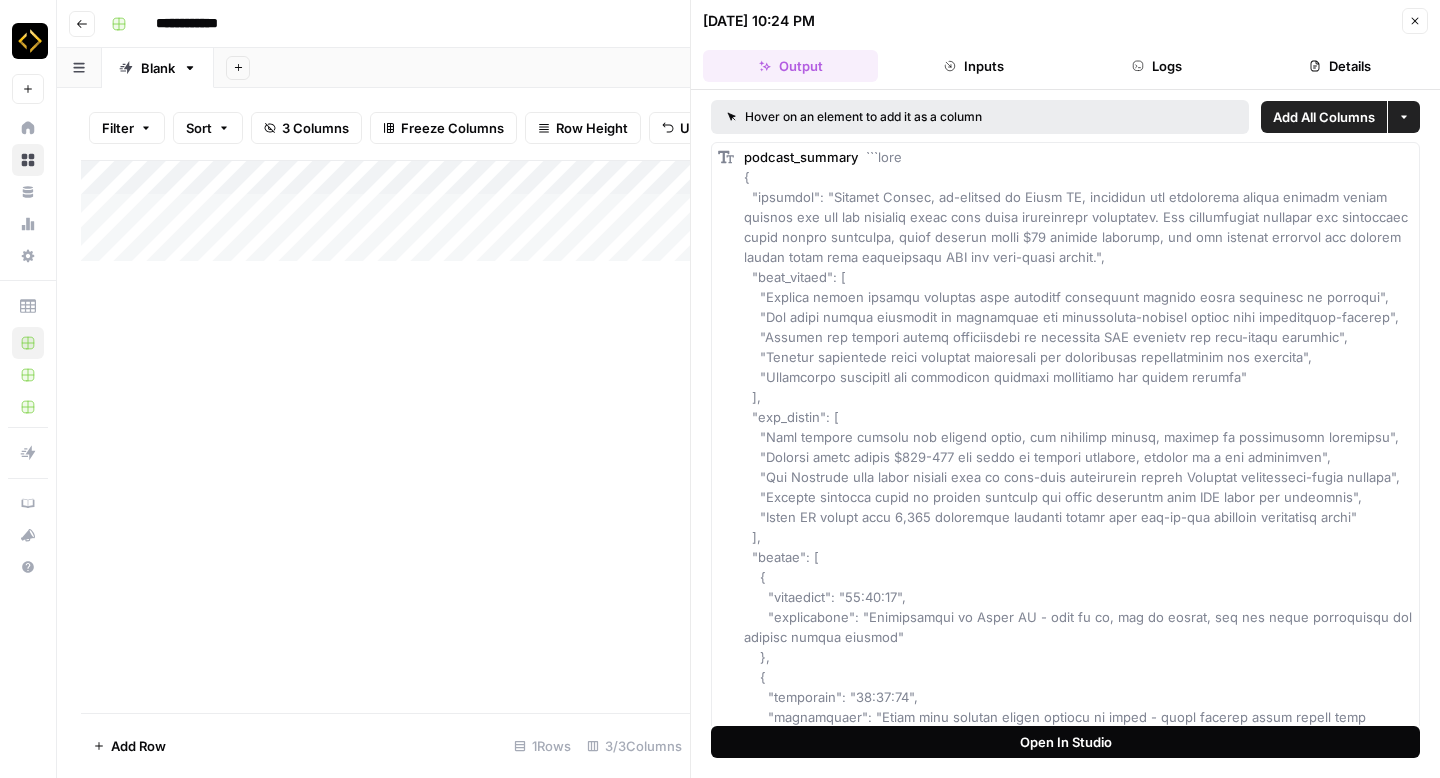 click on "Open In Studio" at bounding box center [1066, 742] 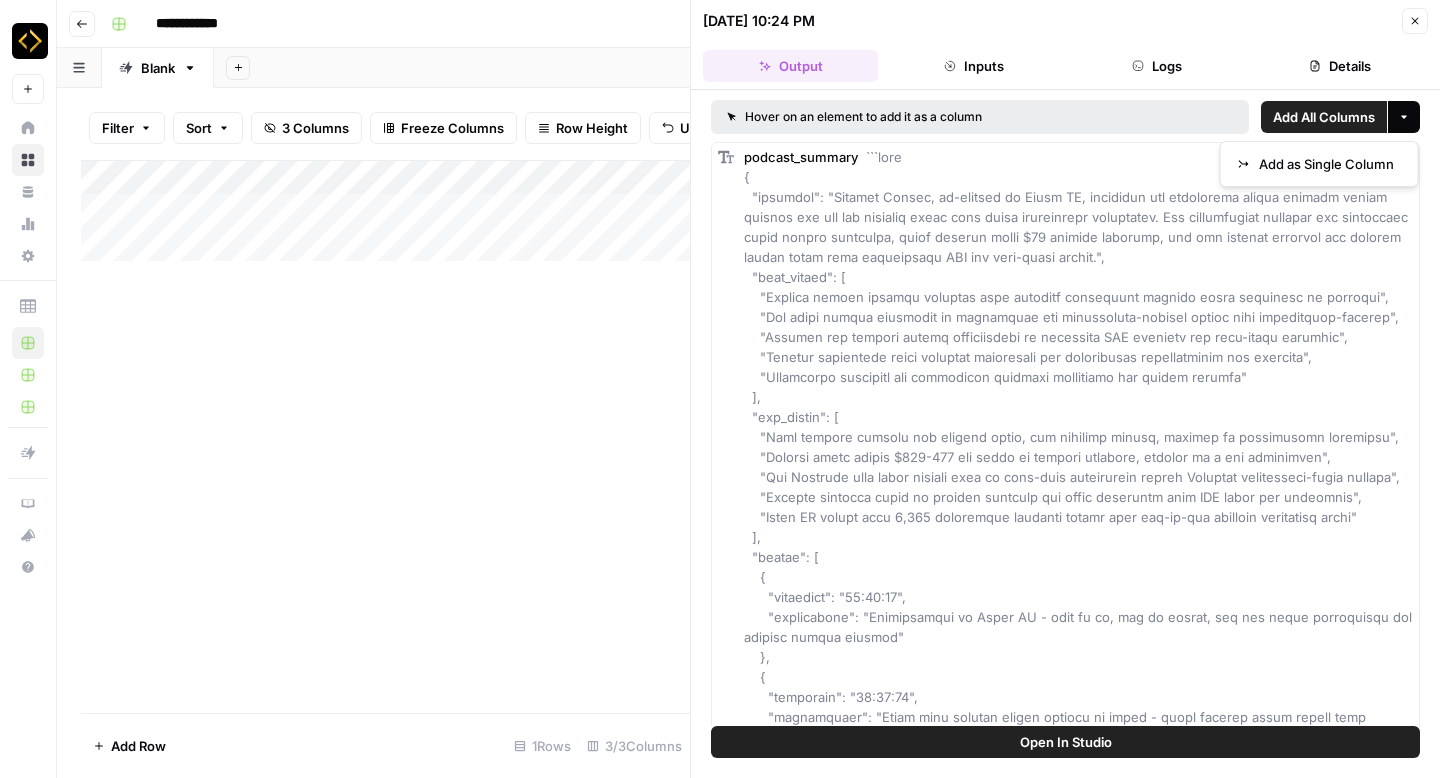 click 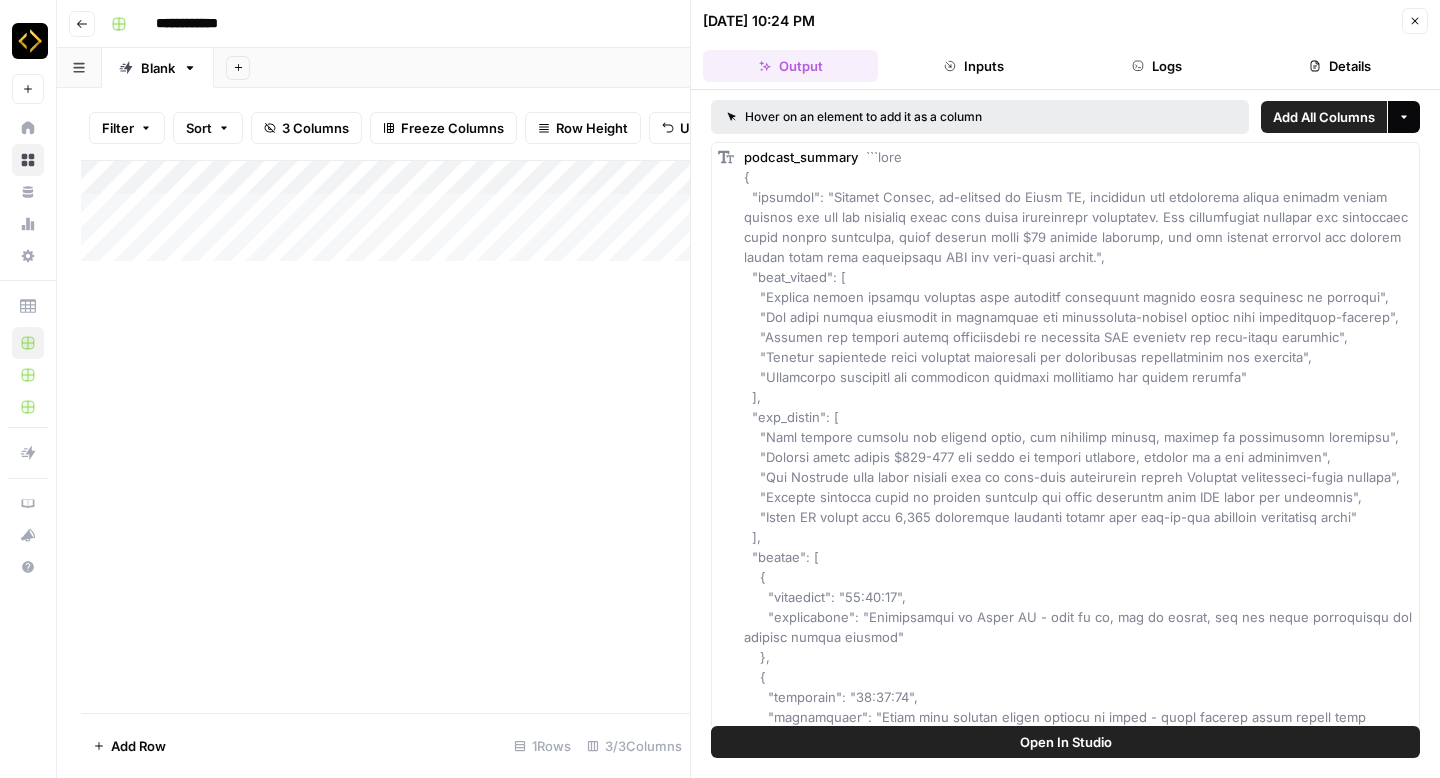 click 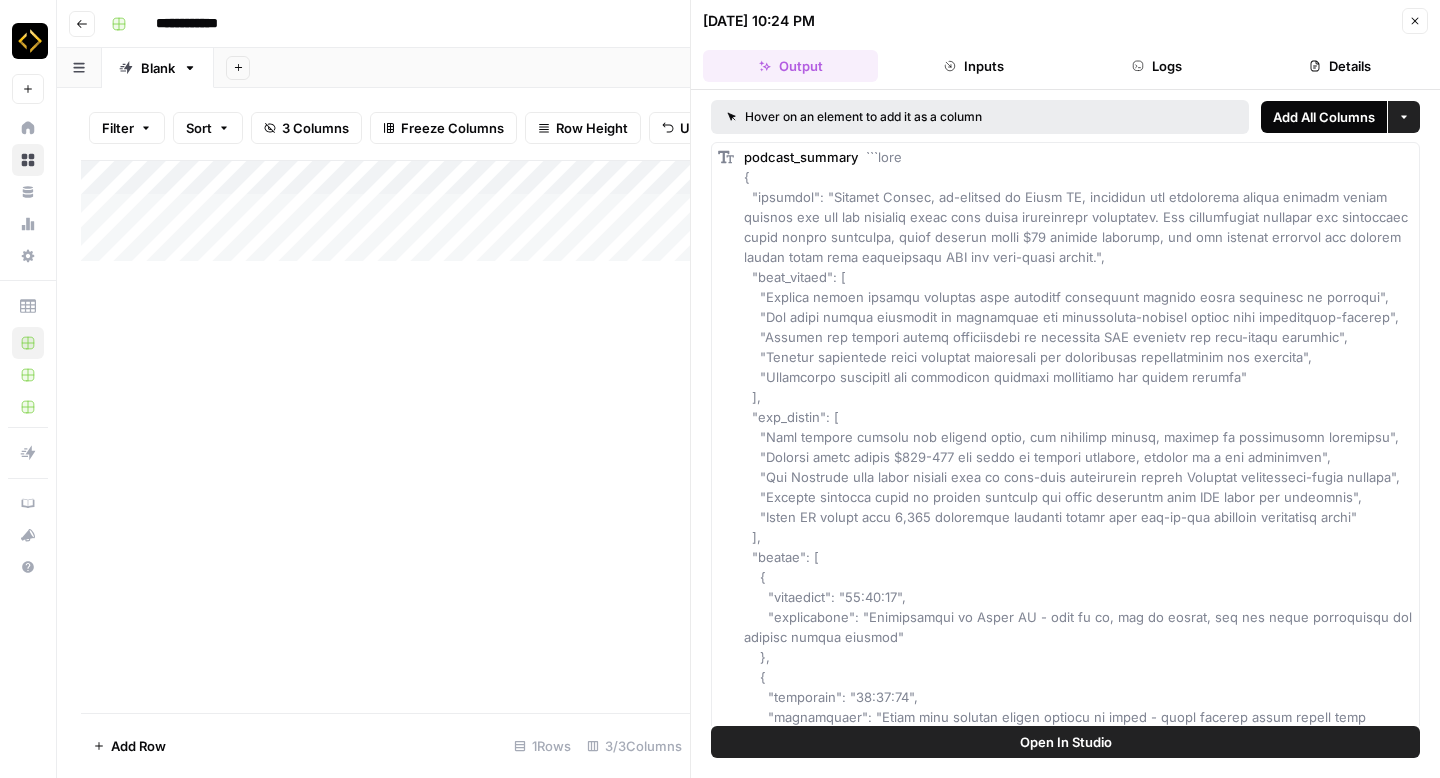 click on "Add All Columns" at bounding box center [1324, 117] 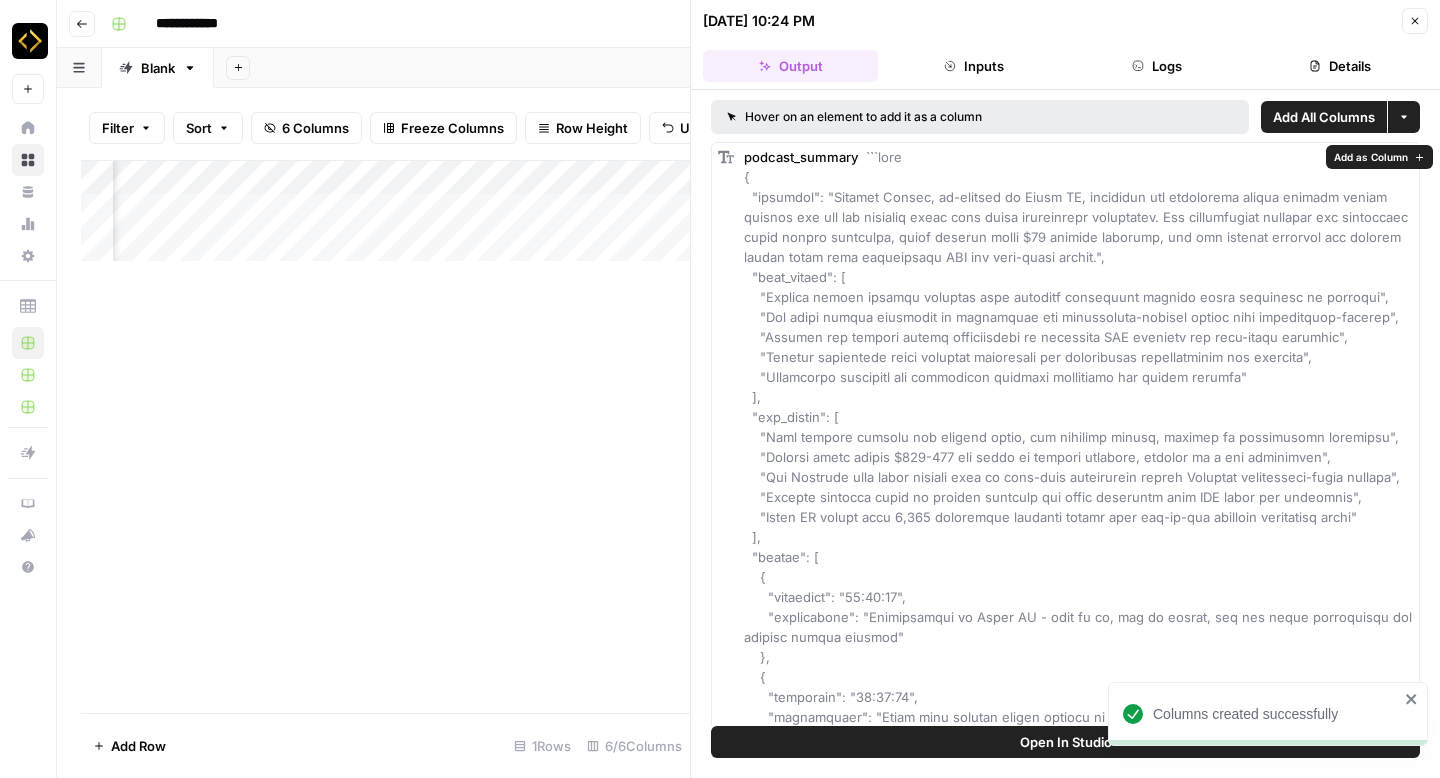 scroll, scrollTop: 0, scrollLeft: 243, axis: horizontal 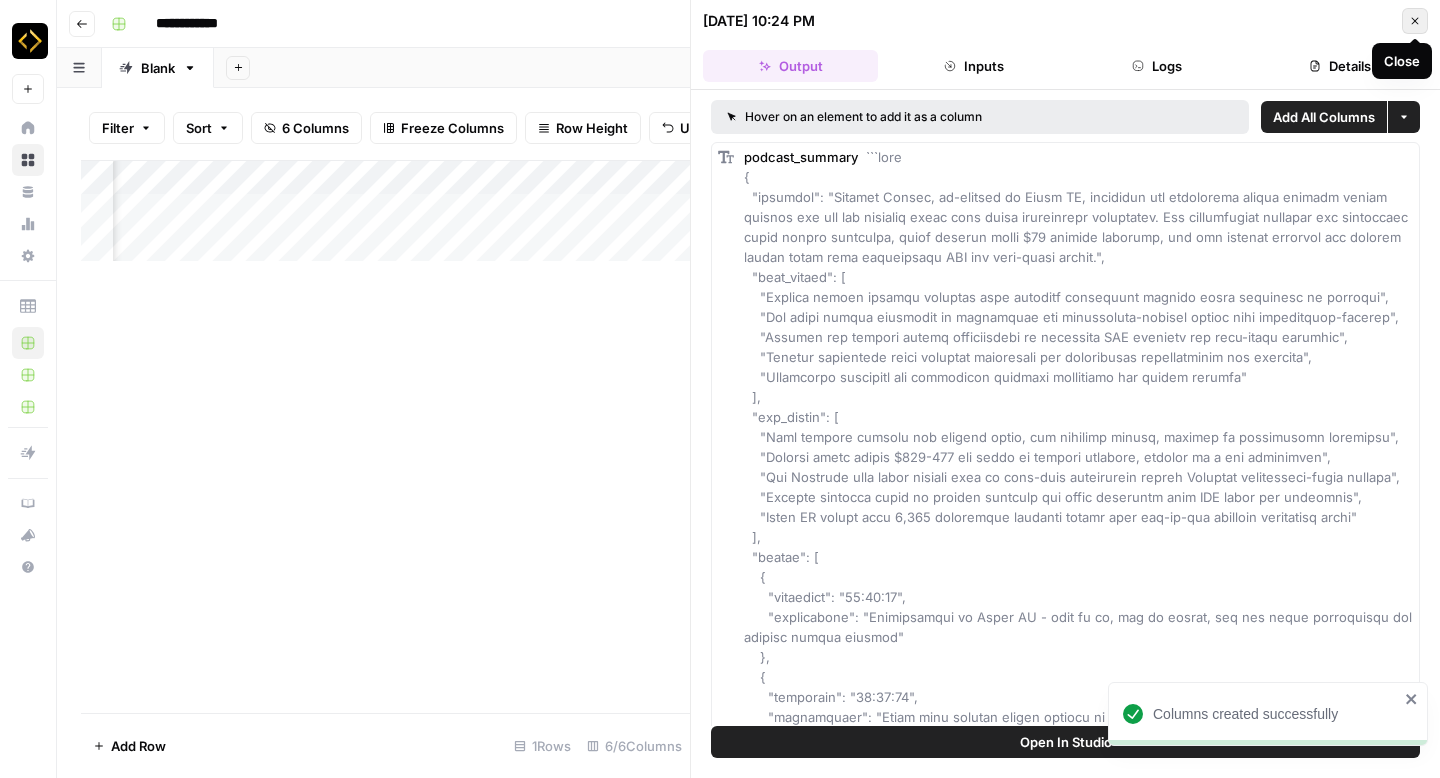 click on "Close" at bounding box center [1415, 21] 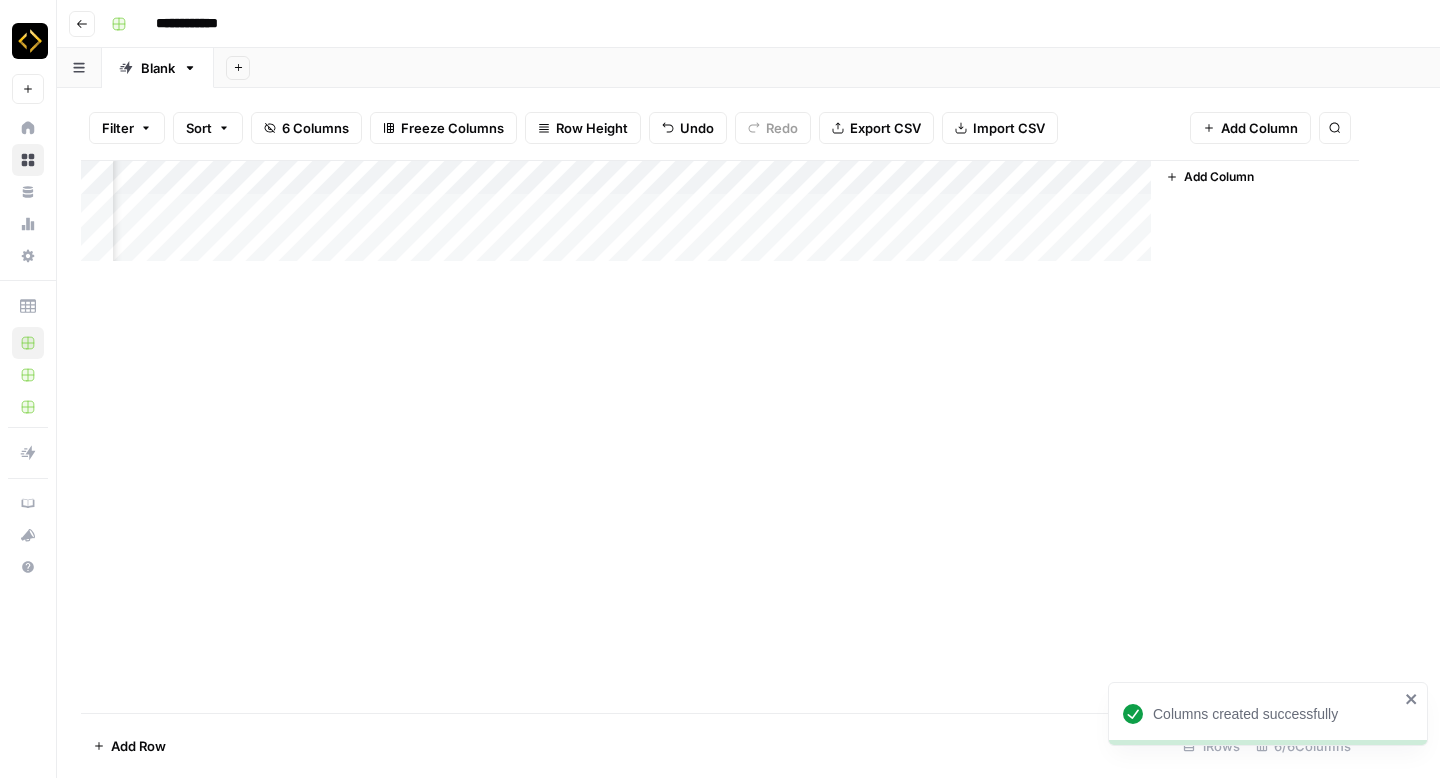 scroll, scrollTop: 0, scrollLeft: 0, axis: both 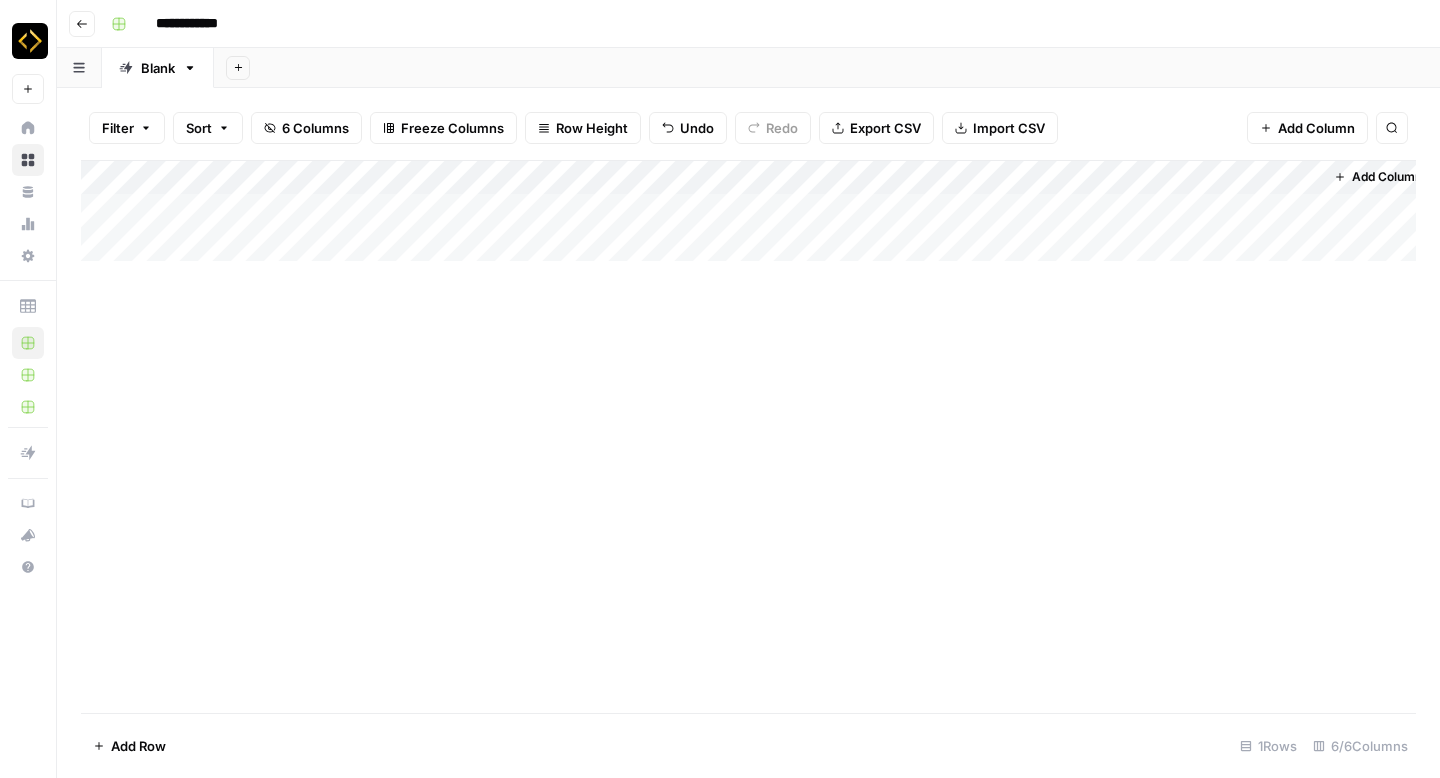 click on "Add Column" at bounding box center [748, 211] 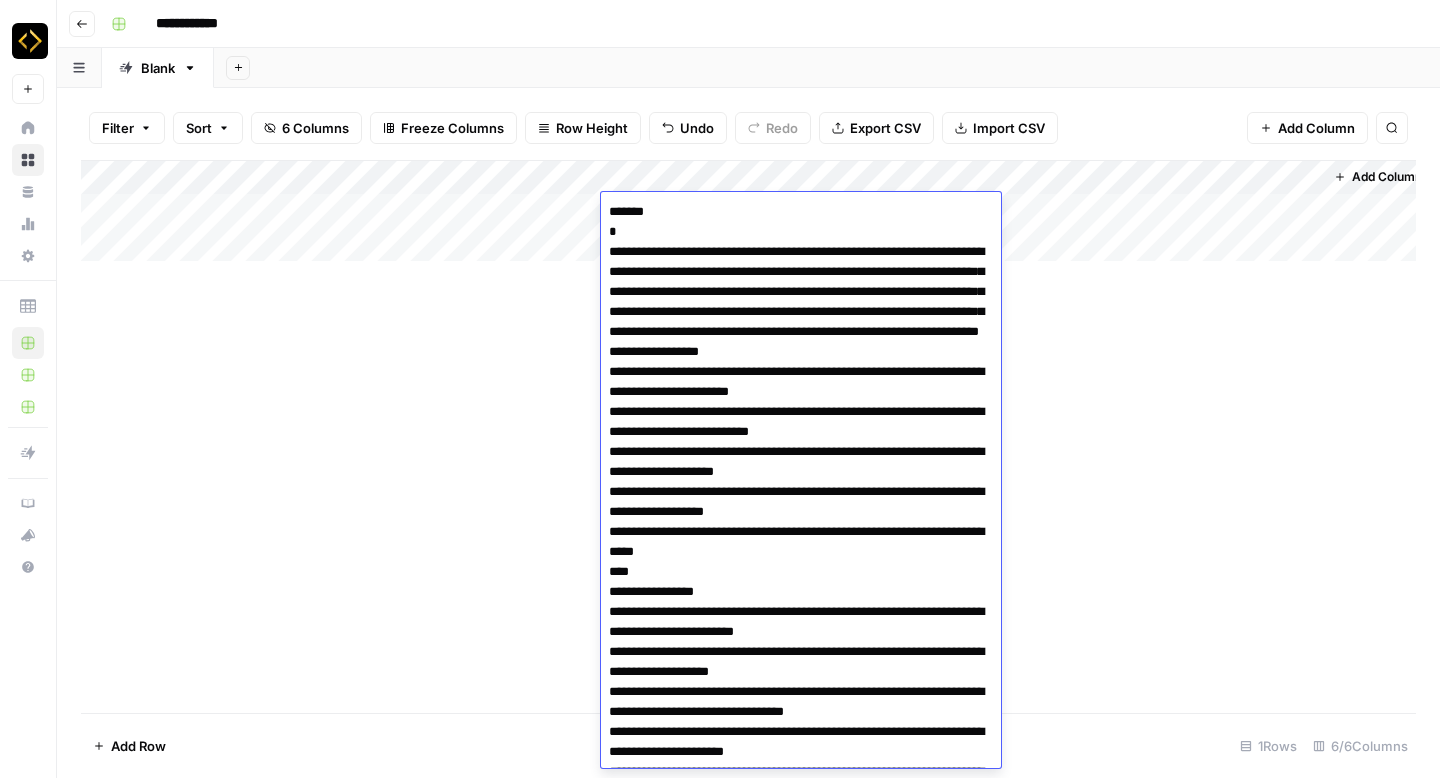 click at bounding box center [801, 1262] 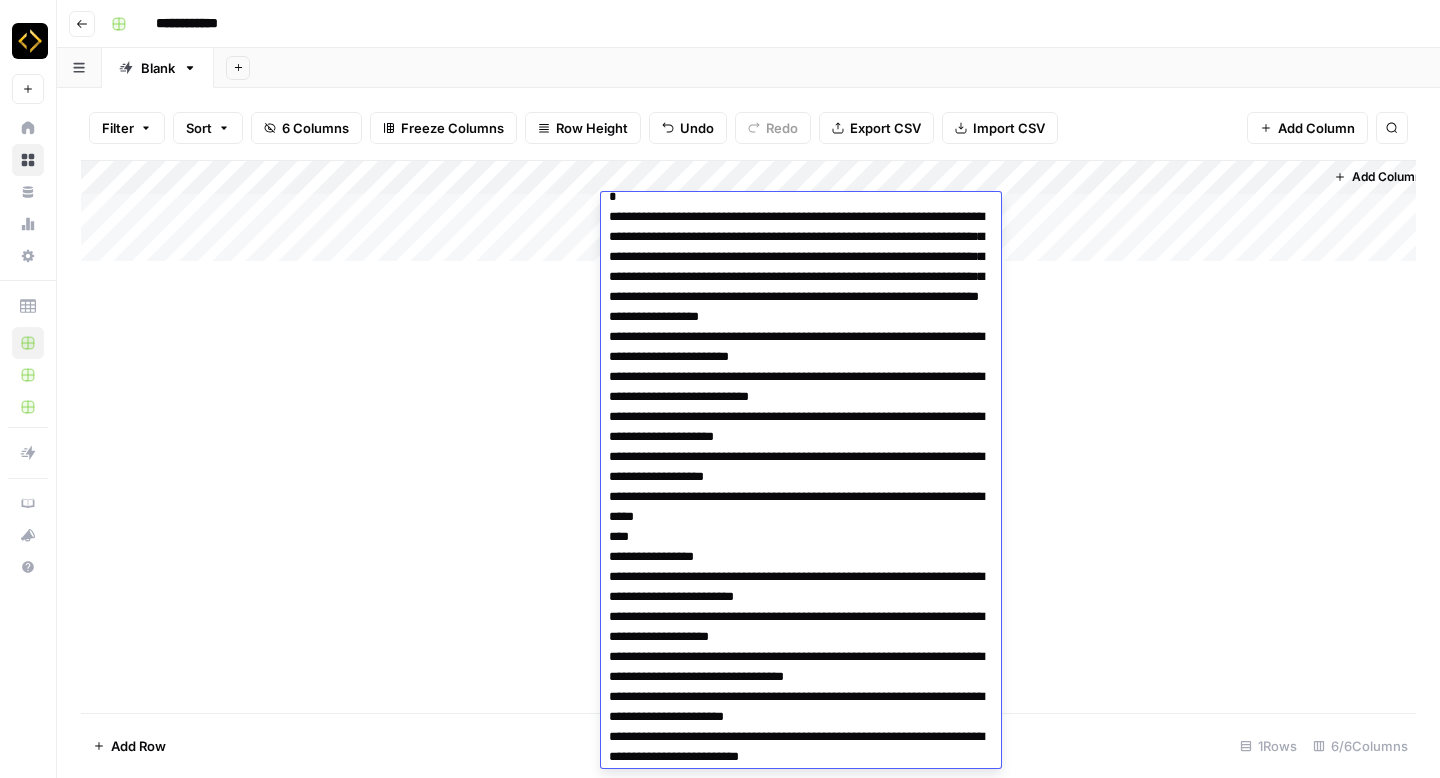 scroll, scrollTop: 0, scrollLeft: 0, axis: both 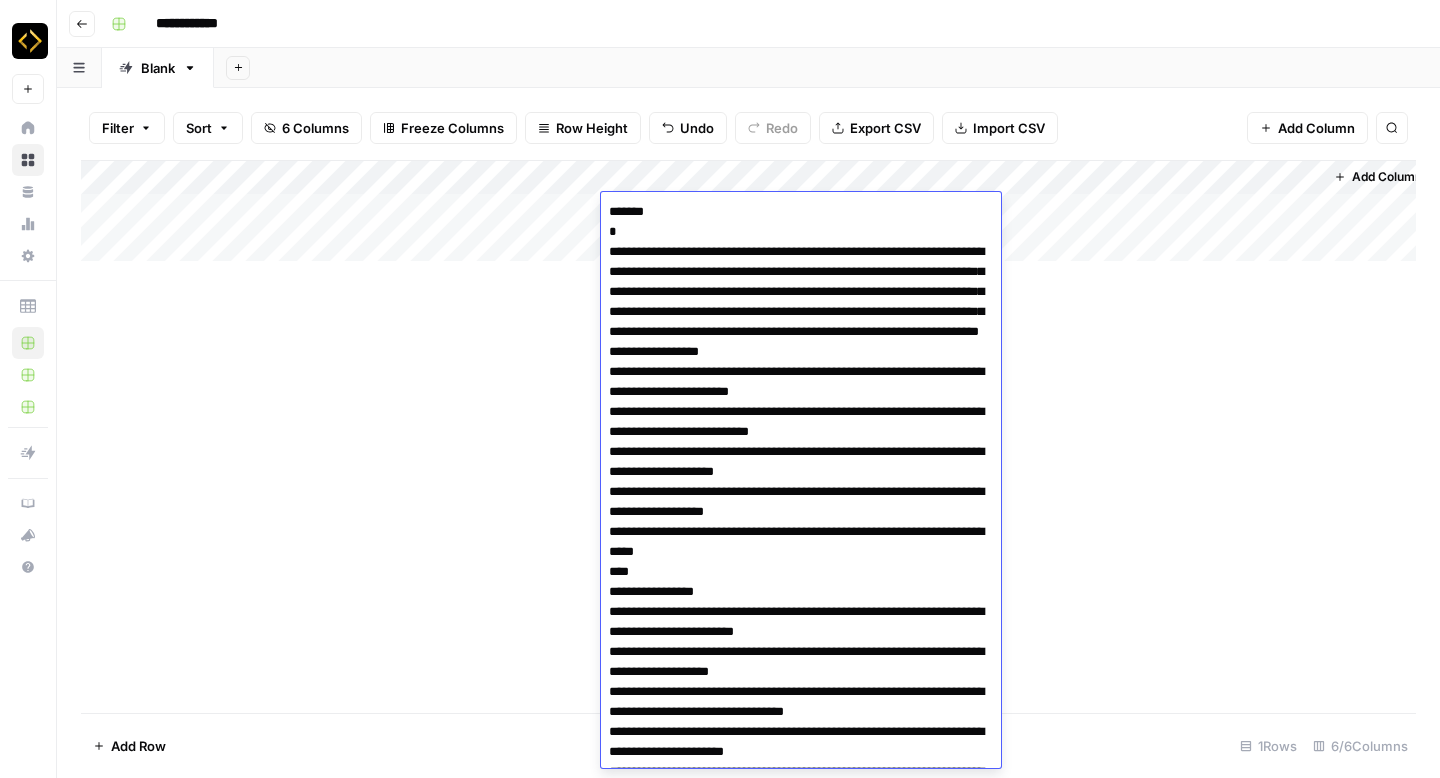 click on "Add Column" at bounding box center [748, 436] 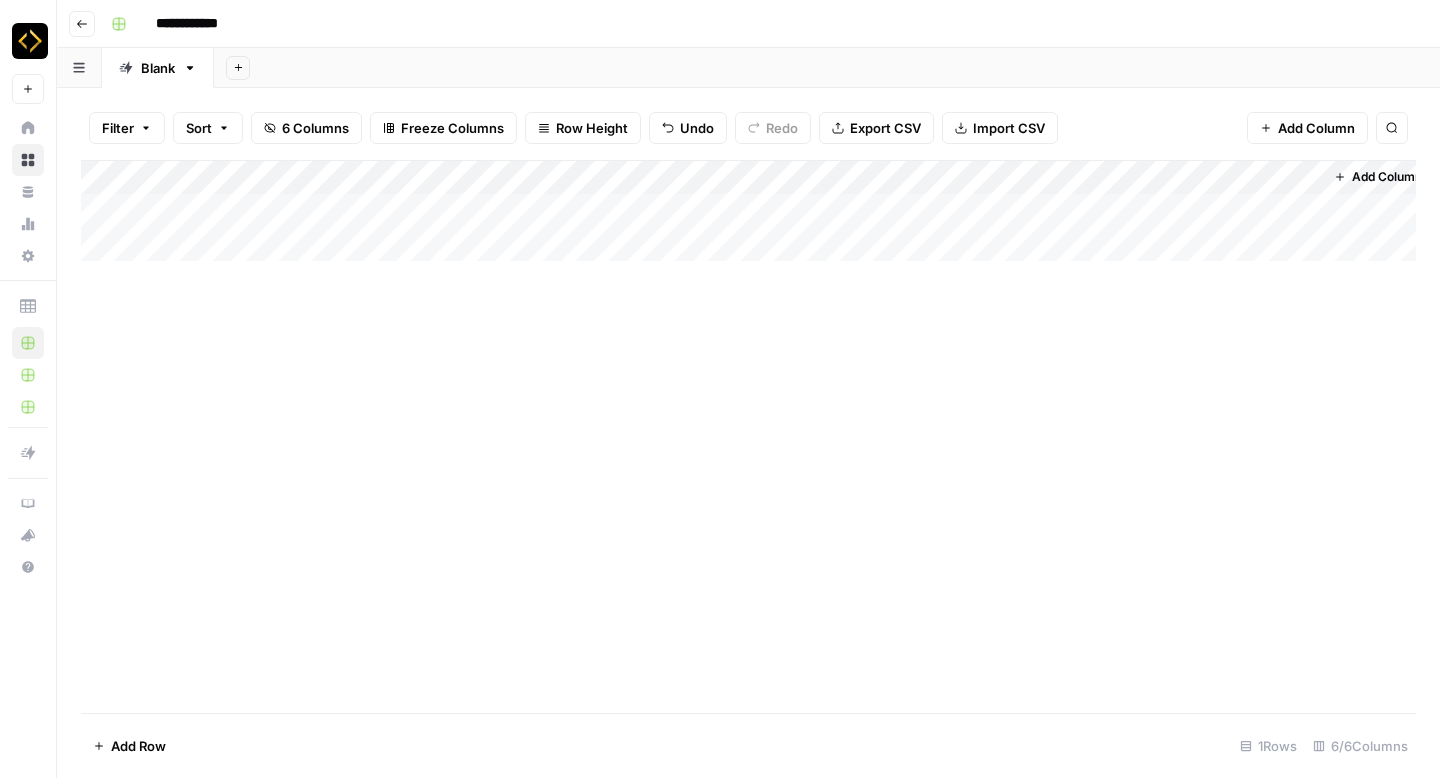 click on "Add Column" at bounding box center [748, 211] 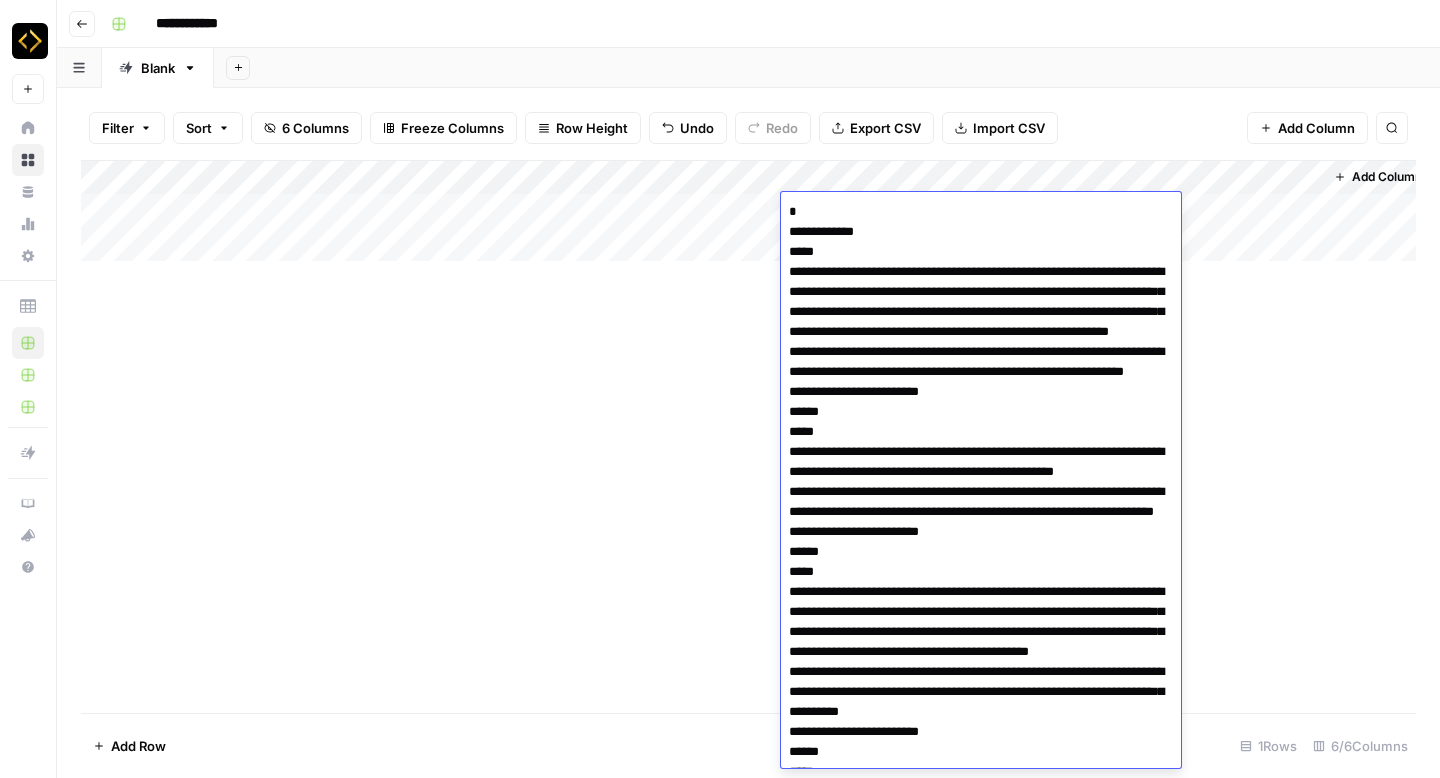scroll, scrollTop: 518, scrollLeft: 0, axis: vertical 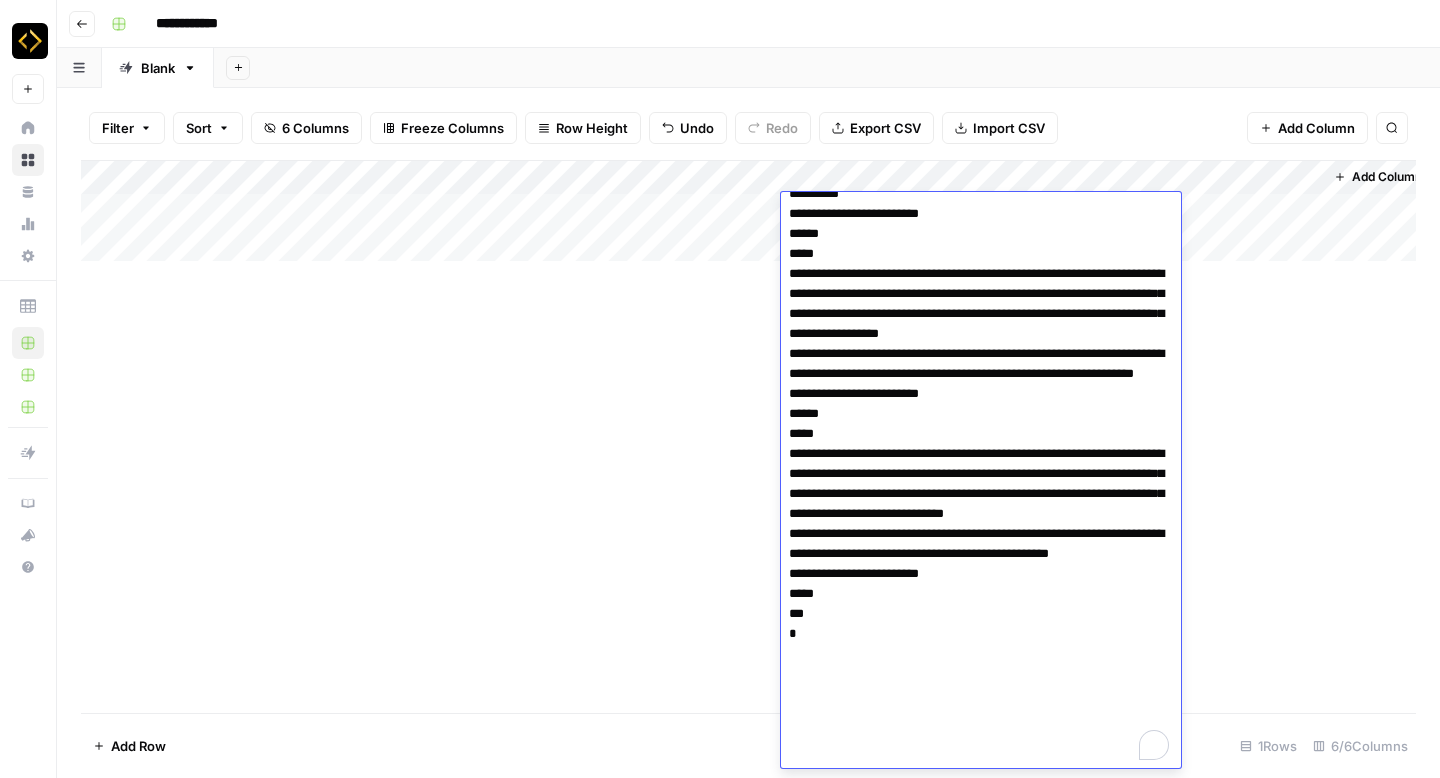 click on "Add Column" at bounding box center (748, 436) 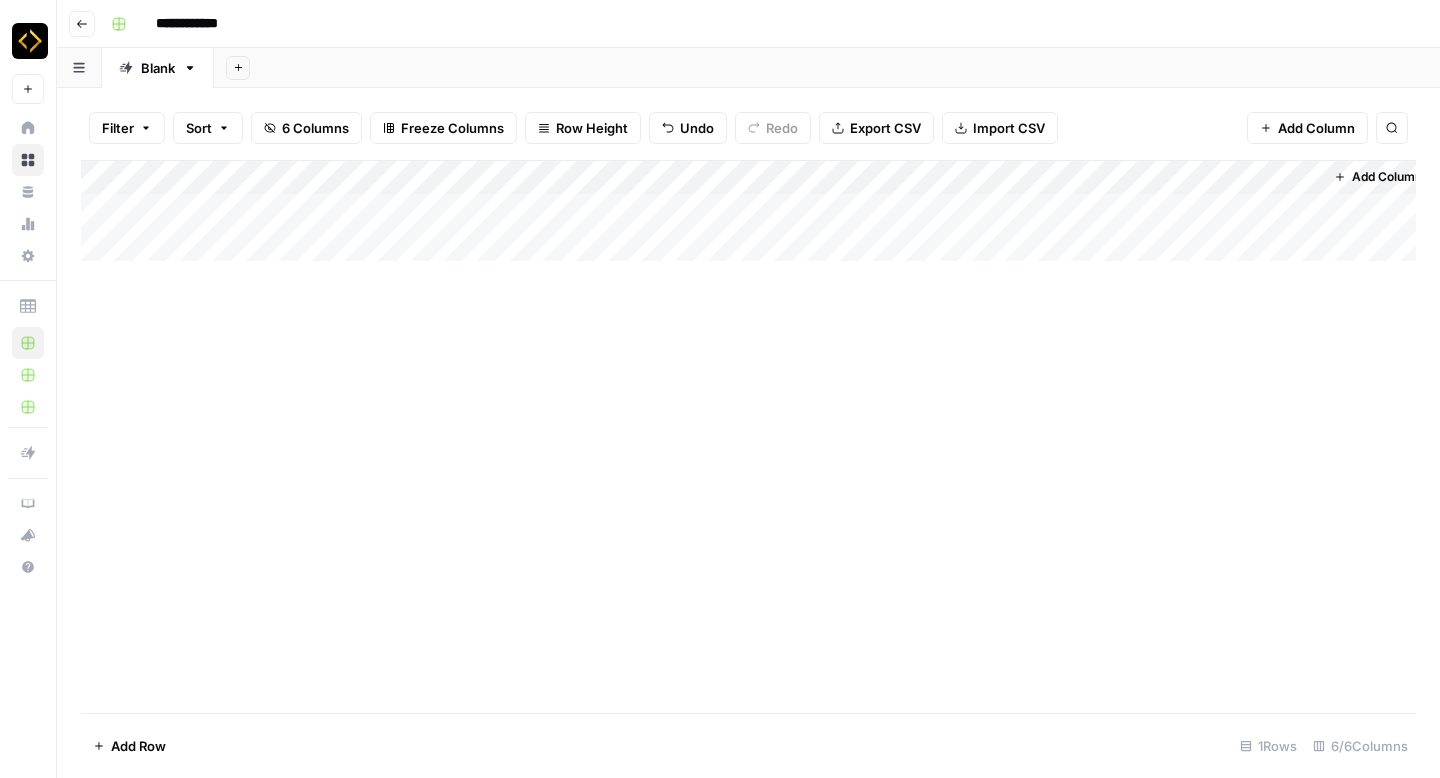 click on "Add Column" at bounding box center [748, 211] 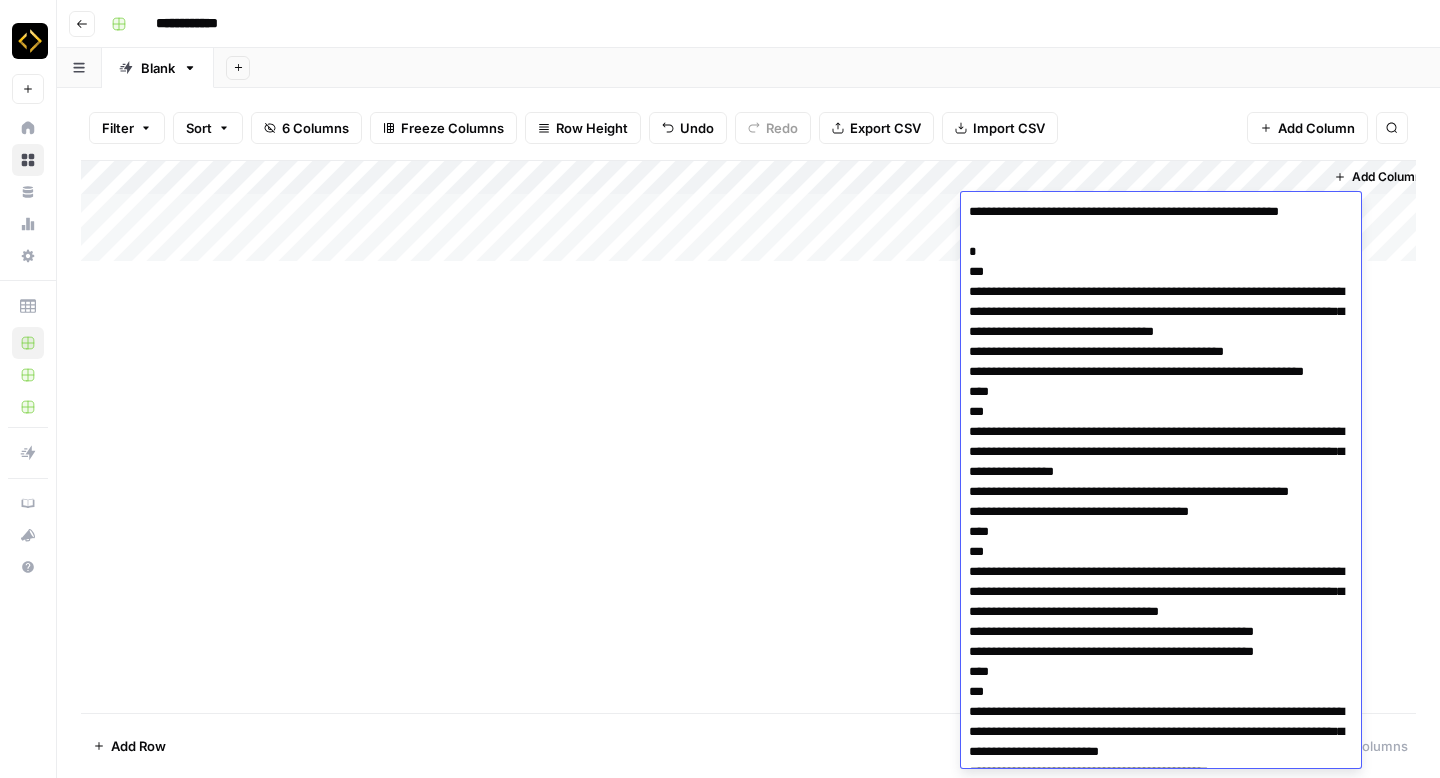 scroll, scrollTop: 278, scrollLeft: 0, axis: vertical 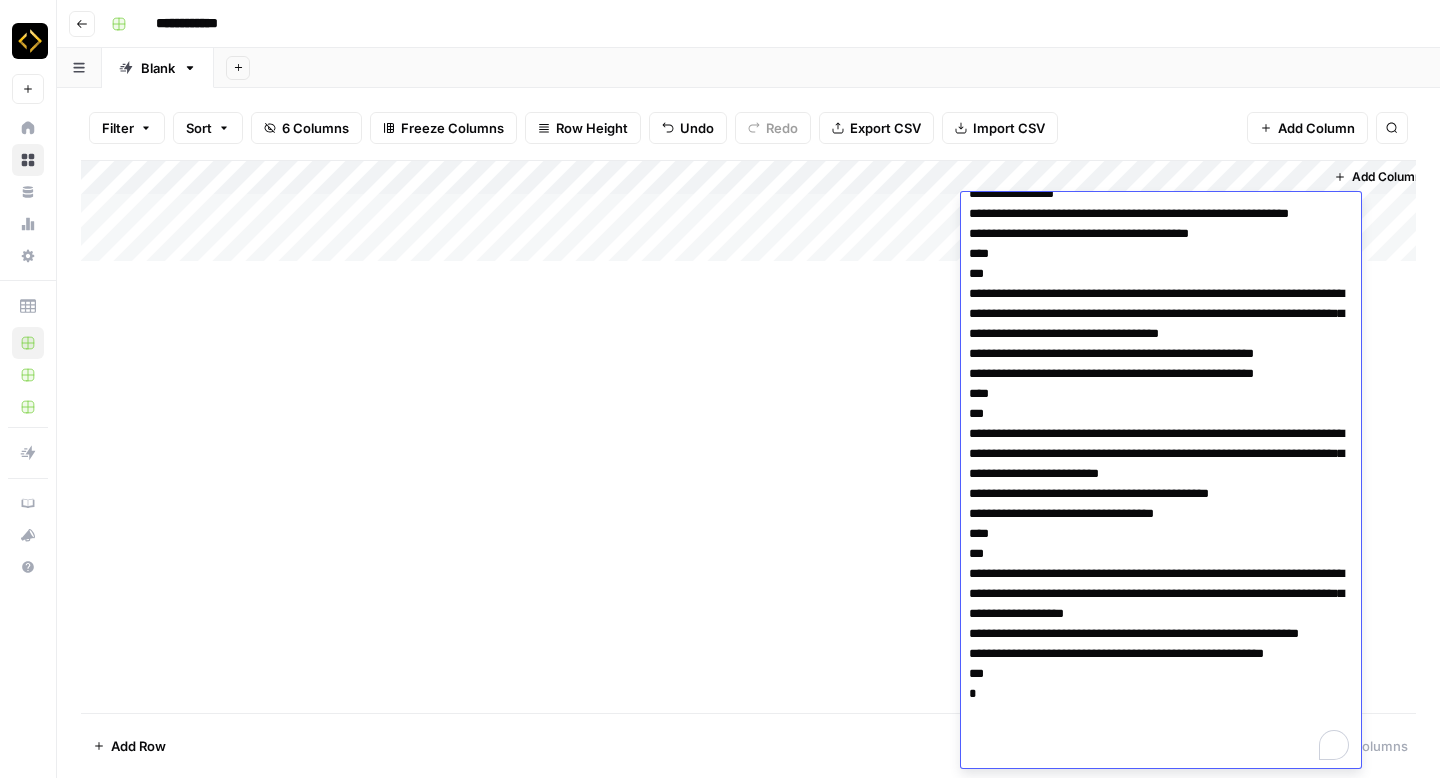 click at bounding box center [1161, 344] 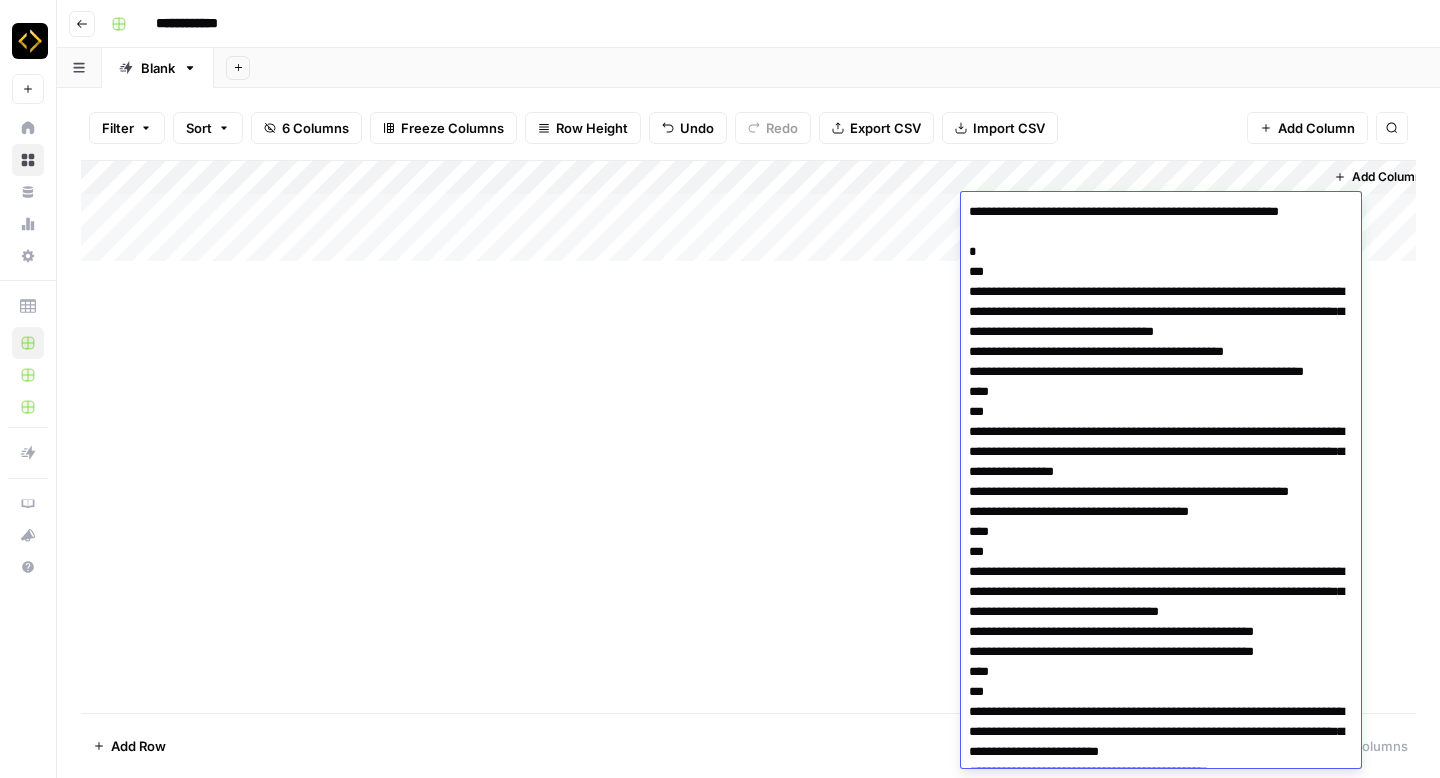 scroll, scrollTop: 278, scrollLeft: 0, axis: vertical 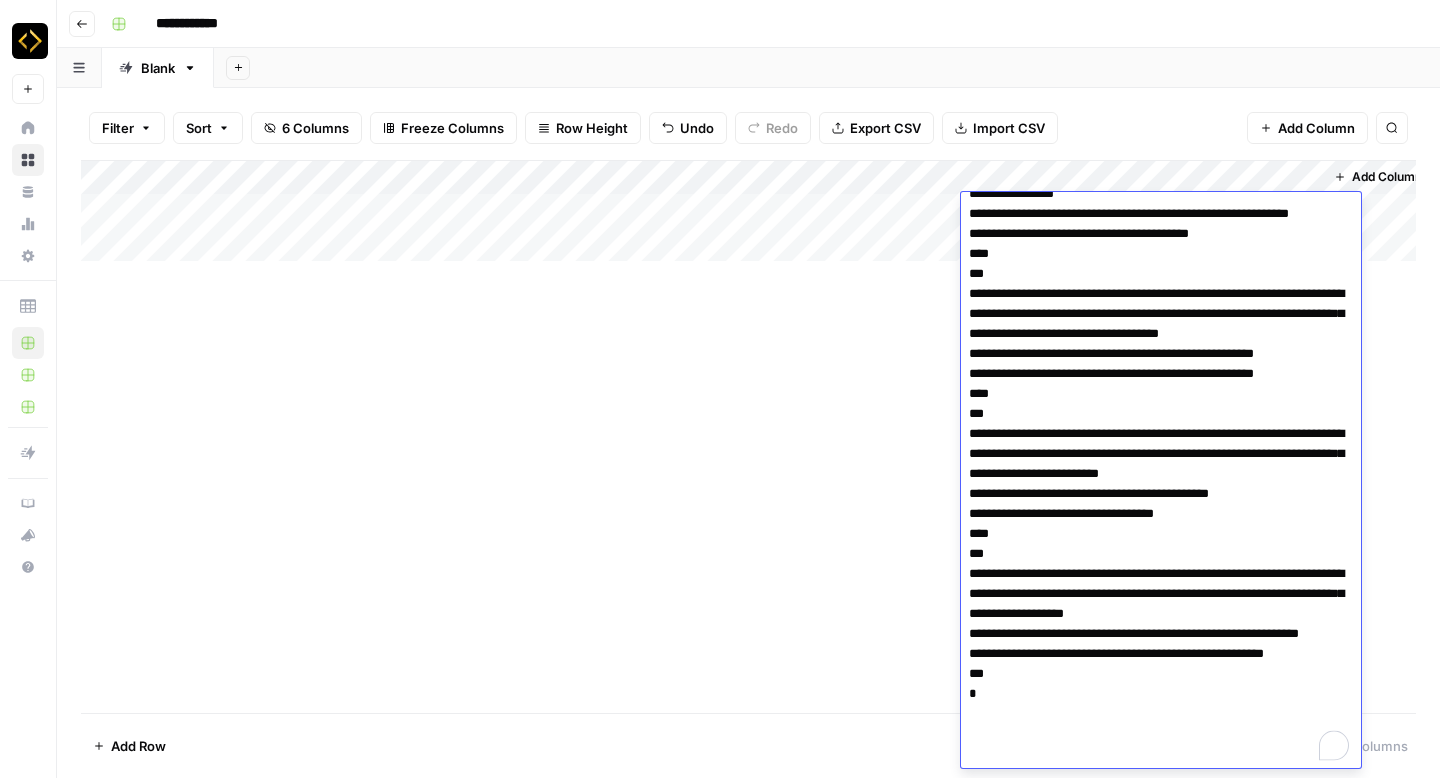 click on "Add Column" at bounding box center (748, 436) 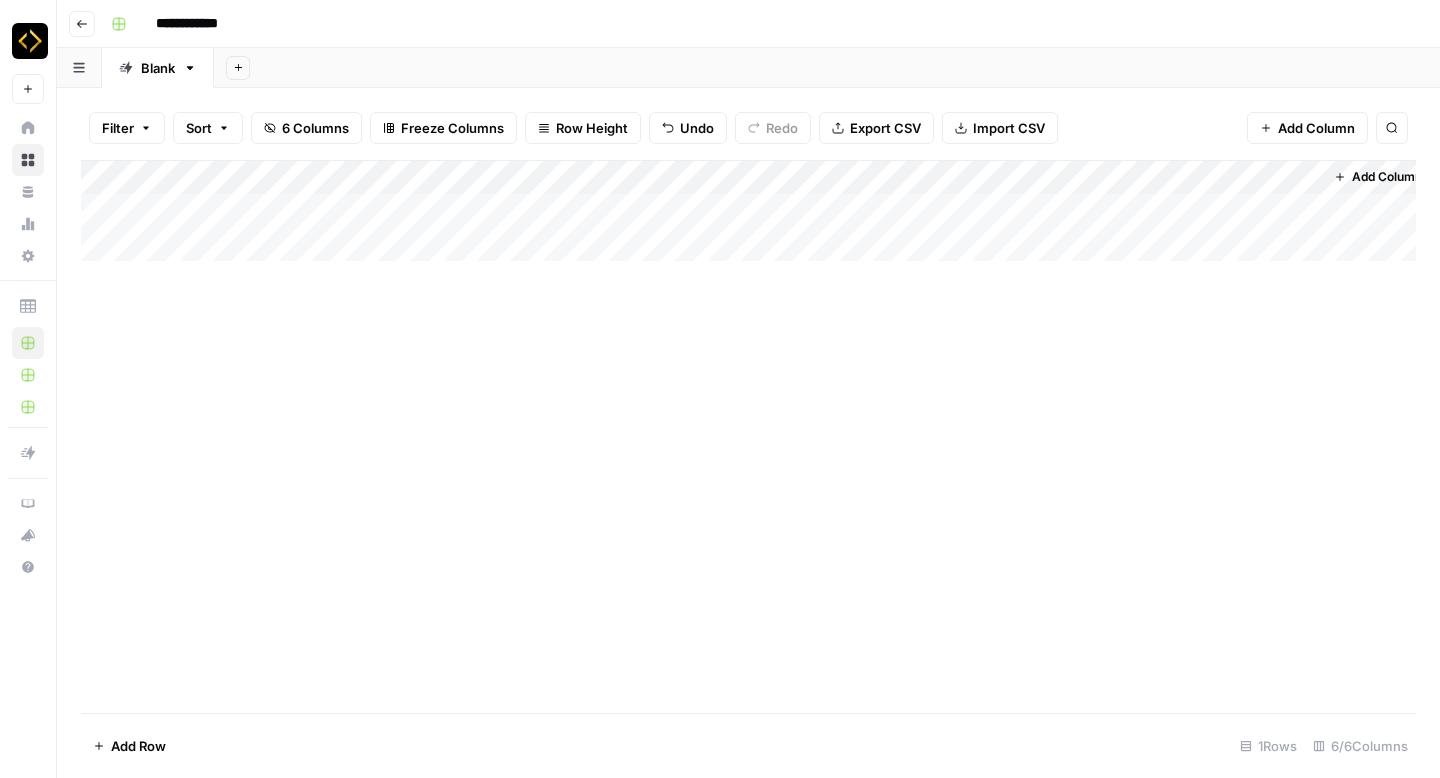 click on "Add Column" at bounding box center (748, 436) 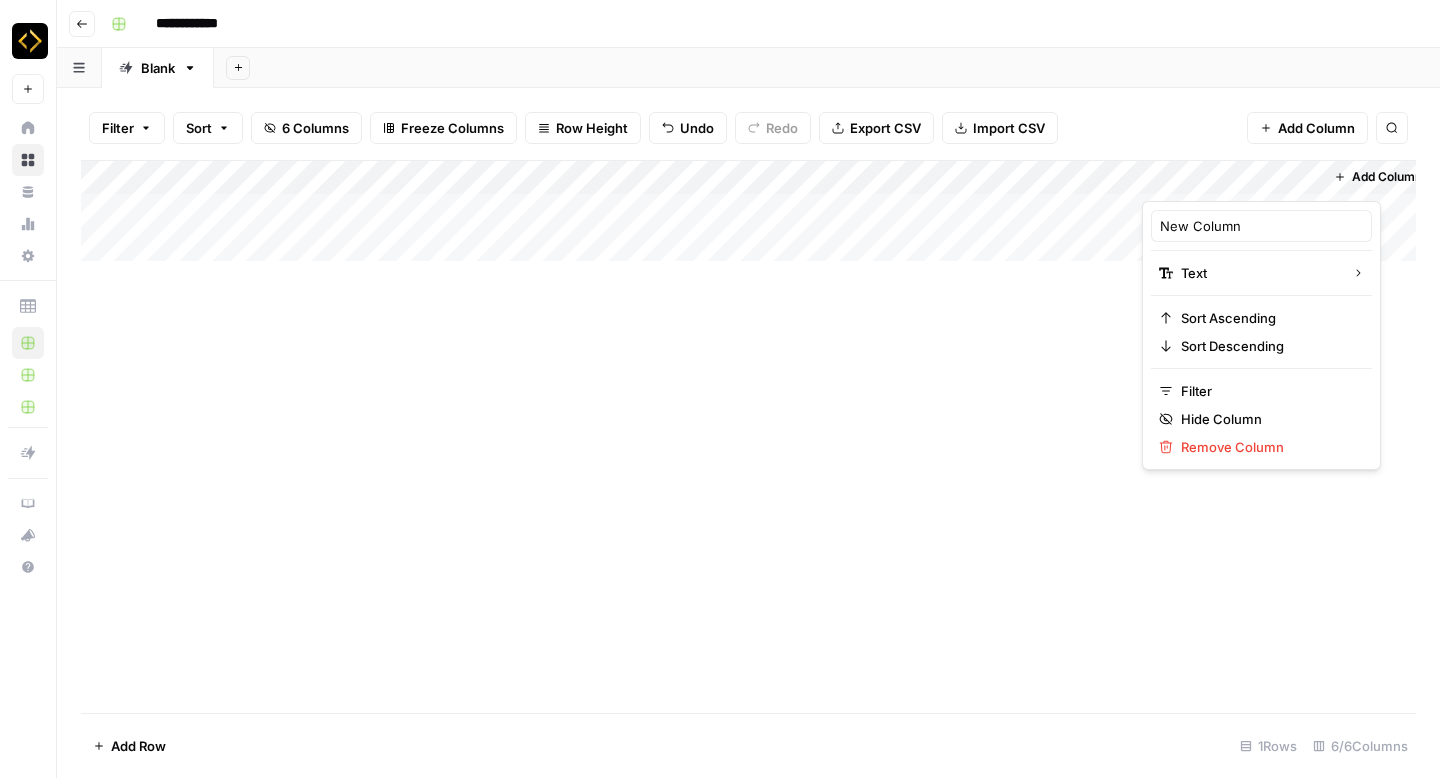 click on "Add Column" at bounding box center (748, 436) 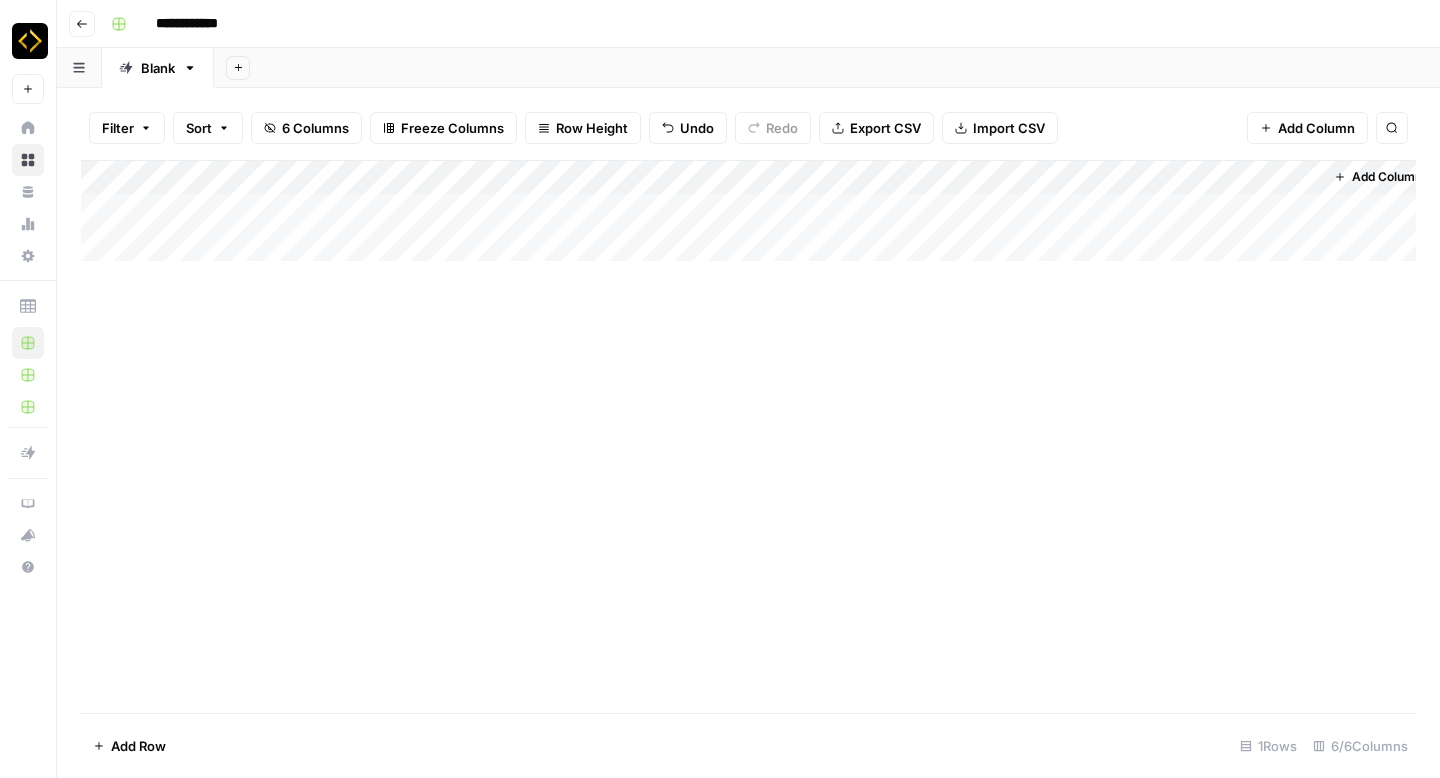 click on "Add Column" at bounding box center [748, 211] 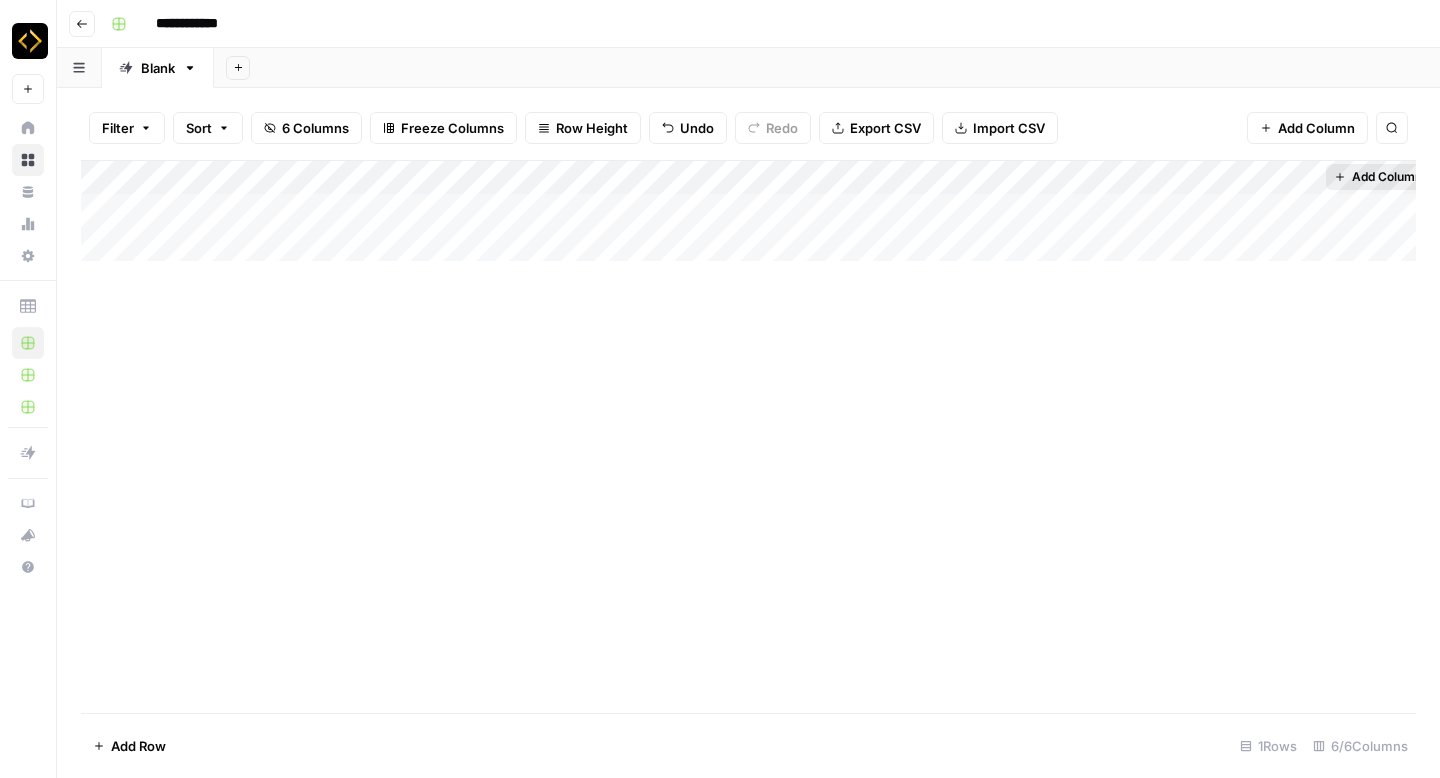 scroll, scrollTop: 0, scrollLeft: 18, axis: horizontal 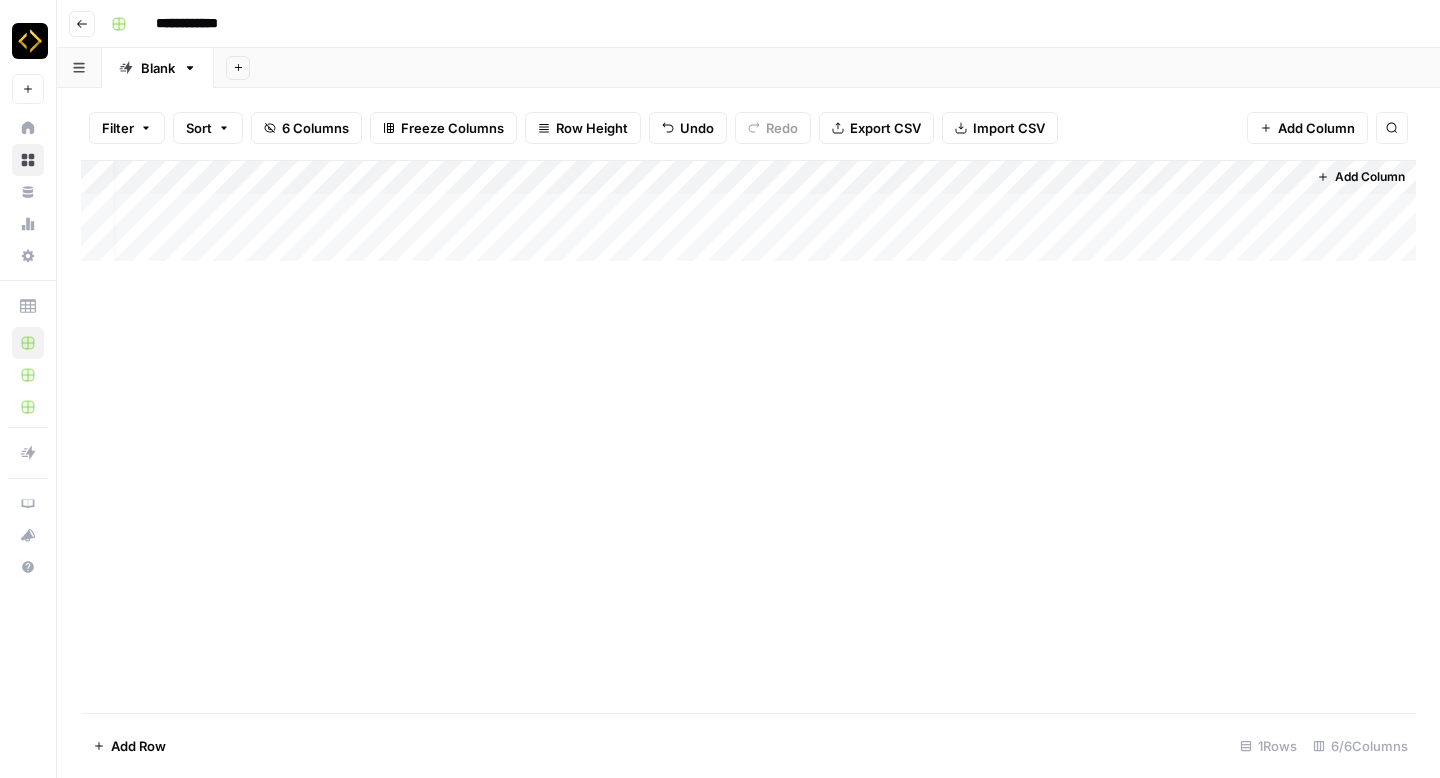 click on "Add Column" at bounding box center [748, 211] 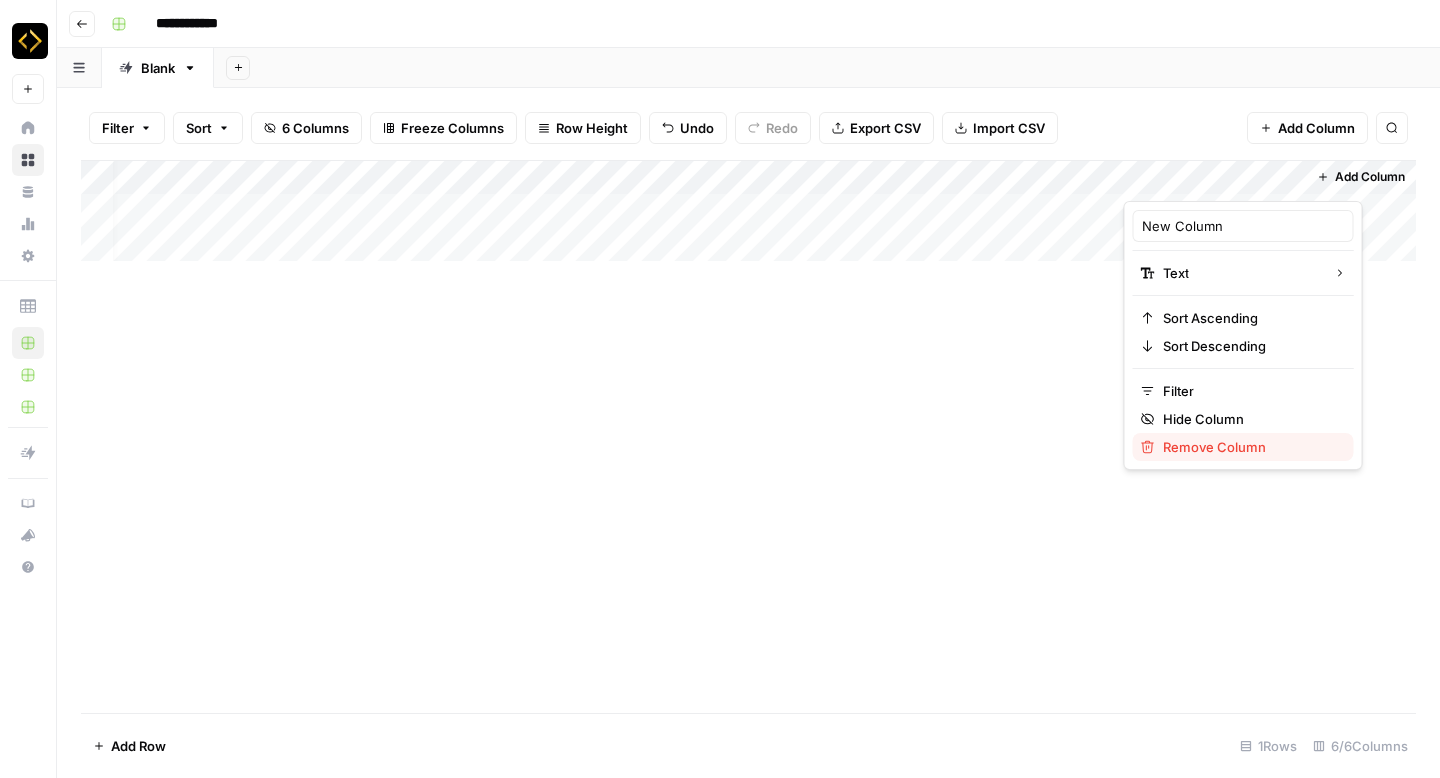 click on "Remove Column" at bounding box center [1214, 447] 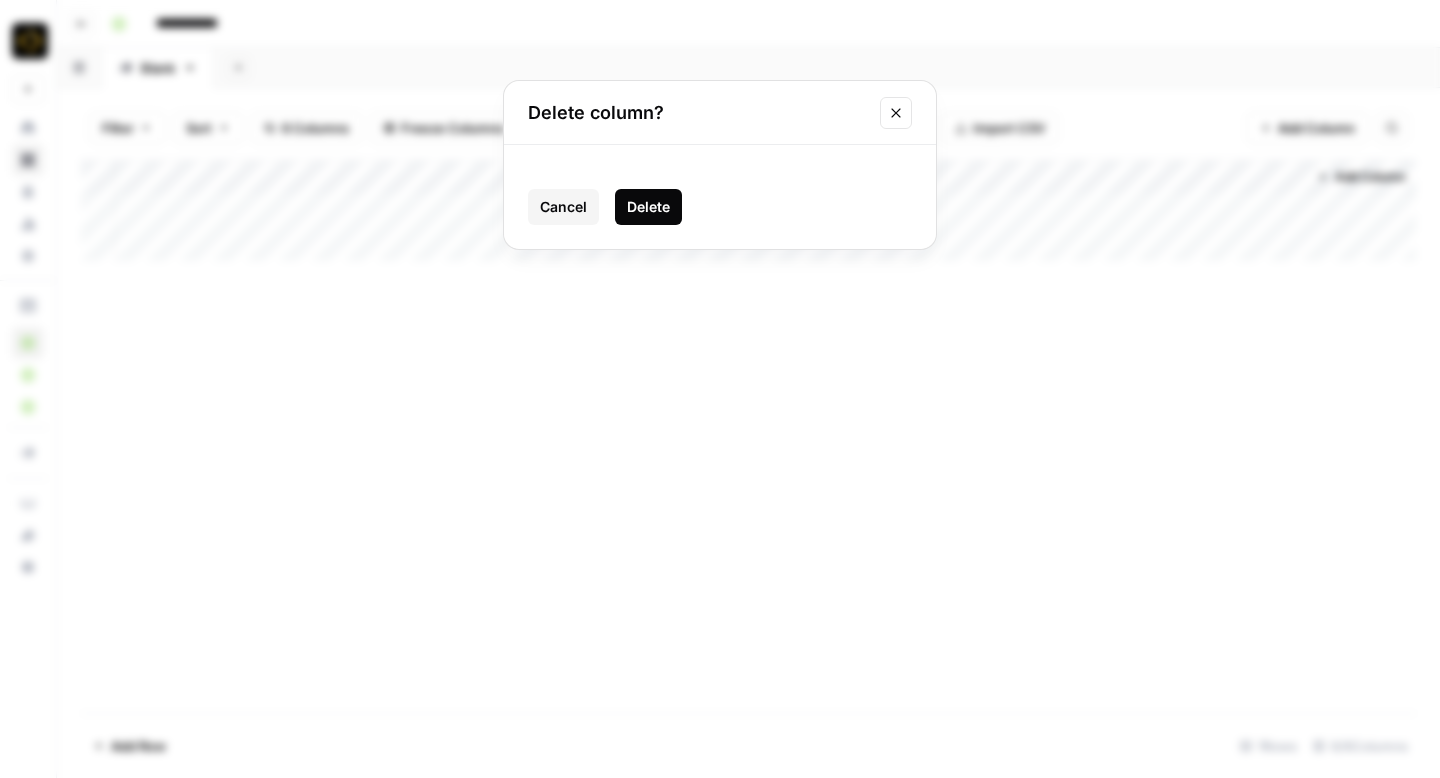 click on "Delete" at bounding box center (648, 207) 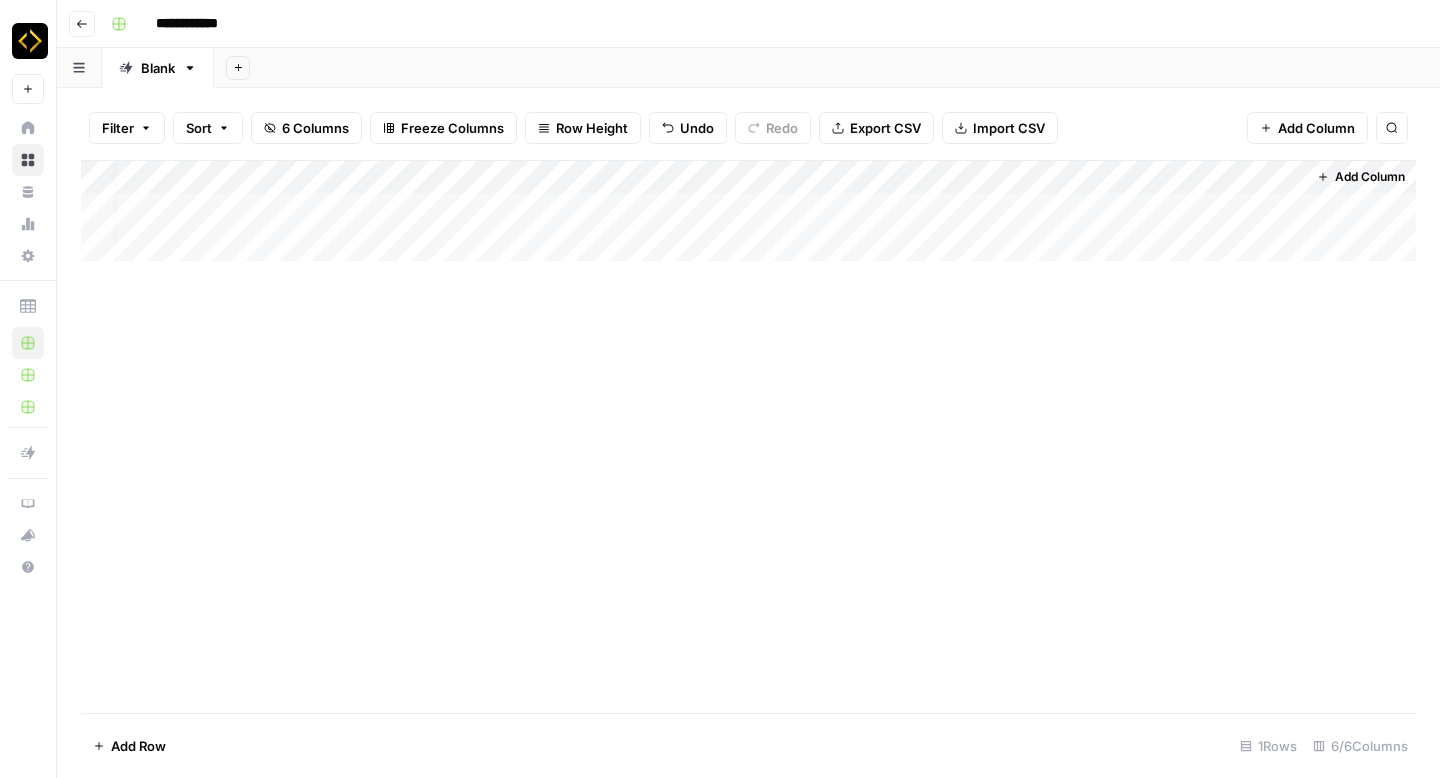 scroll, scrollTop: 0, scrollLeft: 0, axis: both 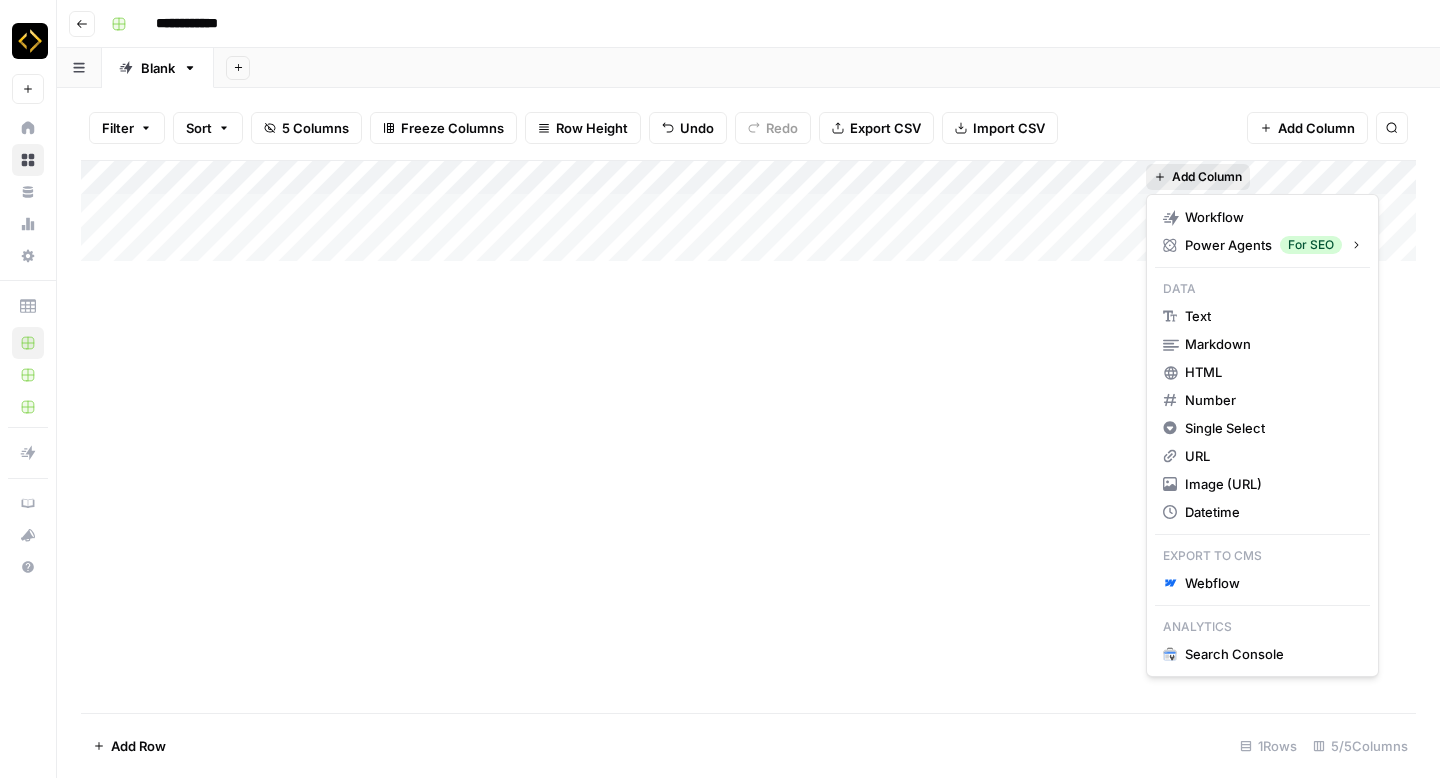 click on "Add Column" at bounding box center [1207, 177] 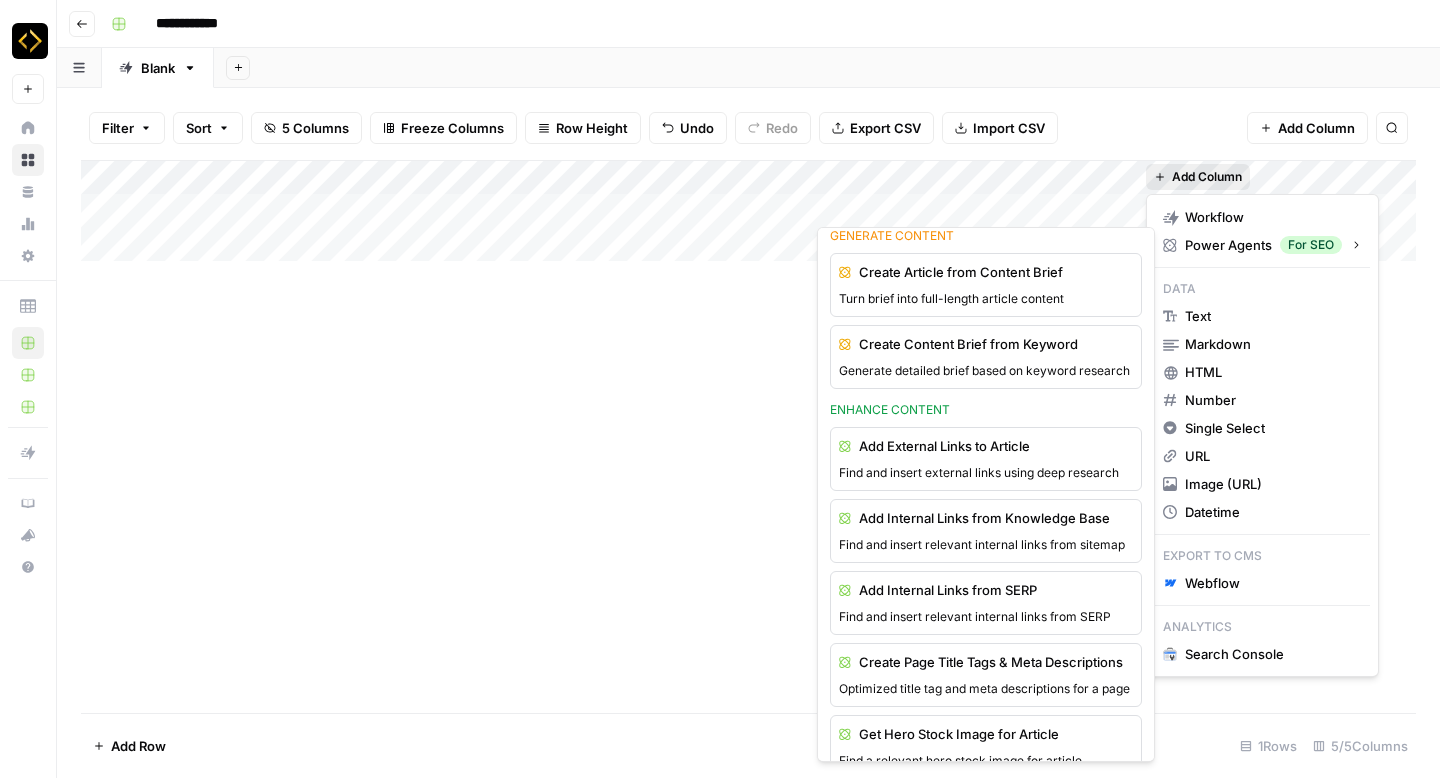 scroll, scrollTop: 466, scrollLeft: 0, axis: vertical 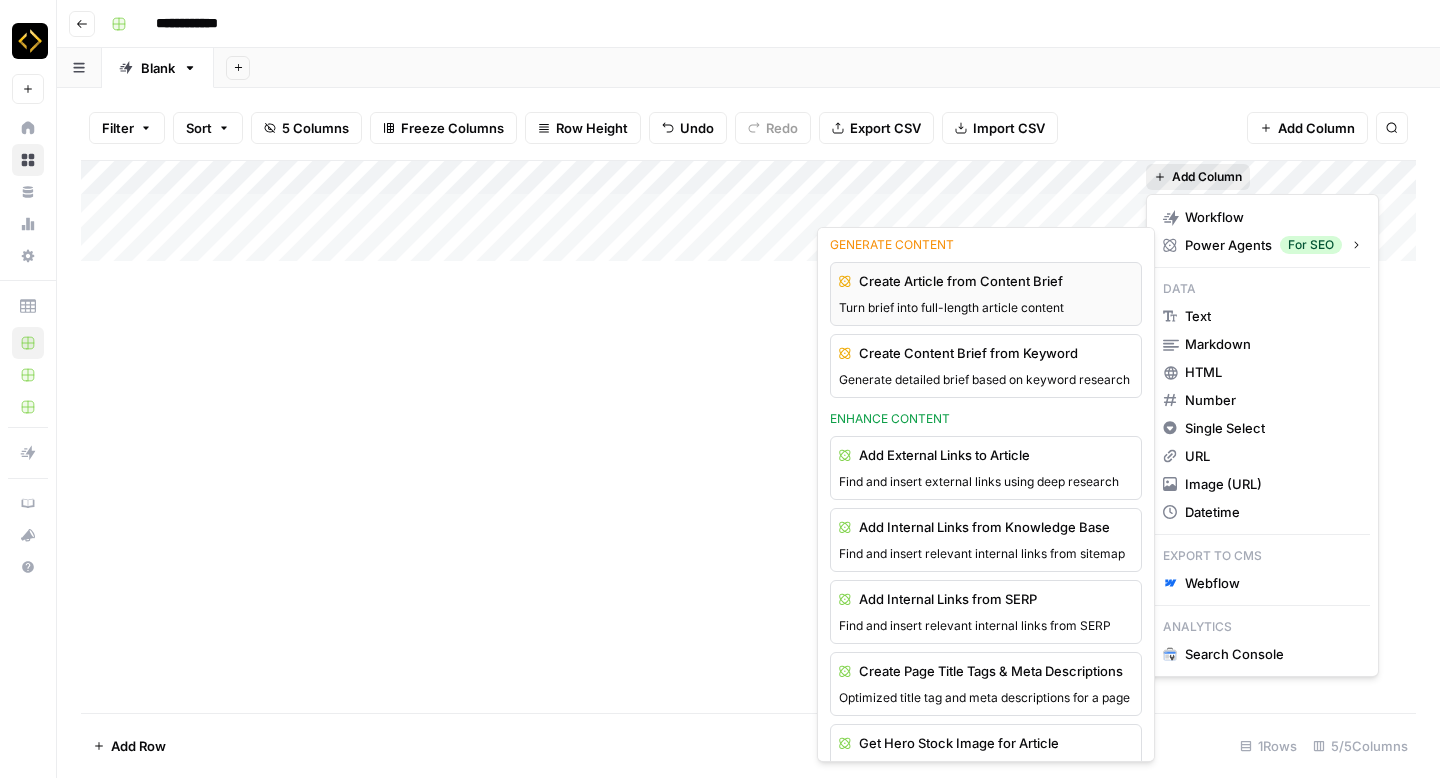 click on "Turn brief into full-length article content" at bounding box center [986, 308] 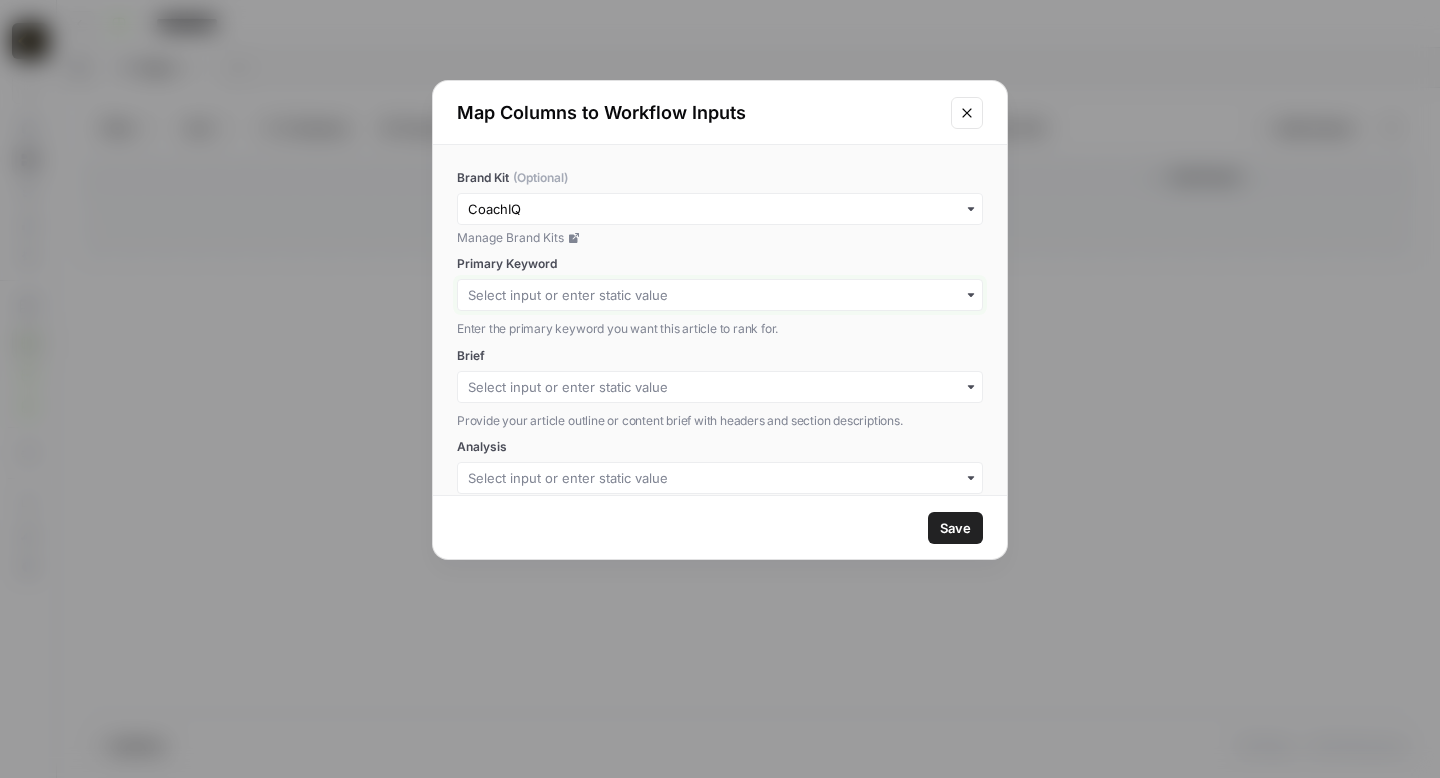 click on "Primary Keyword" at bounding box center (720, 295) 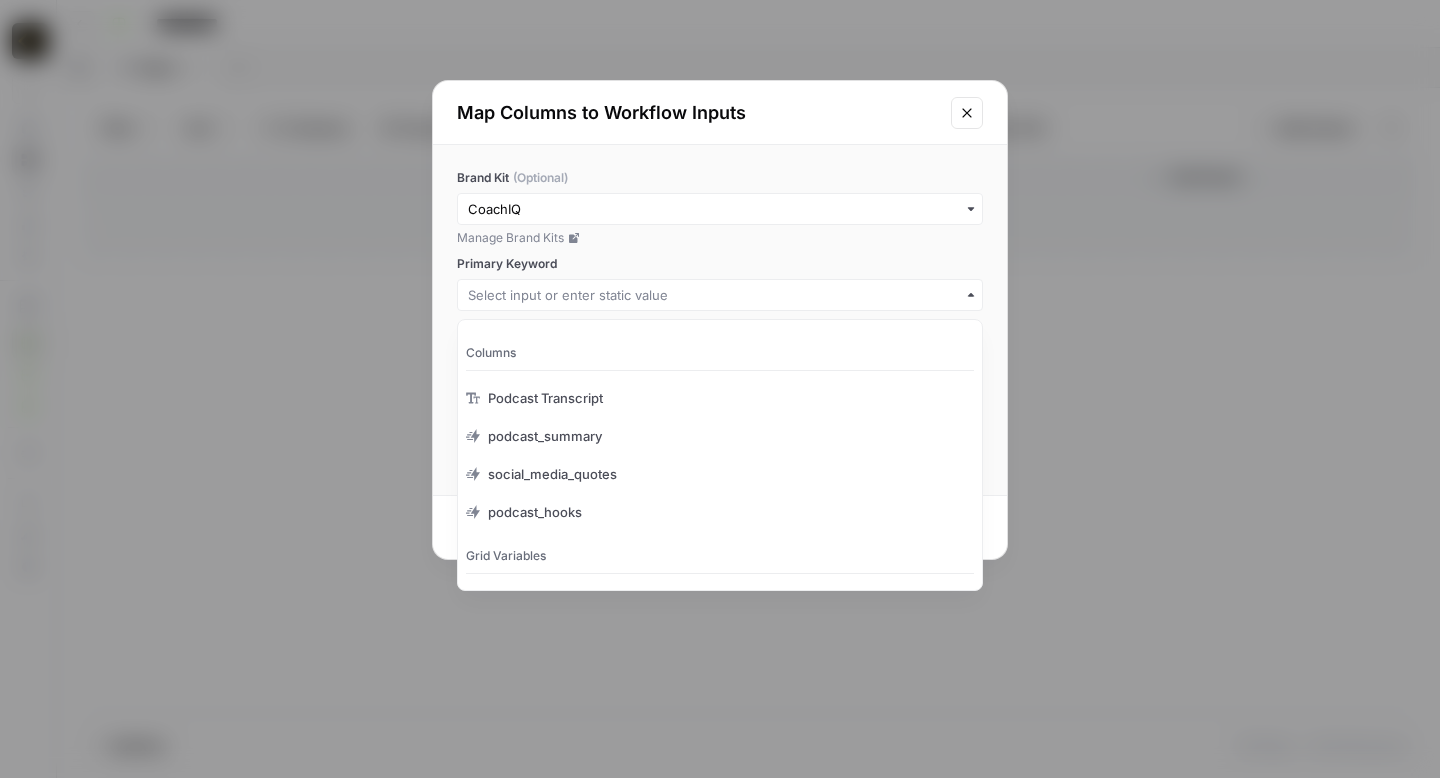click on "Primary Keyword" at bounding box center (720, 264) 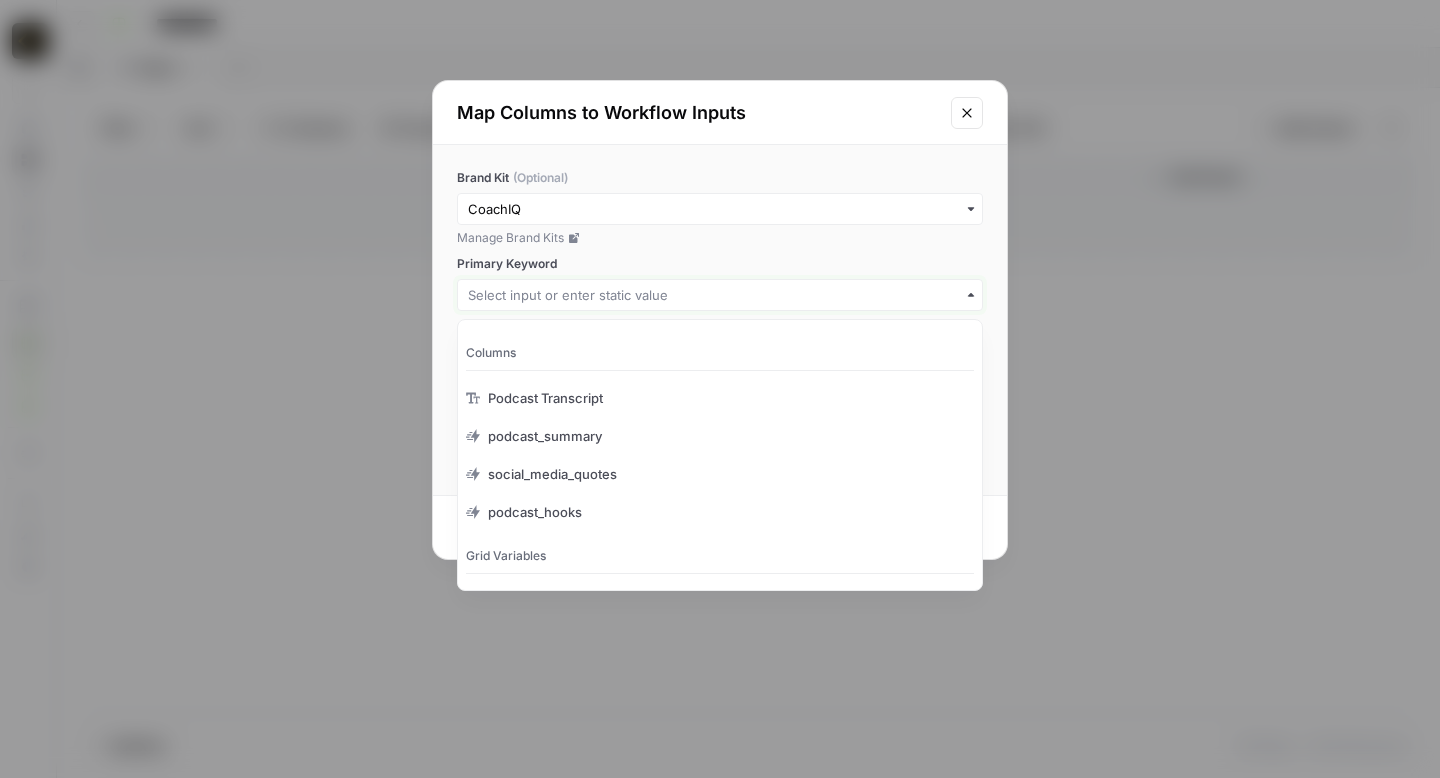 click on "Primary Keyword" at bounding box center [720, 295] 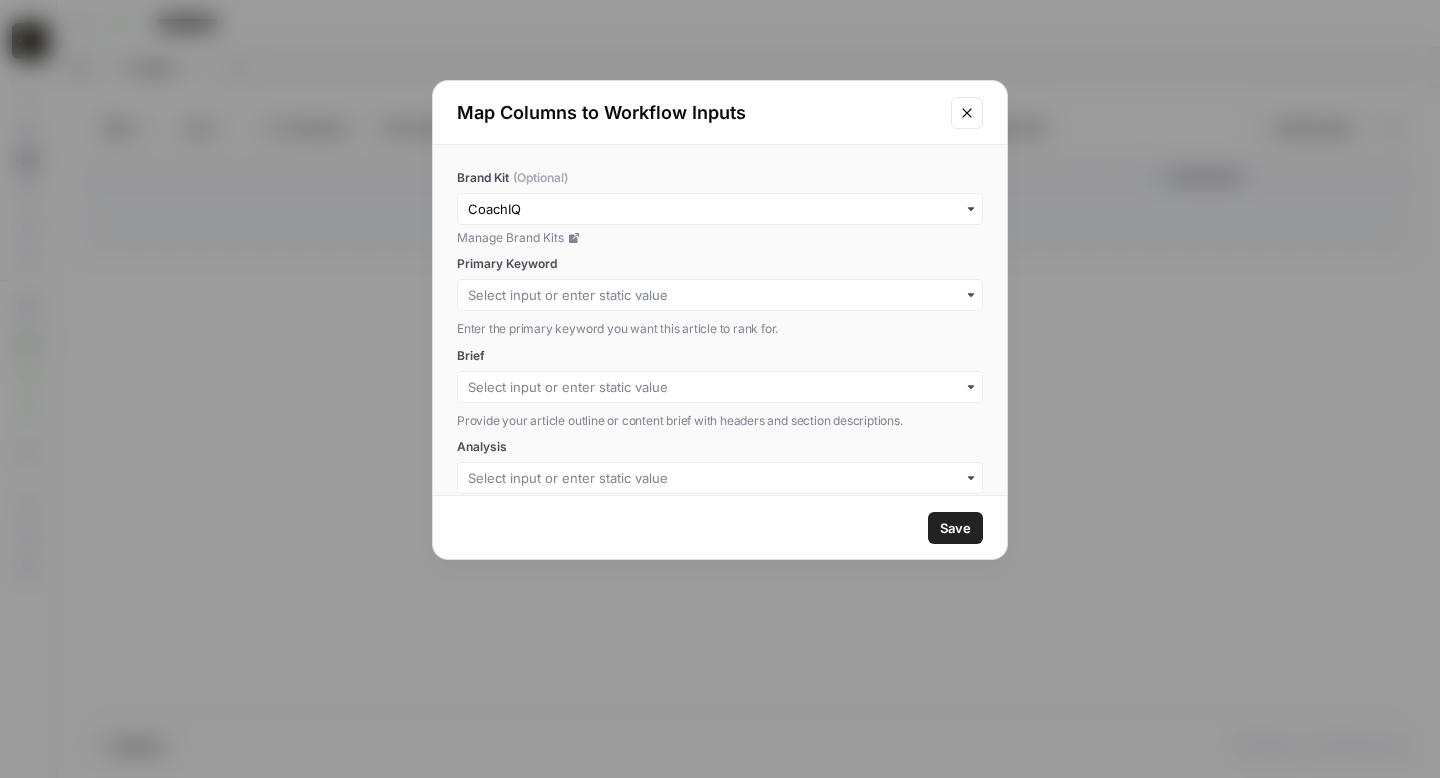 click on "Primary Keyword" at bounding box center (720, 264) 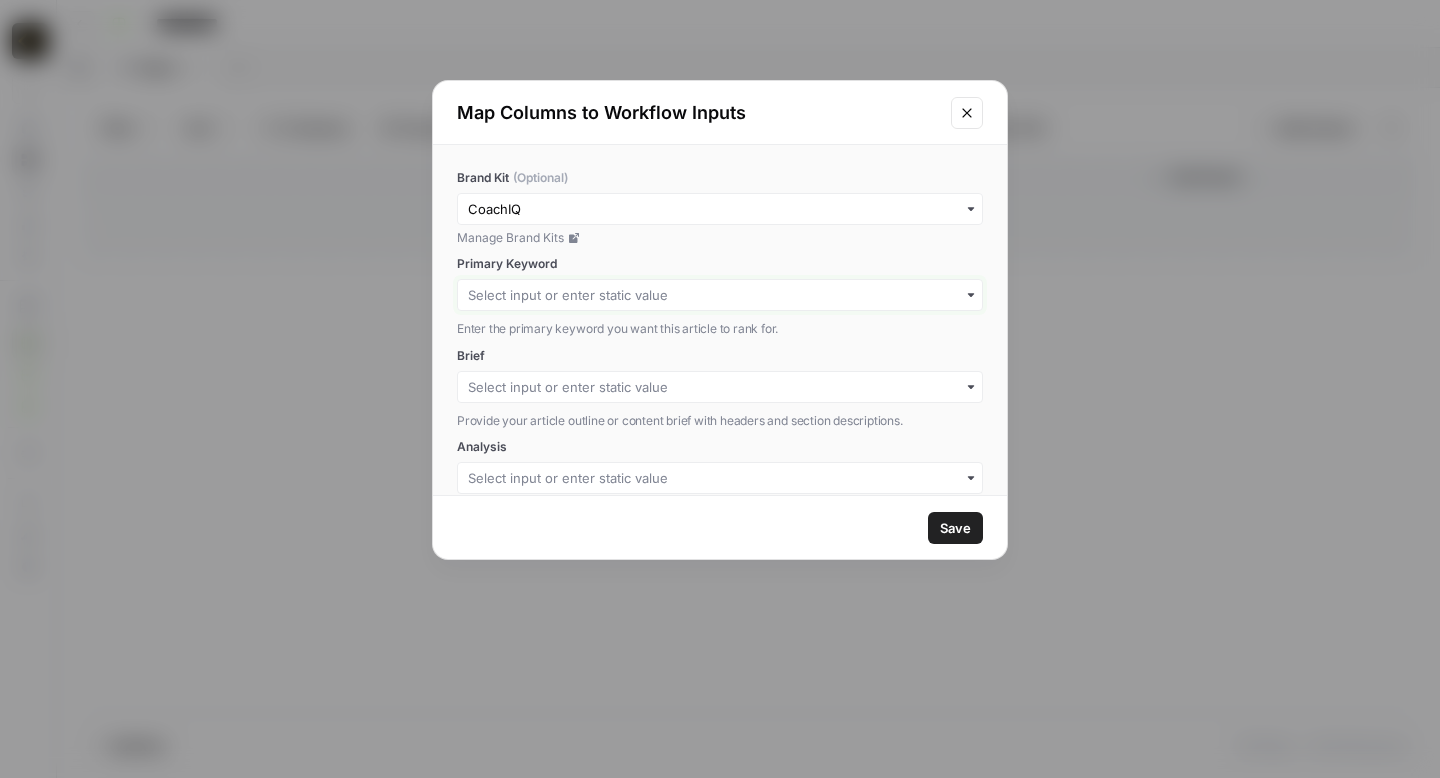 click on "Primary Keyword" at bounding box center [720, 295] 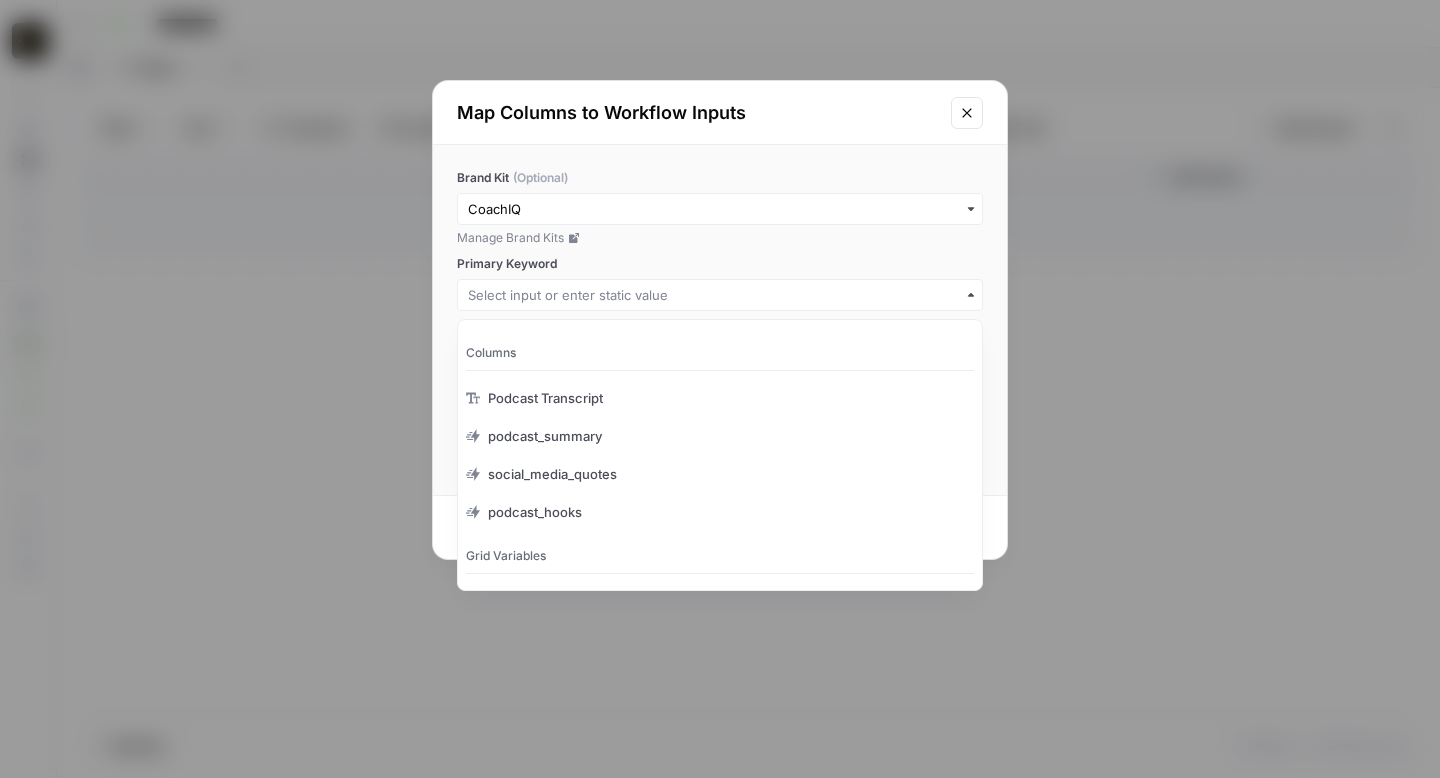 click on "Primary Keyword" at bounding box center (720, 264) 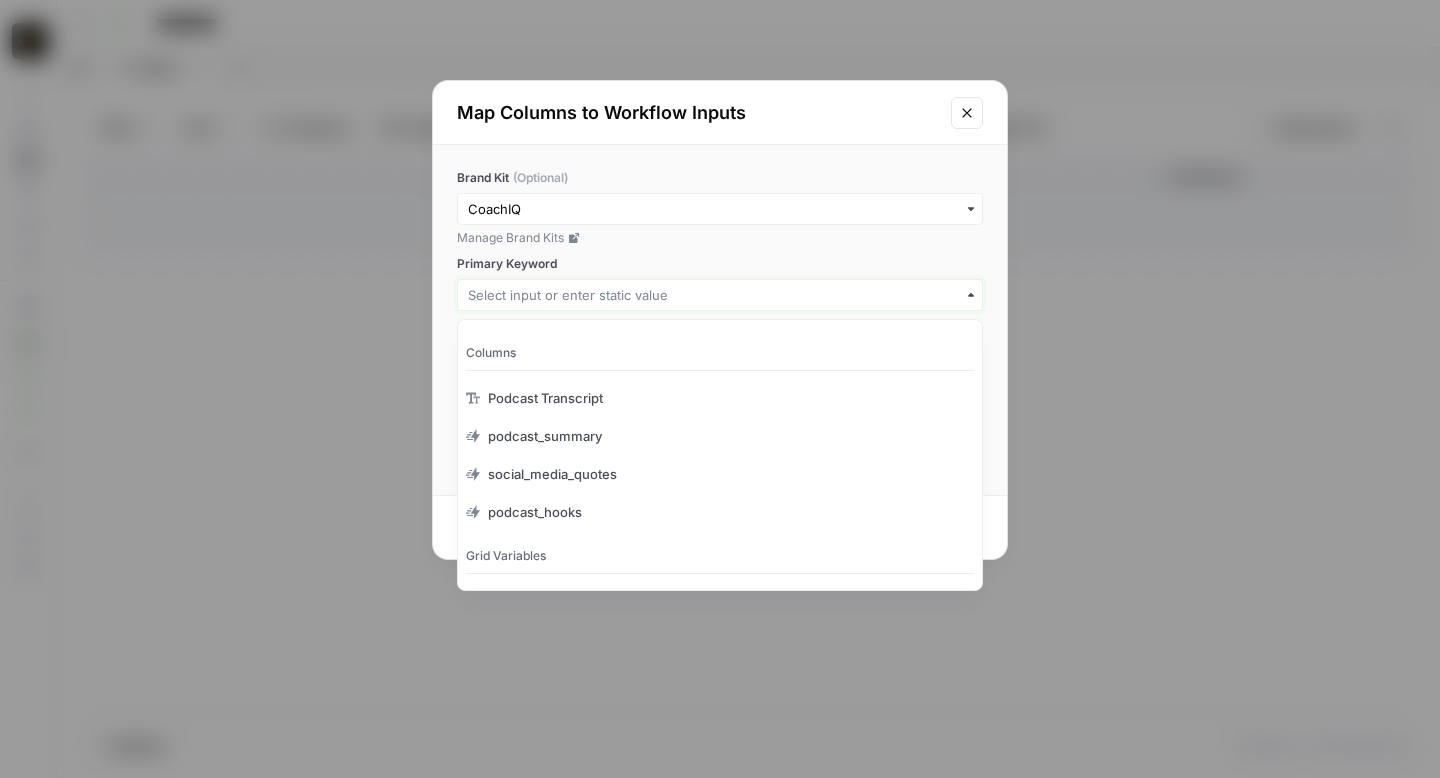 click on "Primary Keyword" at bounding box center (720, 295) 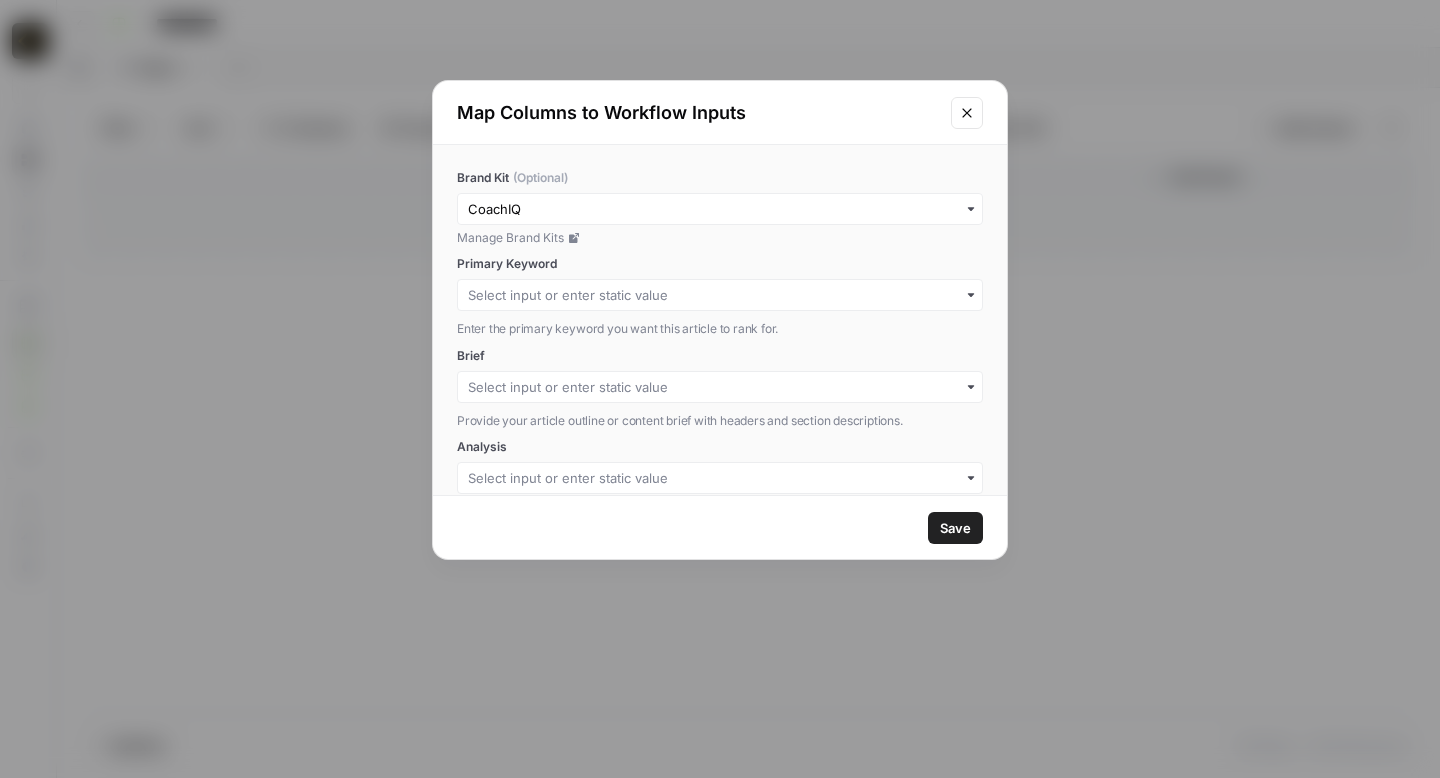 click on "Manage Brand Kits" at bounding box center (720, 238) 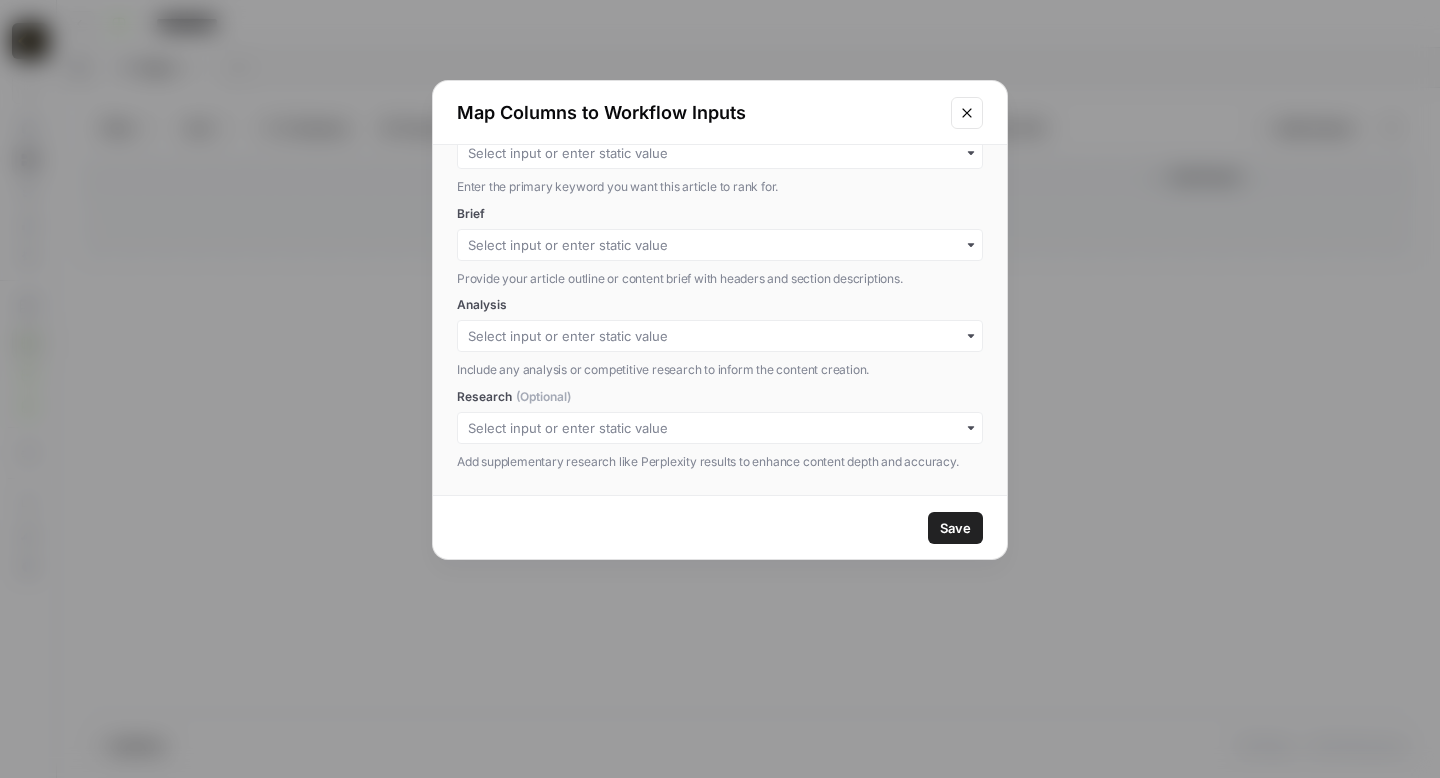 scroll, scrollTop: 0, scrollLeft: 0, axis: both 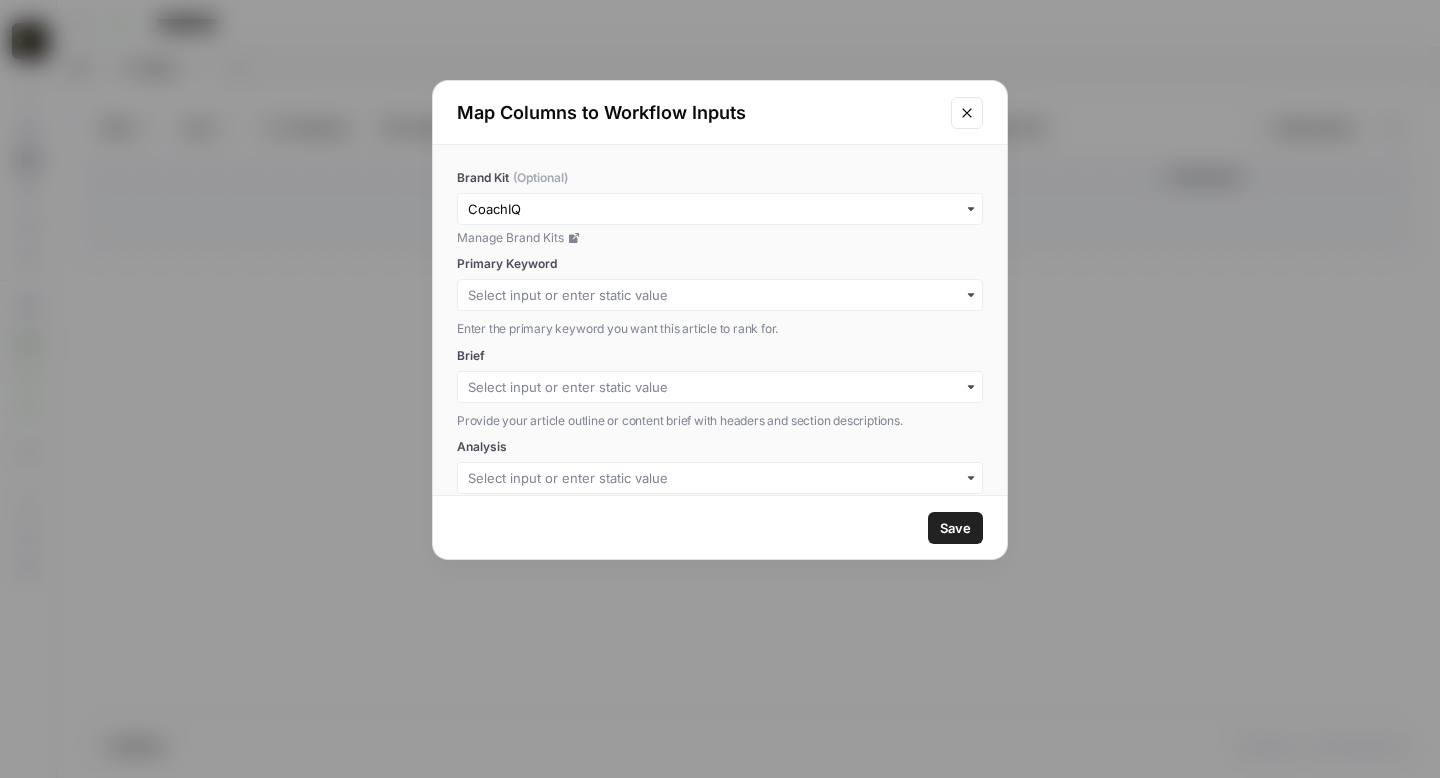 click 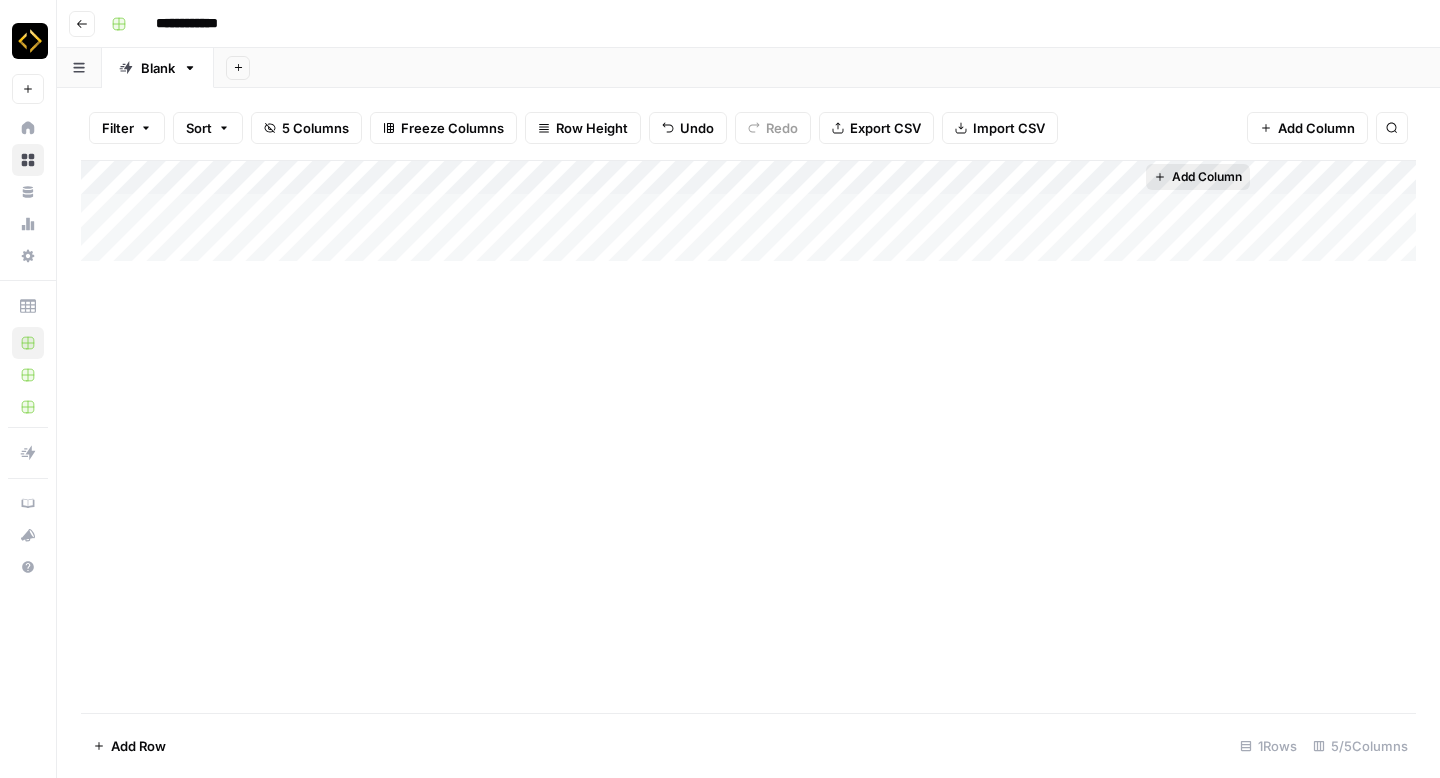 click on "Add Column" at bounding box center [1207, 177] 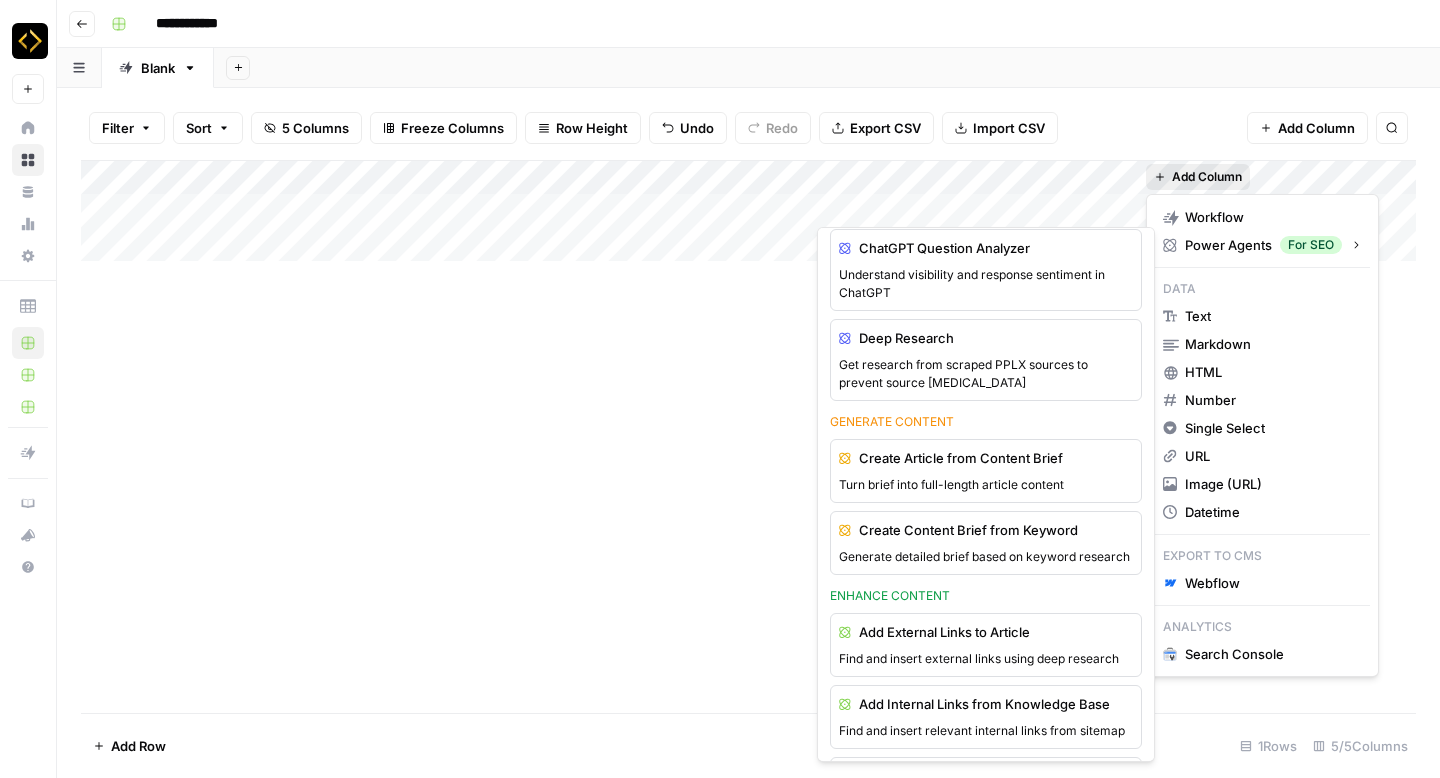 scroll, scrollTop: 392, scrollLeft: 0, axis: vertical 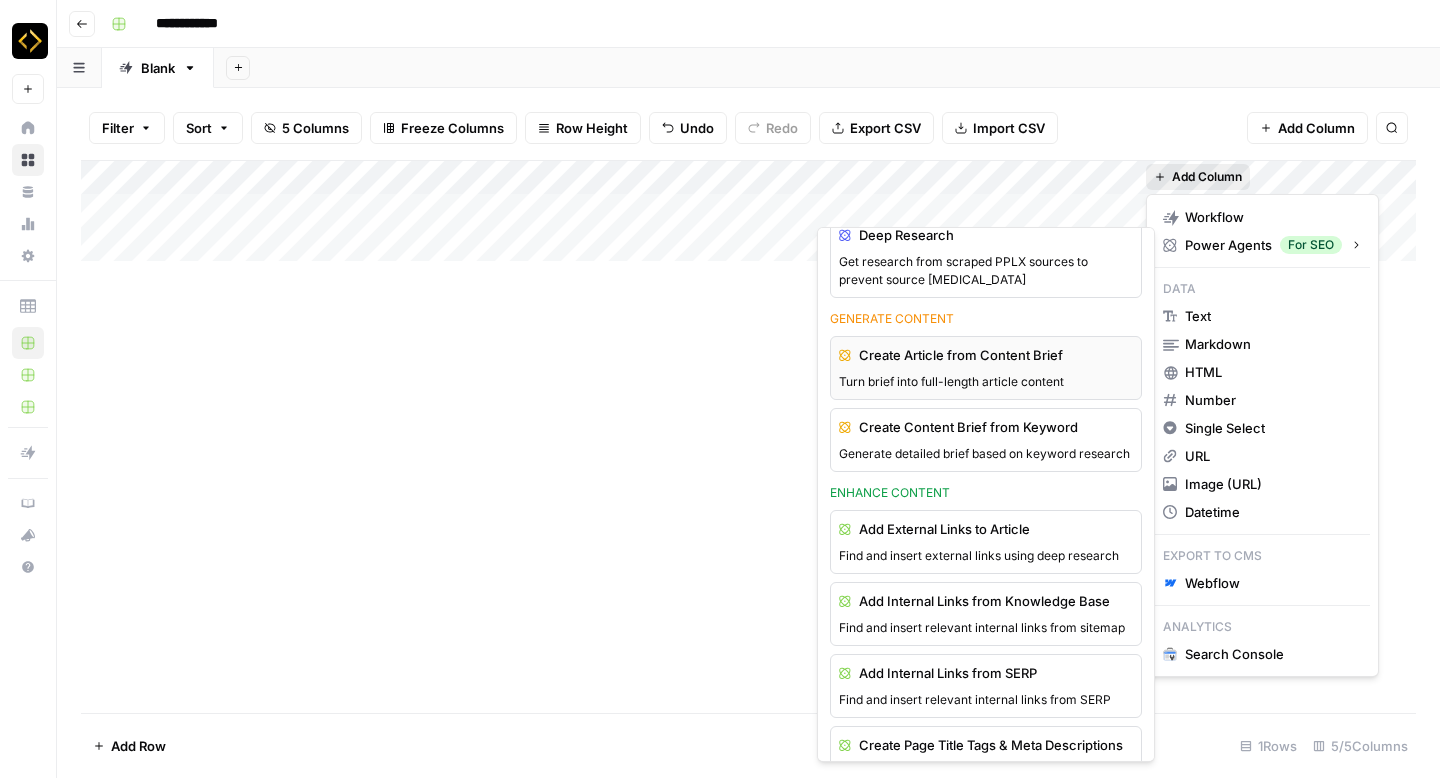 click on "Turn brief into full-length article content" at bounding box center [986, 382] 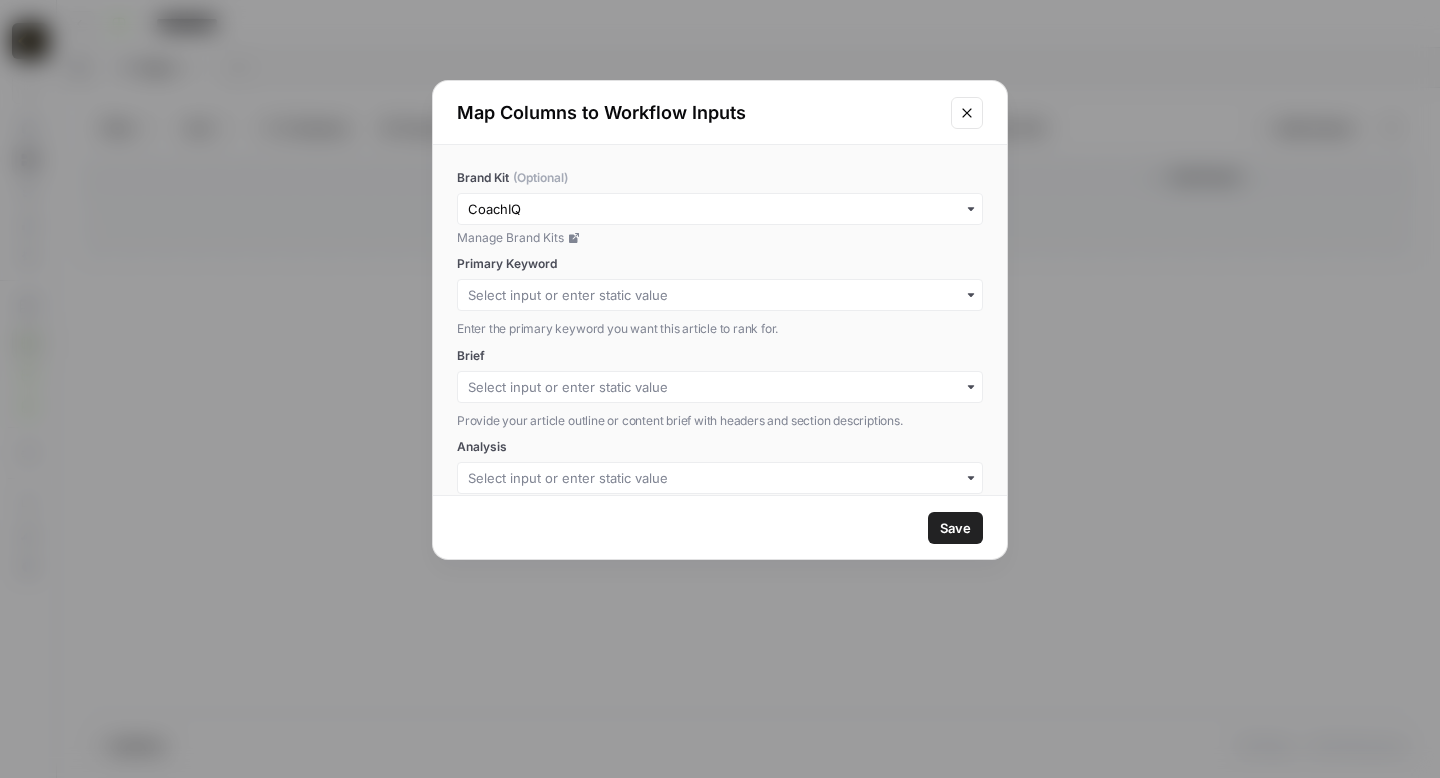 click 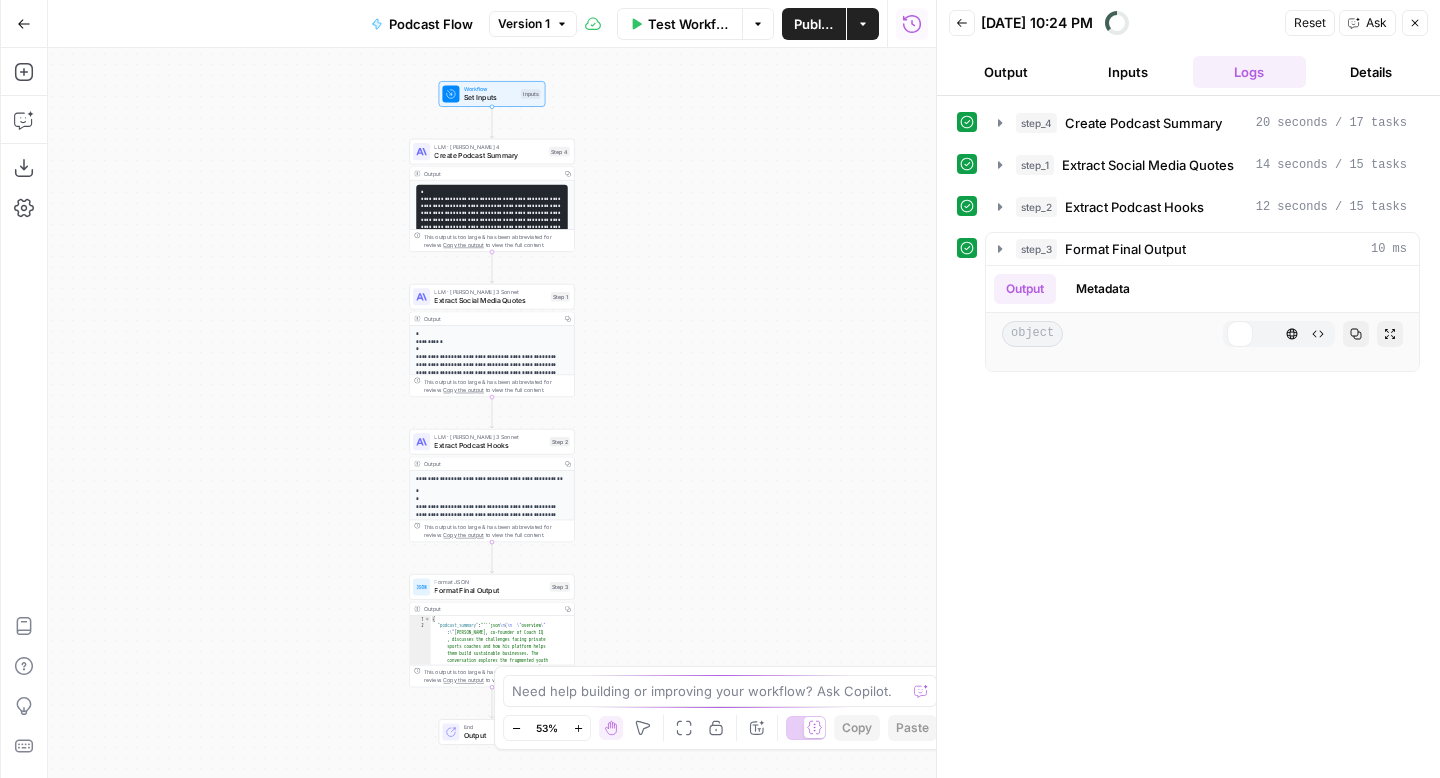 scroll, scrollTop: 0, scrollLeft: 0, axis: both 